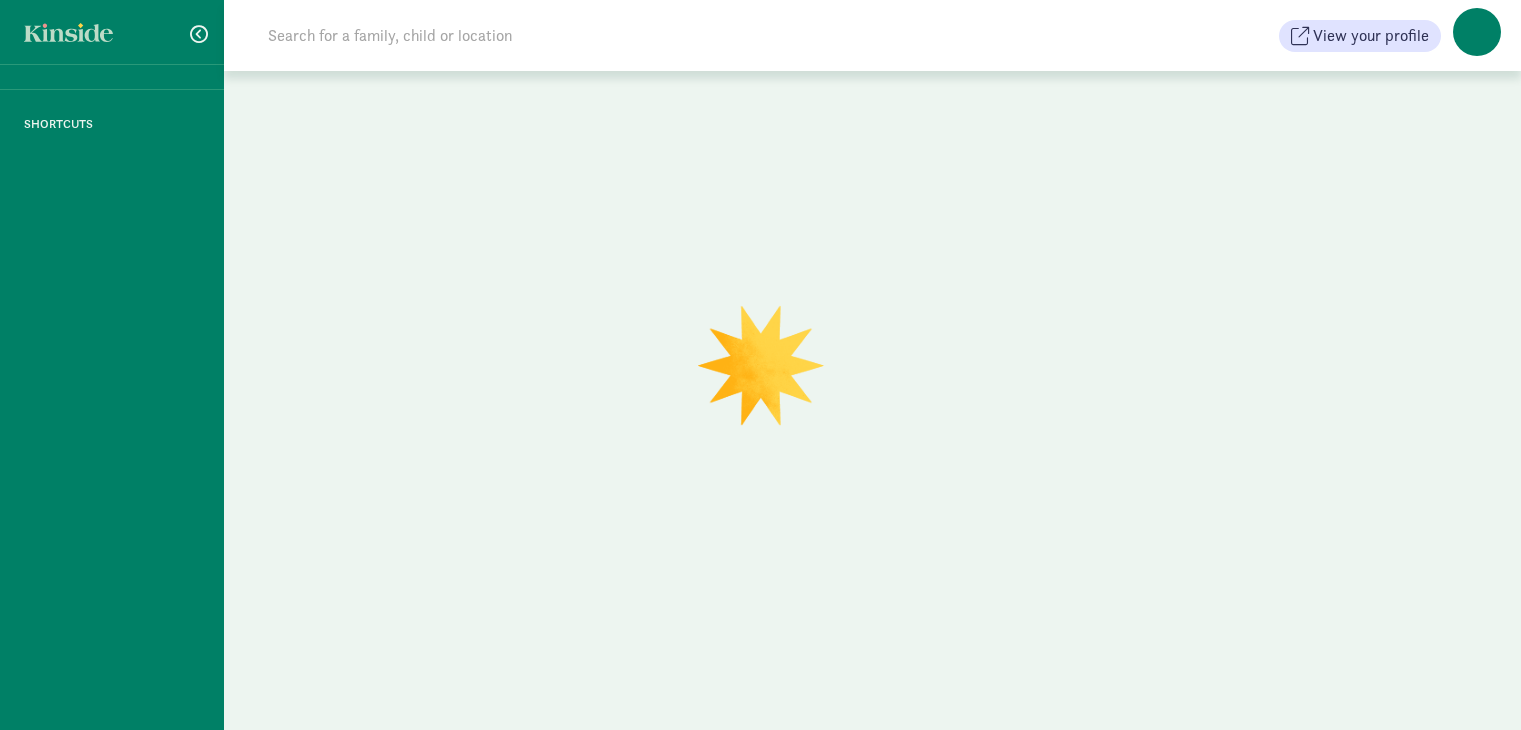 scroll, scrollTop: 0, scrollLeft: 0, axis: both 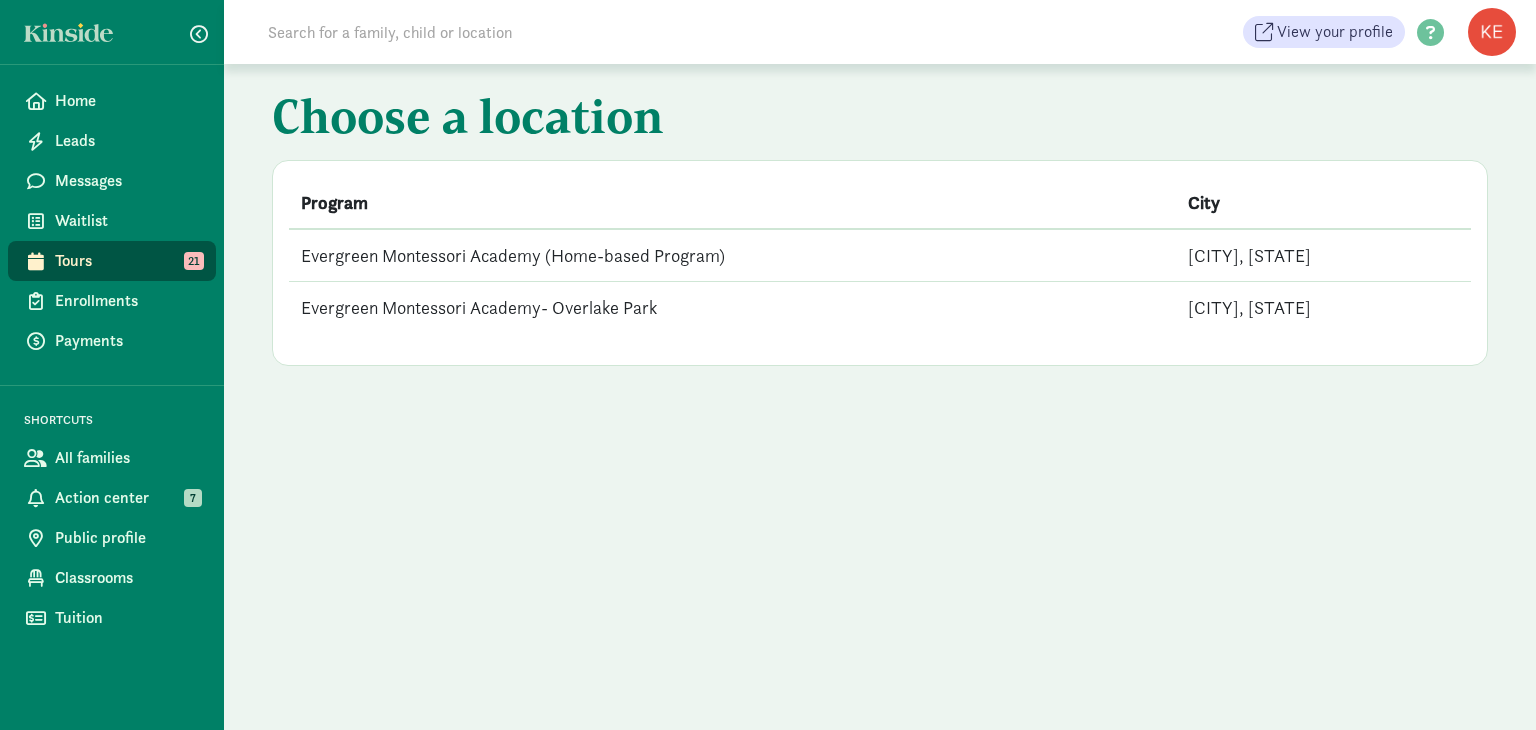 click on "Evergreen Montessori Academy (Home-based Program)" at bounding box center (732, 255) 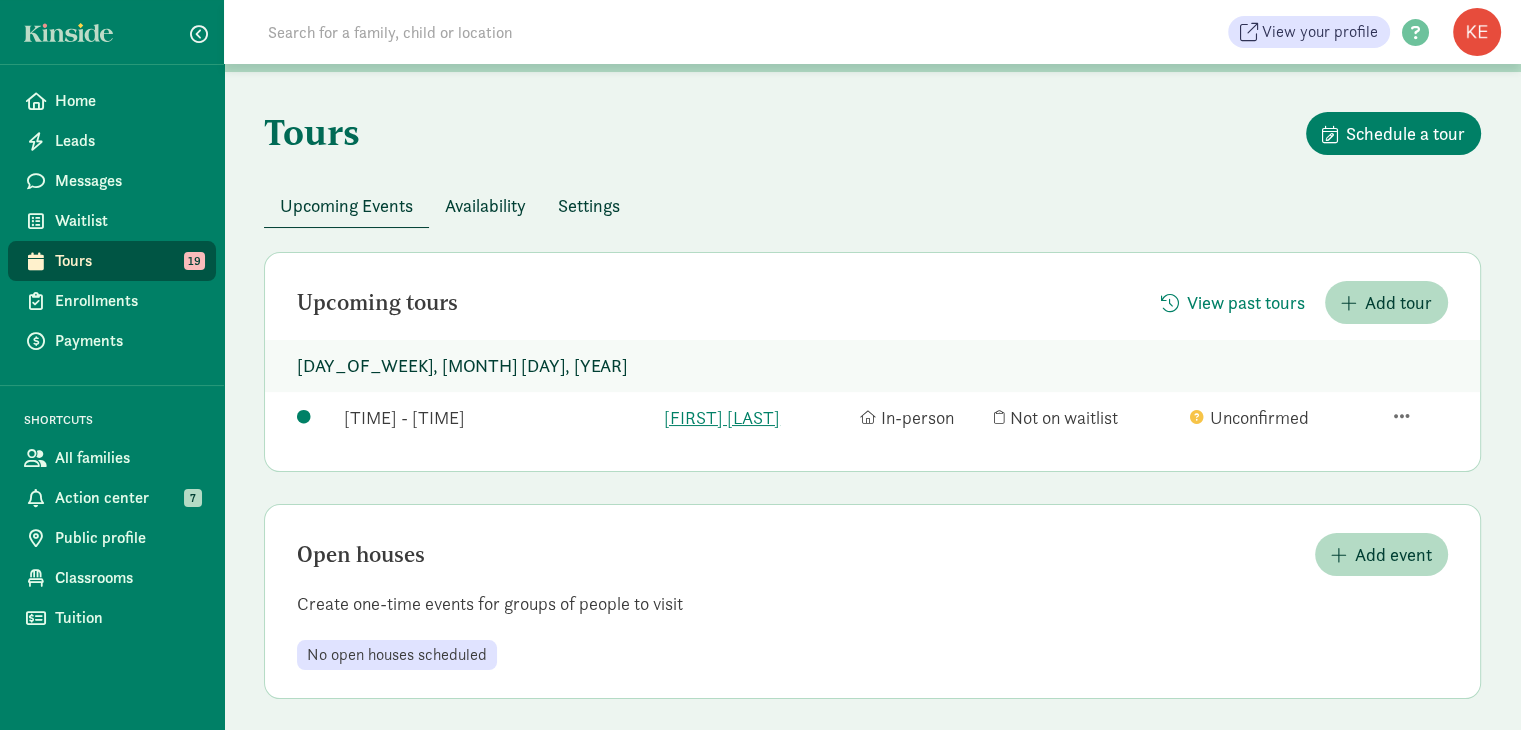 scroll, scrollTop: 56, scrollLeft: 0, axis: vertical 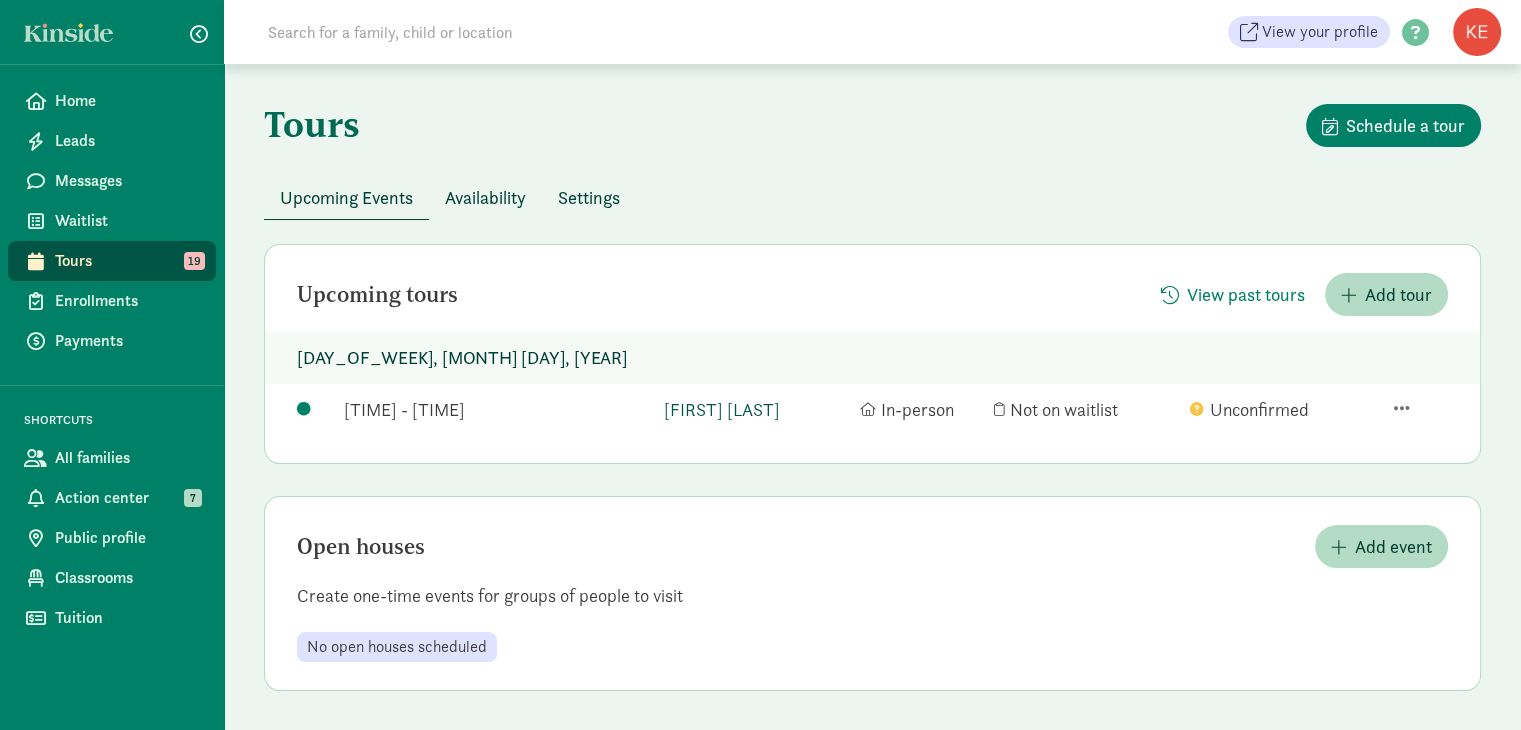 click on "[FIRST] [LAST]" at bounding box center (757, 409) 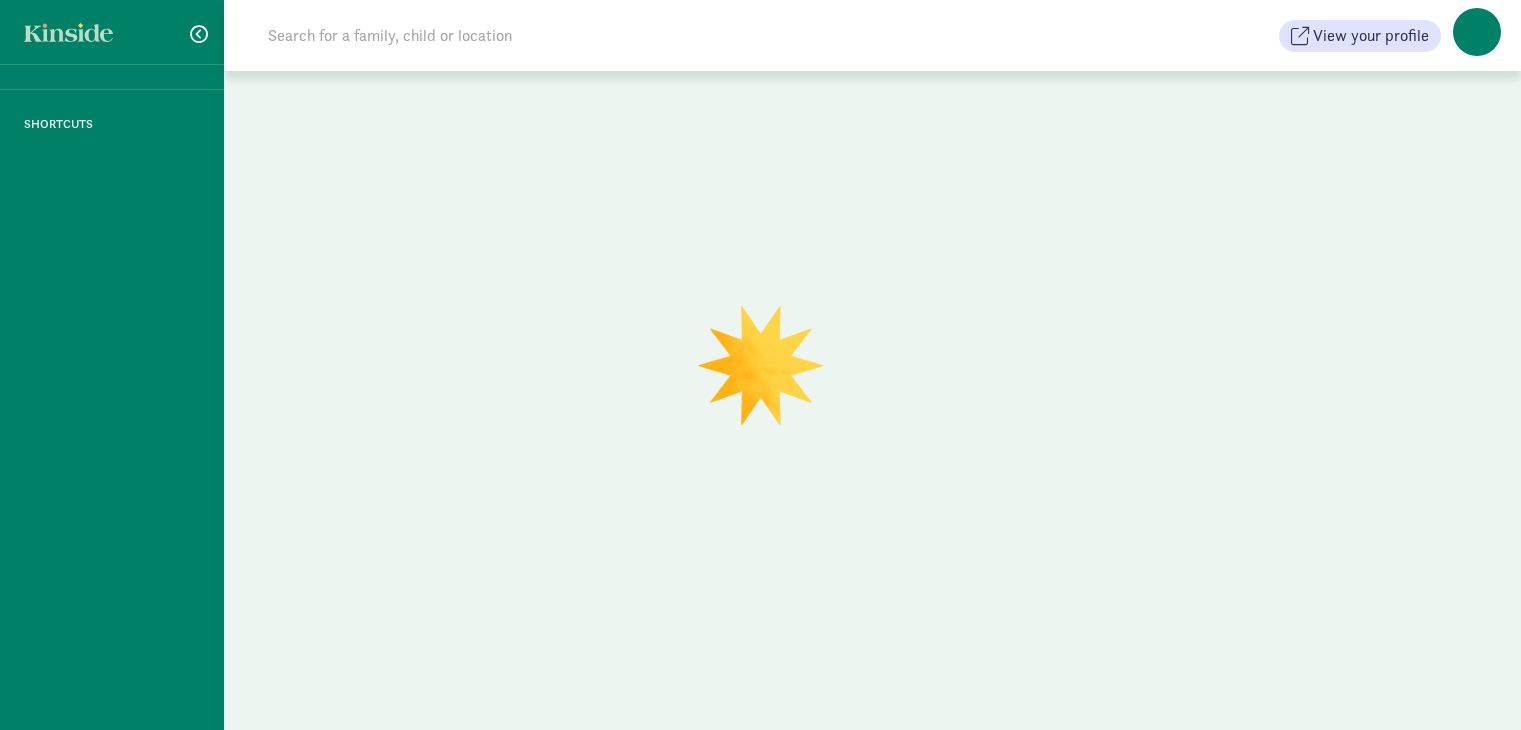 scroll, scrollTop: 0, scrollLeft: 0, axis: both 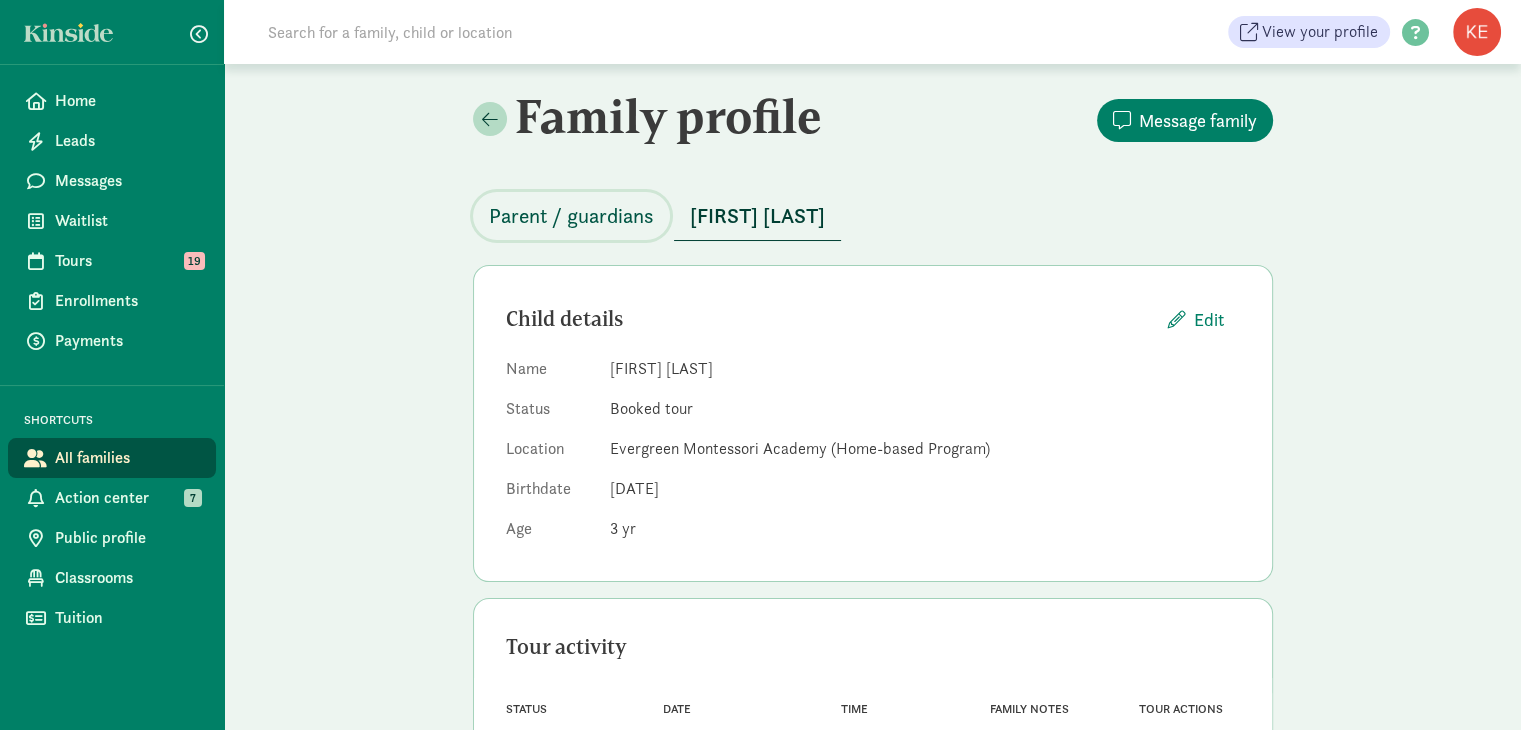 click on "Parent / guardians" at bounding box center [571, 216] 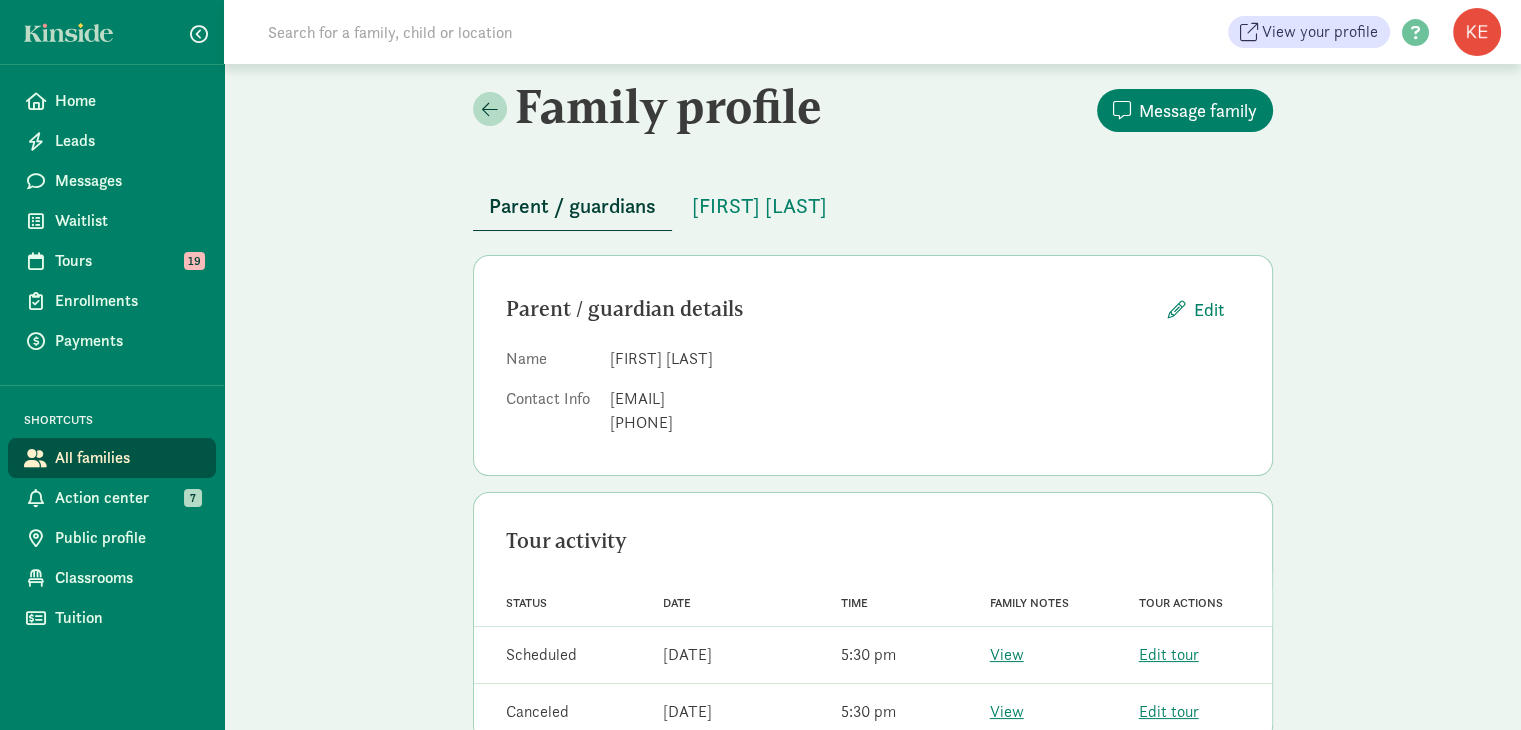 scroll, scrollTop: 11, scrollLeft: 0, axis: vertical 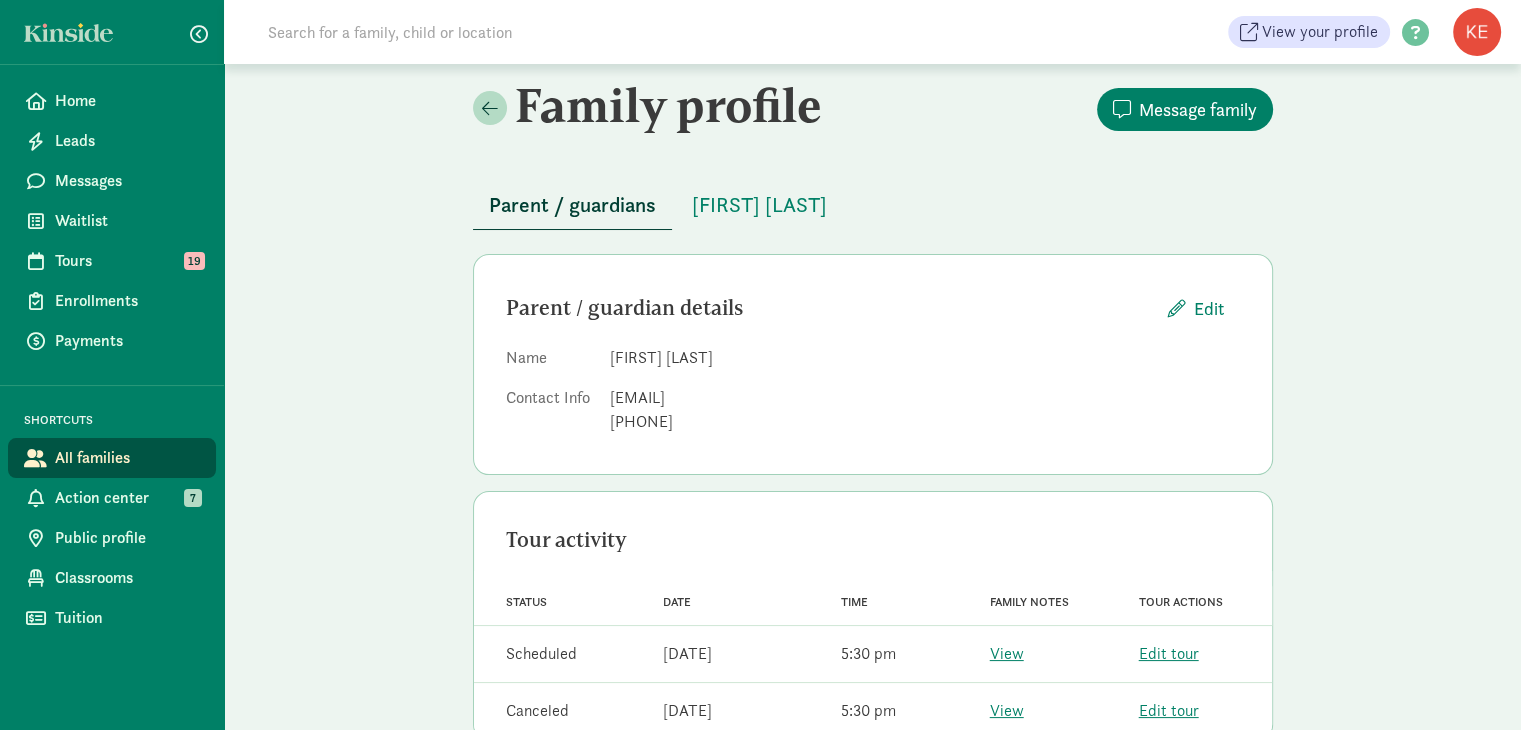 click on "Parent / guardians
[FIRST] [LAST]   Parent / guardian details     Edit       Name   [FIRST] [LAST]   Contact Info   [EMAIL]   [PHONE]             Tour activity           Status   Date   Time   Family notes   Tour actions         Status   Scheduled Date   [DATE] Time   [TIME] Family notes   View Tour actions   Edit tour     Status   Canceled Date   [DATE] Time   [TIME] Family notes   View Tour actions   Edit tour           Subsidy programs
Edit
Programs   None" at bounding box center (873, 555) 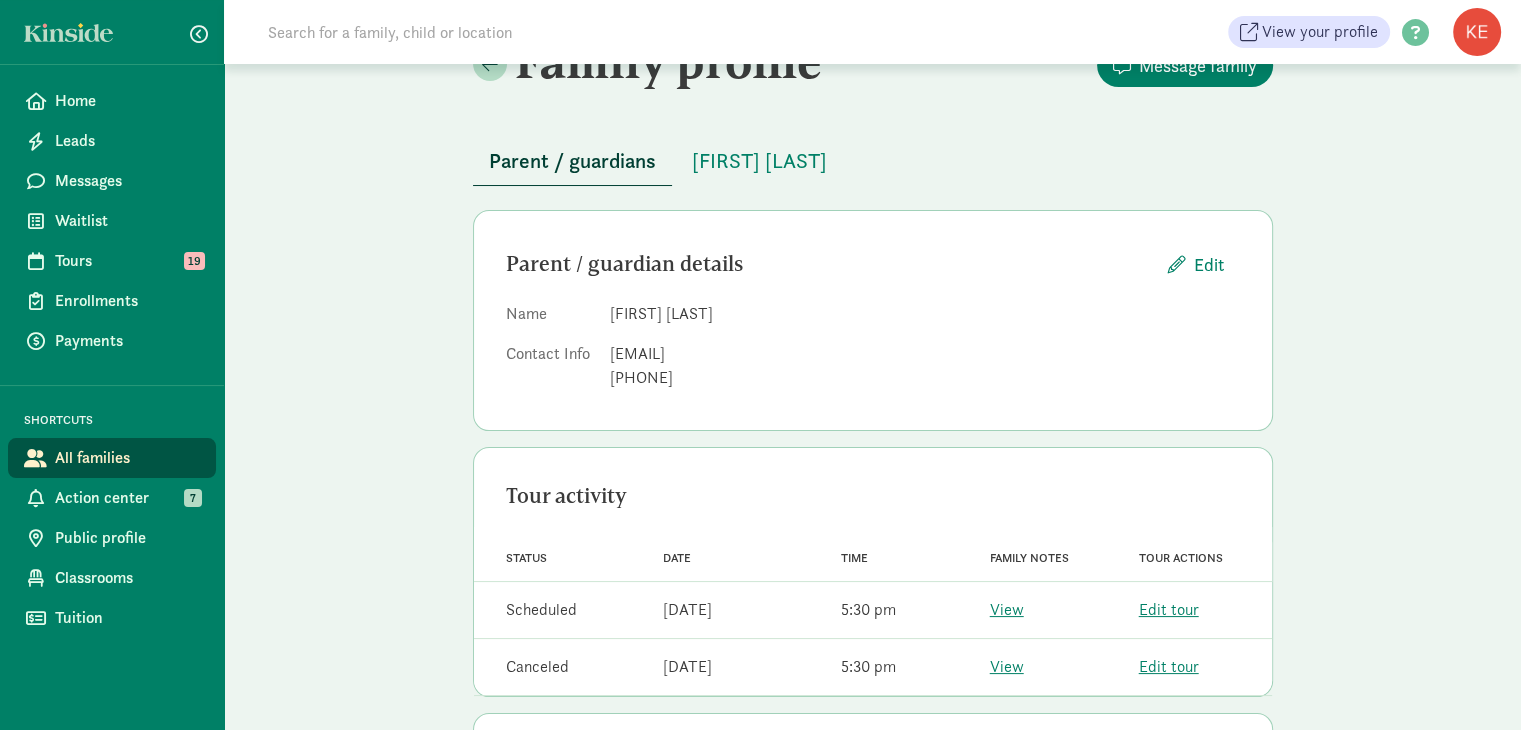 scroll, scrollTop: 80, scrollLeft: 0, axis: vertical 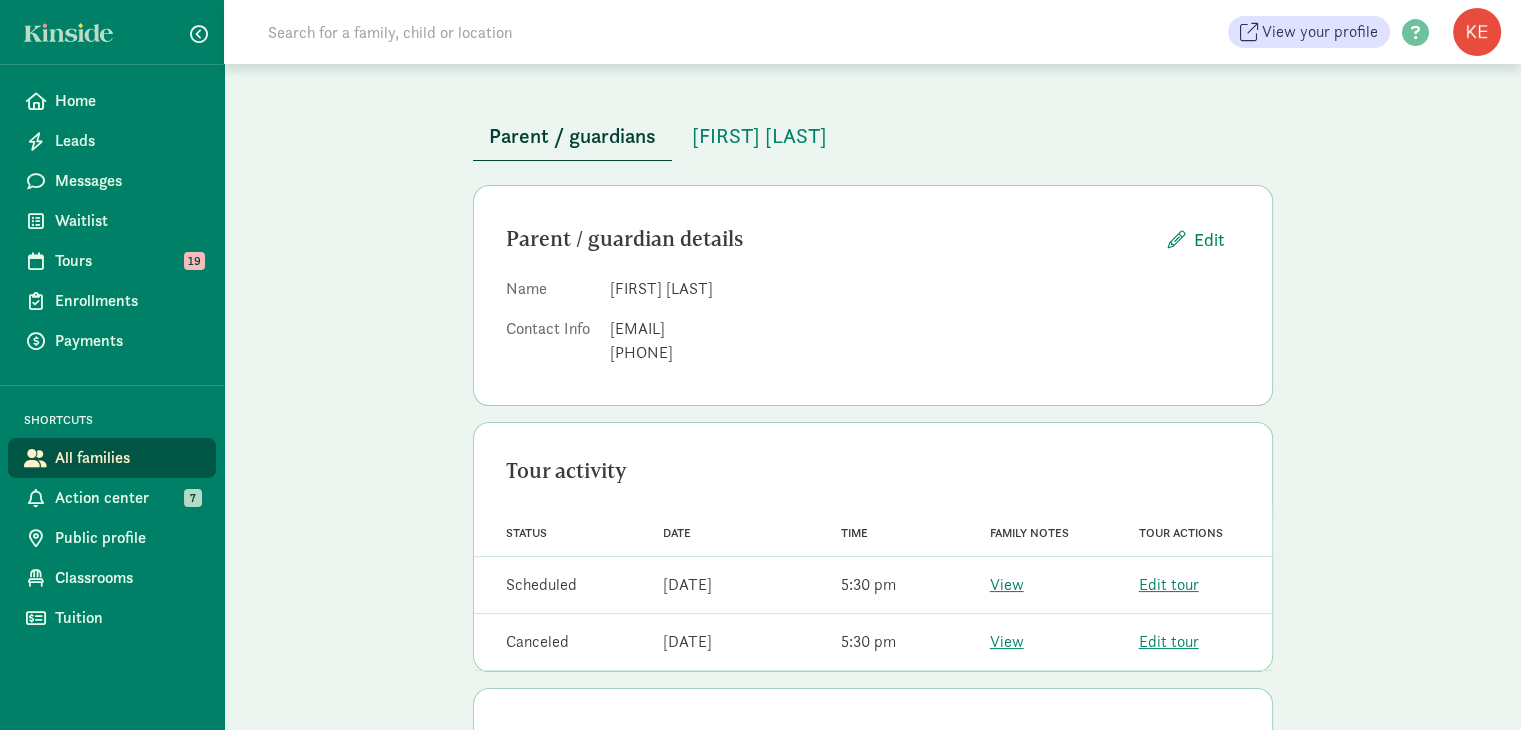 click on "Tour activity           Status   Date   Time   Family notes   Tour actions         Status   Scheduled Date   [DATE] Time   [TIME] Family notes   View Tour actions   Edit tour     Status   Canceled Date   [DATE] Time   [TIME] Family notes   View Tour actions   Edit tour" 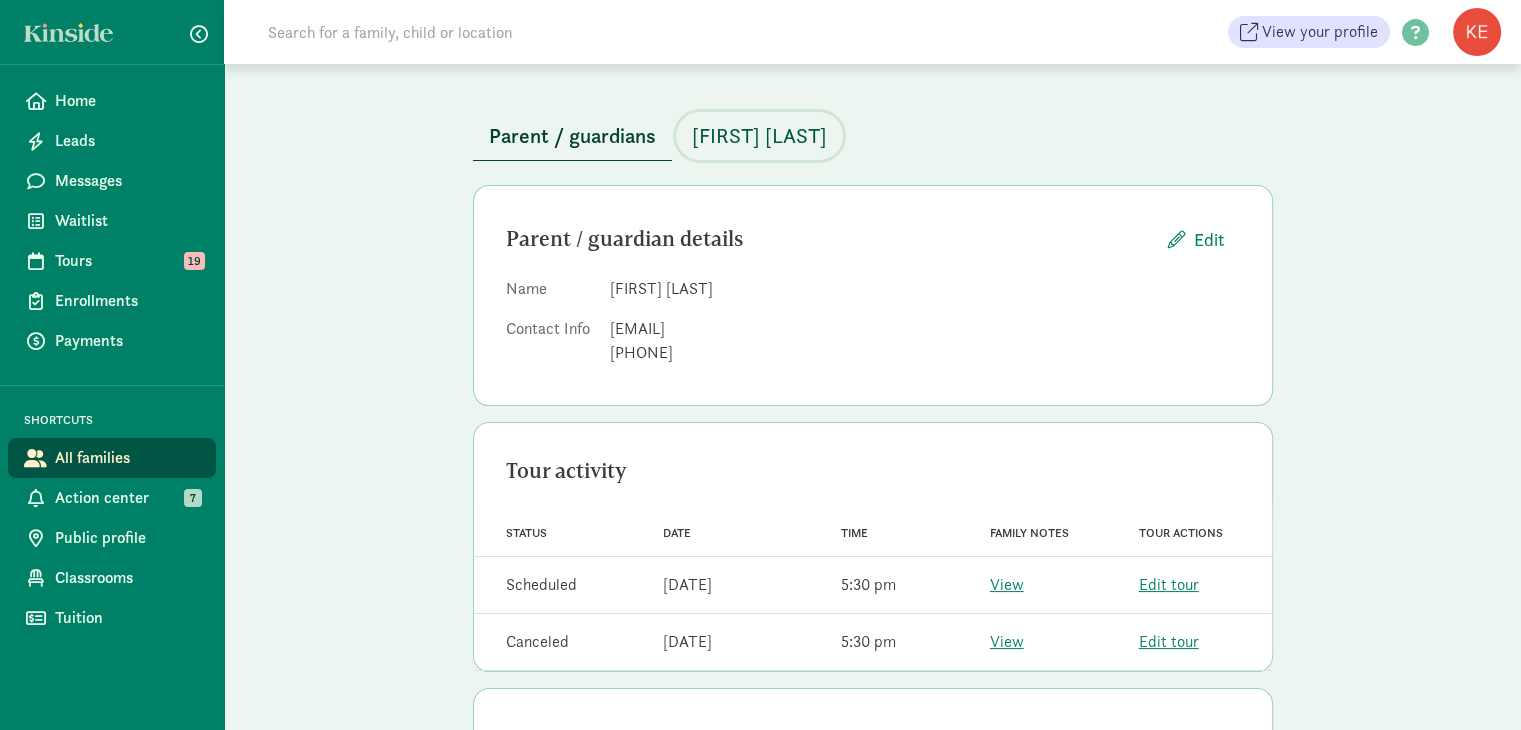 click on "[FIRST] [LAST]" at bounding box center (759, 136) 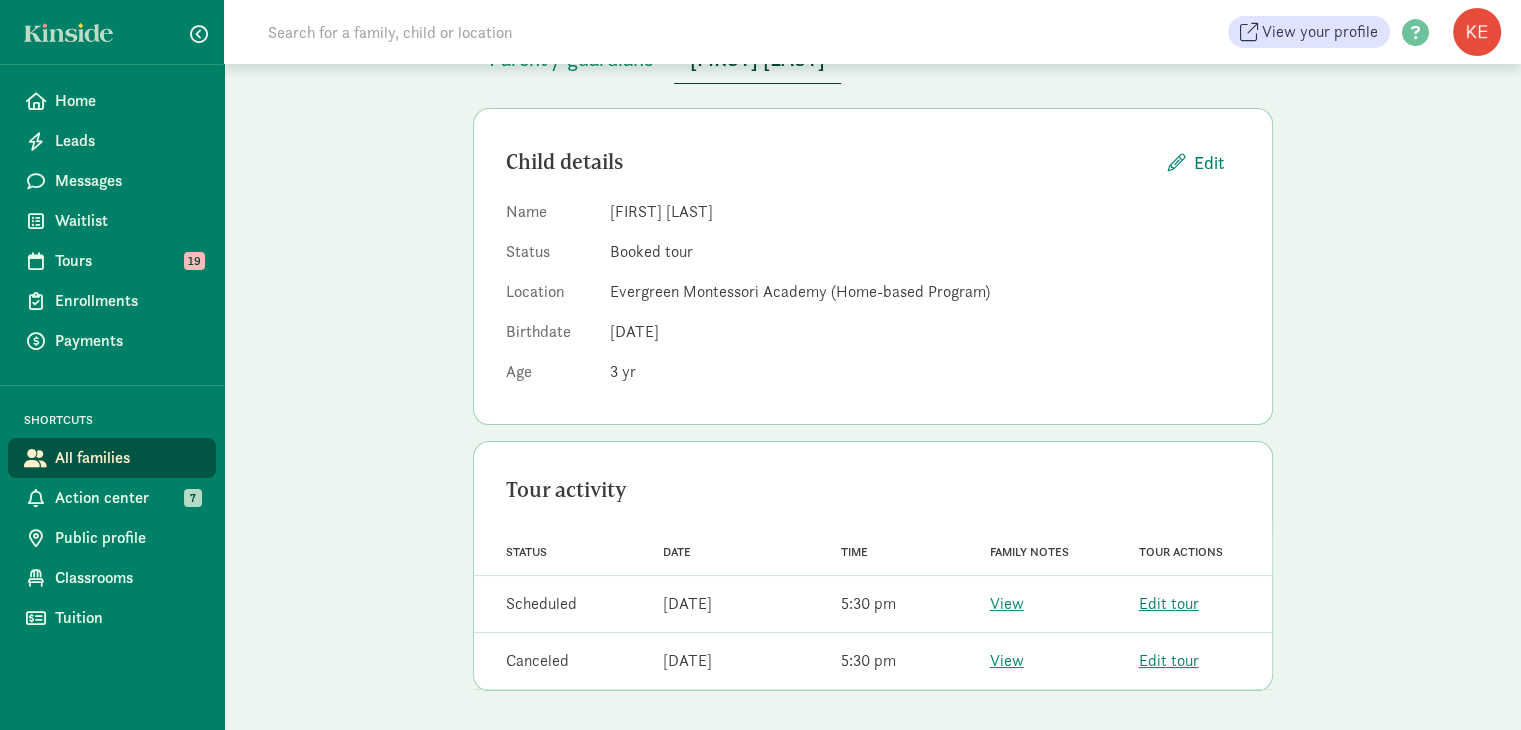 scroll, scrollTop: 0, scrollLeft: 0, axis: both 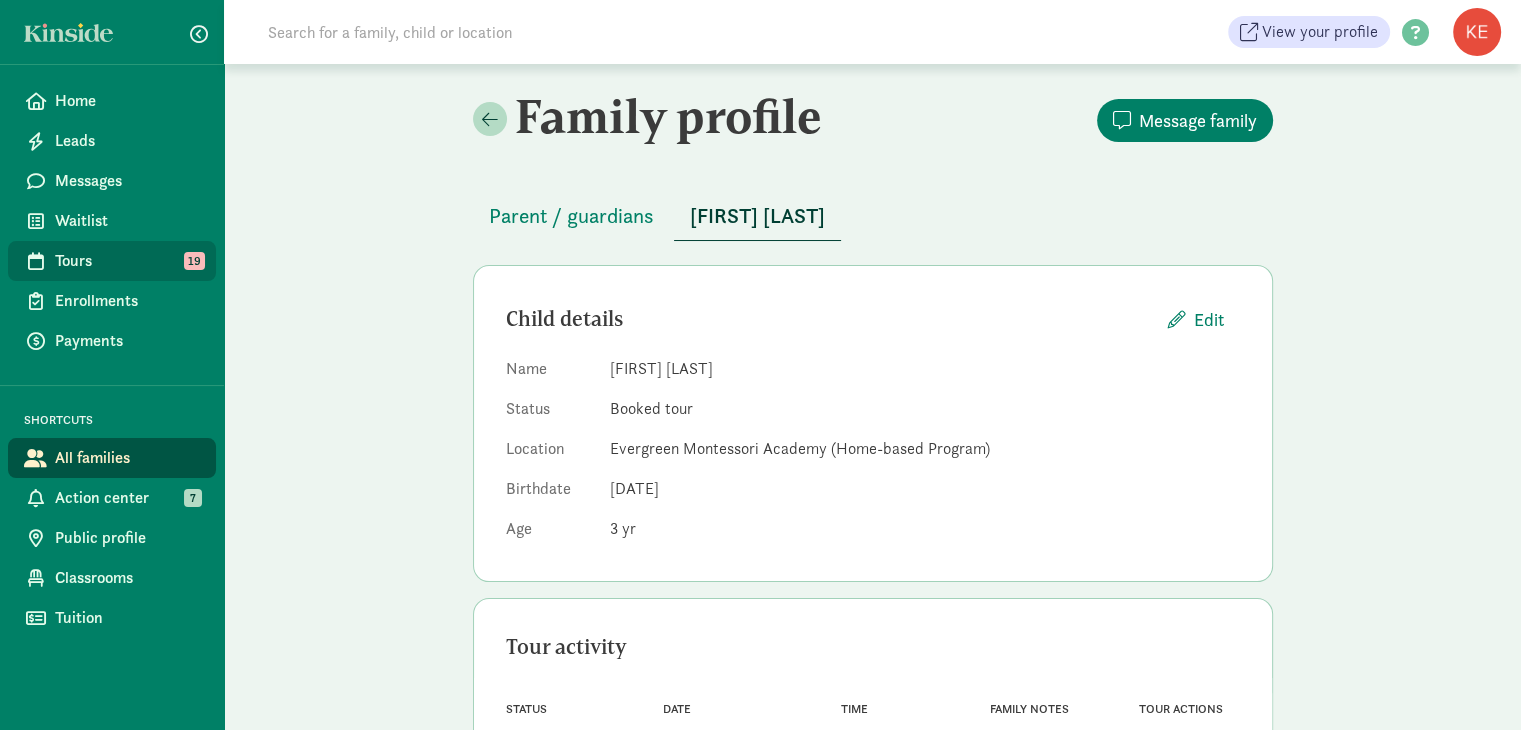 click on "Tours" at bounding box center [127, 261] 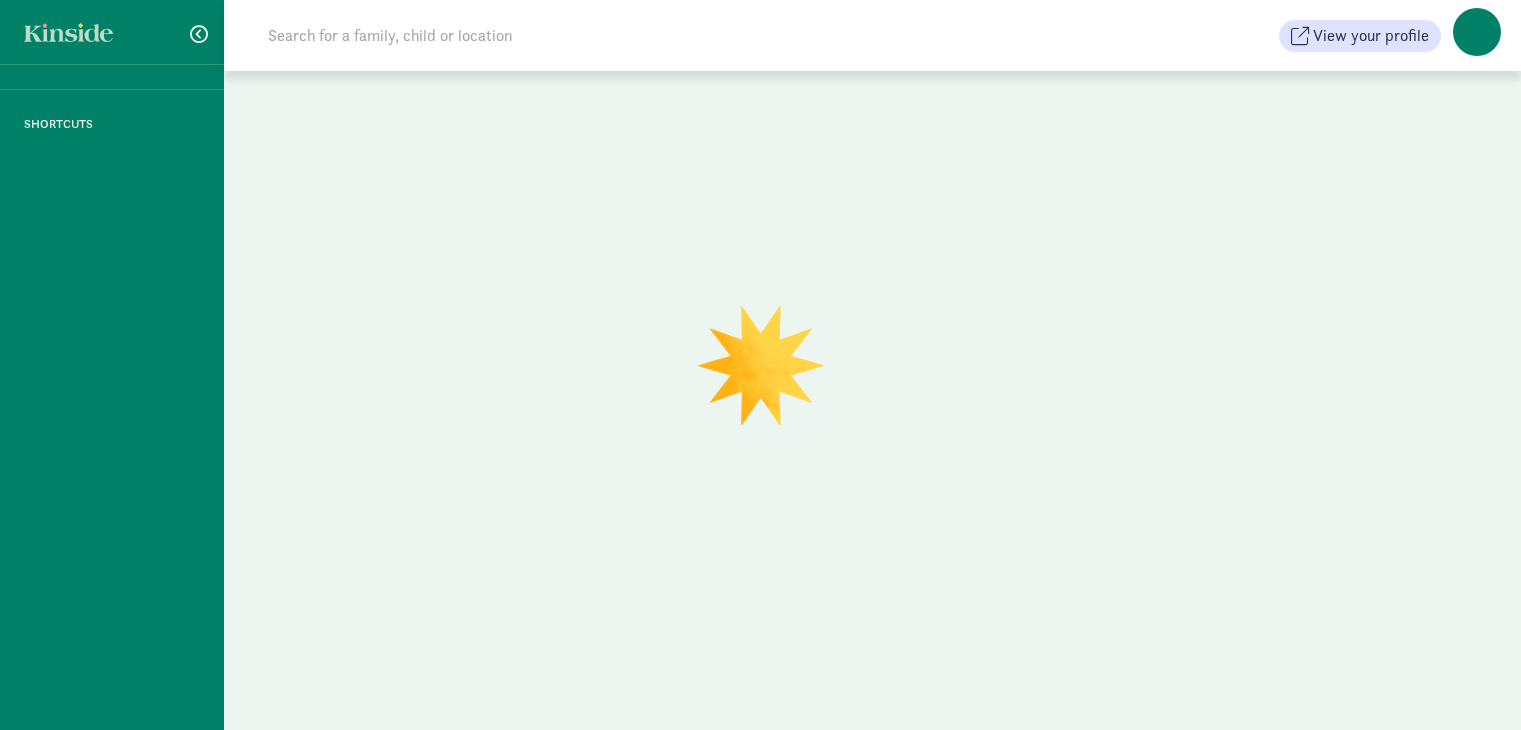 scroll, scrollTop: 0, scrollLeft: 0, axis: both 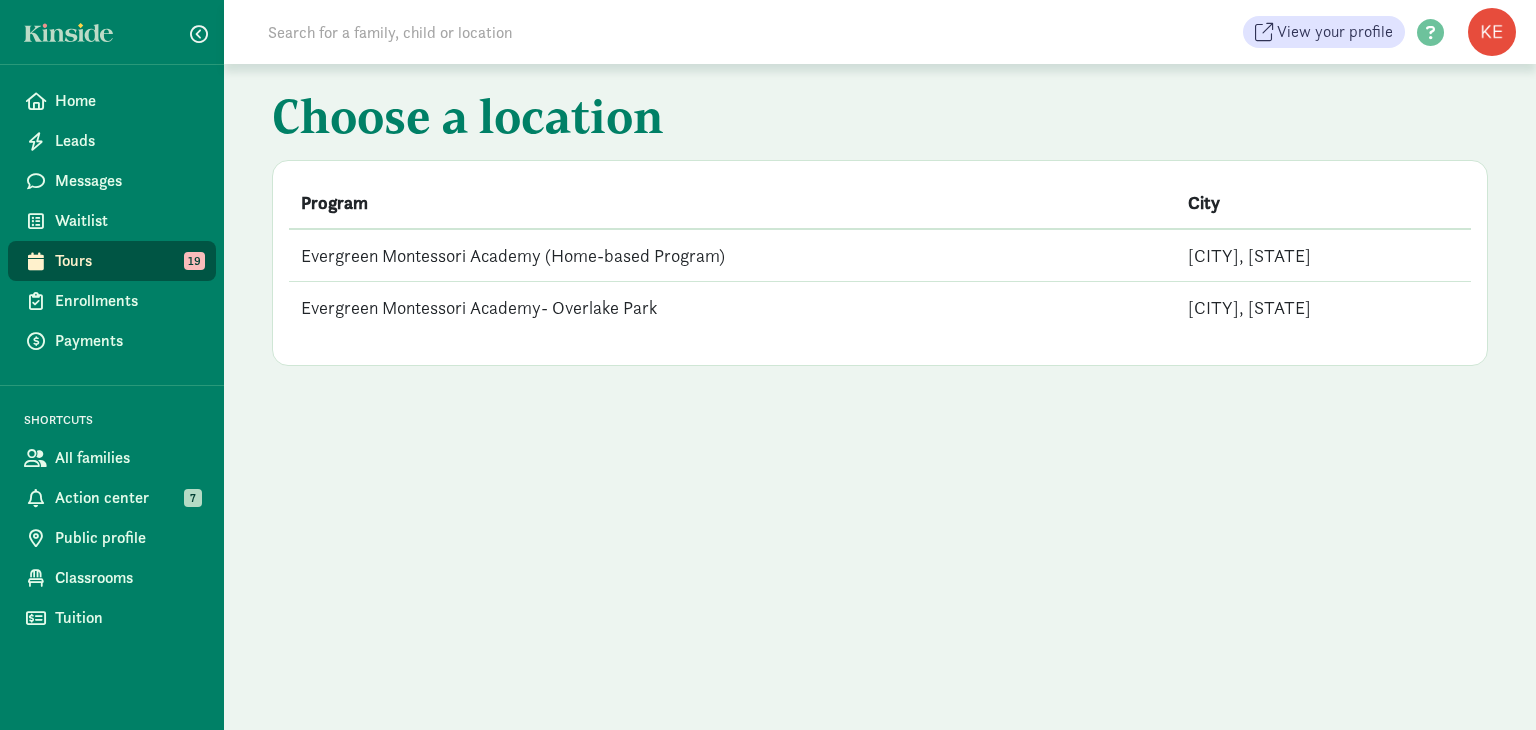 click on "Evergreen Montessori Academy (Home-based Program)" at bounding box center [732, 255] 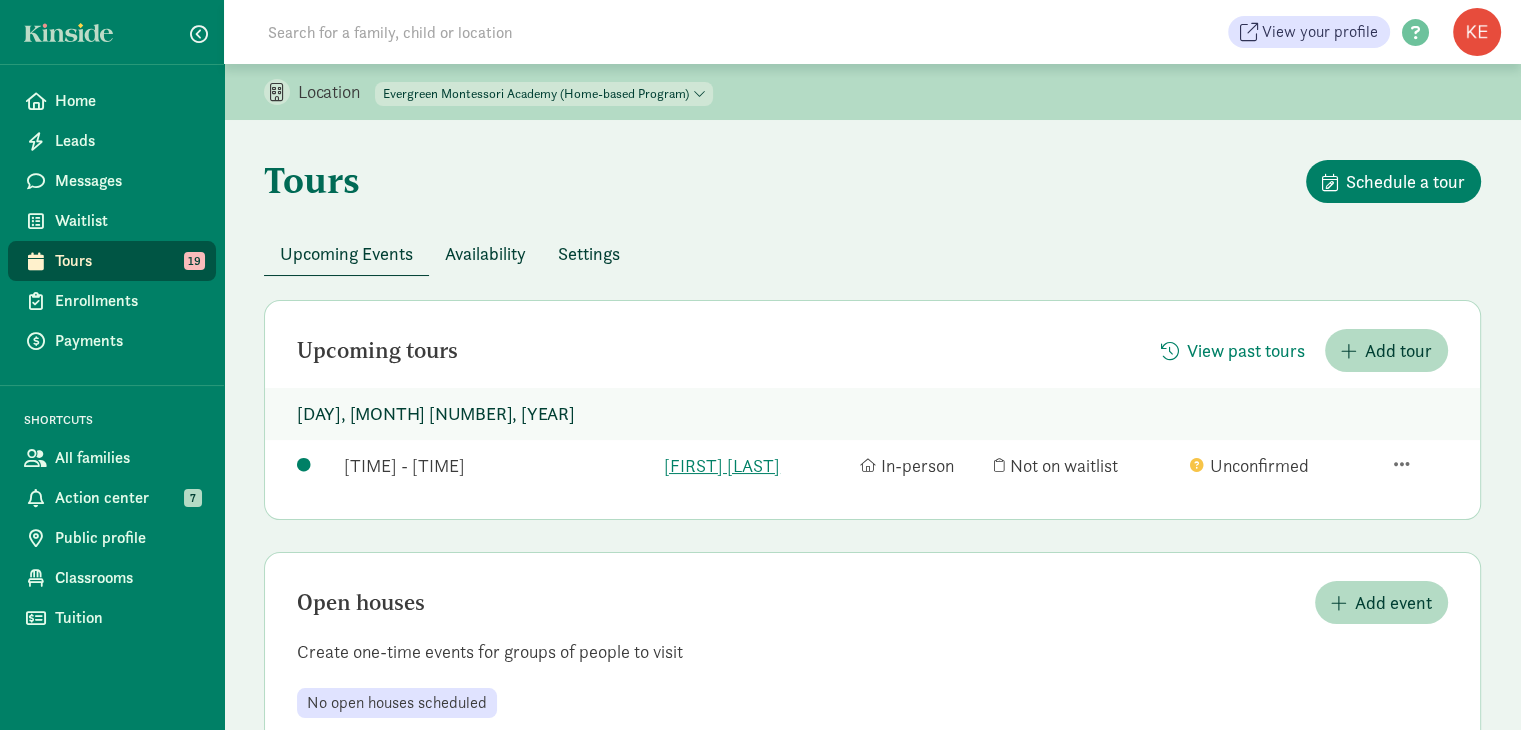 click on "Availability" at bounding box center (485, 253) 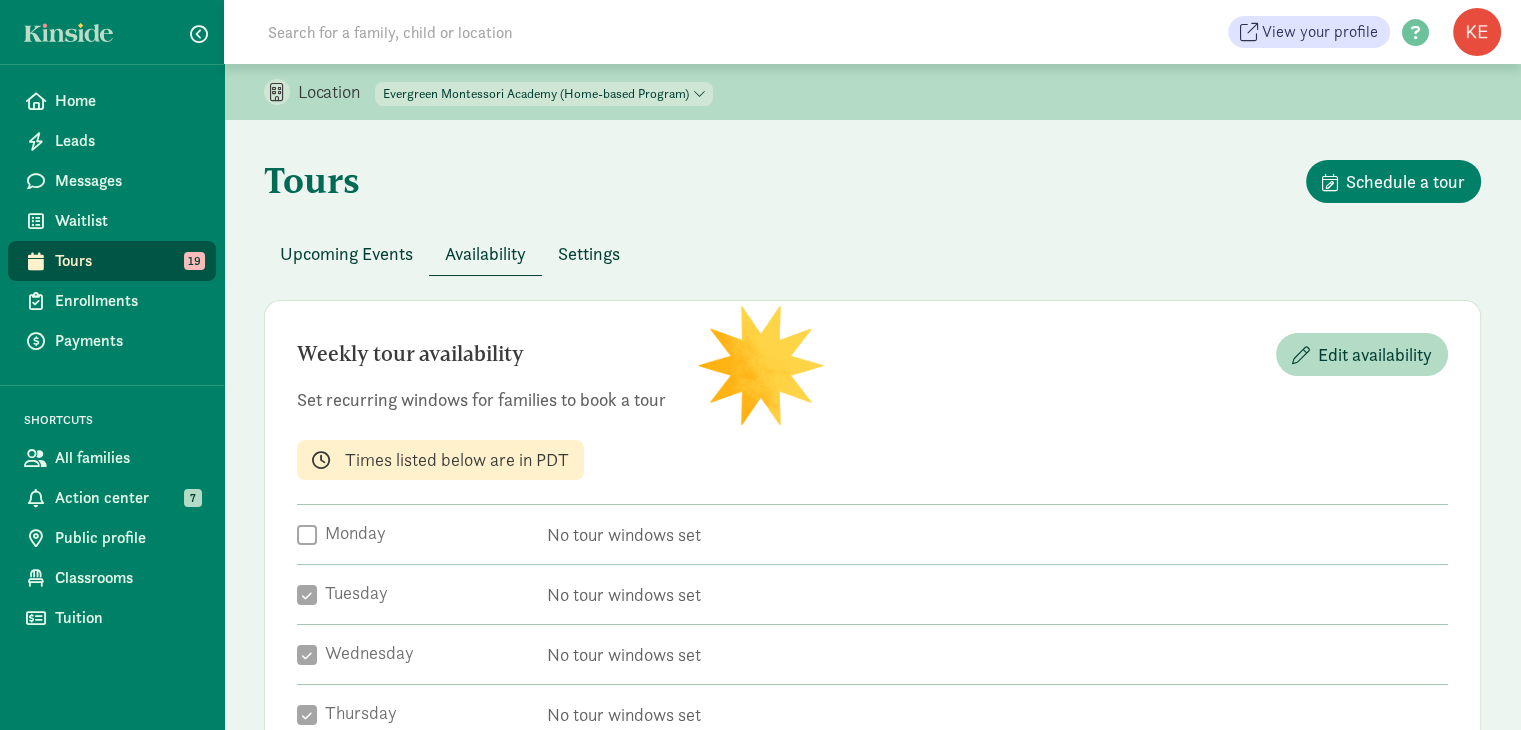 checkbox on "true" 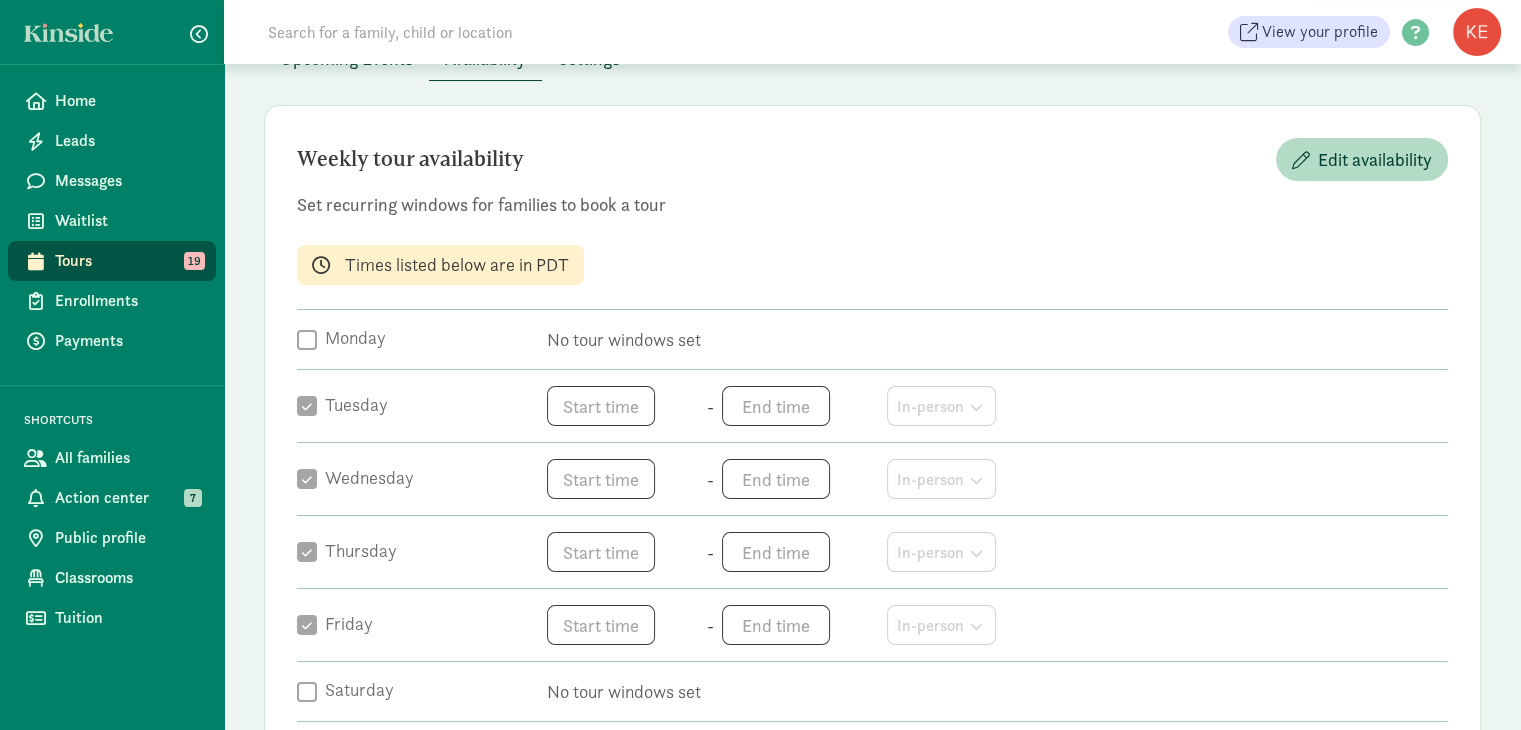 scroll, scrollTop: 194, scrollLeft: 0, axis: vertical 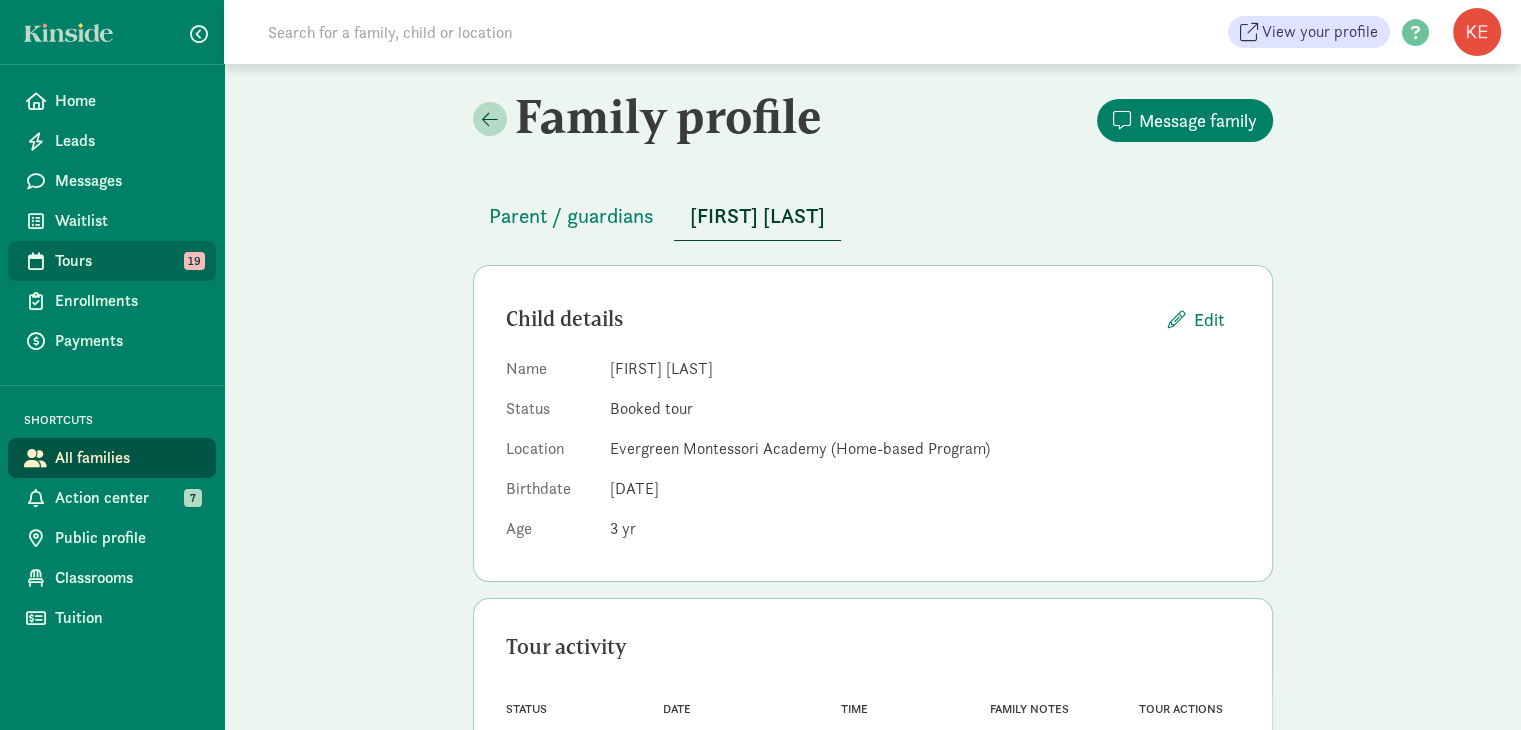 click on "Tours" at bounding box center (127, 261) 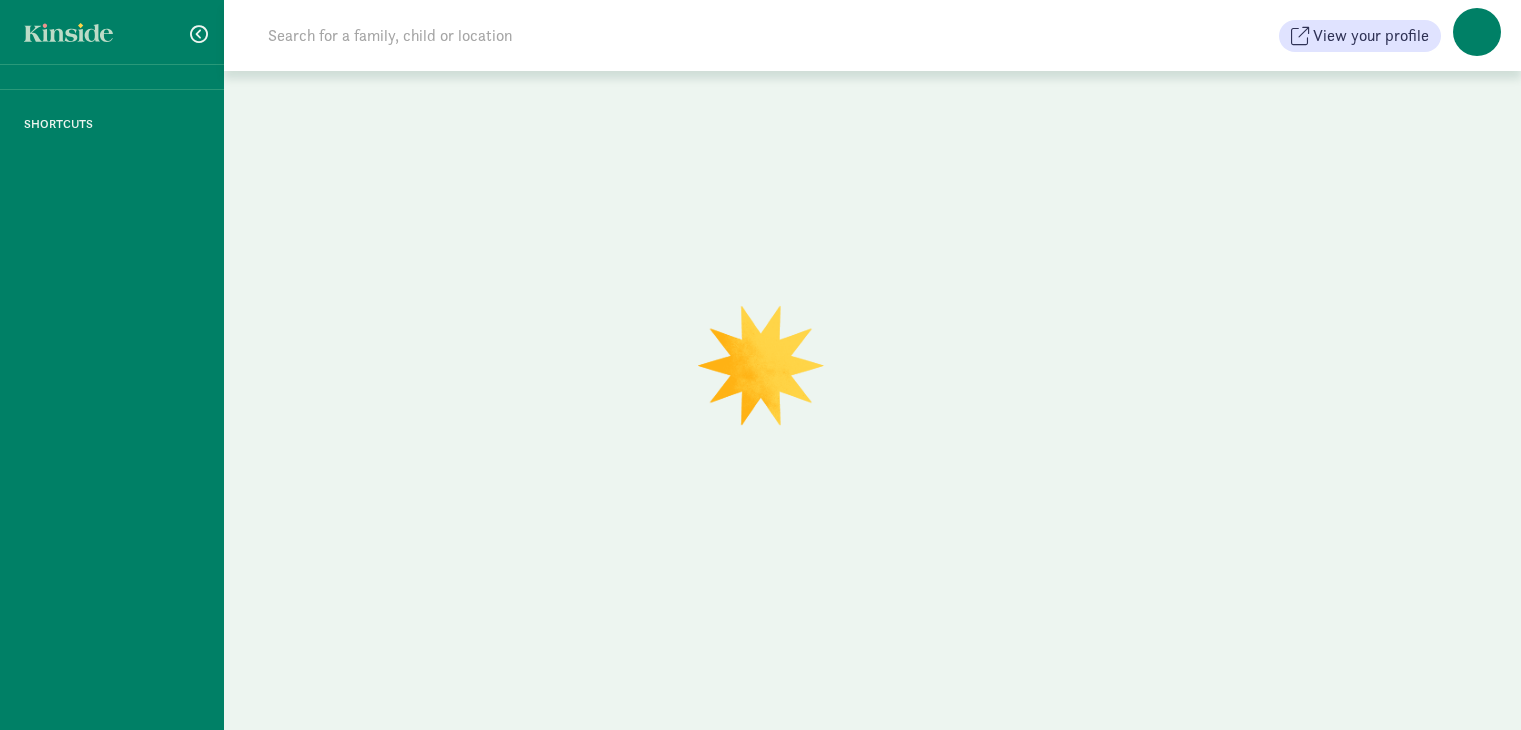 scroll, scrollTop: 0, scrollLeft: 0, axis: both 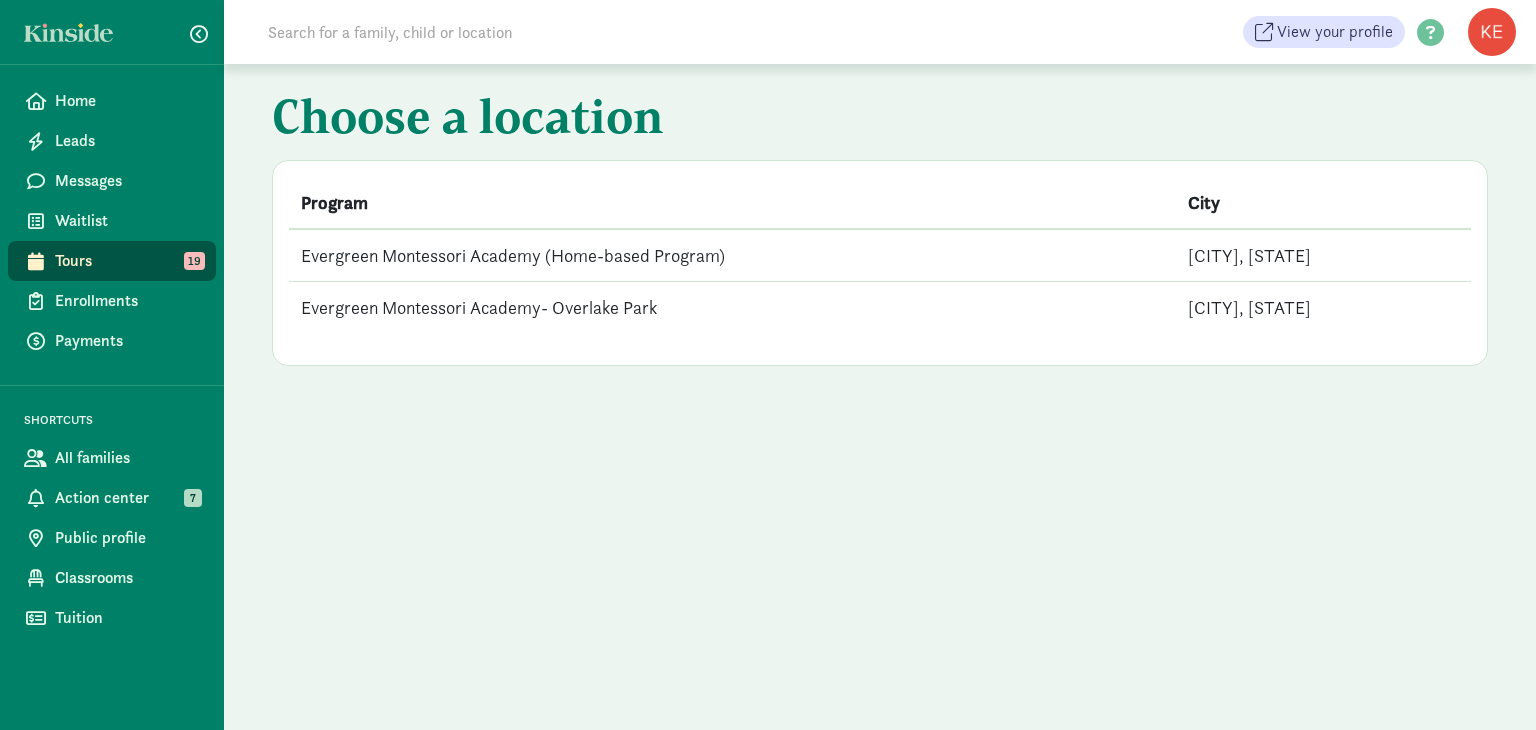 click on "Evergreen Montessori Academy (Home-based Program)" at bounding box center [732, 255] 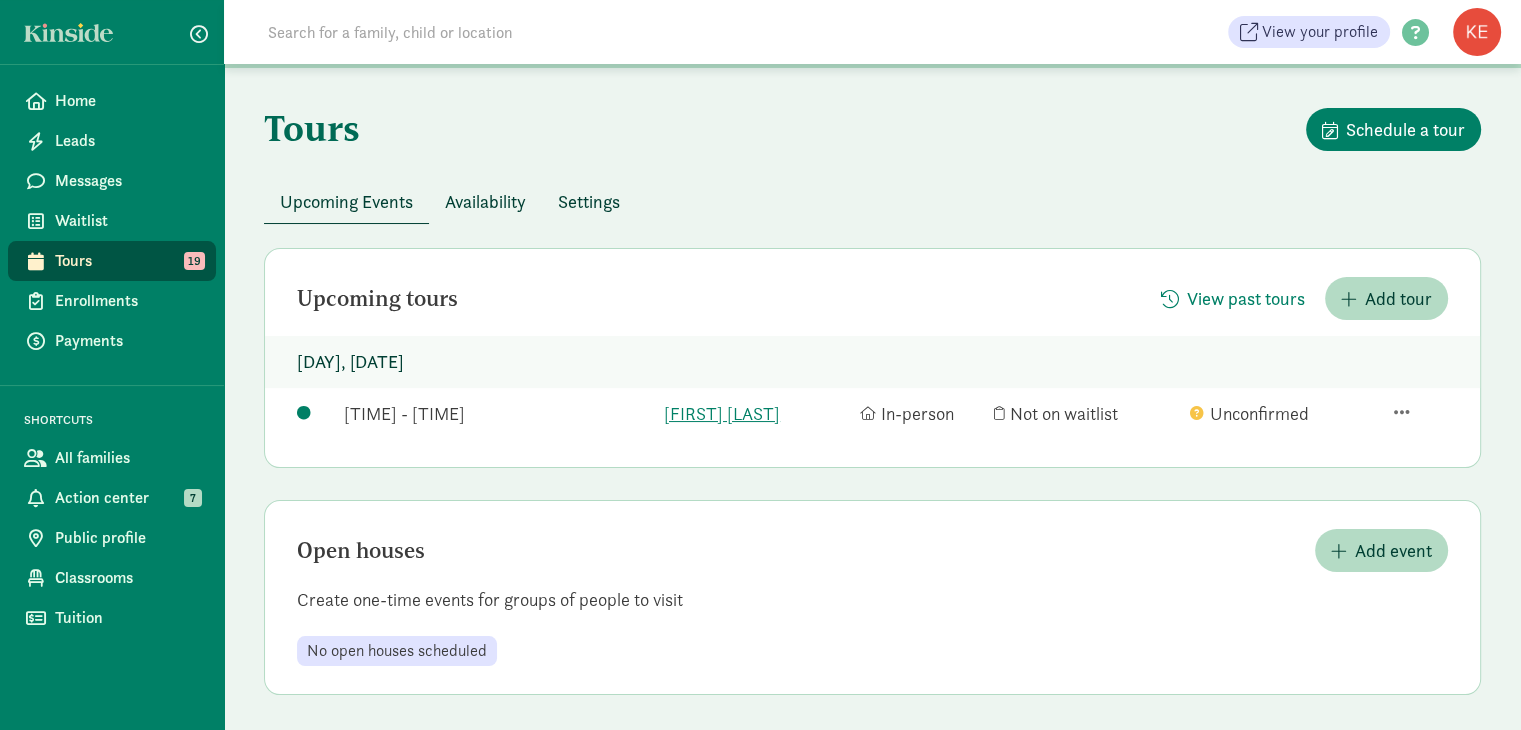 scroll, scrollTop: 0, scrollLeft: 0, axis: both 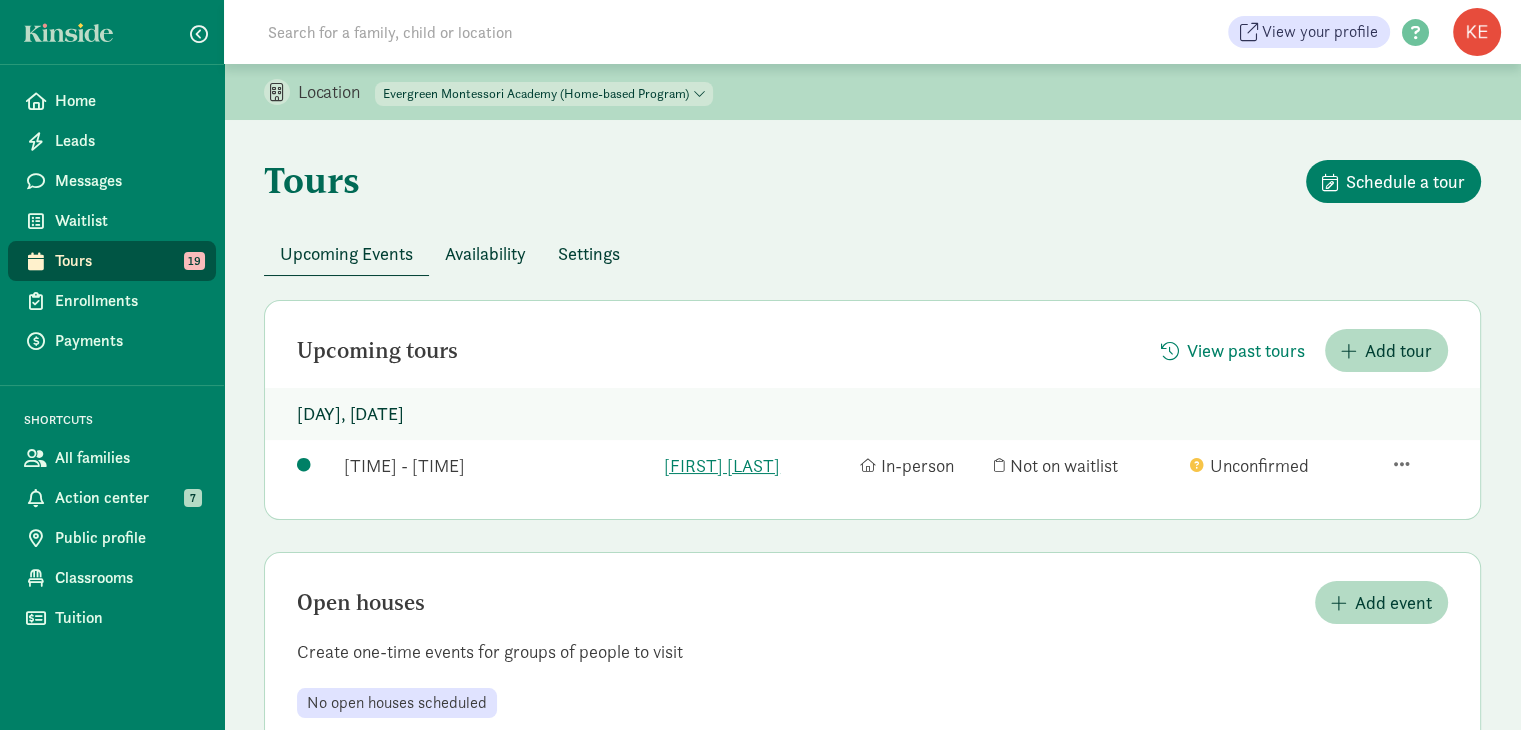click on "Settings" at bounding box center [589, 253] 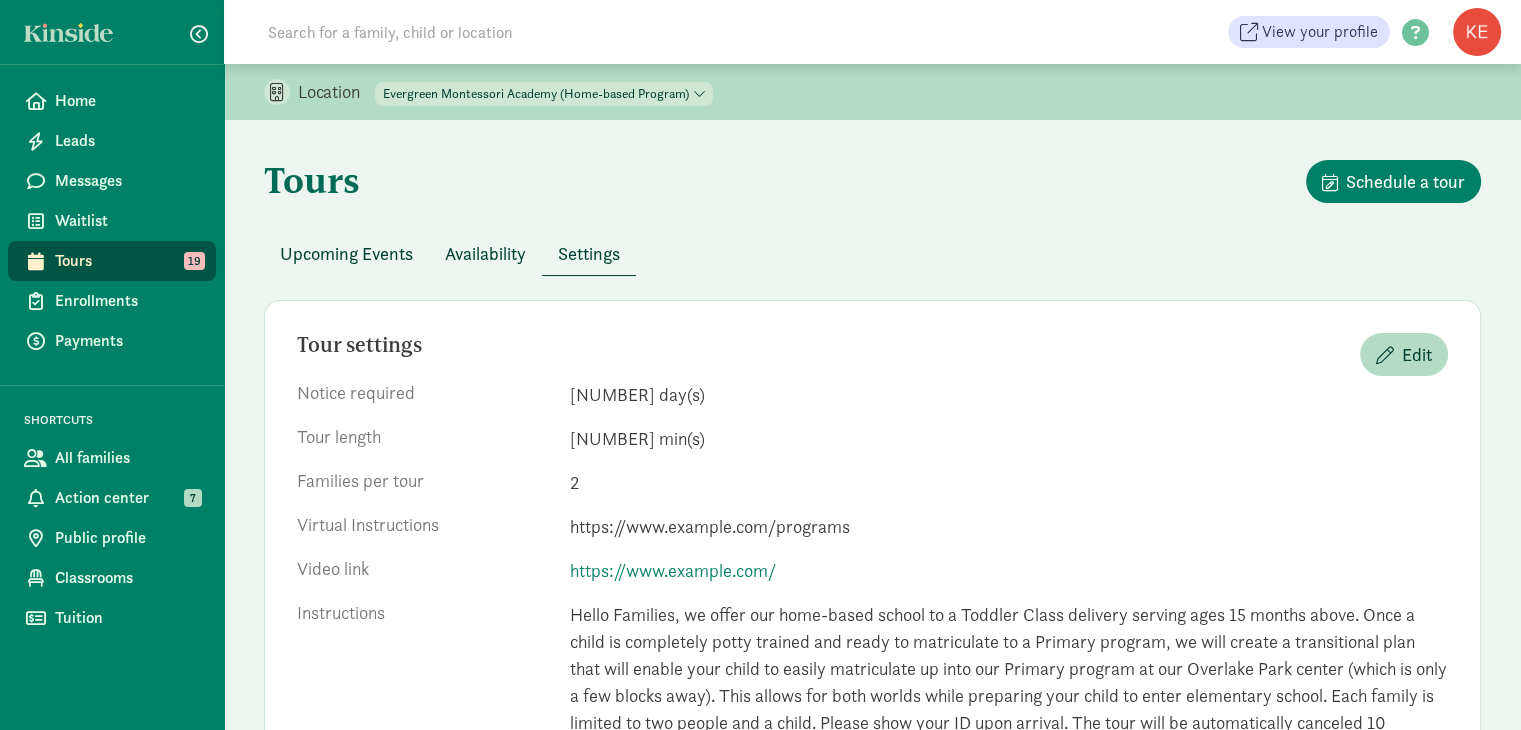 click on "Settings" at bounding box center [589, 253] 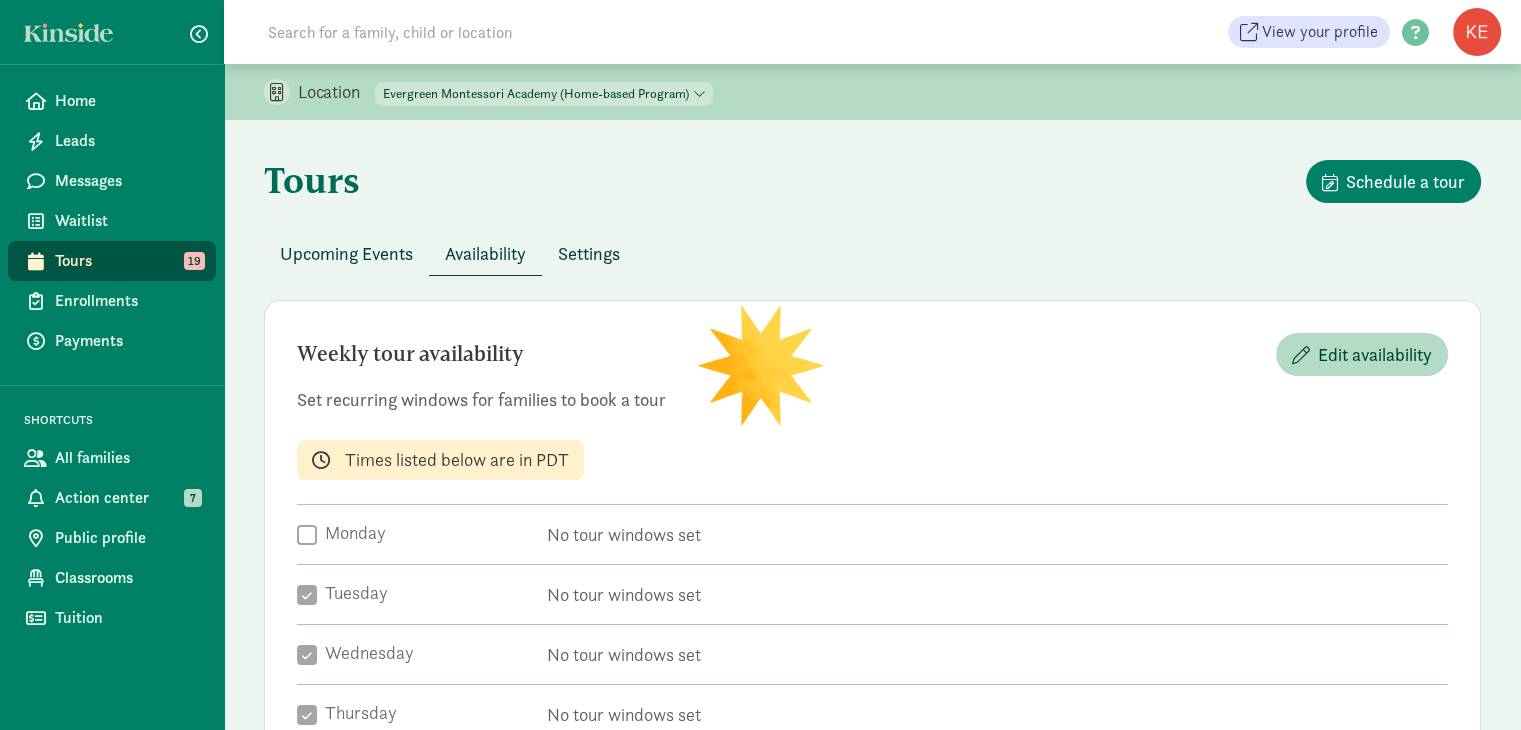checkbox on "true" 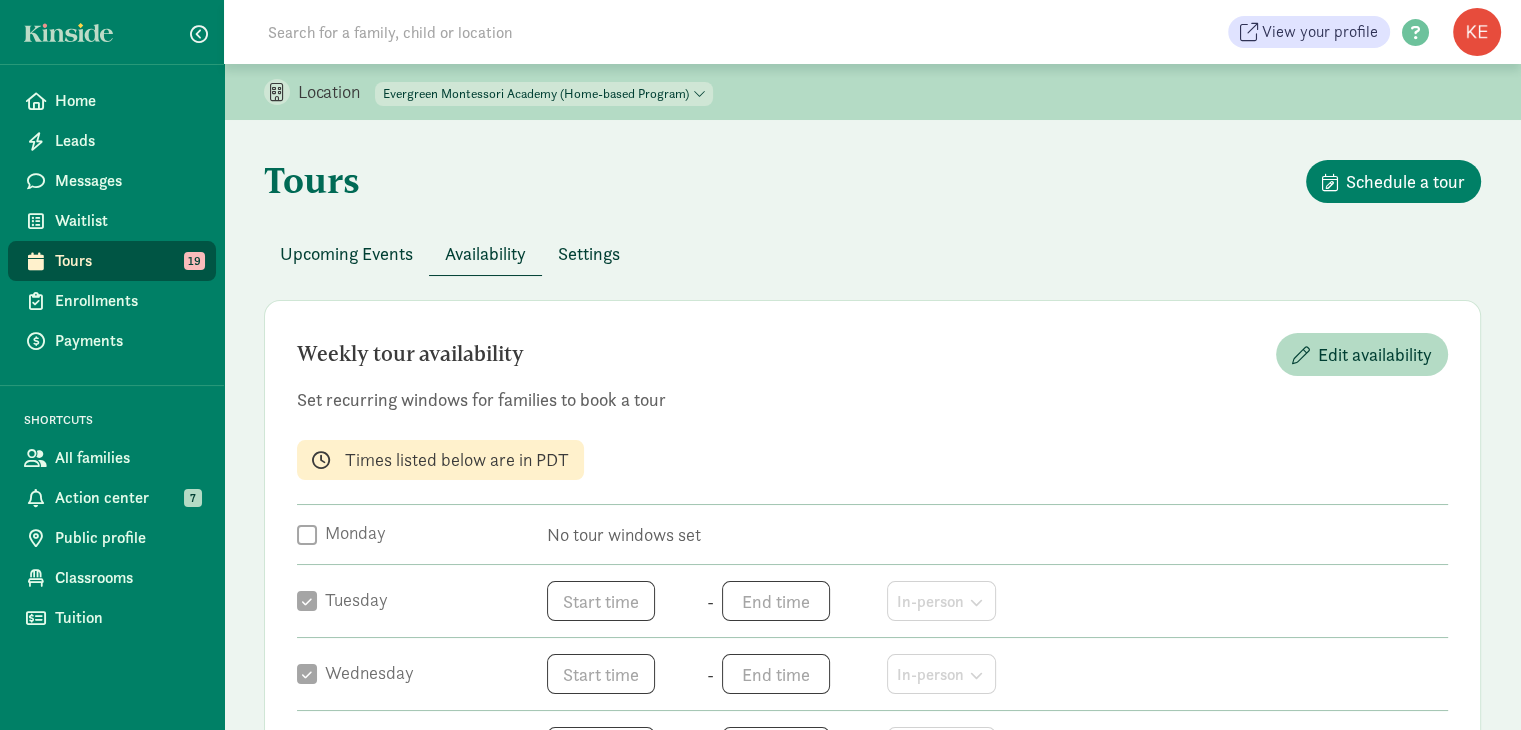 click on "Tours
Schedule a tour
Upcoming Events
Availability
Settings
Weekly tour availability
Edit availability
Set recurring windows for families to book a tour     Times listed below are in PDT              Monday       No tour windows set          Tuesday       h 12 1 2 3 4 5 6 7 8 9 10 11 mm 00 05 10 15 20 25 30 35 40 45 50 55 a am pm   -   h 12 1 2 3 4 5 6 7 8 9 10 11 mm 00 05 10 15 20 25 30 35 40 45 50 55 a am pm   In-person                   Wednesday       h 12 1 2 3 4 5 6 7 8 9 10 11 mm 00 05 10 15 20 25 30 35 40 45 50 55 a am pm   -   h 12 1 2 3 4 5 6 7 8 9 10 11 mm 00 05 10 15 20 25 30 35 40 45 50 55 a am pm   In-person                   Thursday       h 12 1 2 3 4 5 6 7 8 9 10 11 mm 00 05 10 15 20 25 30 35 40 45 50 55 a am pm   -   h 12 1 2 3 4 5 6 7 8 9 10 11 mm 00 05 10 15 20 25 30 35 40 45 50 55 a am pm   In-person                   Friday       h 12 1" 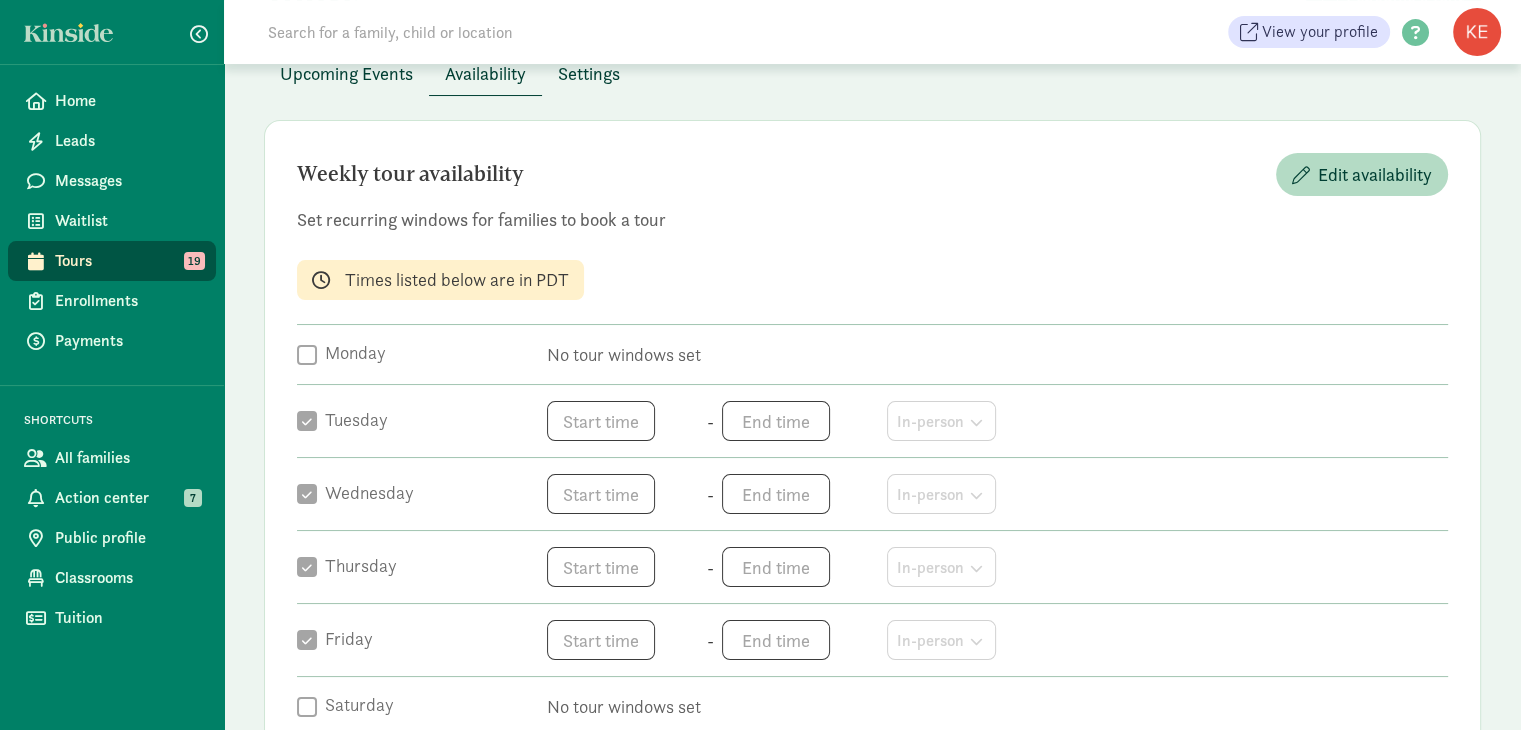 scroll, scrollTop: 176, scrollLeft: 0, axis: vertical 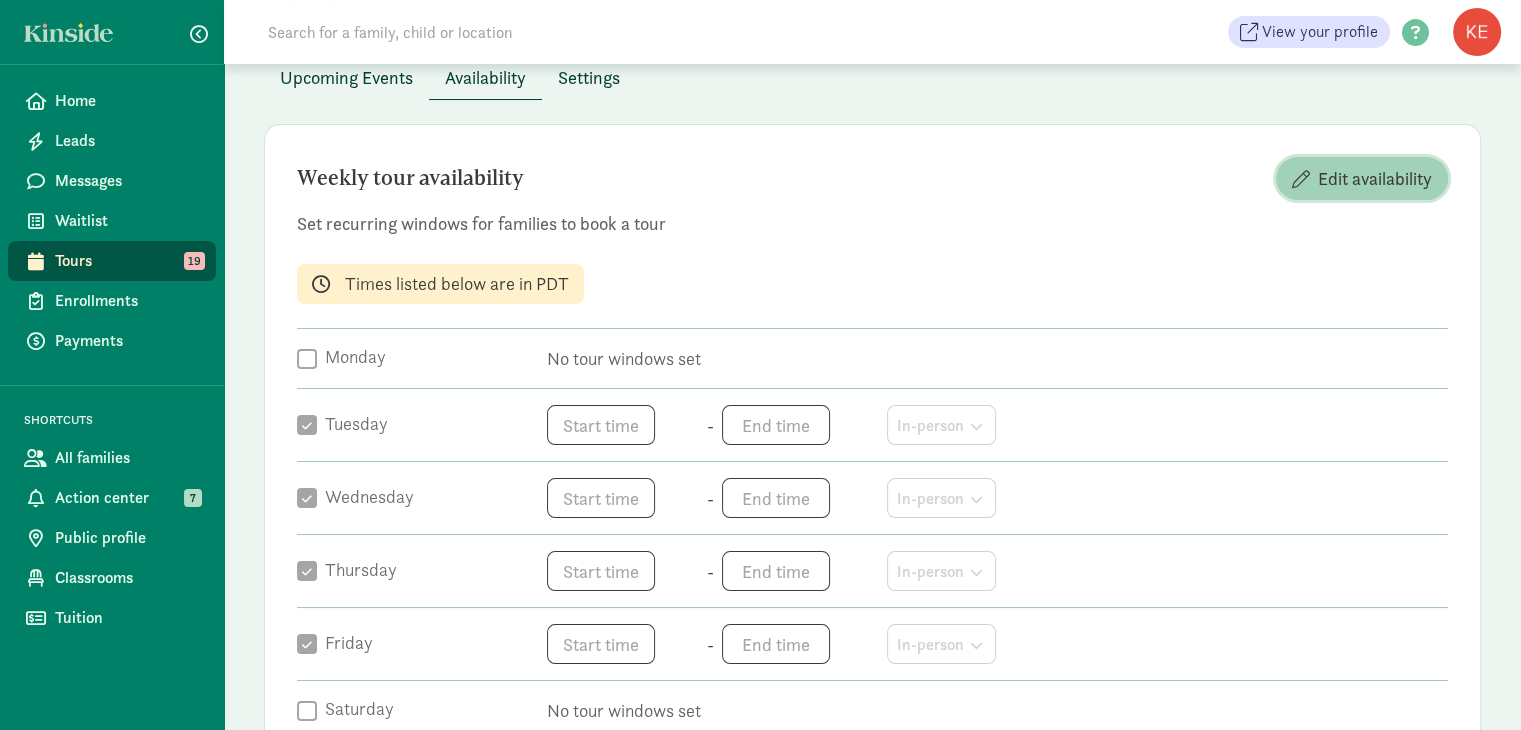 click on "Edit availability" at bounding box center [1375, 178] 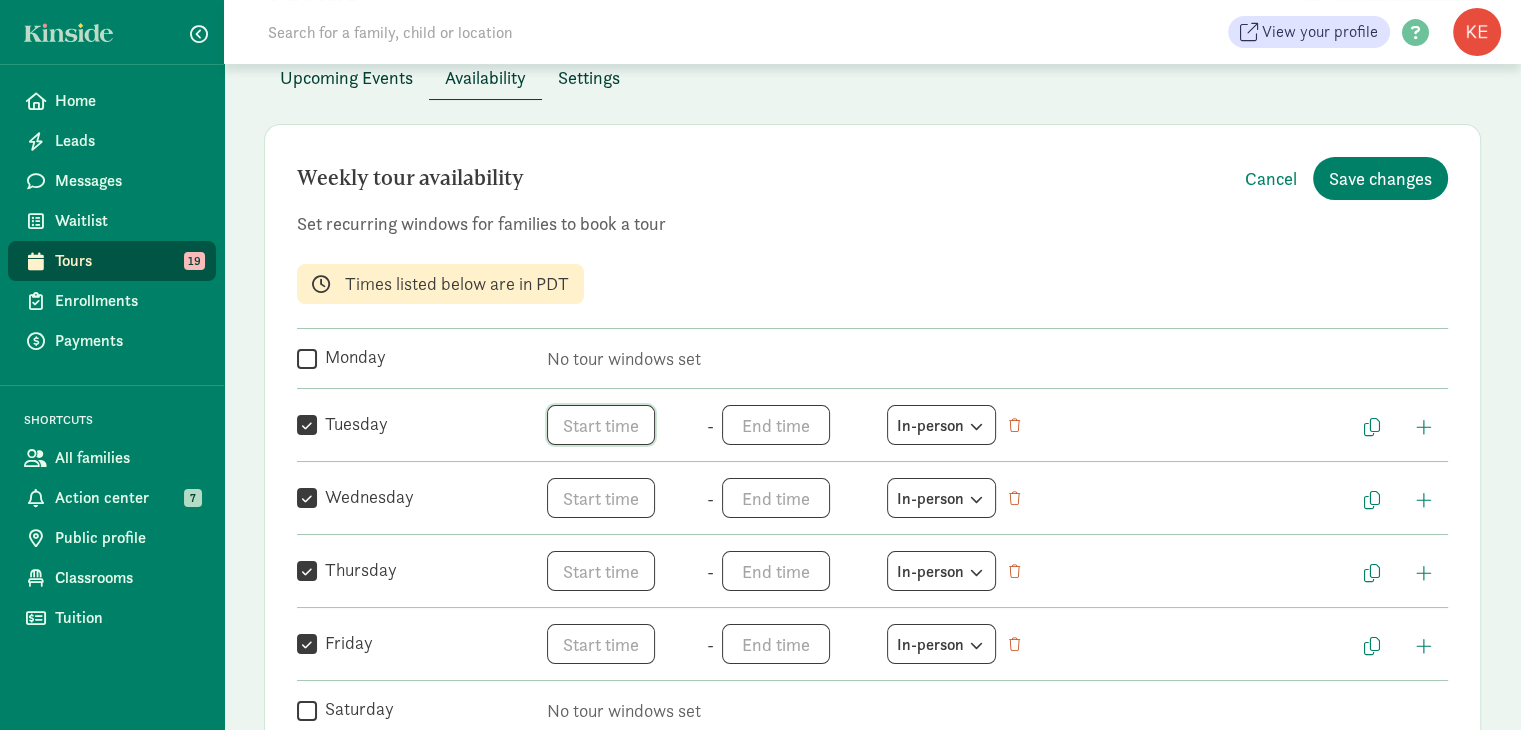 click on "h 12 1 2 3 4 5 6 7 8 9 10 11 mm 00 05 10 15 20 25 30 35 40 45 50 55 a am pm" at bounding box center [623, 425] 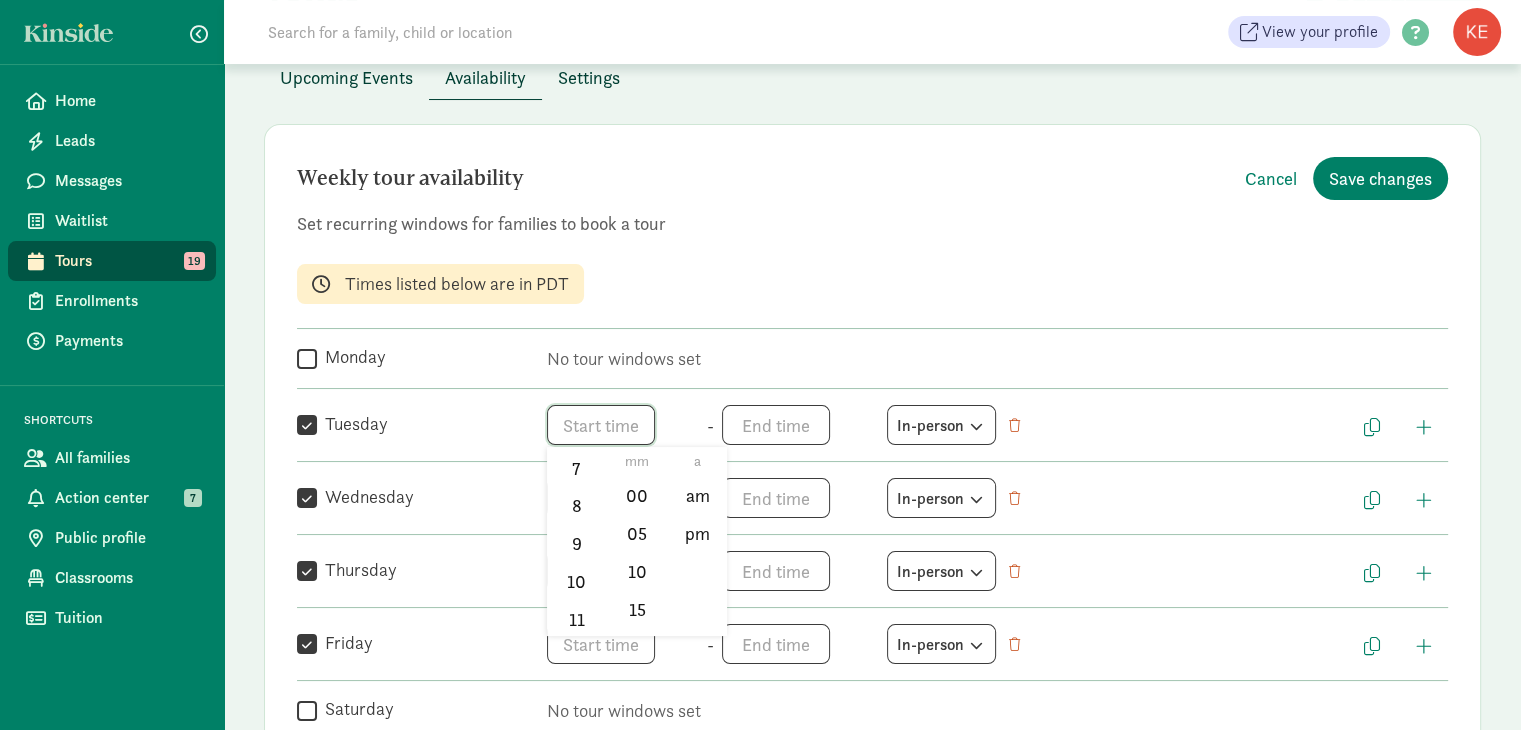 scroll, scrollTop: 294, scrollLeft: 0, axis: vertical 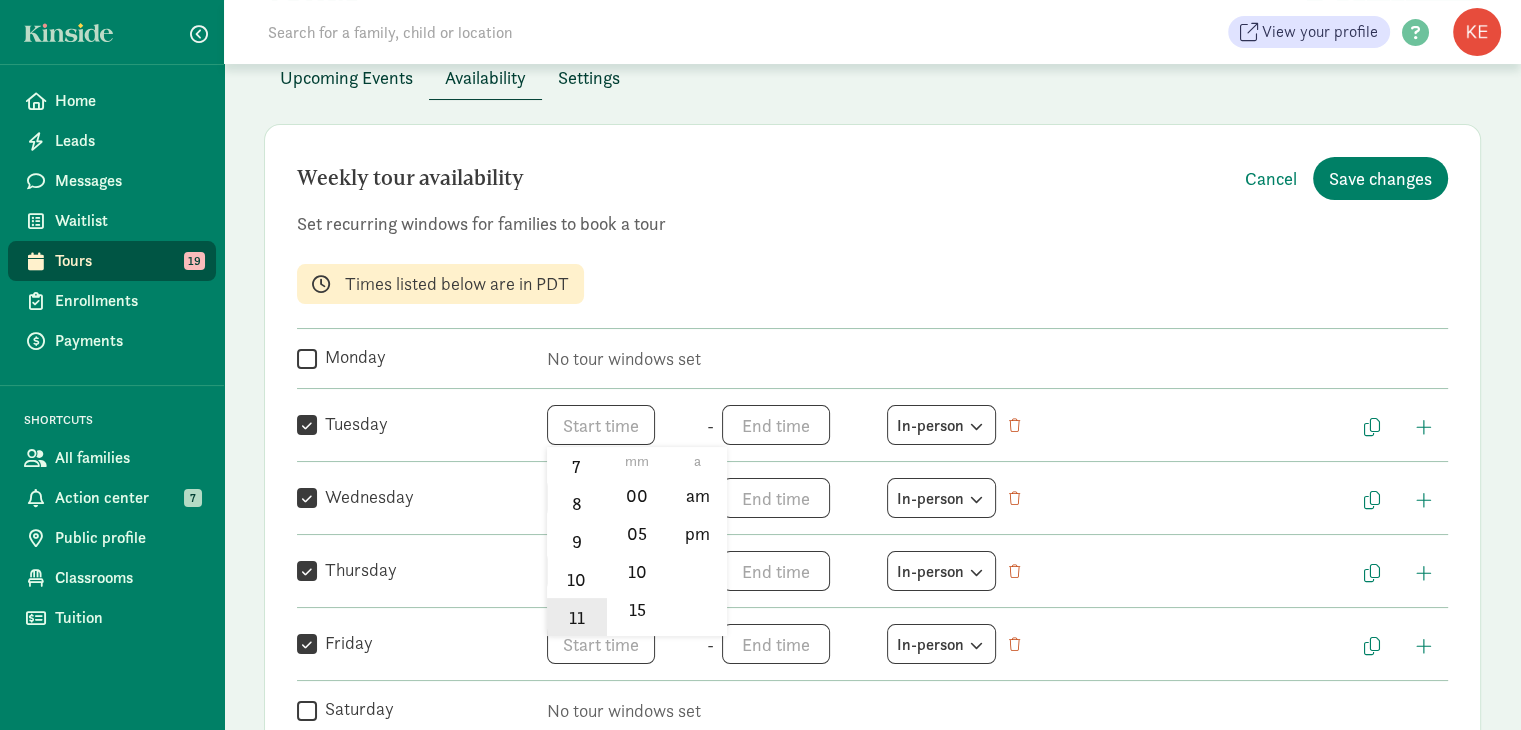 click on "11" 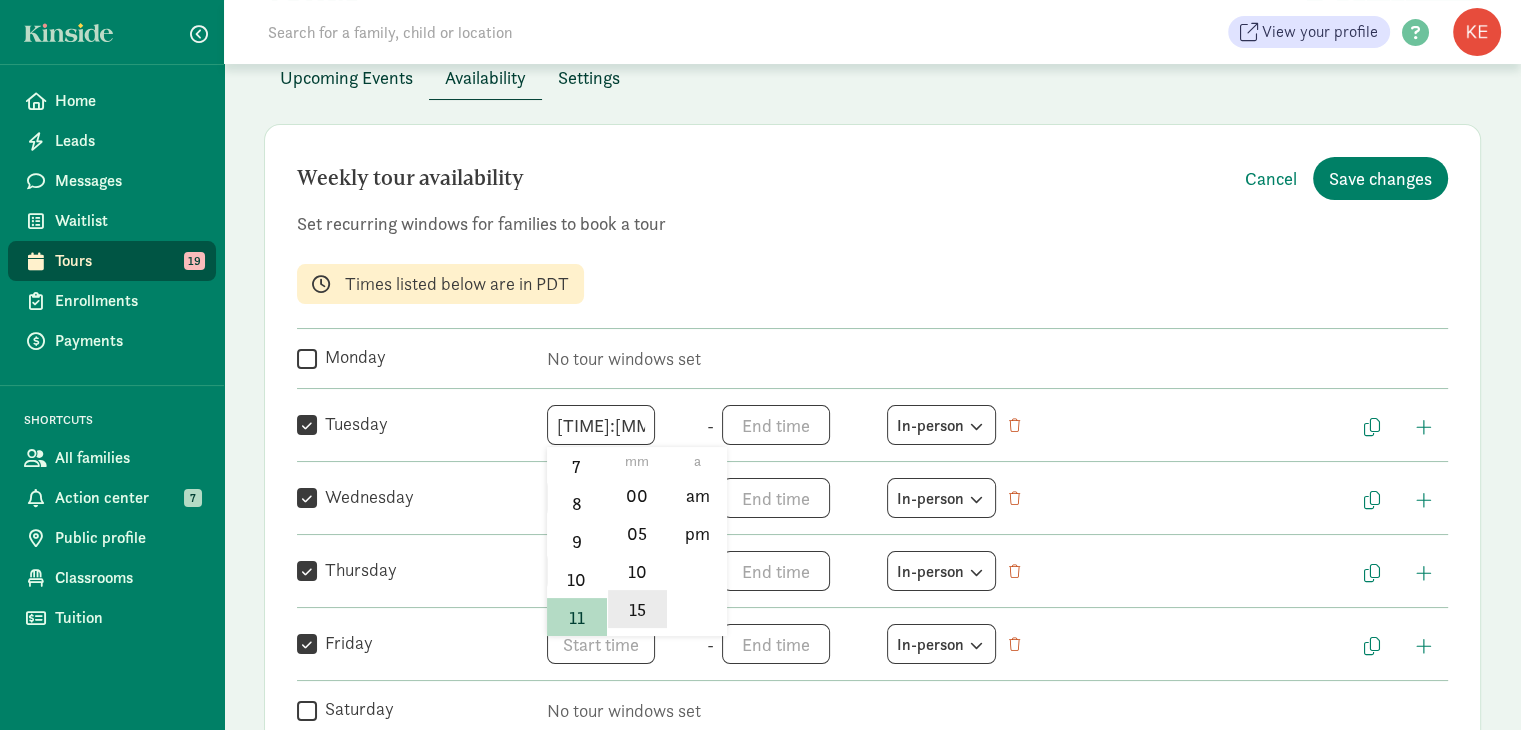 click on "15" 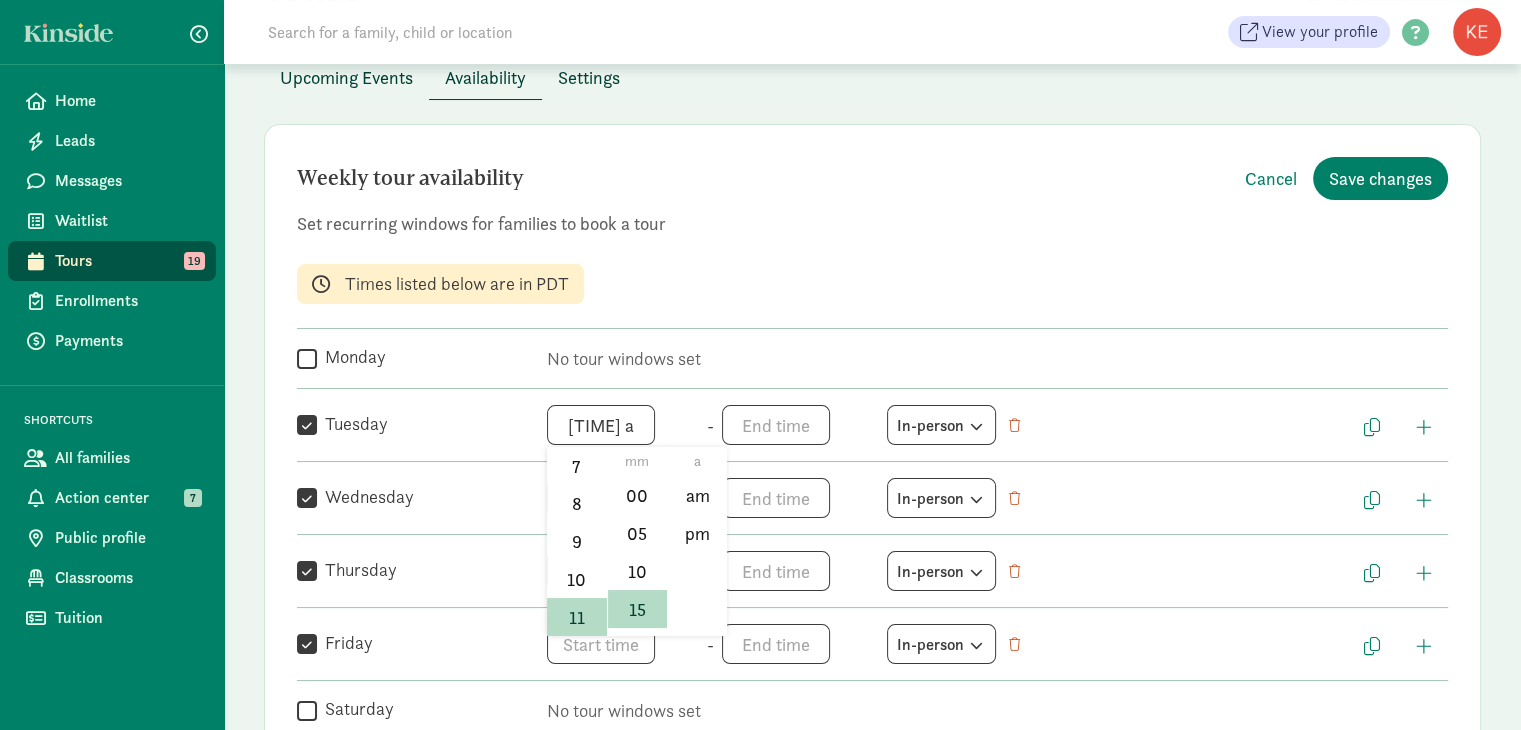 click at bounding box center [760, 365] 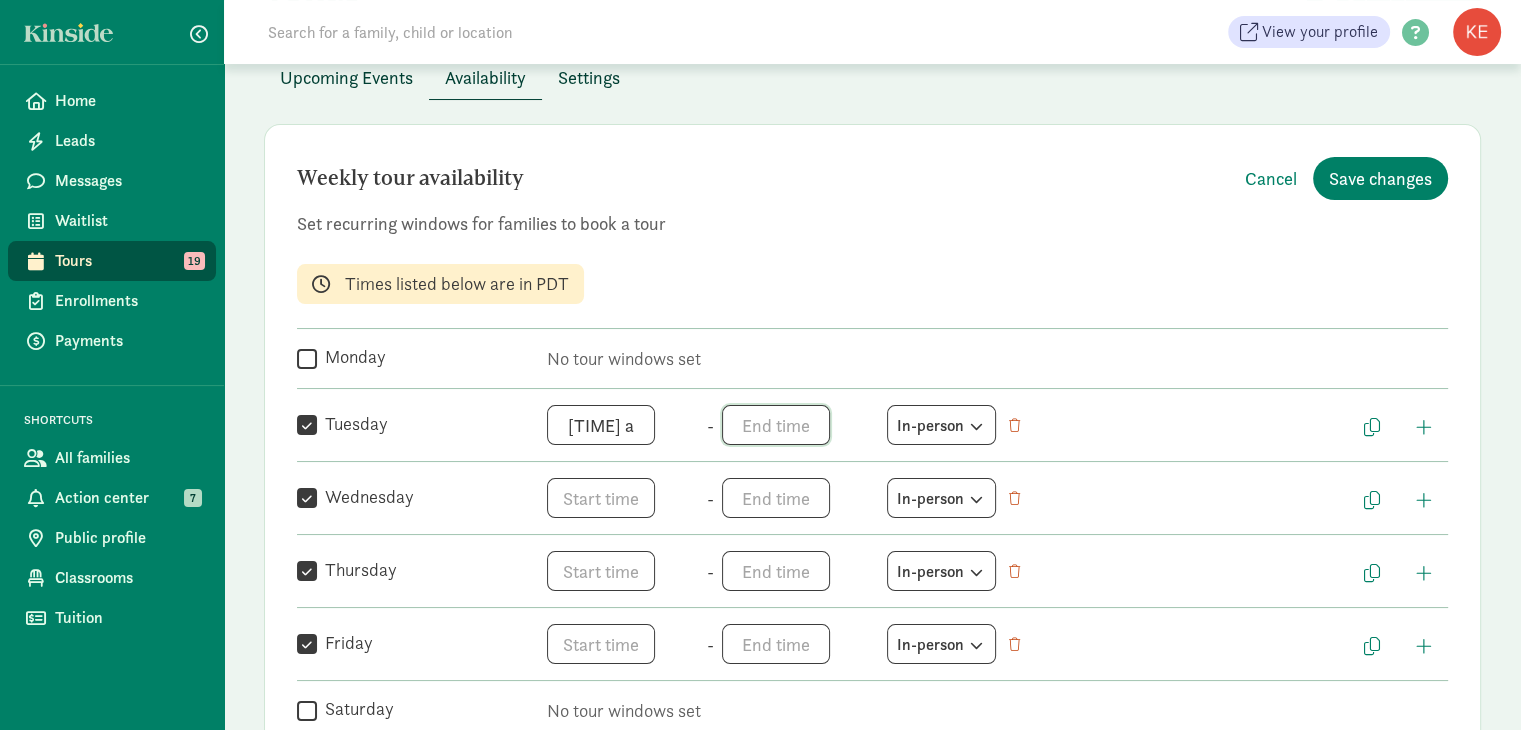 click on "h 12 1 2 3 4 5 6 7 8 9 10 11 mm 00 05 10 15 20 25 30 35 40 45 50 55 a am pm" at bounding box center (798, 425) 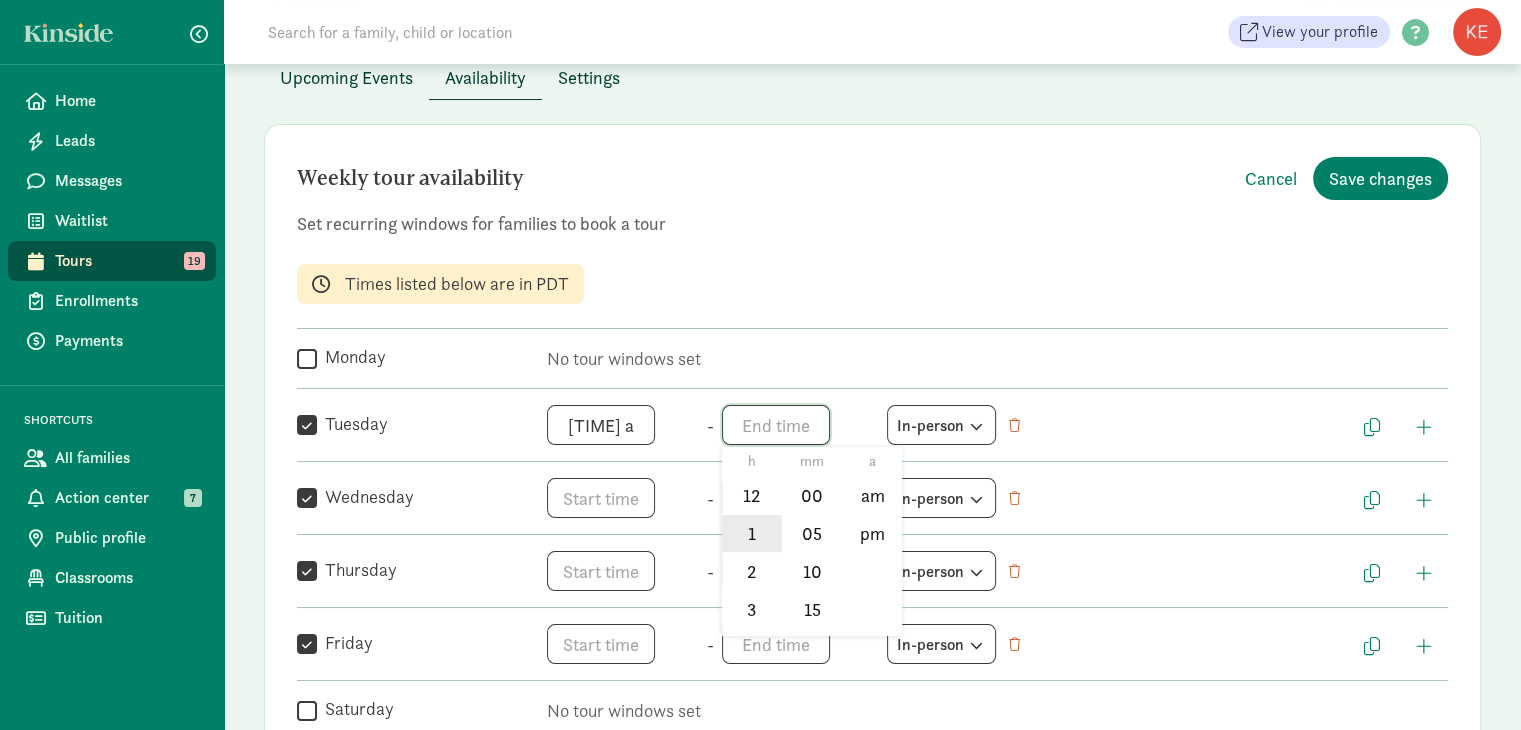scroll, scrollTop: 294, scrollLeft: 0, axis: vertical 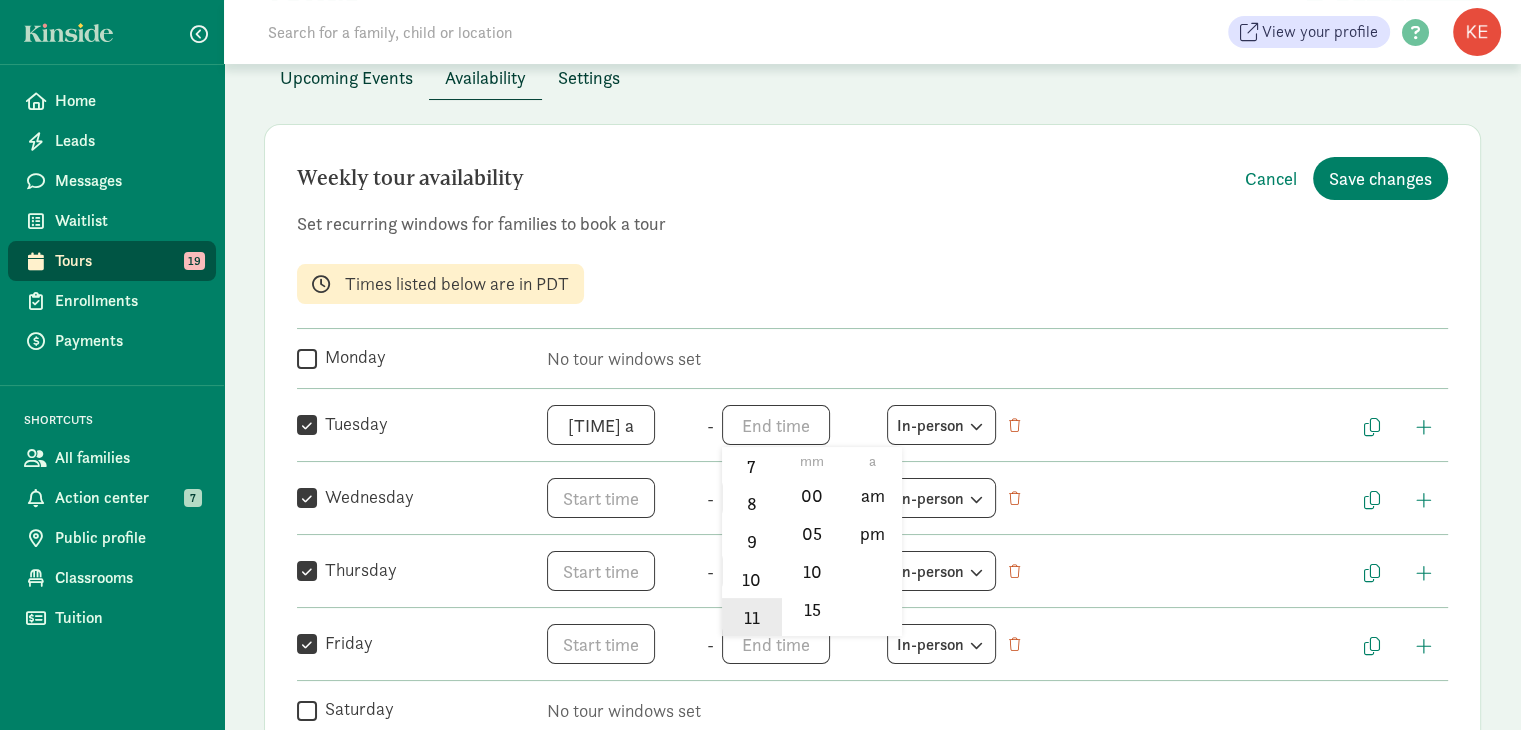 click on "11" 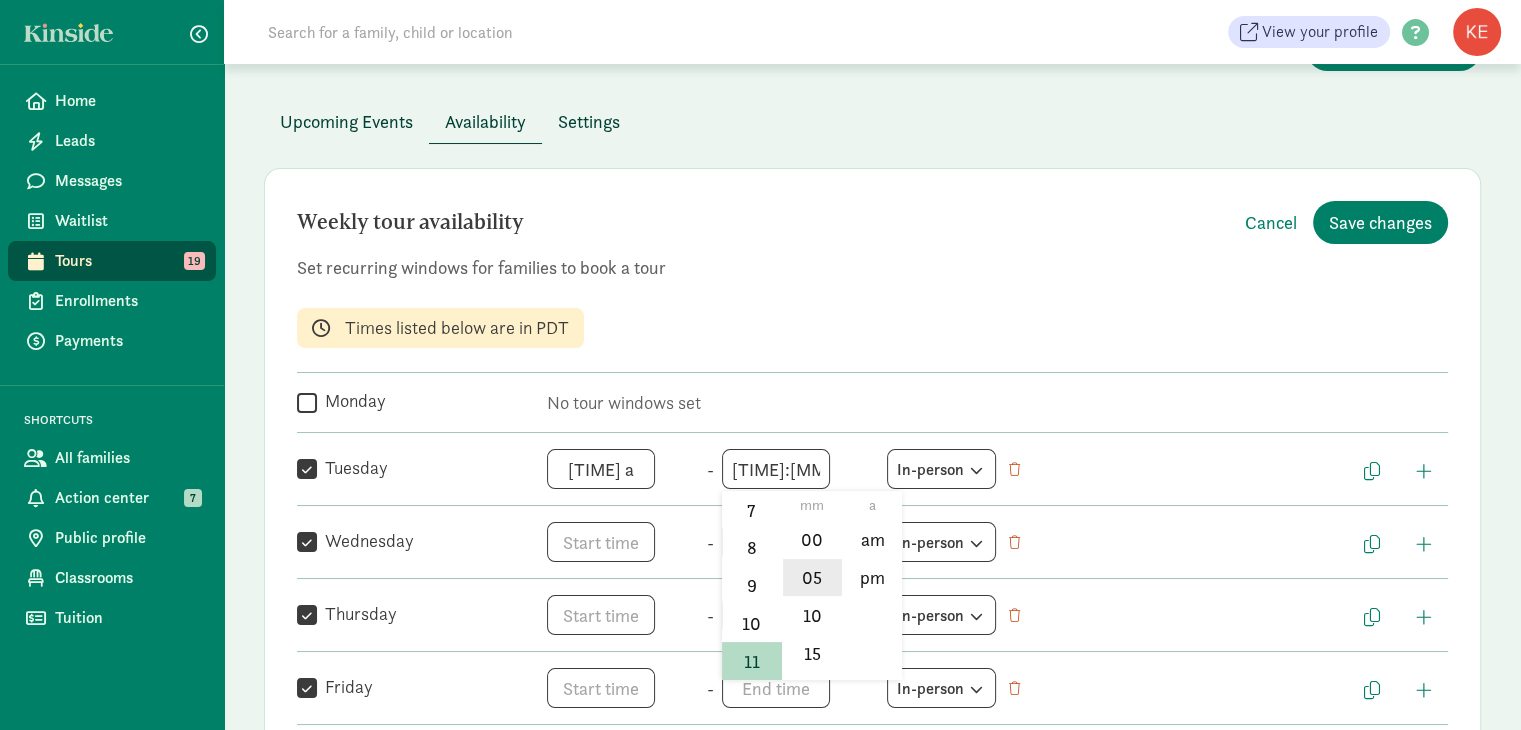 scroll, scrollTop: 116, scrollLeft: 0, axis: vertical 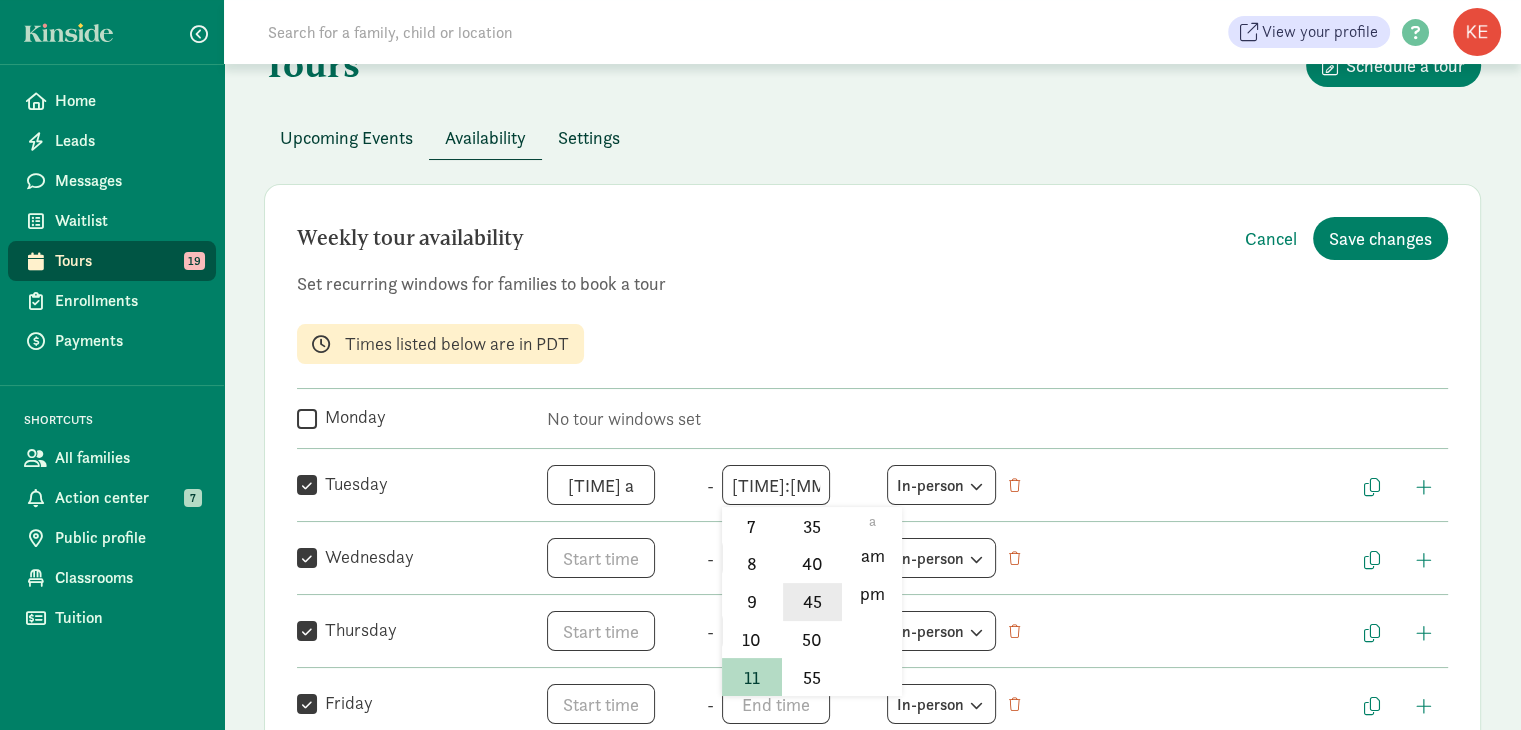 click on "45" 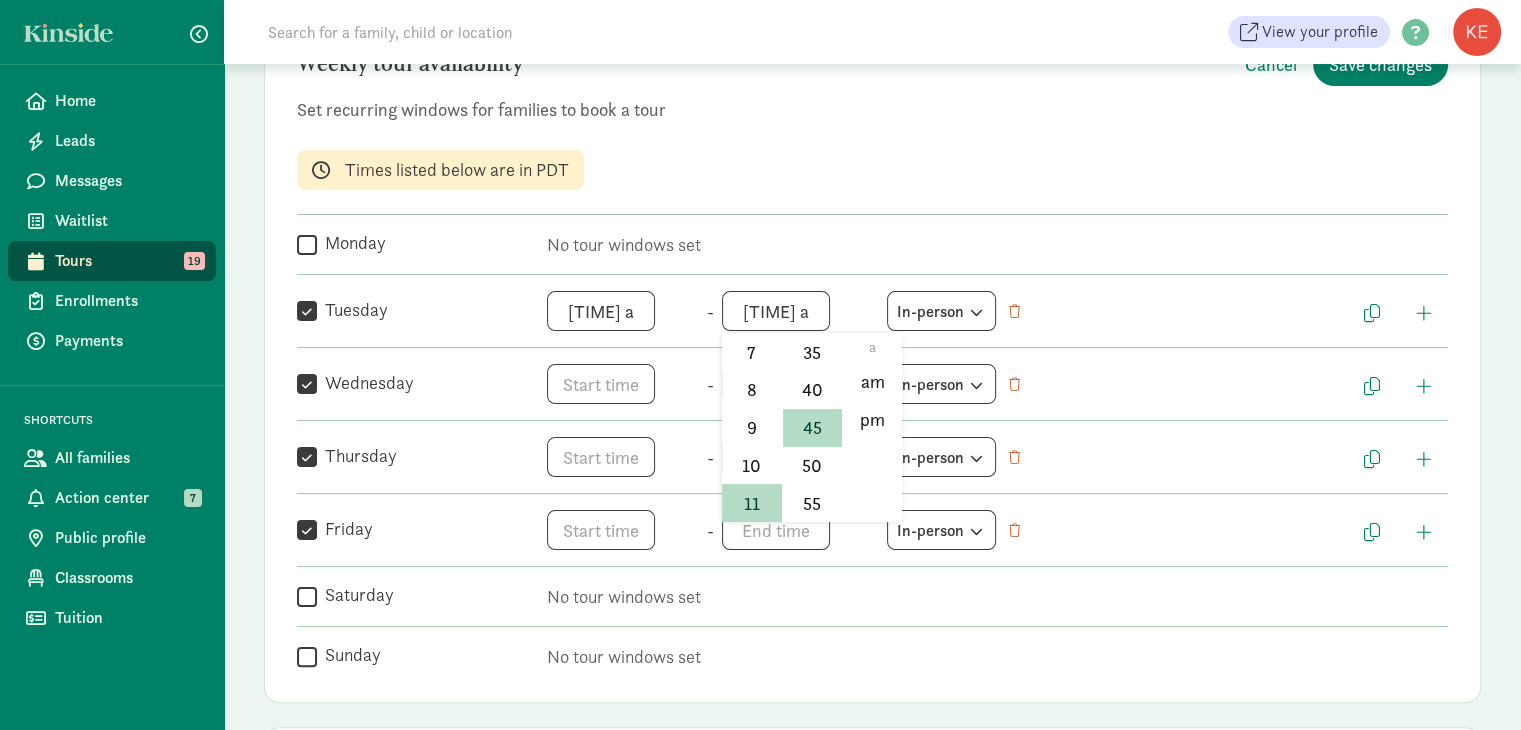 scroll, scrollTop: 300, scrollLeft: 0, axis: vertical 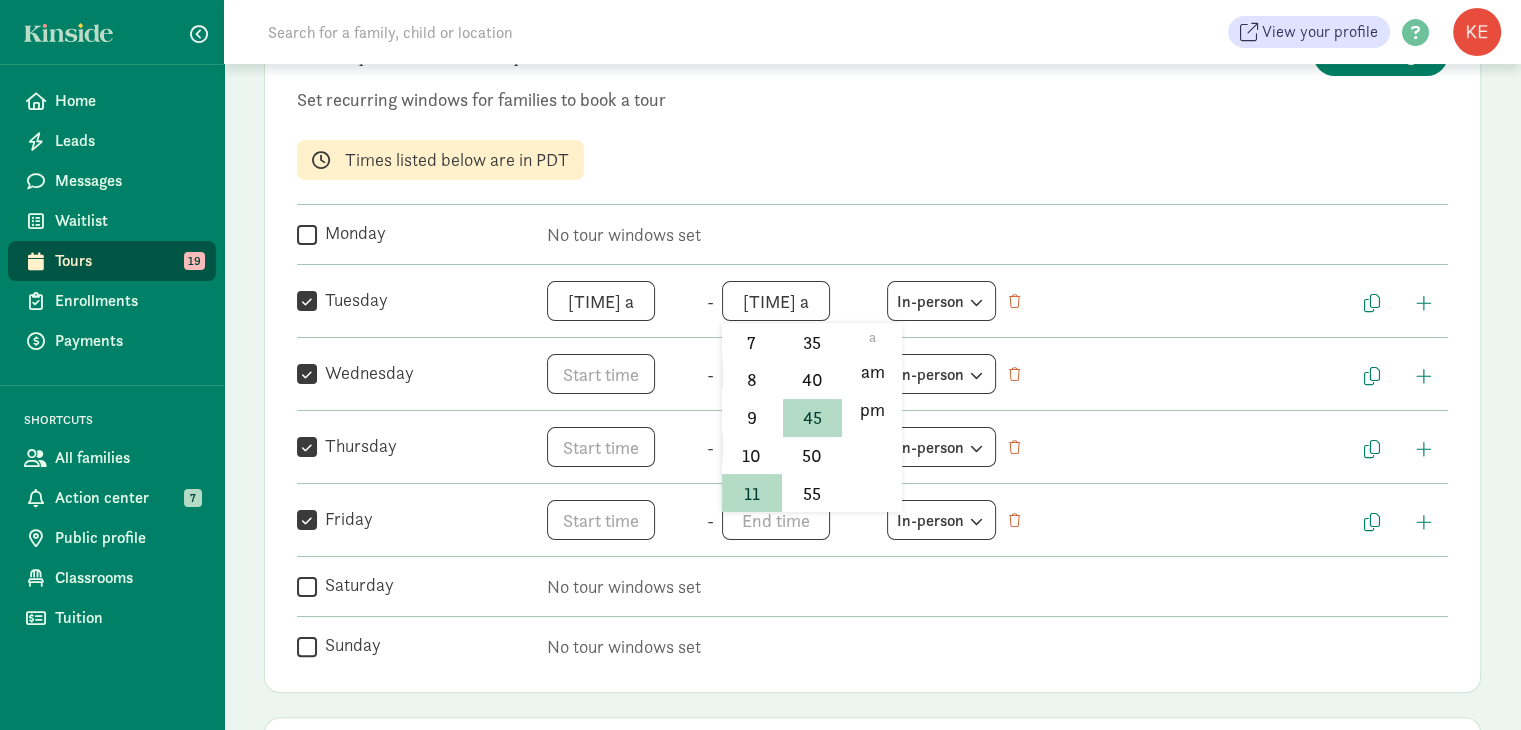click at bounding box center [760, 365] 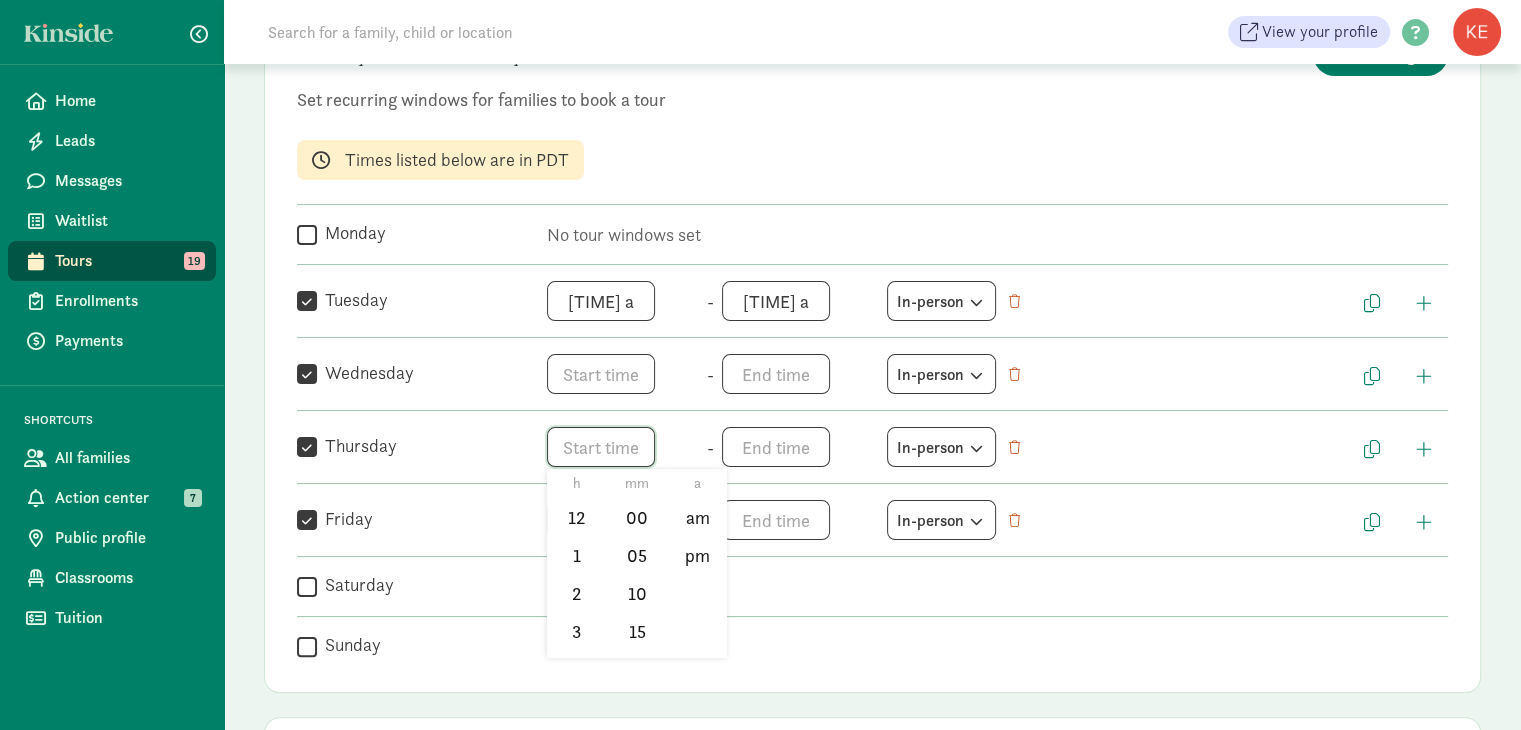 click on "h 12 1 2 3 4 5 6 7 8 9 10 11 mm 00 05 10 15 20 25 30 35 40 45 50 55 a am pm" at bounding box center (623, 447) 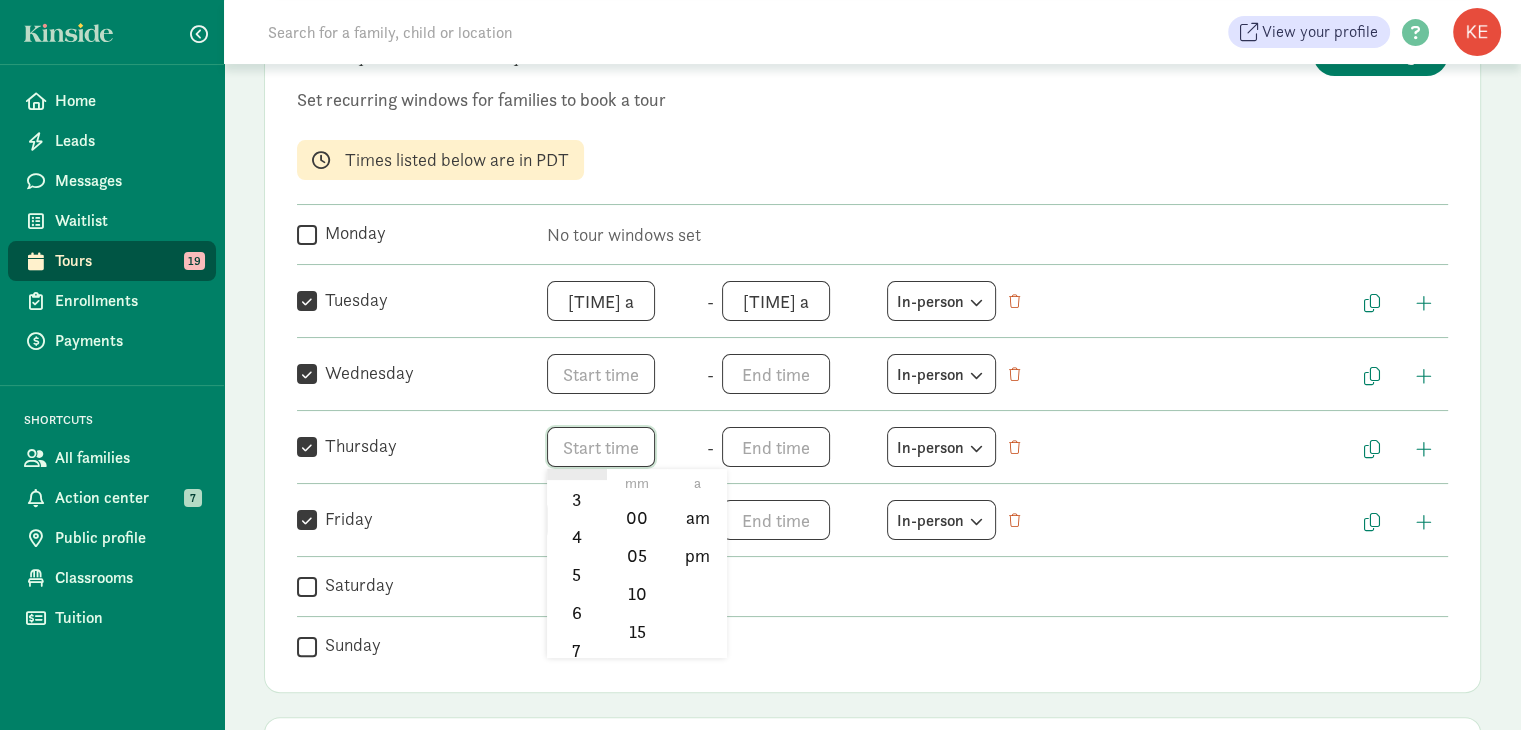 scroll, scrollTop: 294, scrollLeft: 0, axis: vertical 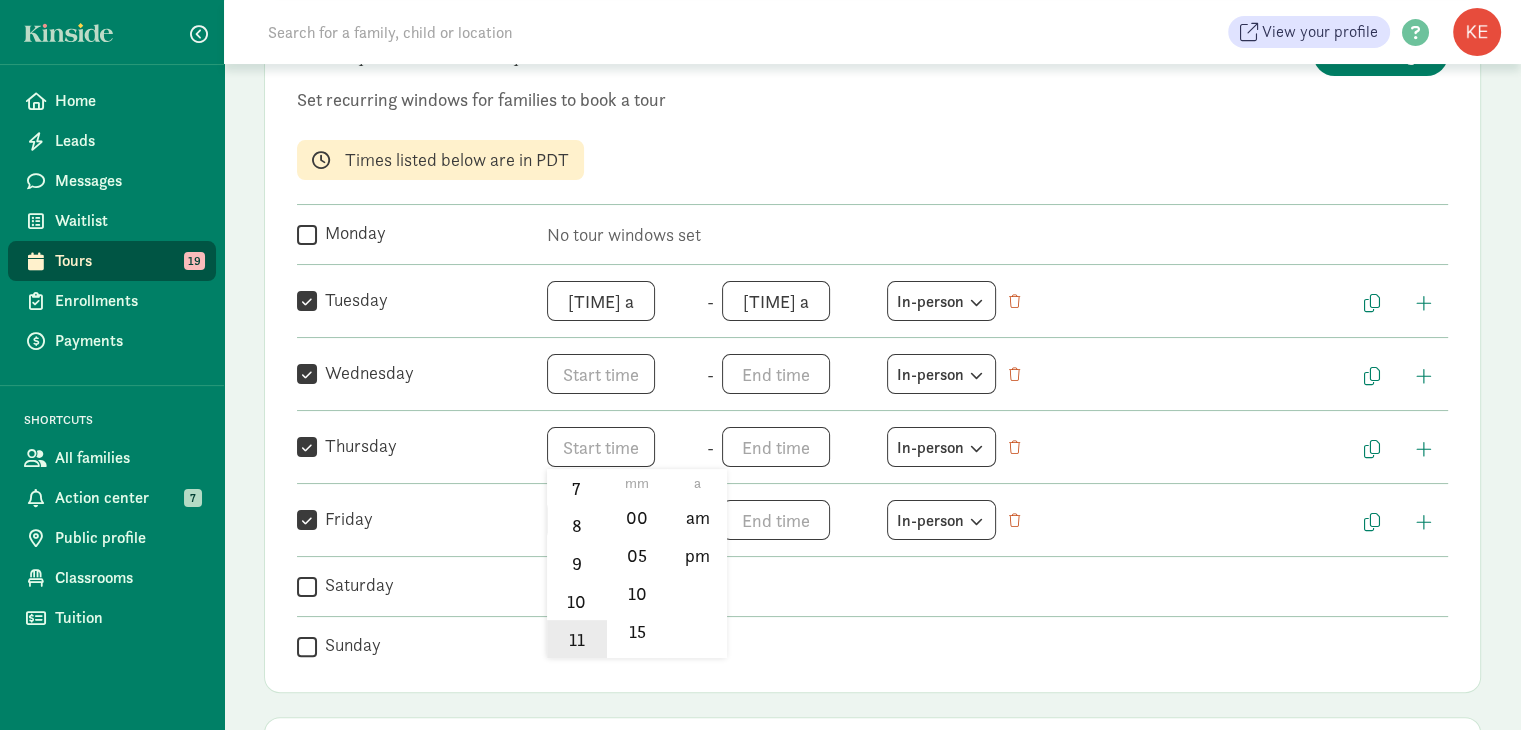 click on "11" 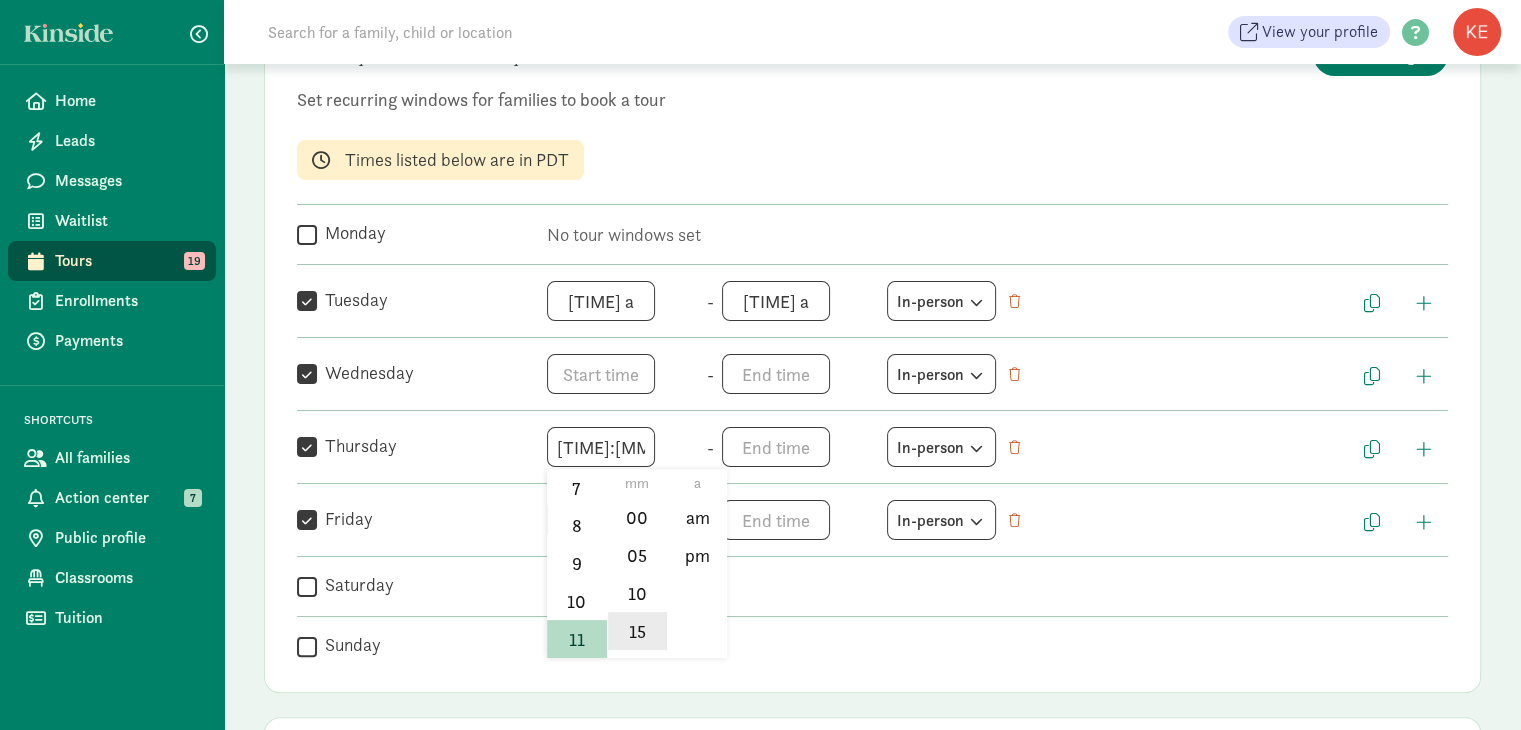 click on "15" 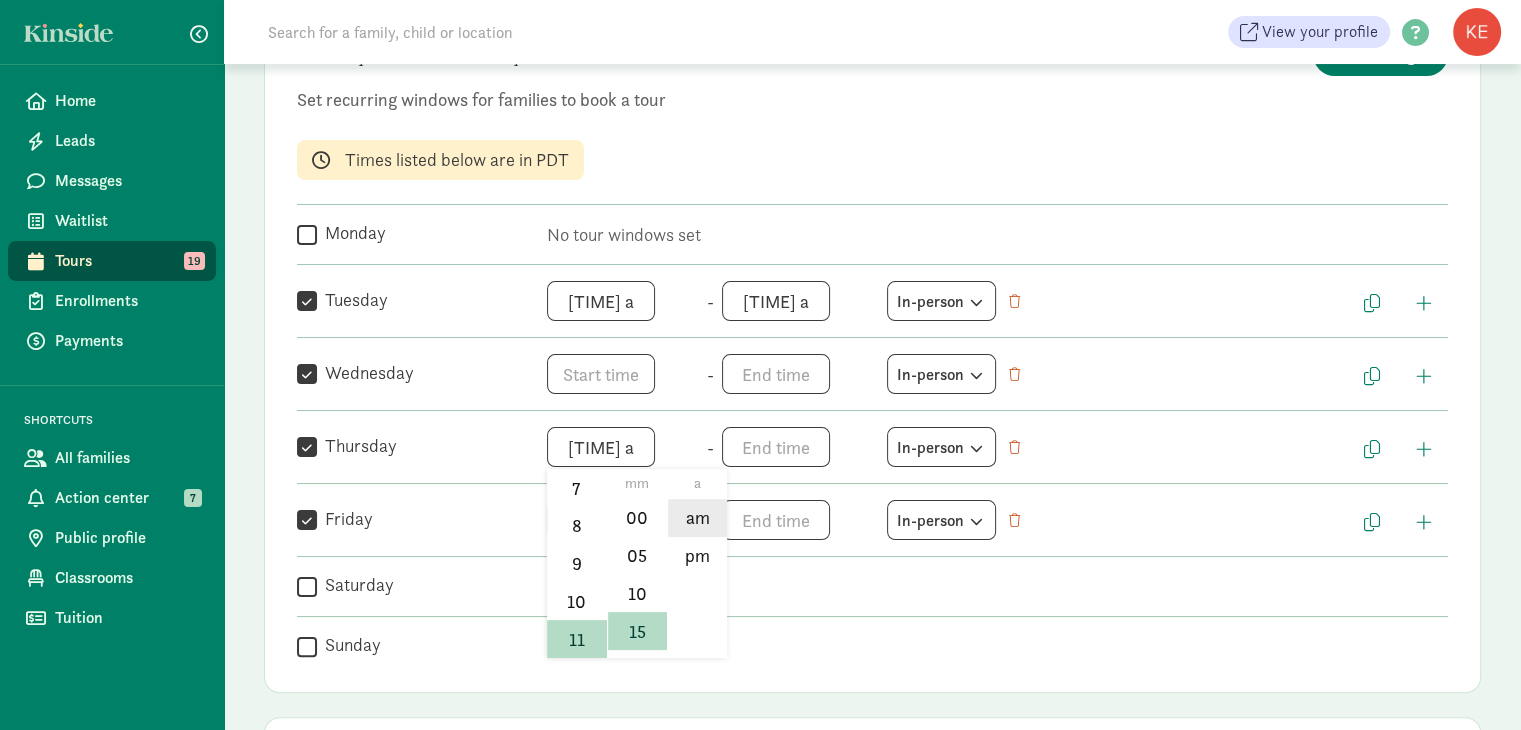 click on "am" 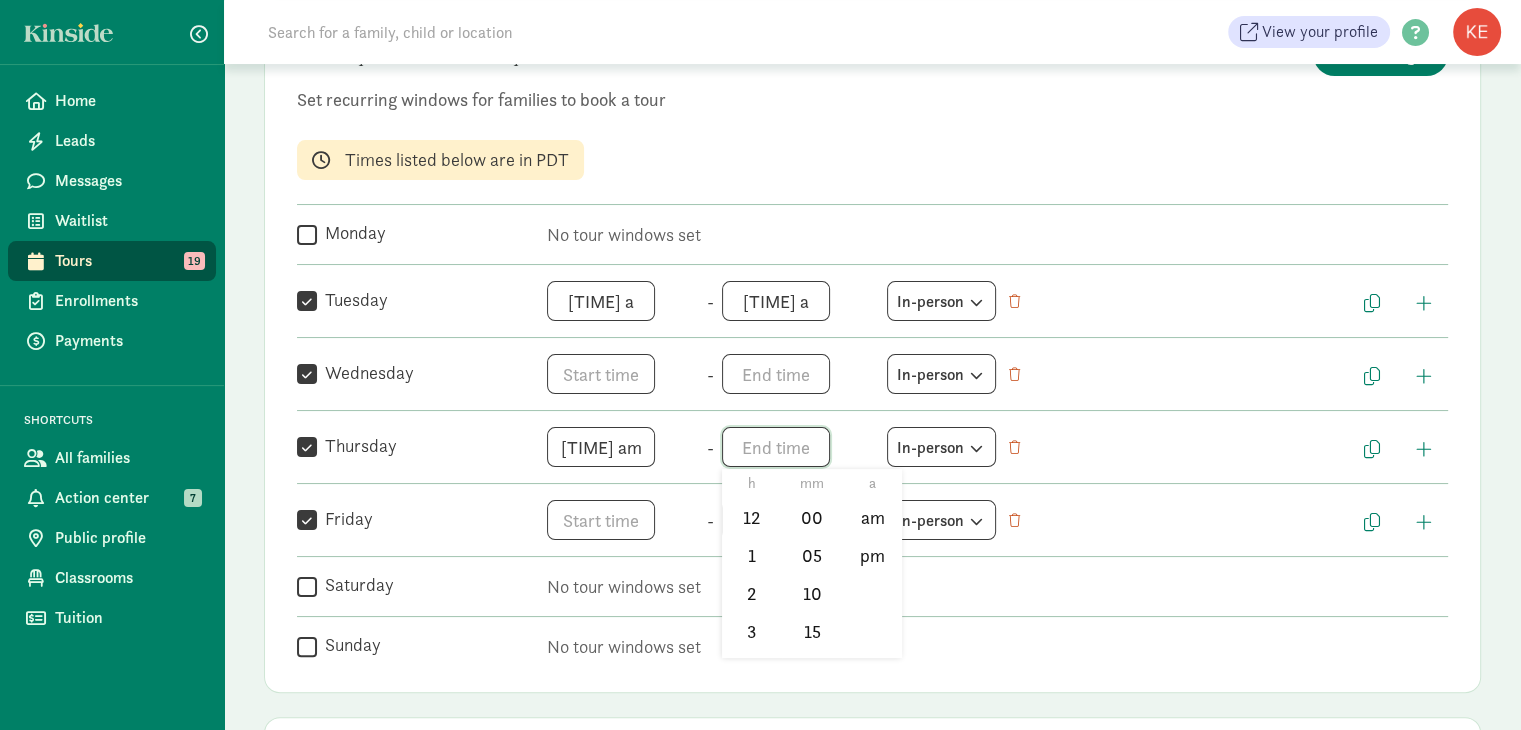 click on "h 12 1 2 3 4 5 6 7 8 9 10 11 mm 00 05 10 15 20 25 30 35 40 45 50 55 a am pm" at bounding box center [798, 447] 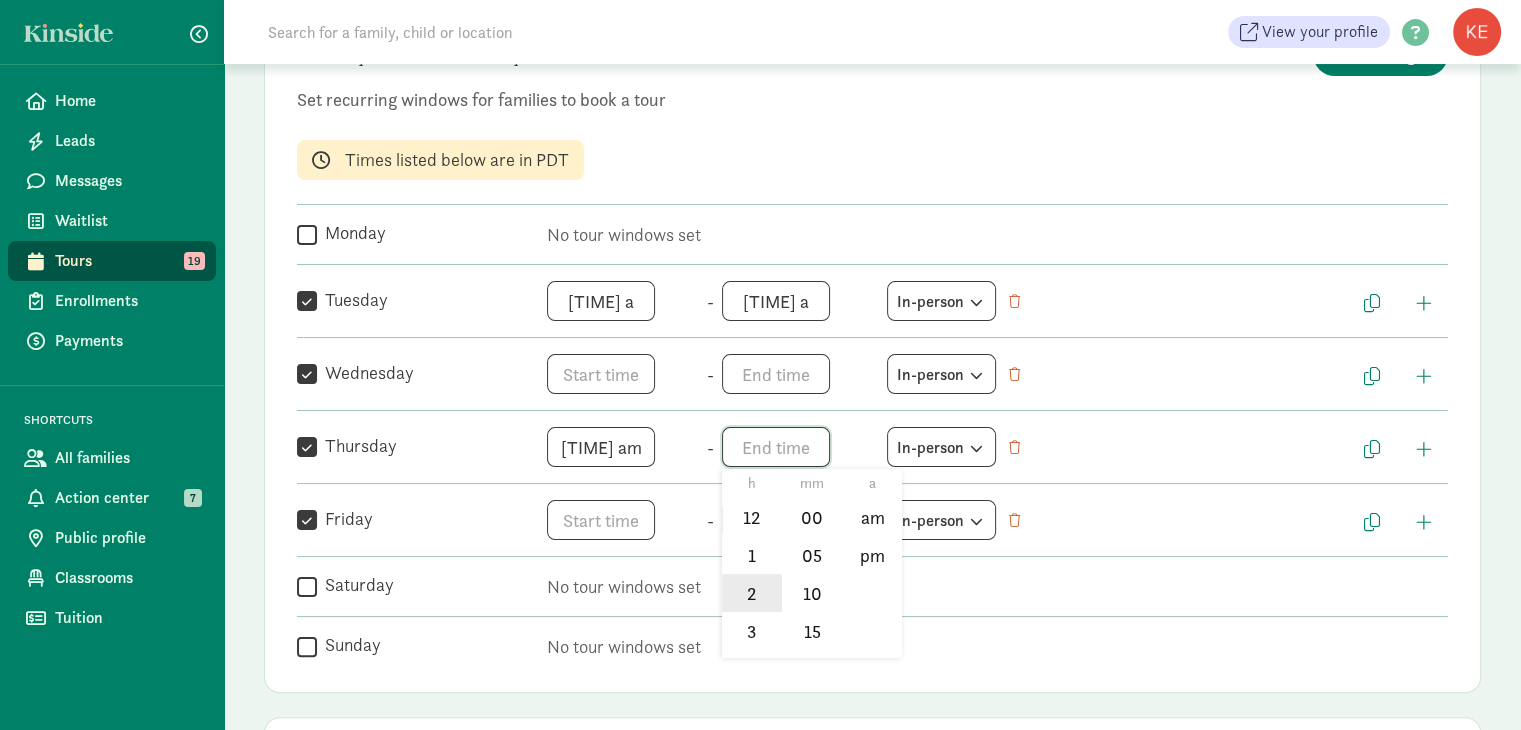 scroll, scrollTop: 294, scrollLeft: 0, axis: vertical 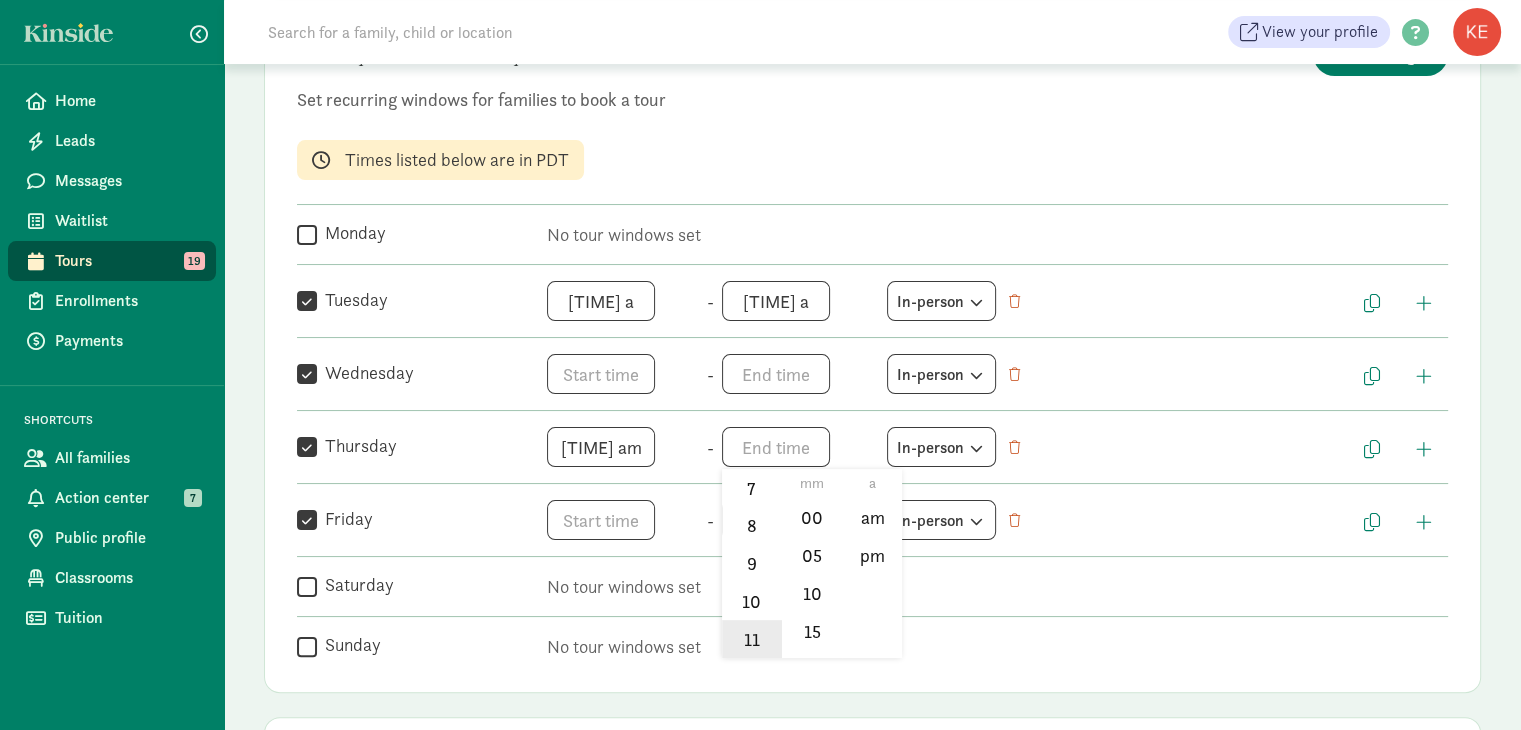 click on "11" 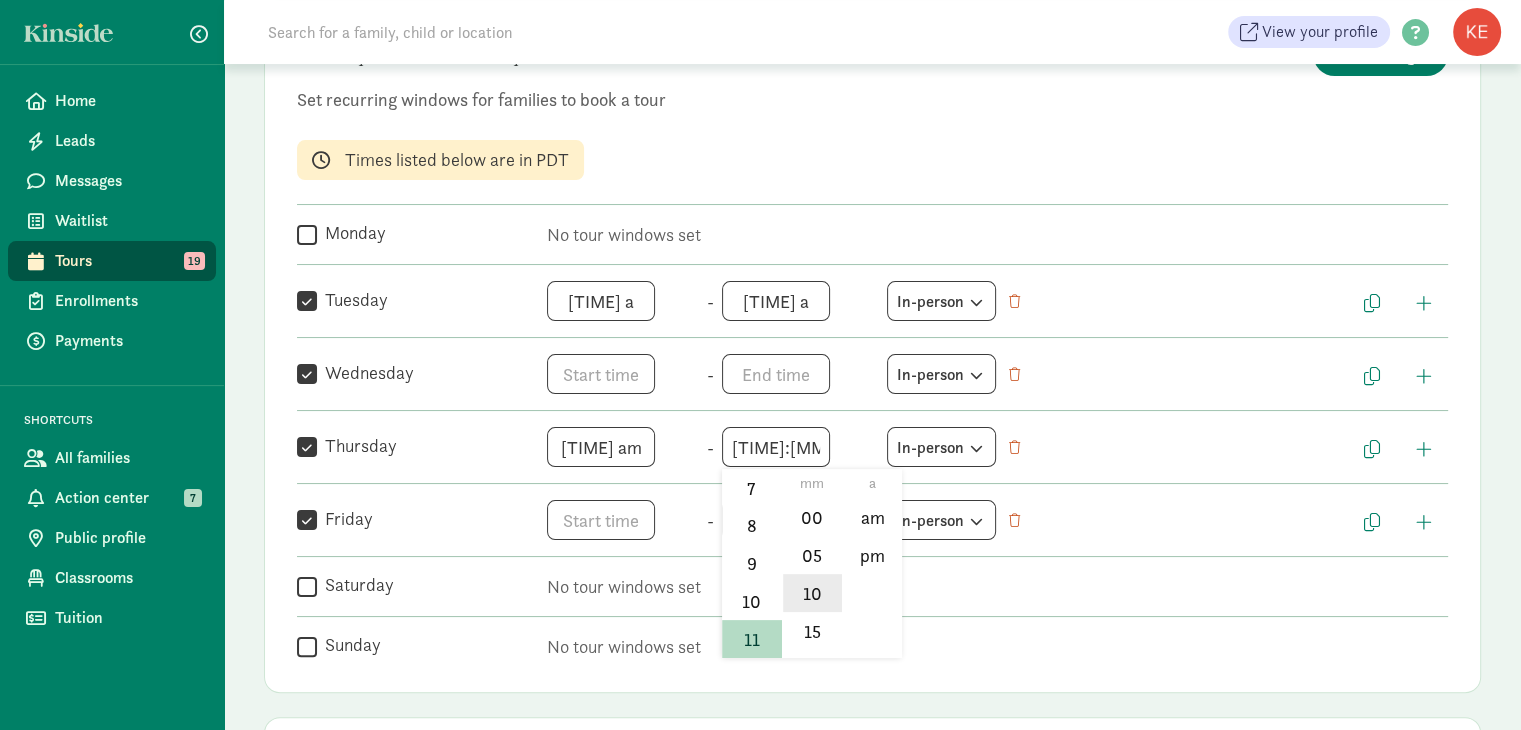 scroll, scrollTop: 294, scrollLeft: 0, axis: vertical 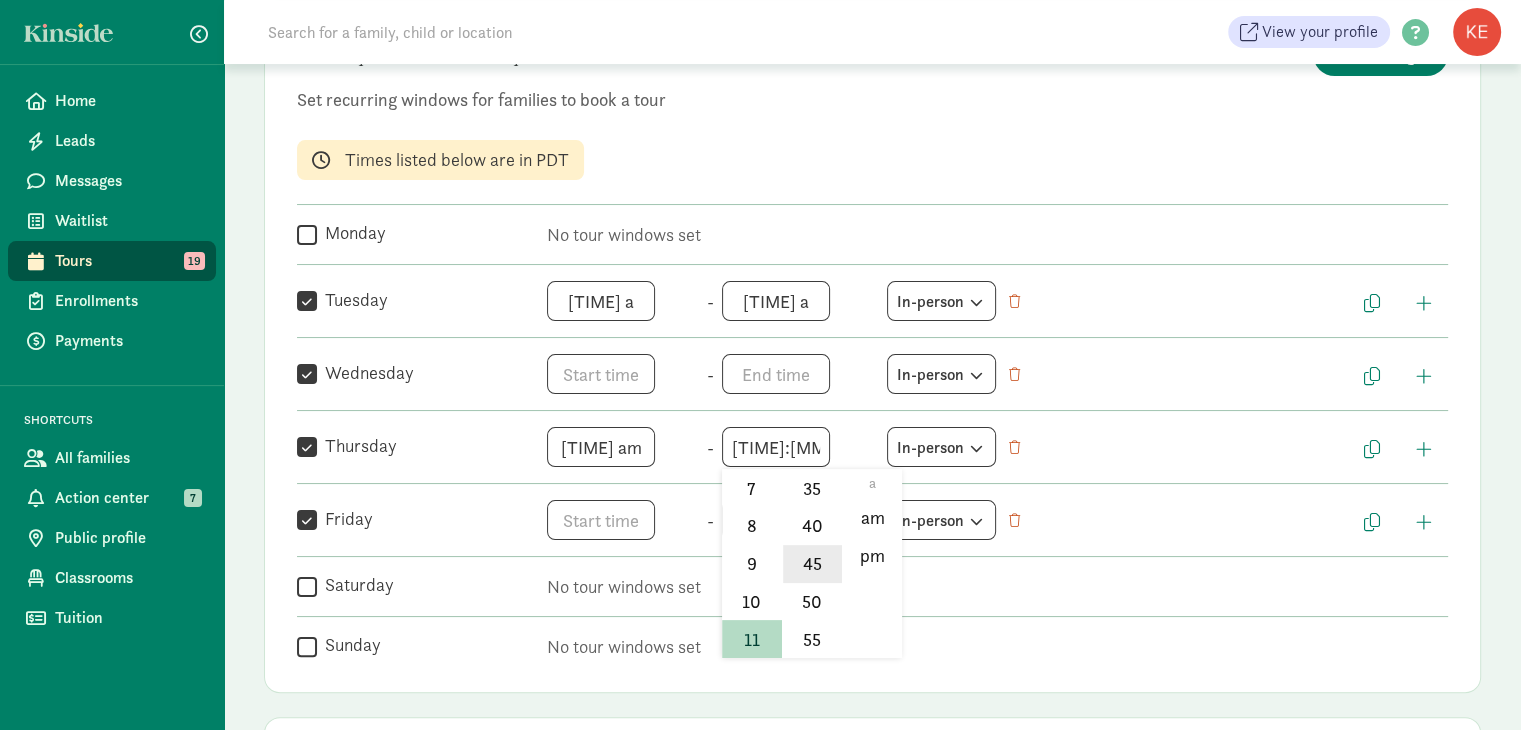 click on "45" 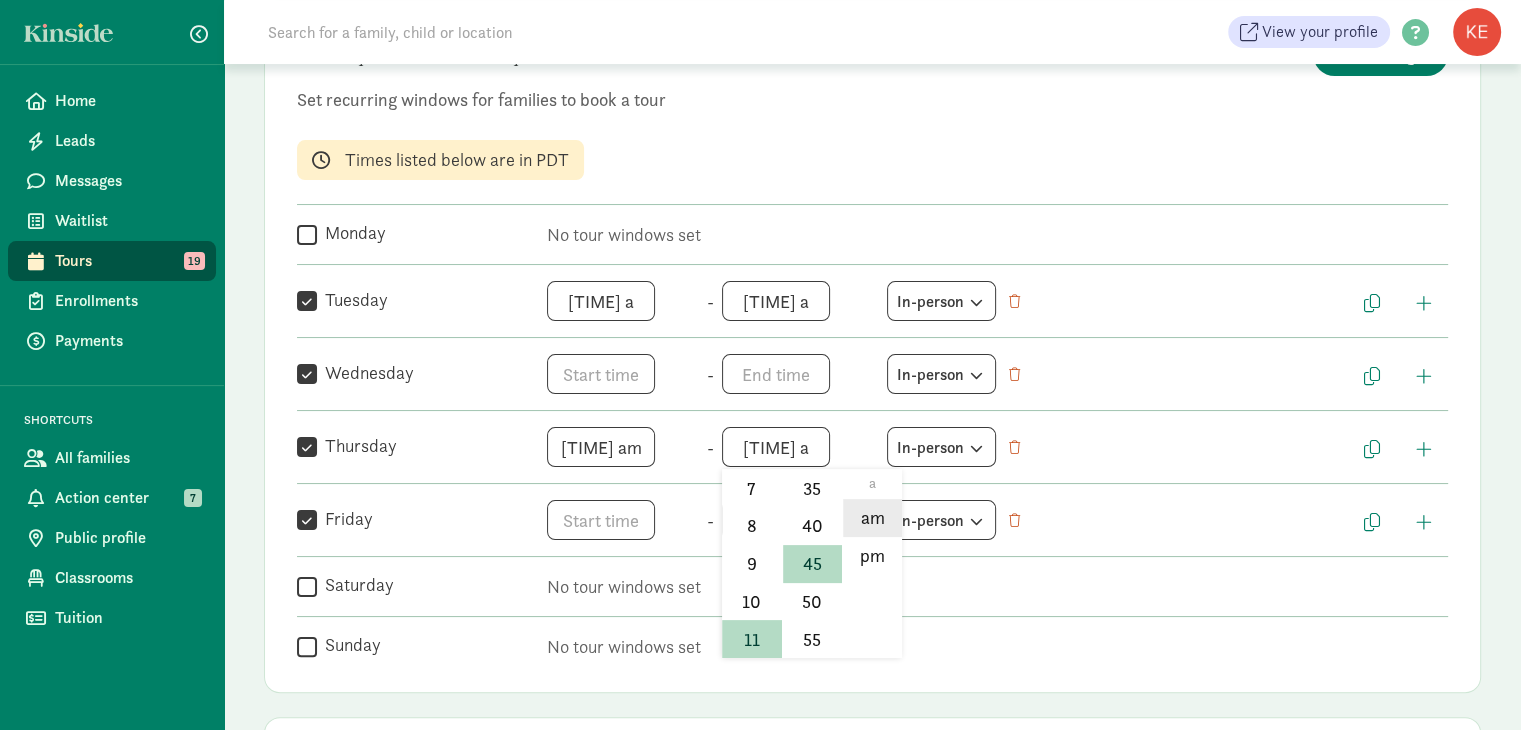 click on "am" 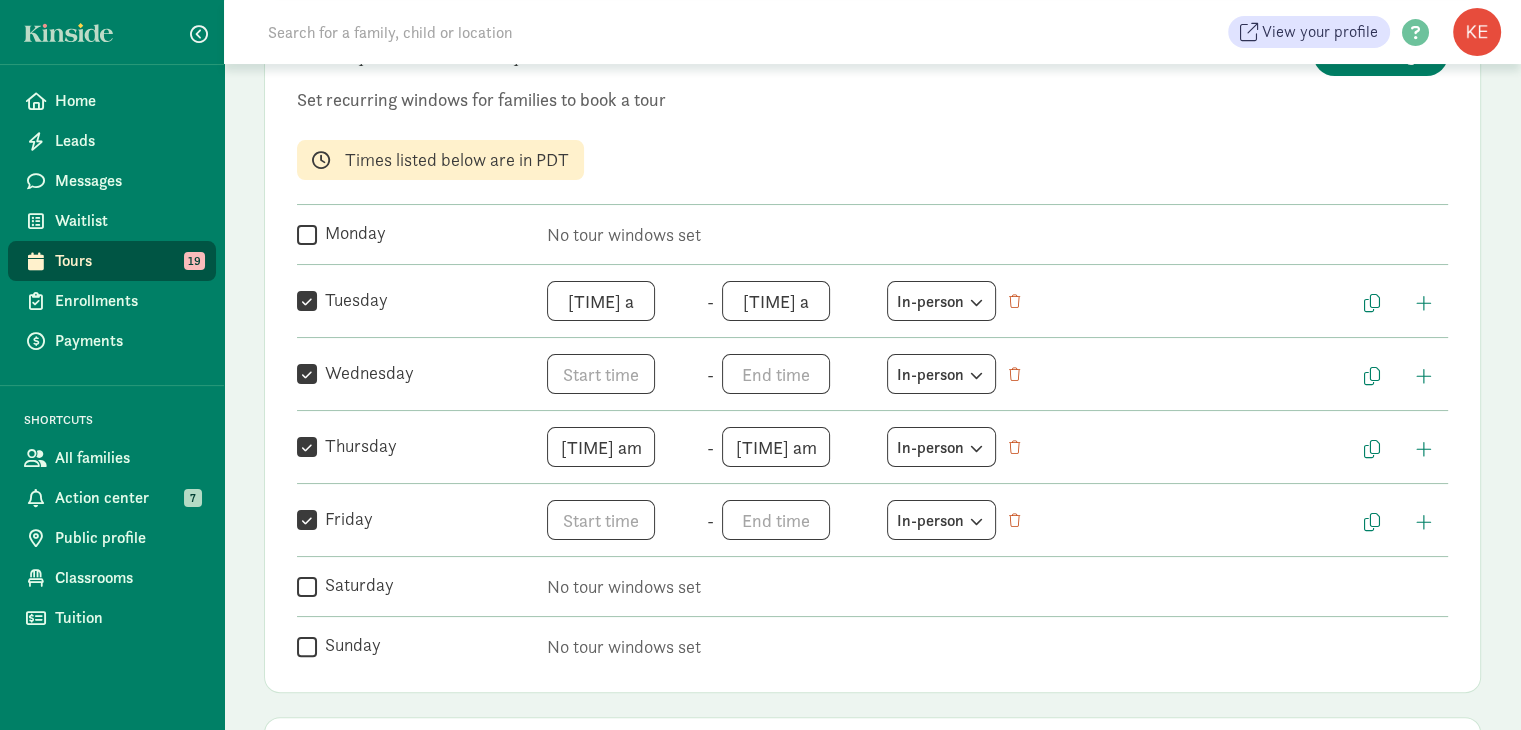 scroll, scrollTop: 544, scrollLeft: 0, axis: vertical 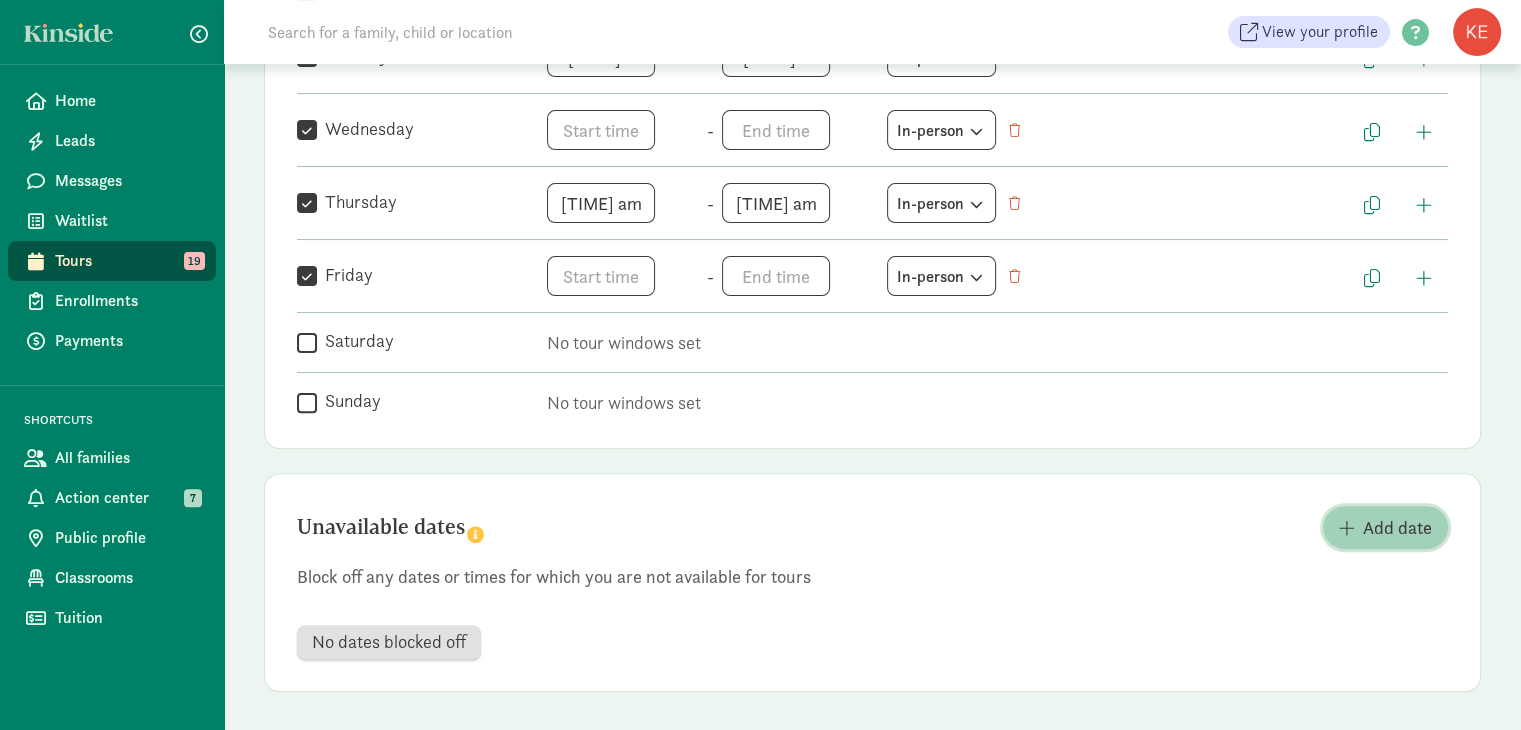 click on "Add date" at bounding box center [1397, 527] 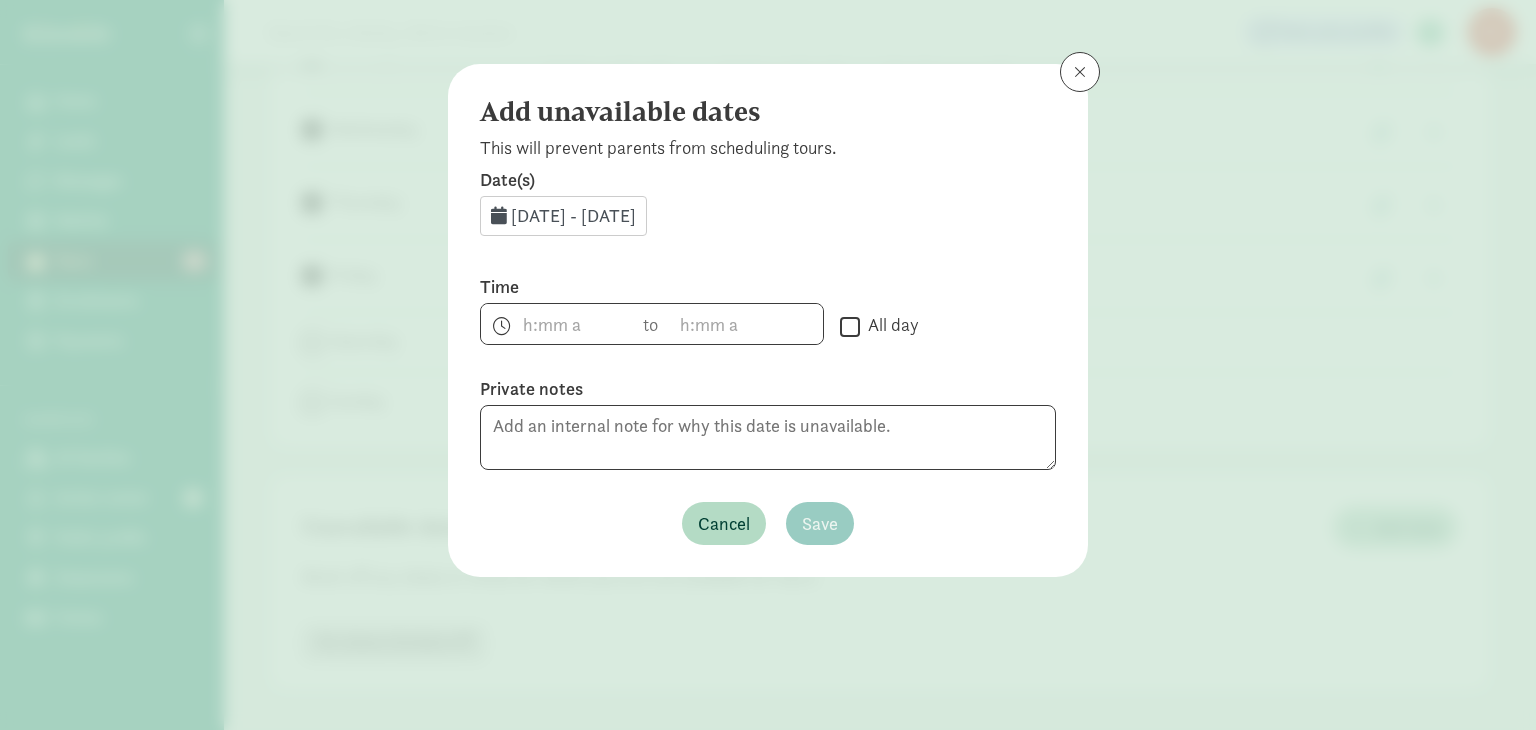 click on "Aug 7, 2025 - Aug 31, 2025" 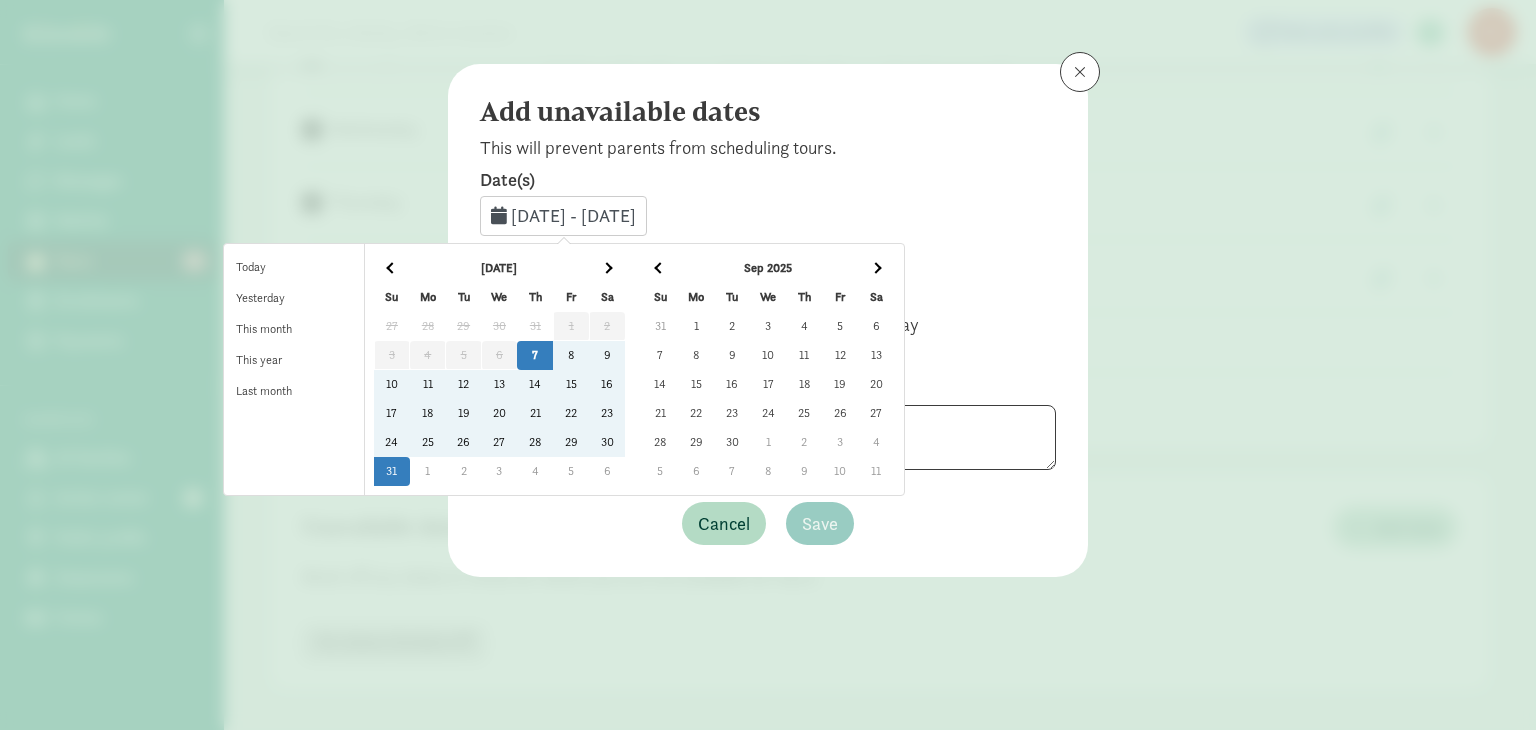 click on "20" 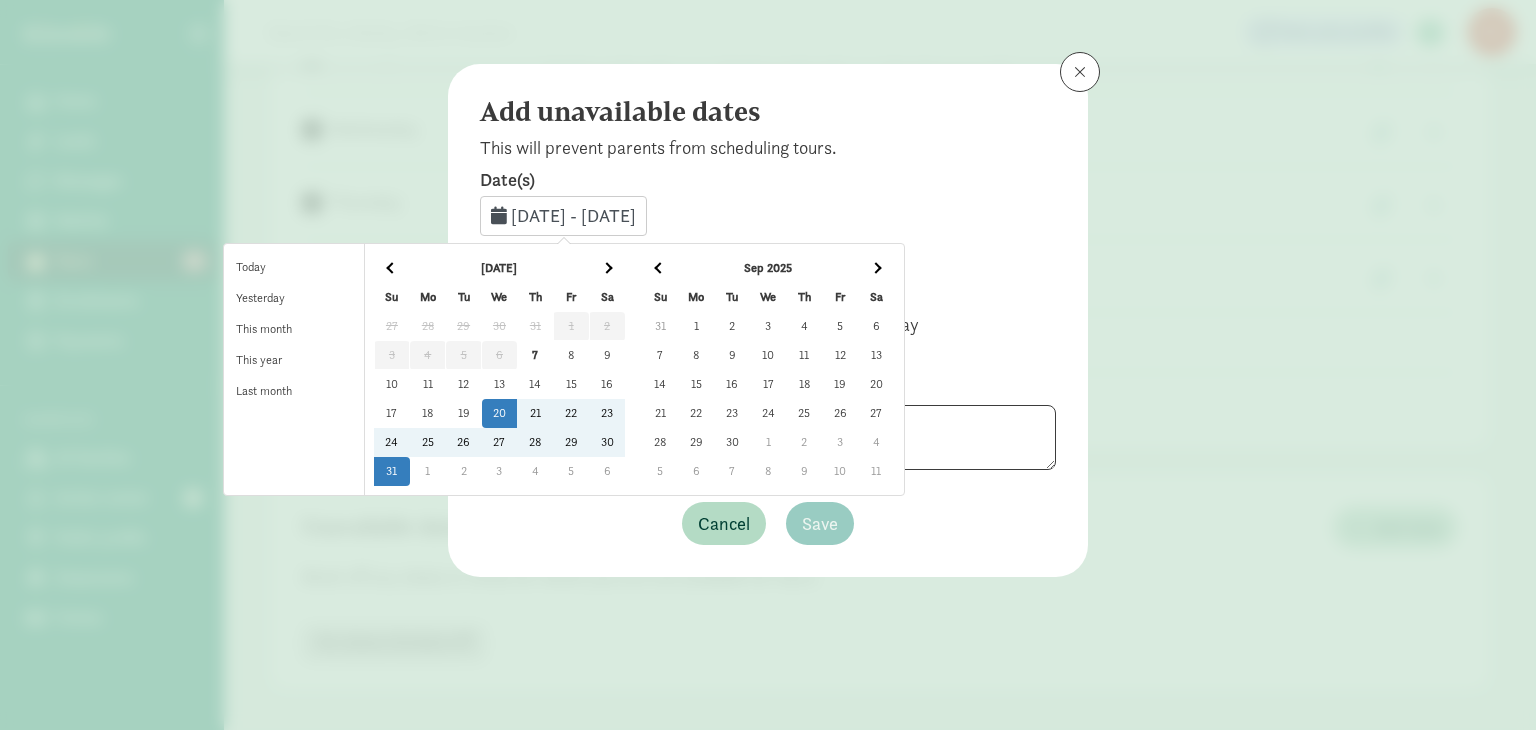 click on "31" 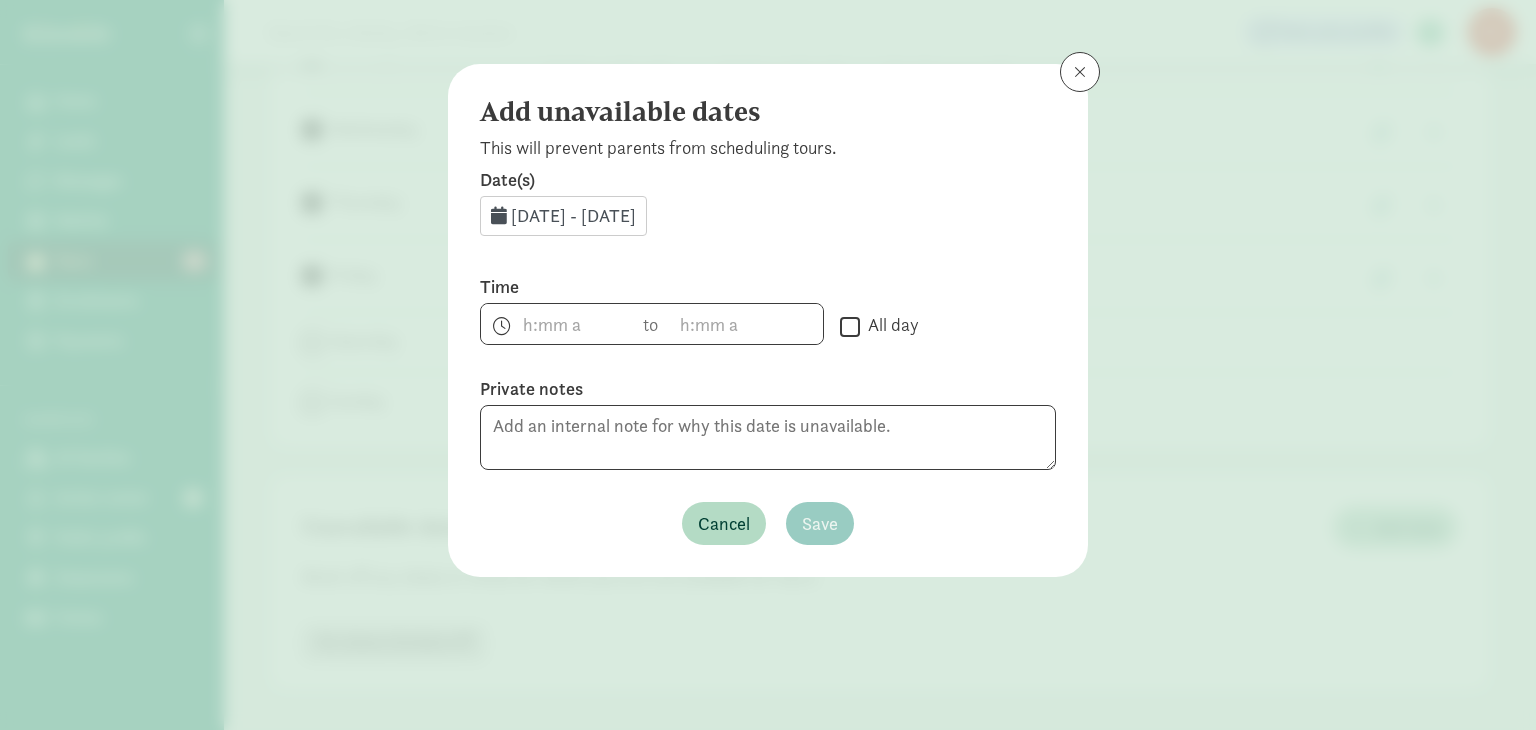 click on "All day" at bounding box center (850, 326) 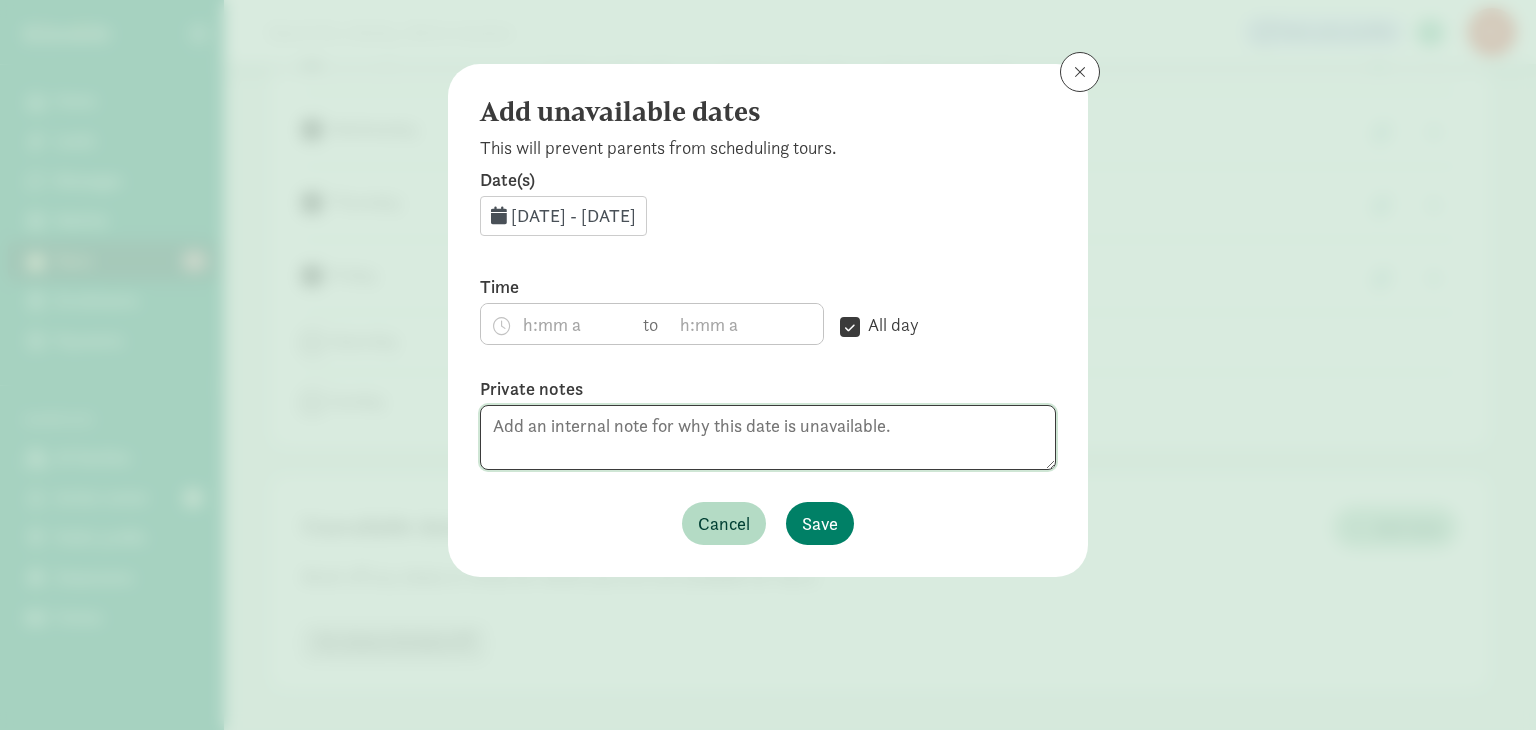 click at bounding box center (768, 437) 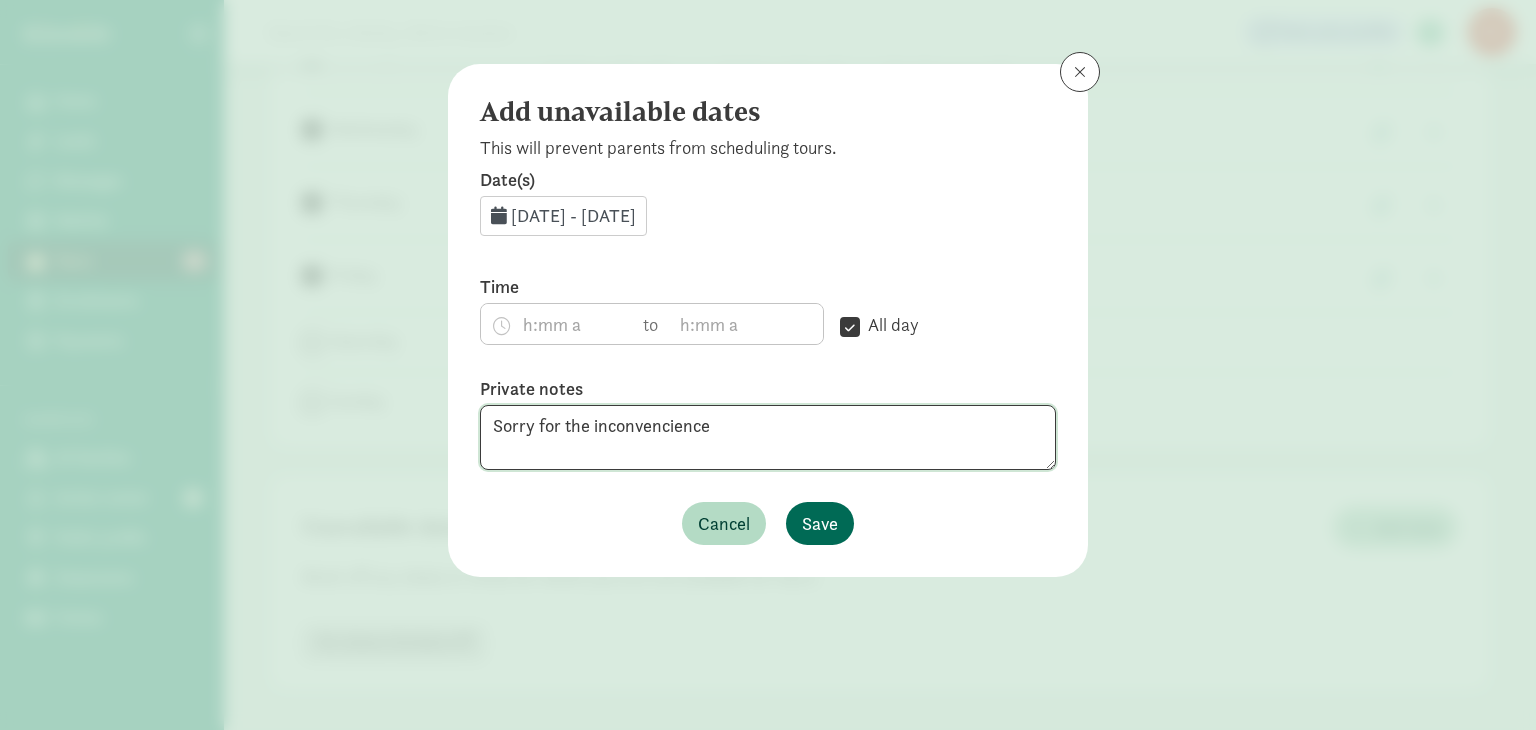 type on "Sorry for the inconvencience" 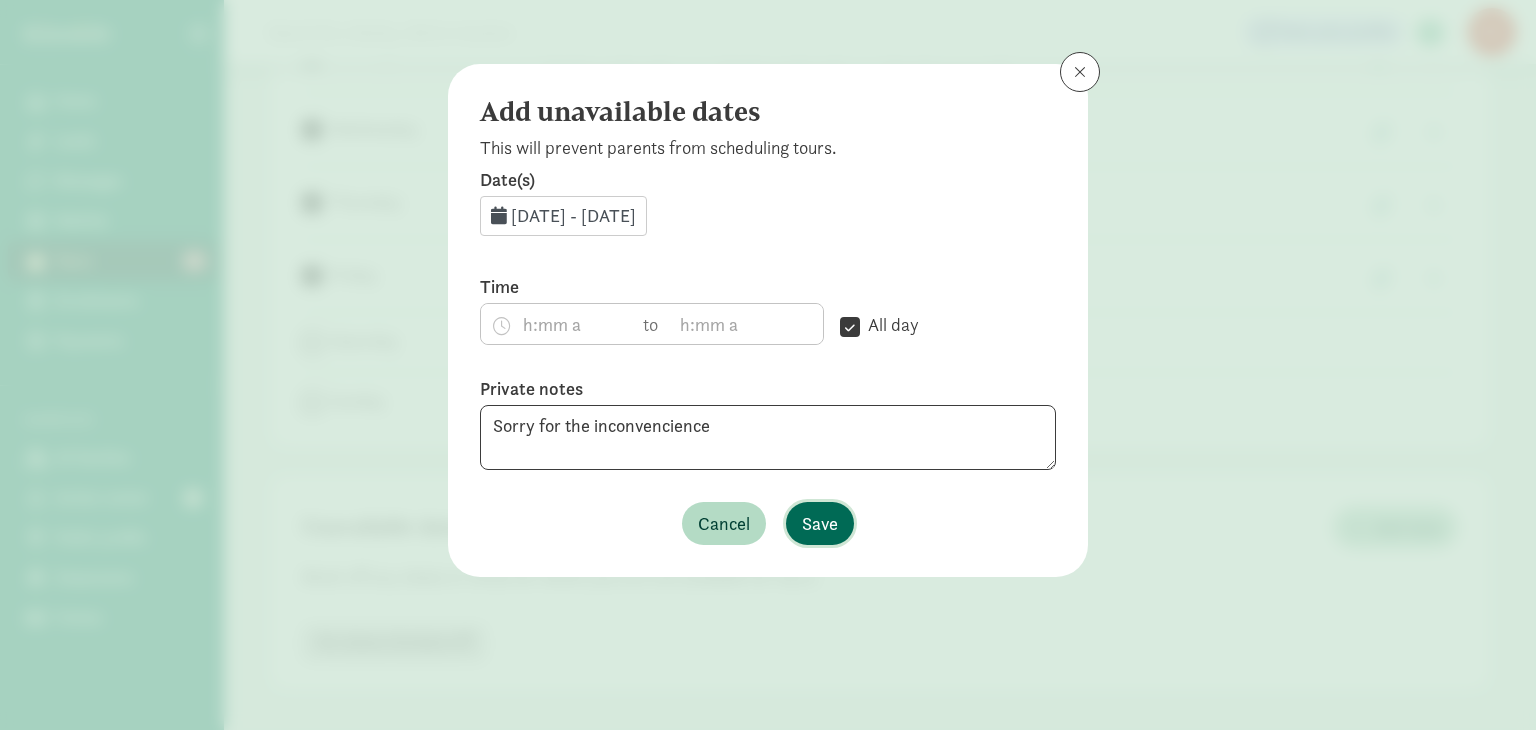 click on "Save" at bounding box center [820, 523] 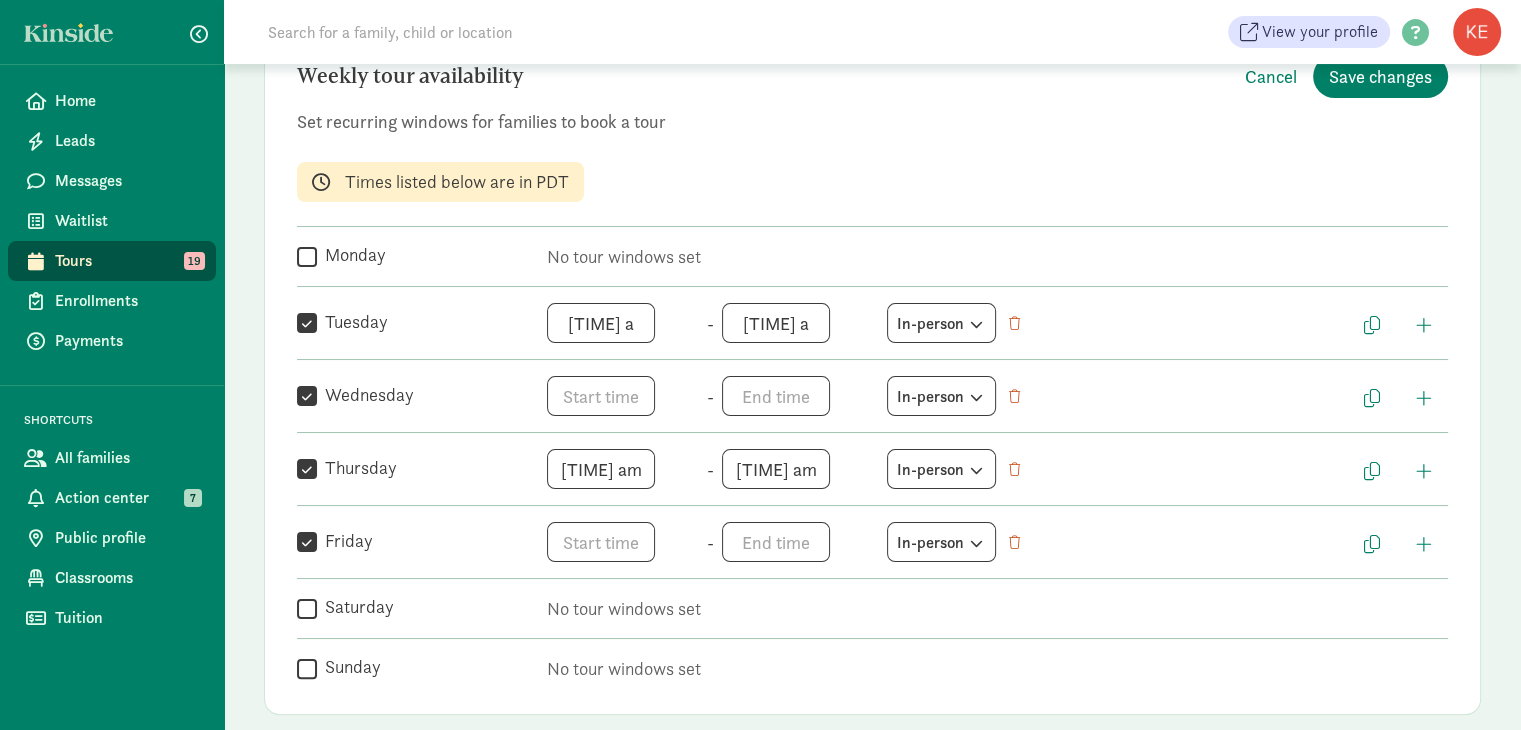 scroll, scrollTop: 0, scrollLeft: 0, axis: both 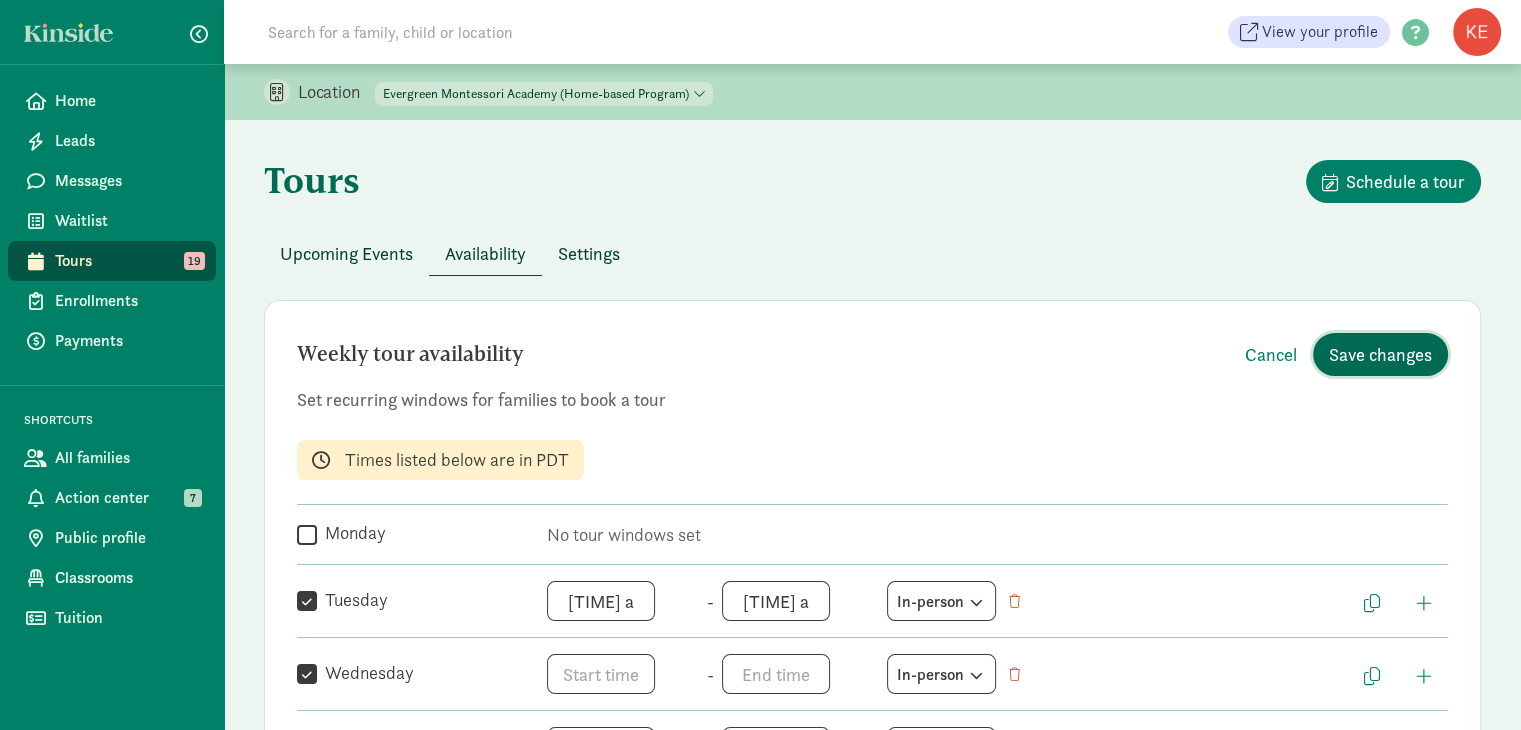 click on "Save changes" at bounding box center [1380, 354] 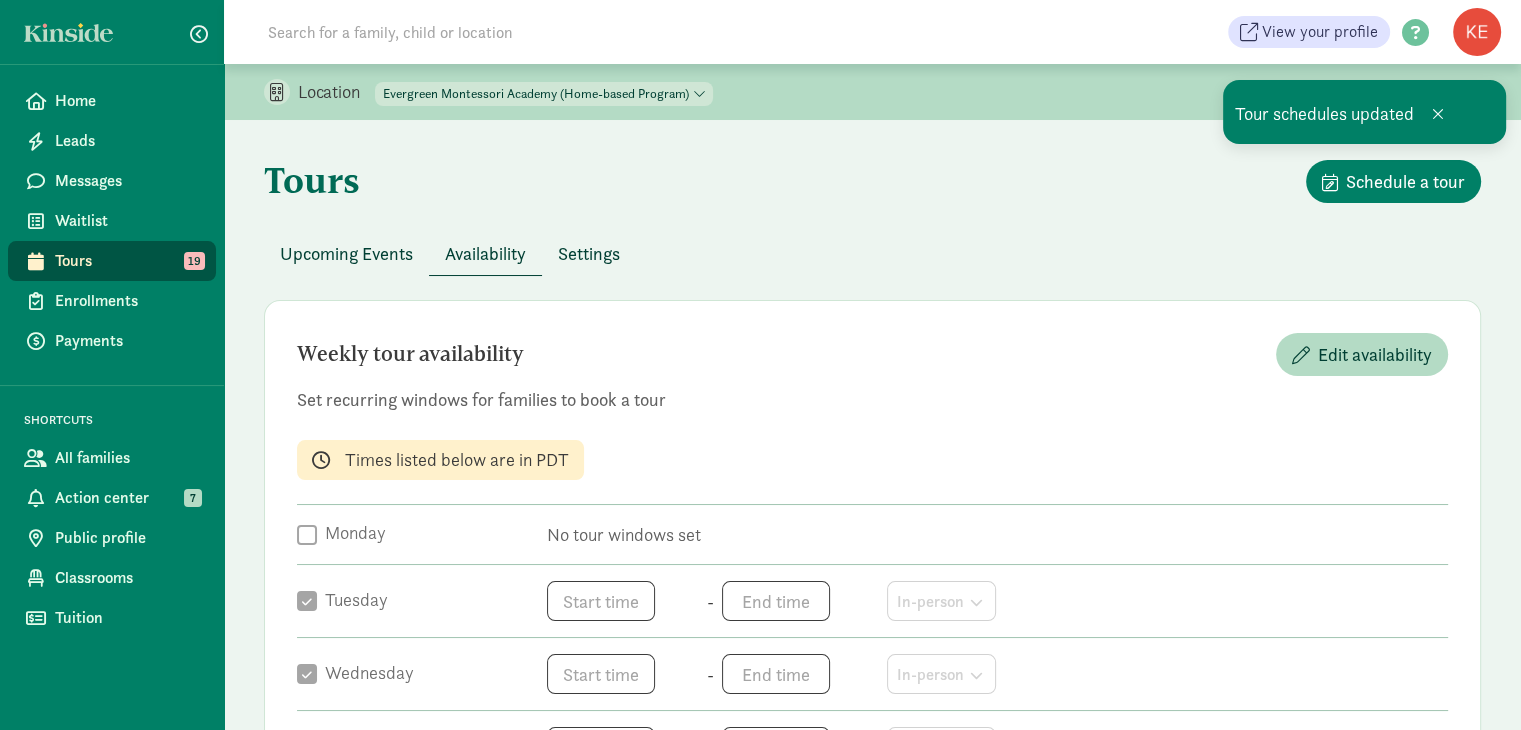 click on "Tours" at bounding box center (127, 261) 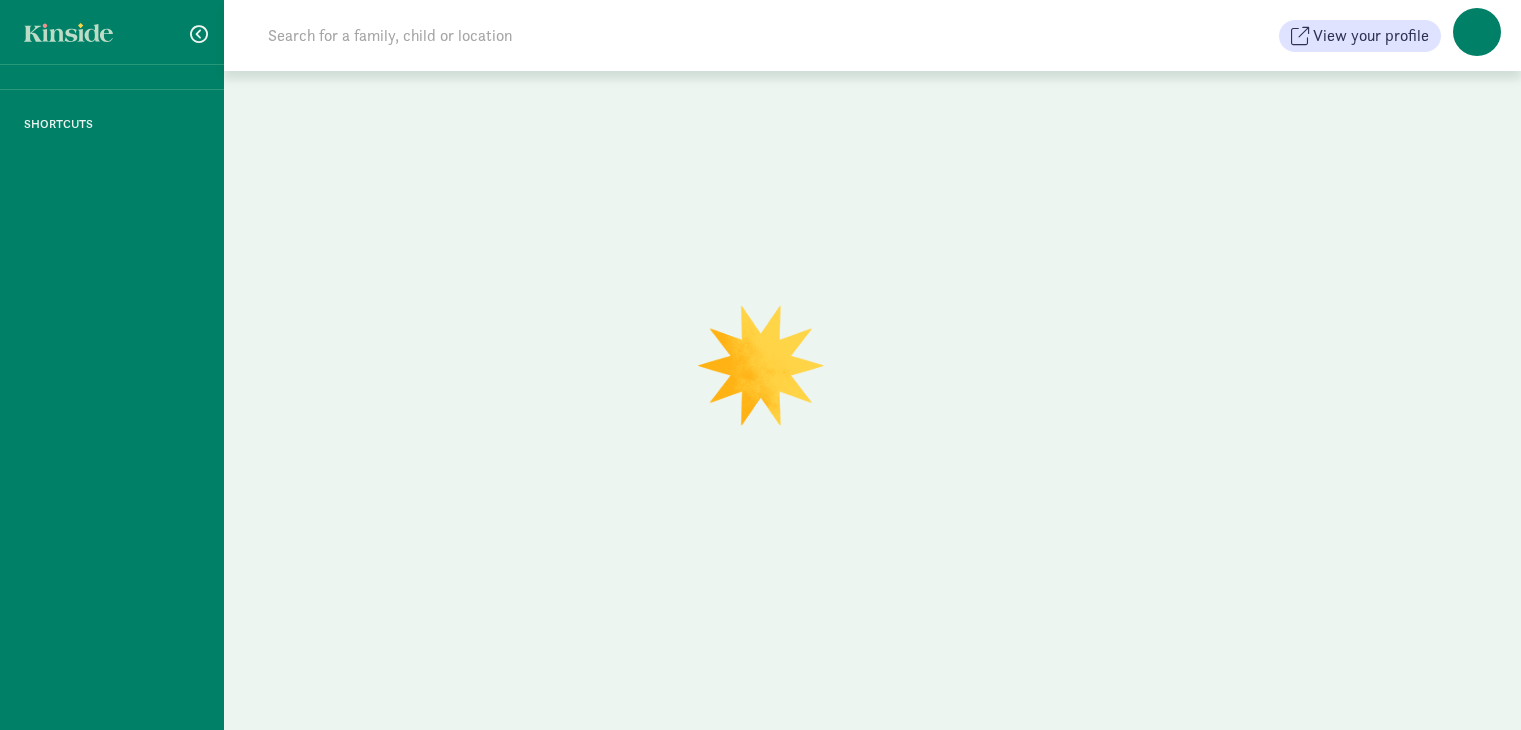 scroll, scrollTop: 0, scrollLeft: 0, axis: both 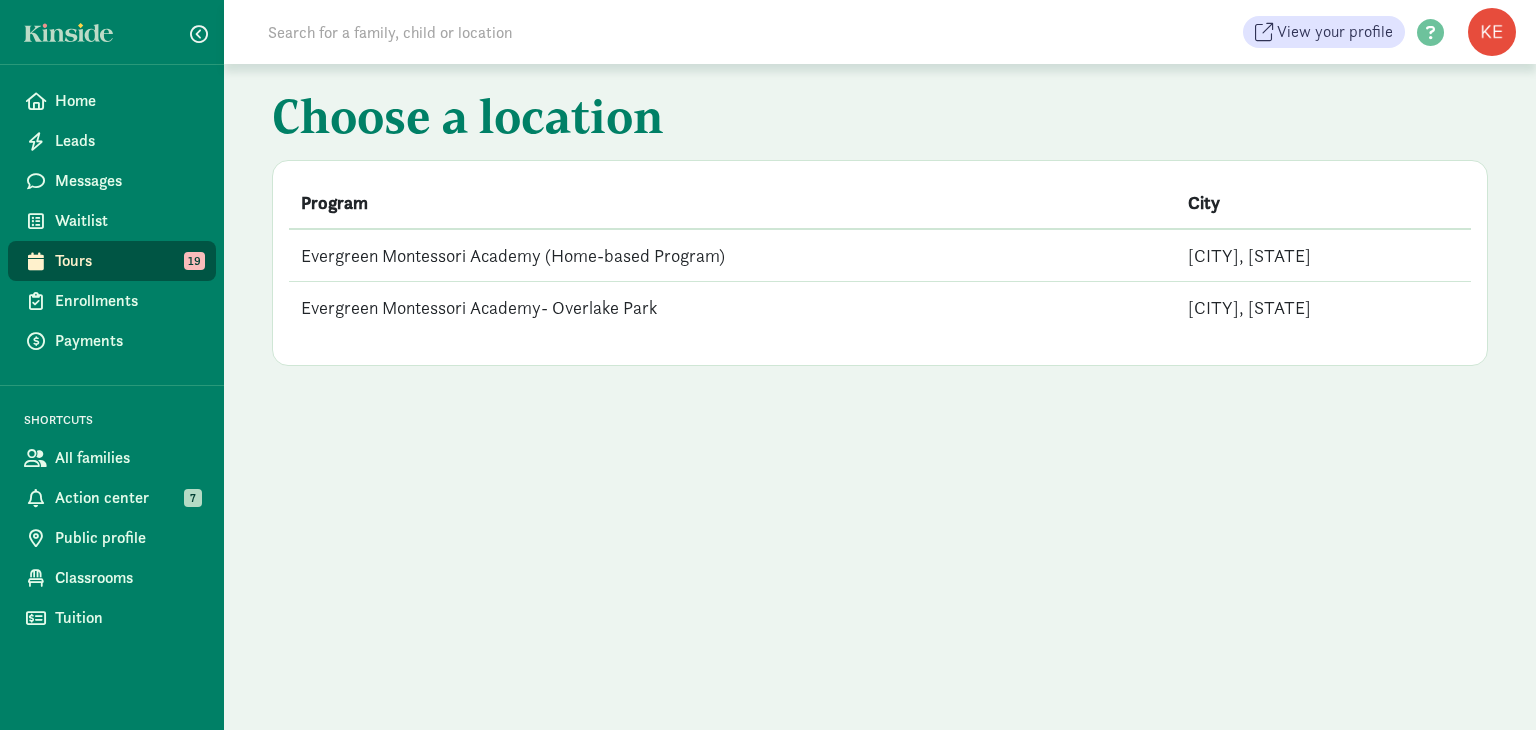 click on "Evergreen Montessori Academy- Overlake Park" at bounding box center [732, 308] 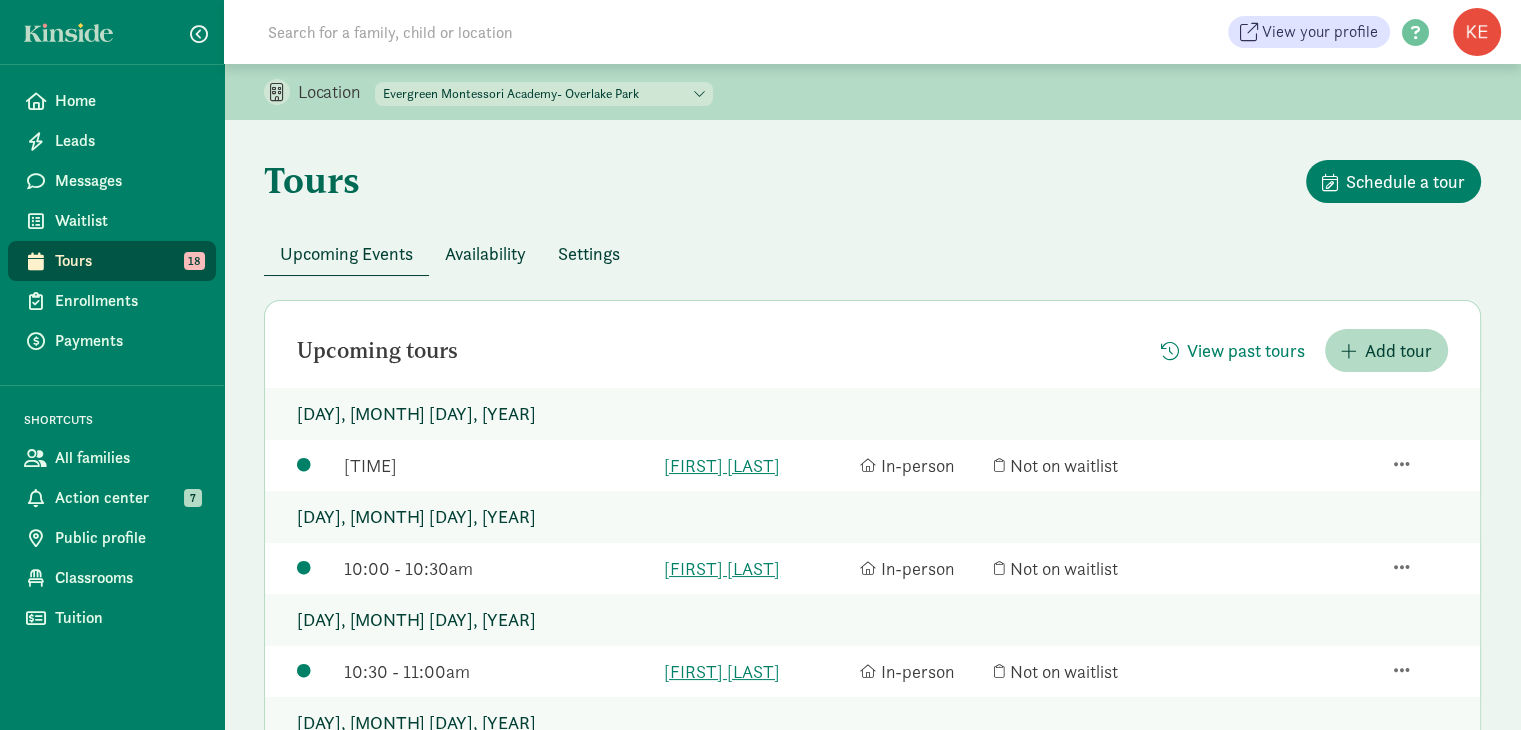 click on "Availability" at bounding box center (485, 253) 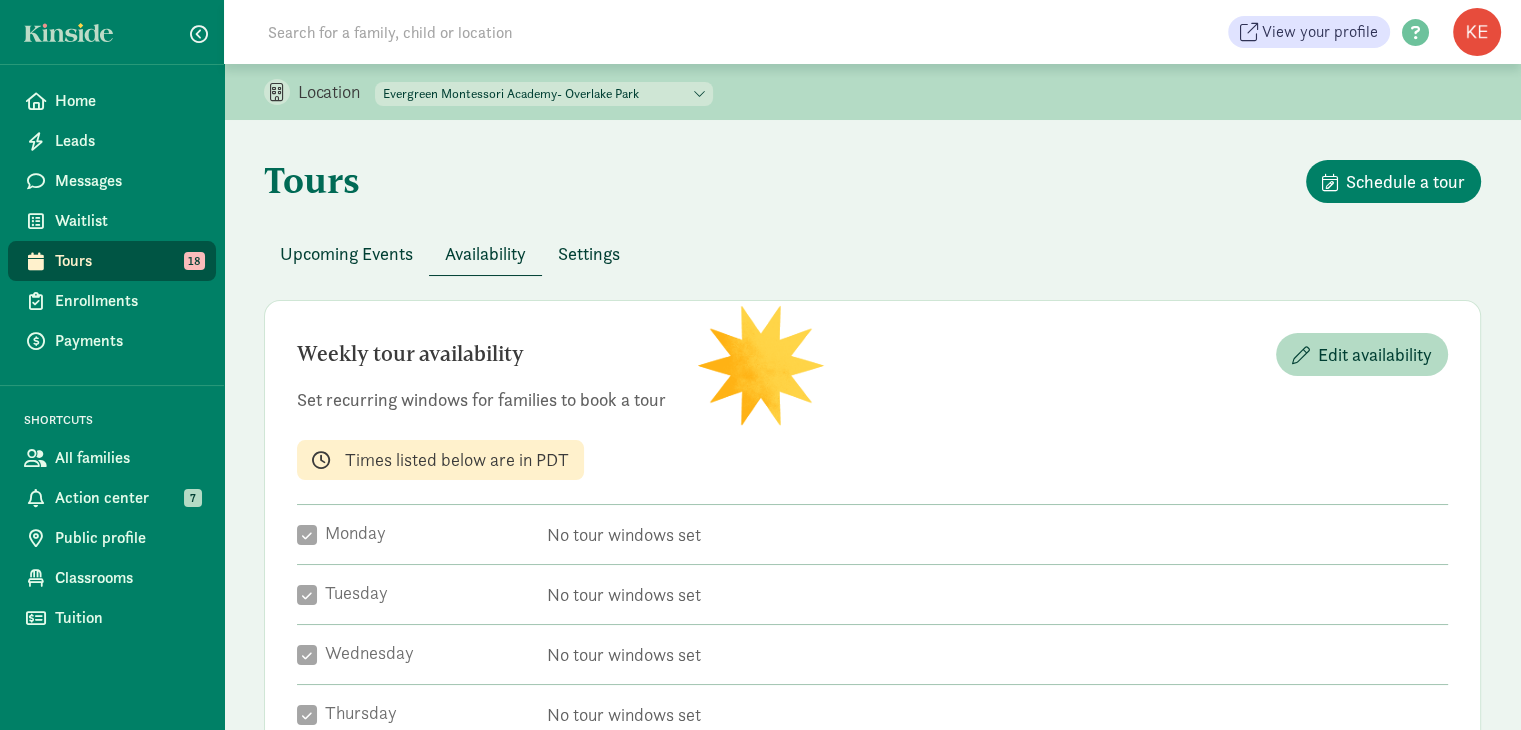 checkbox on "true" 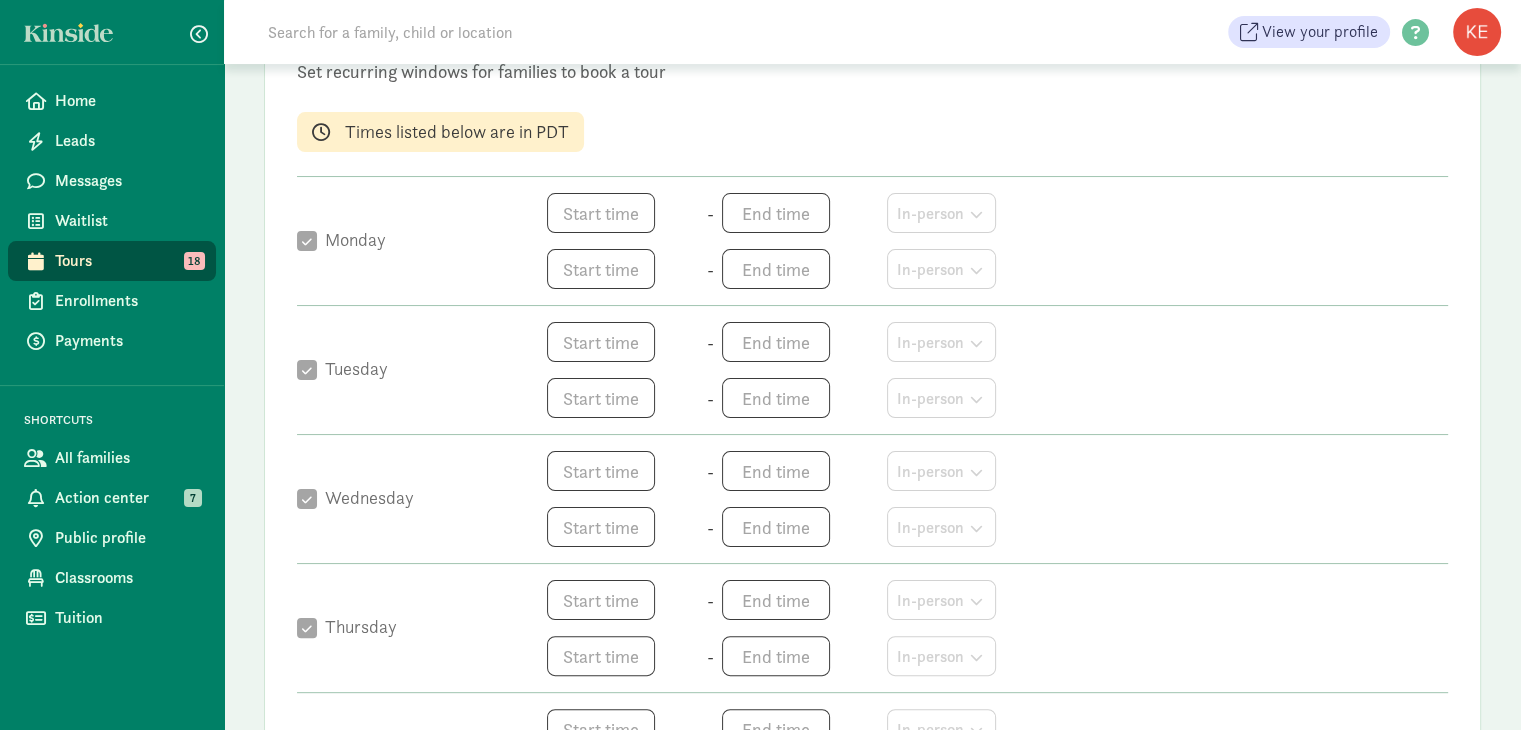 scroll, scrollTop: 331, scrollLeft: 0, axis: vertical 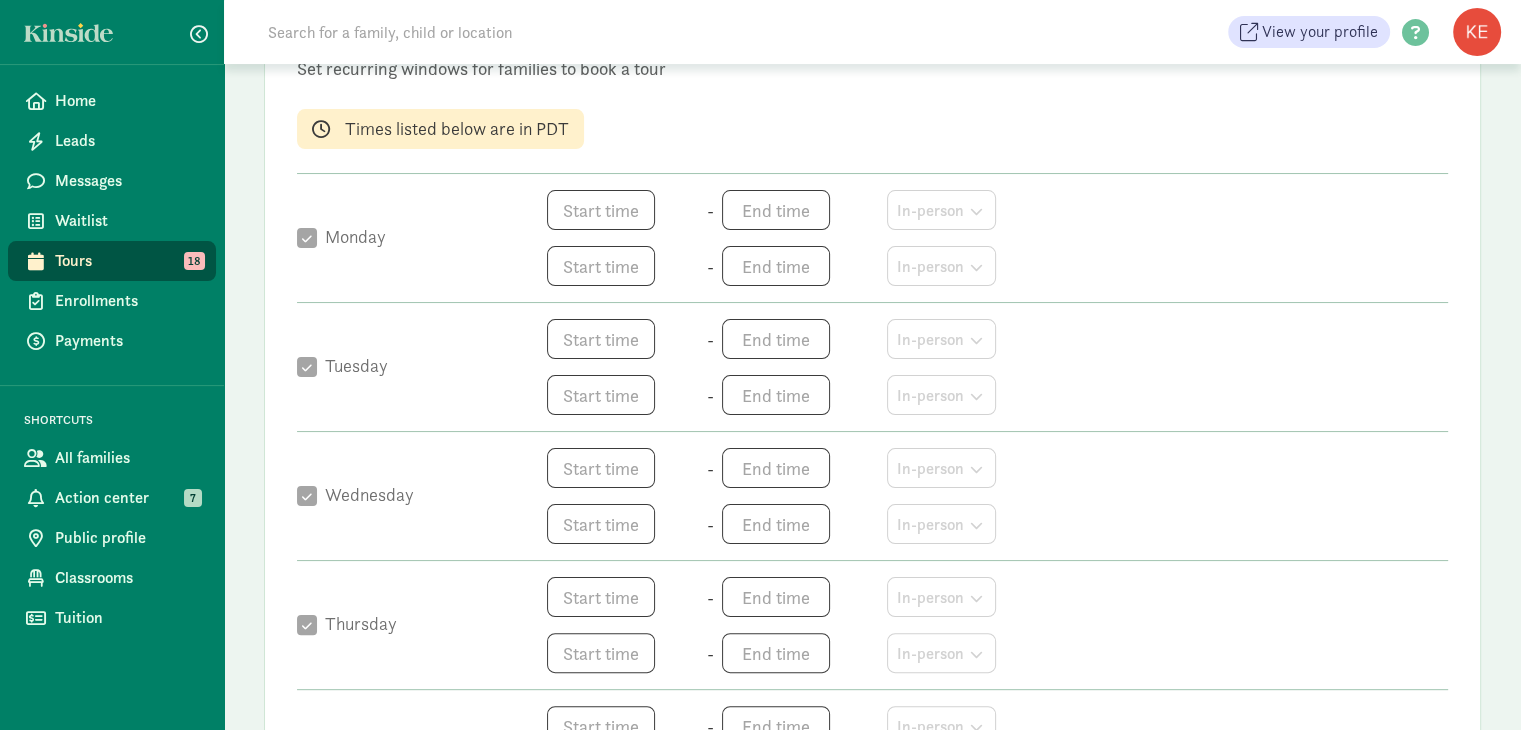 click on "[TIME]   -   [TIME]   In-person" 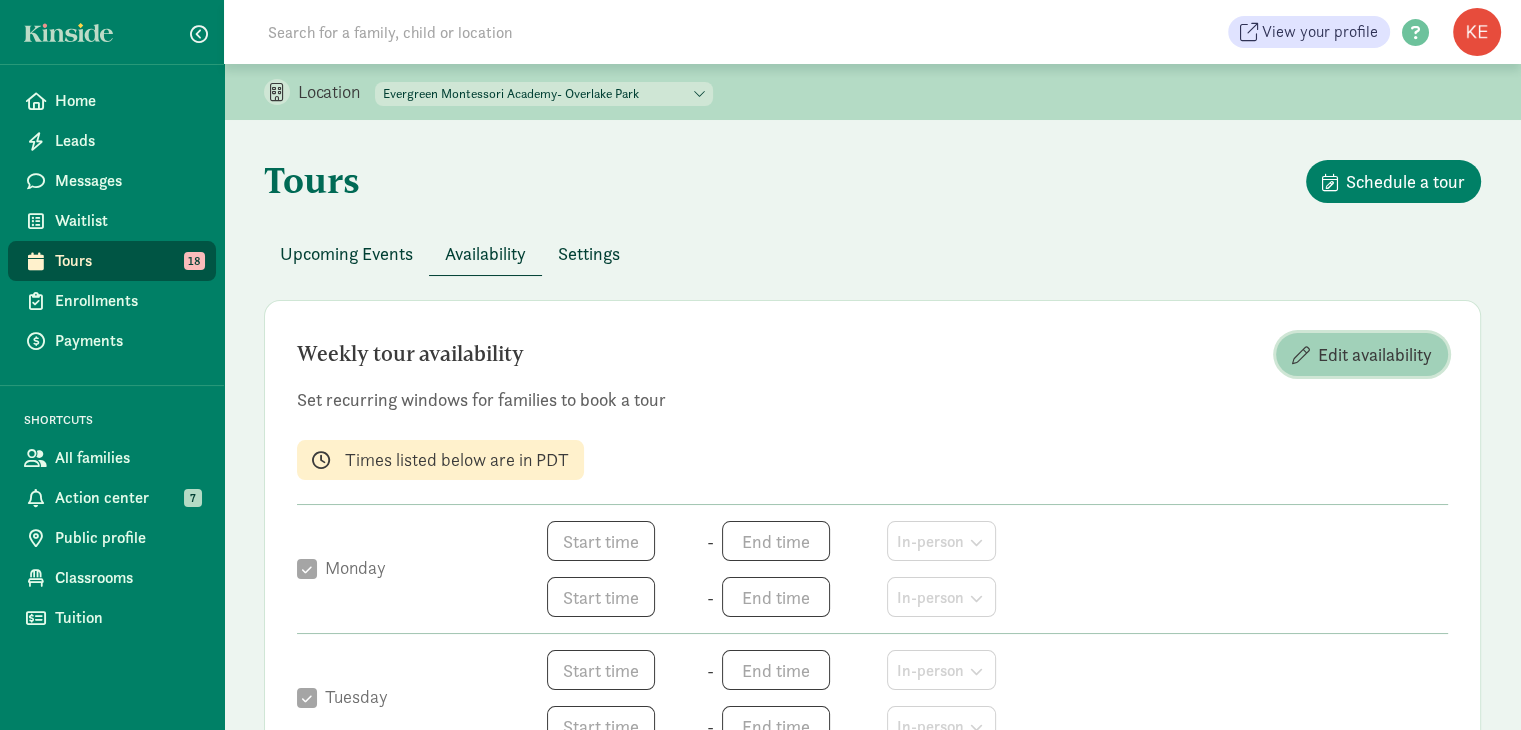 click on "Edit availability" at bounding box center (1375, 354) 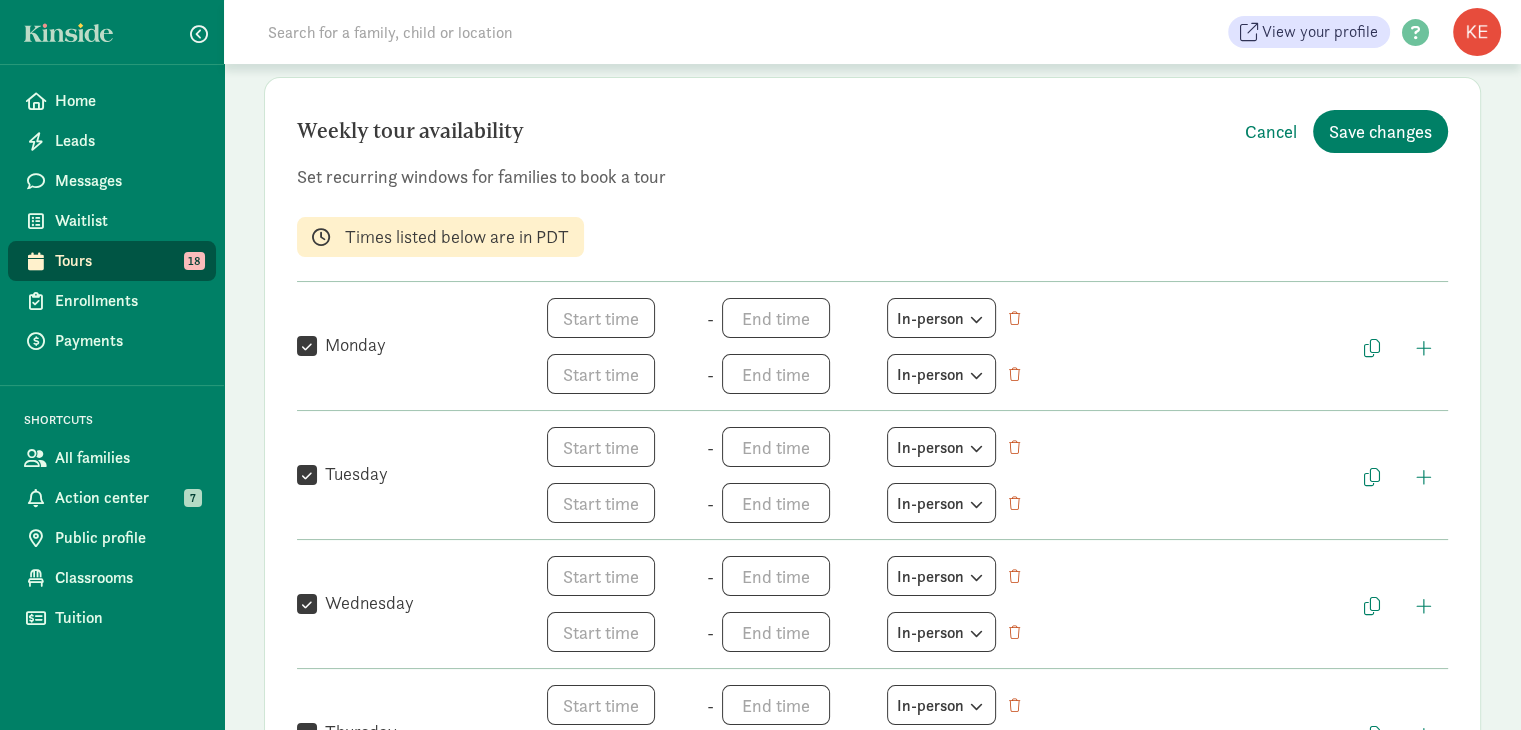 scroll, scrollTop: 232, scrollLeft: 0, axis: vertical 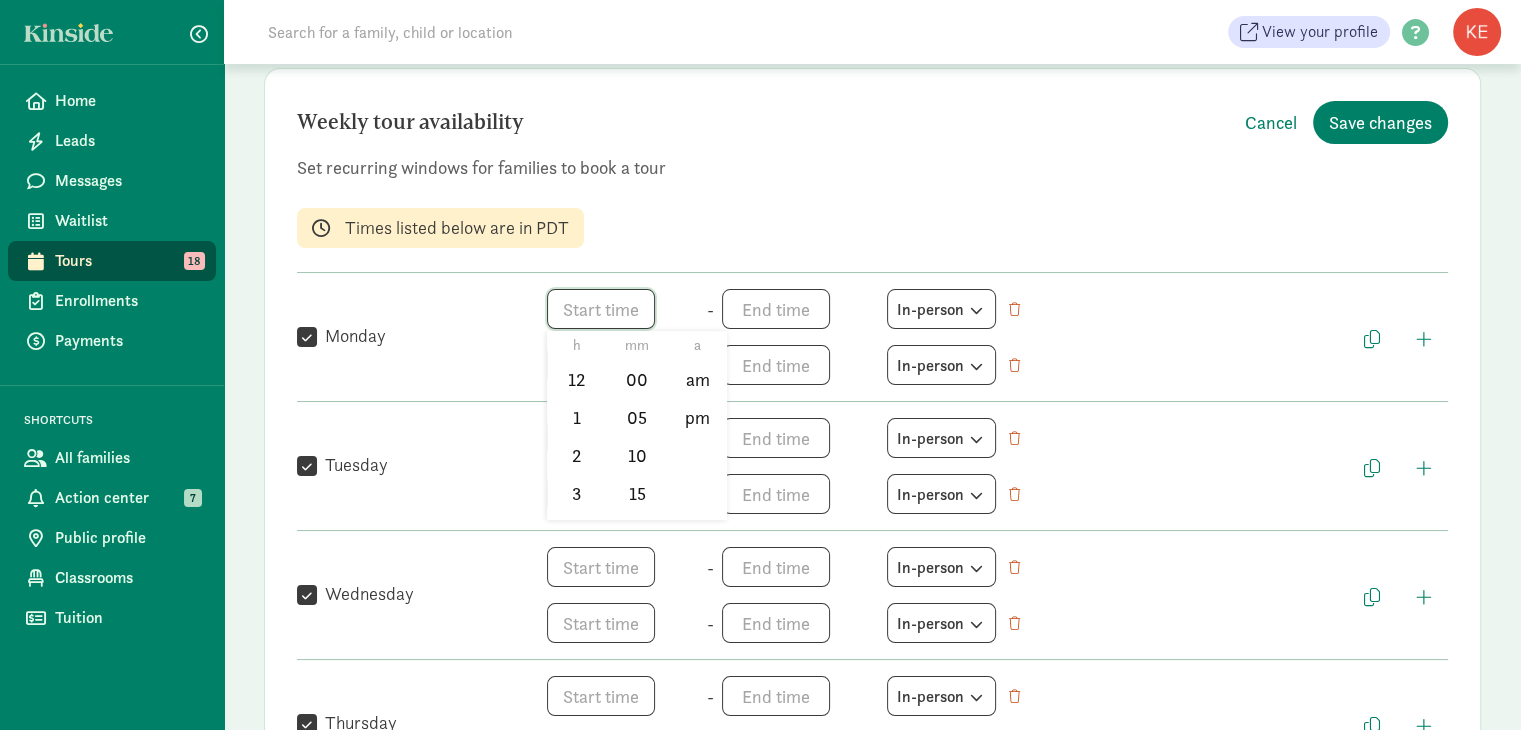 click on "h 12 1 2 3 4 5 6 7 8 9 10 11 mm 00 05 10 15 20 25 30 35 40 45 50 55 a am pm" at bounding box center (623, 309) 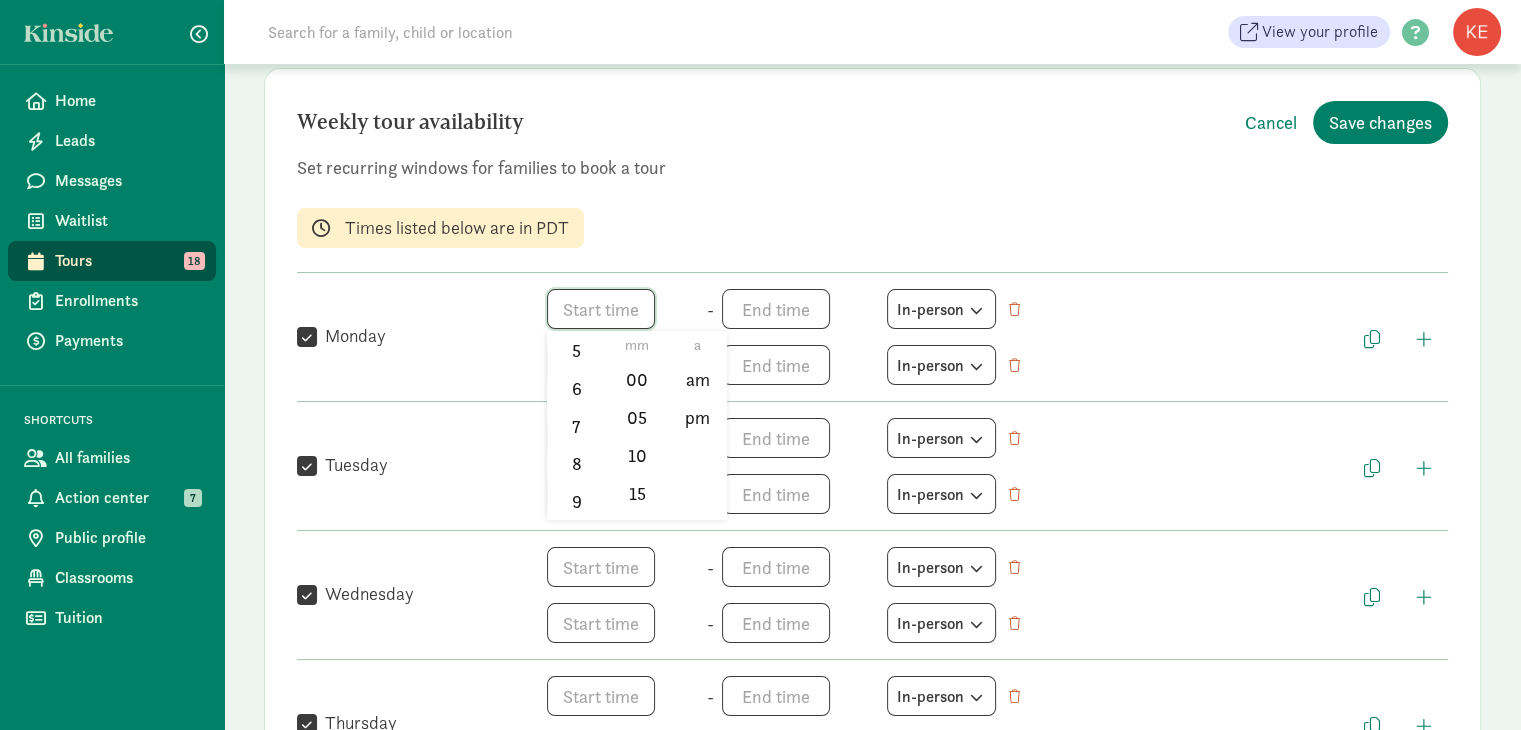 scroll, scrollTop: 294, scrollLeft: 0, axis: vertical 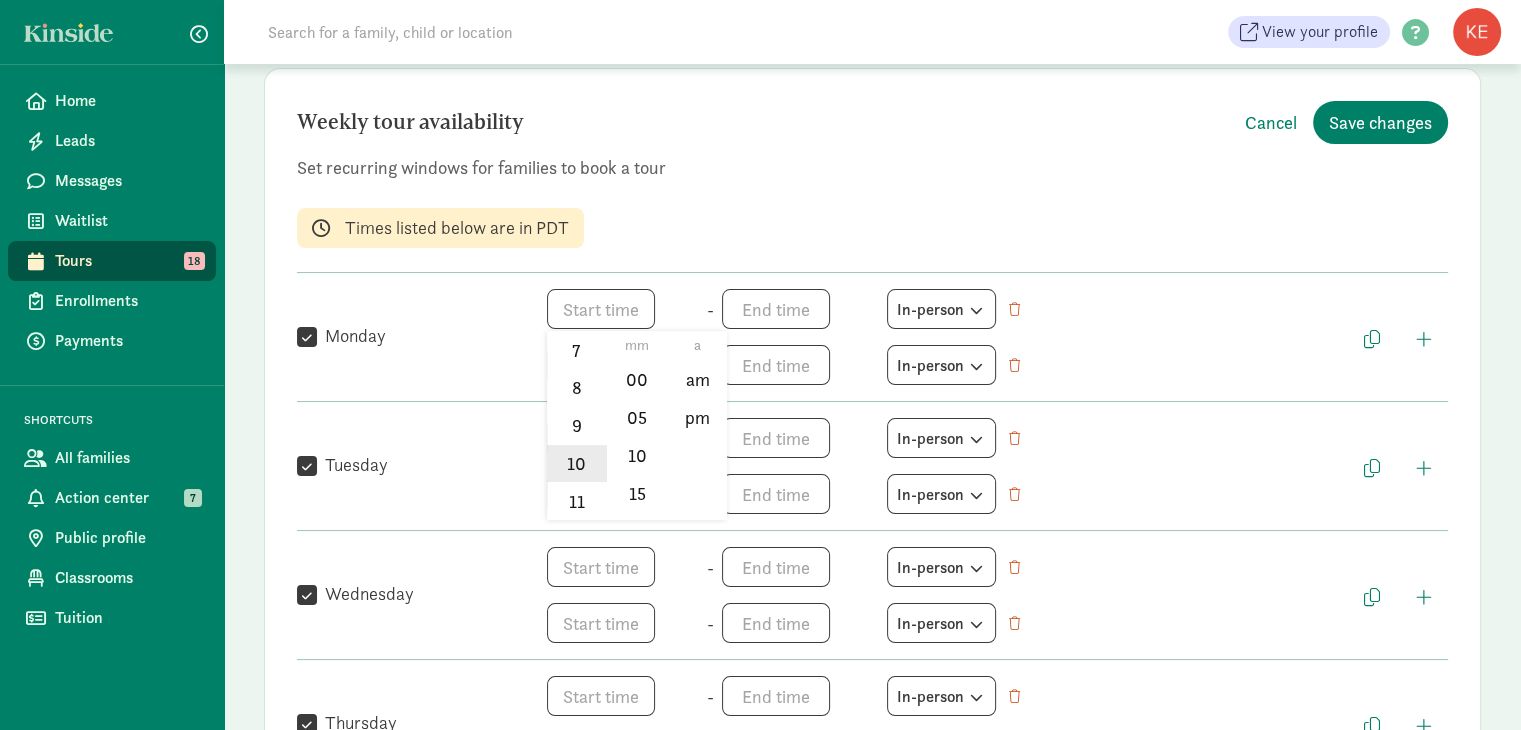 click on "10" 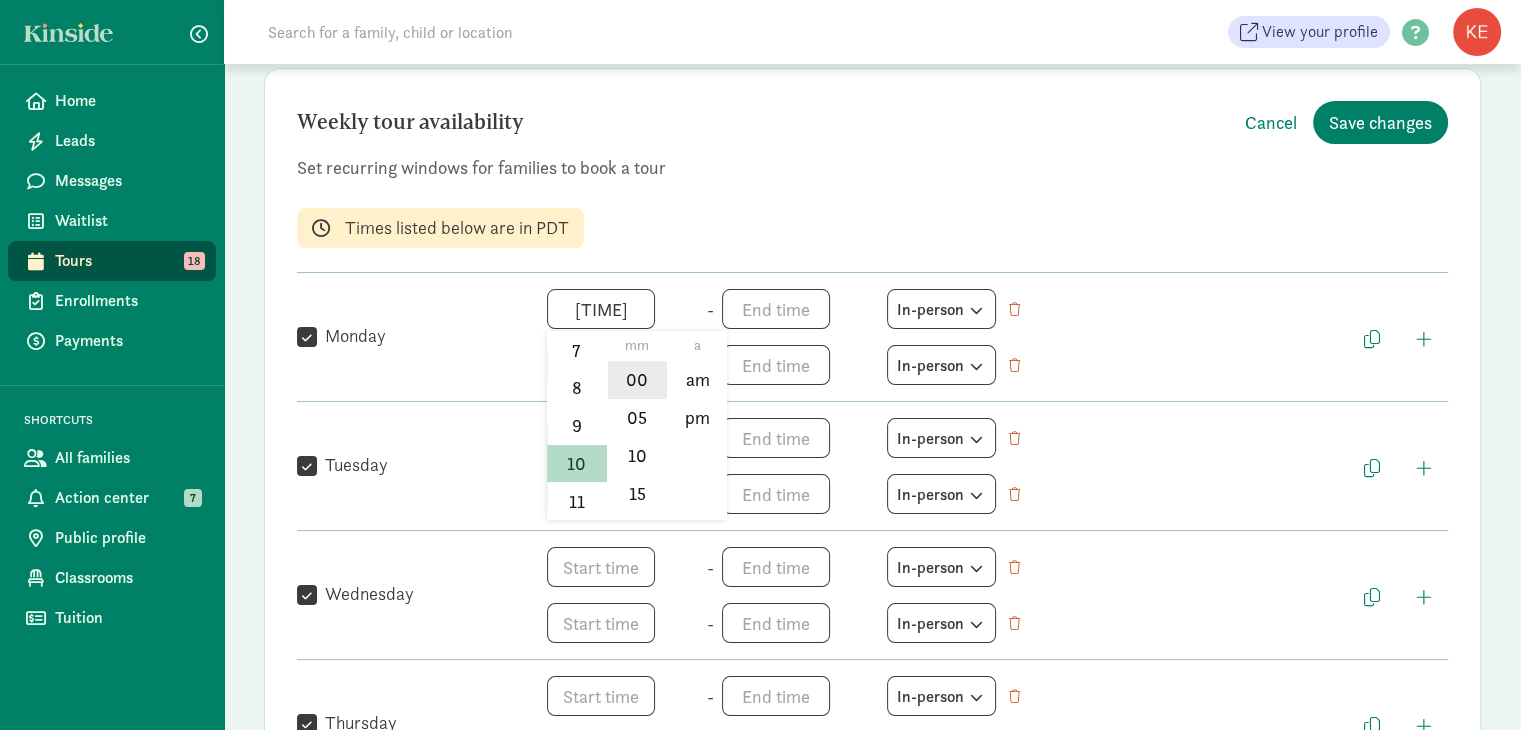 click on "00" 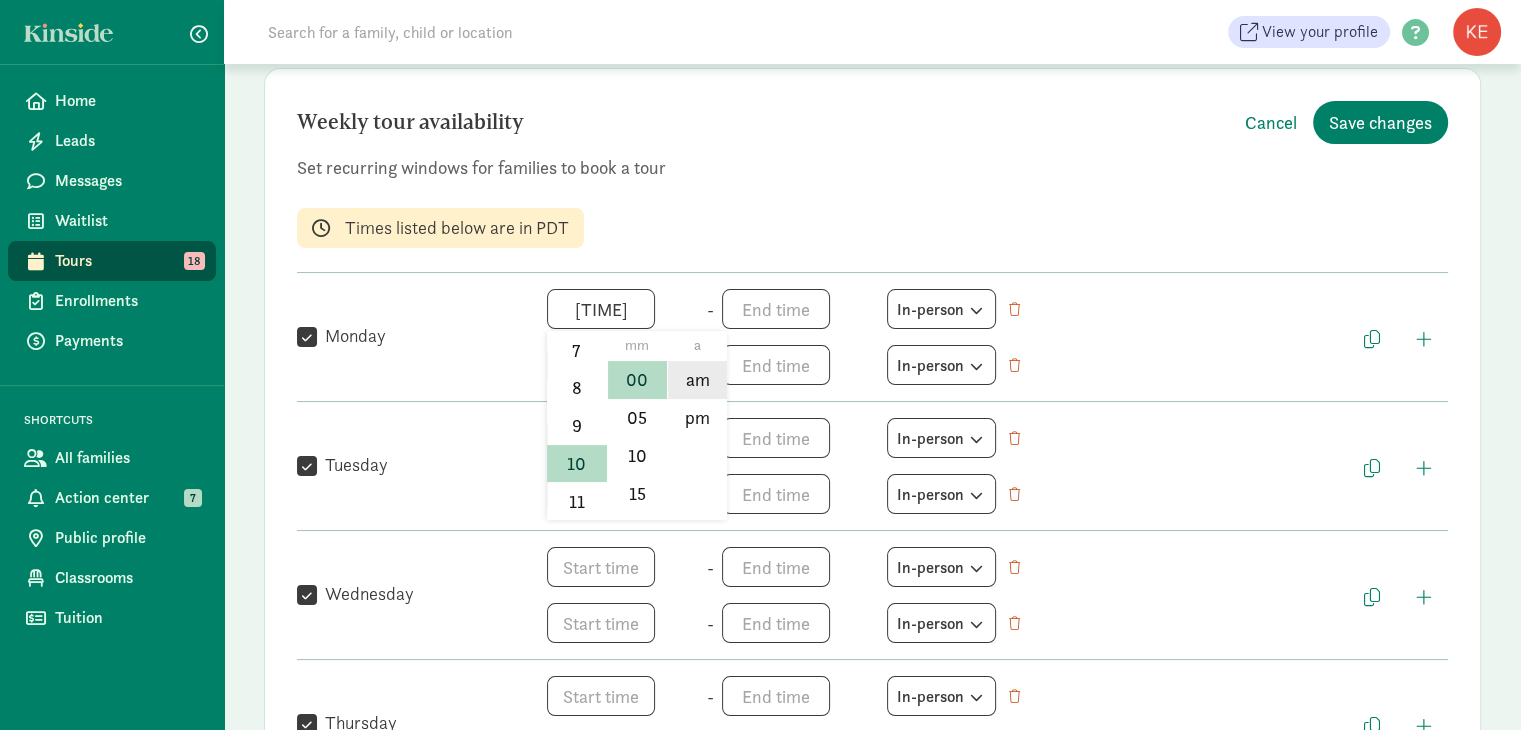 click on "am" 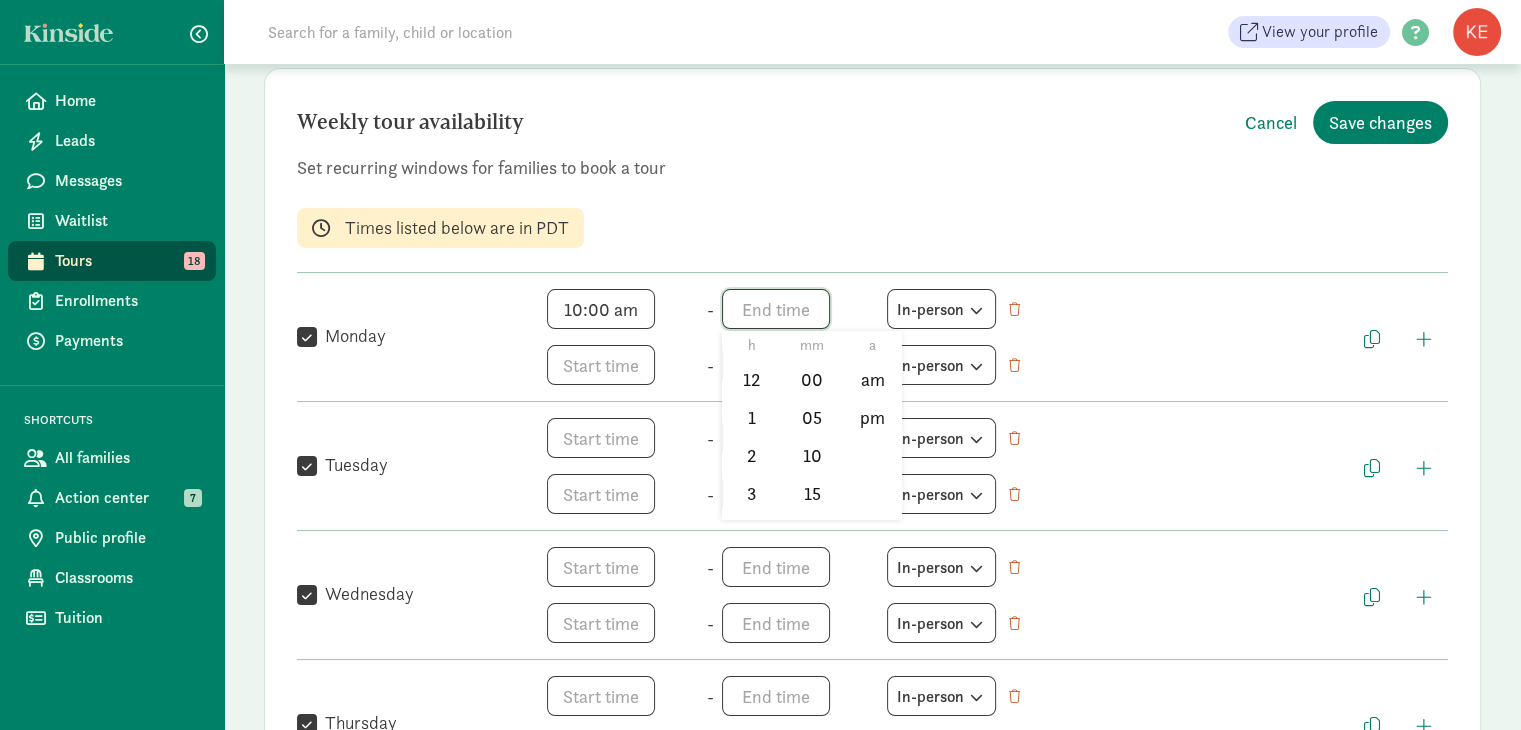click on "h 12 1 2 3 4 5 6 7 8 9 10 11 mm 00 05 10 15 20 25 30 35 40 45 50 55 a am pm" at bounding box center [798, 309] 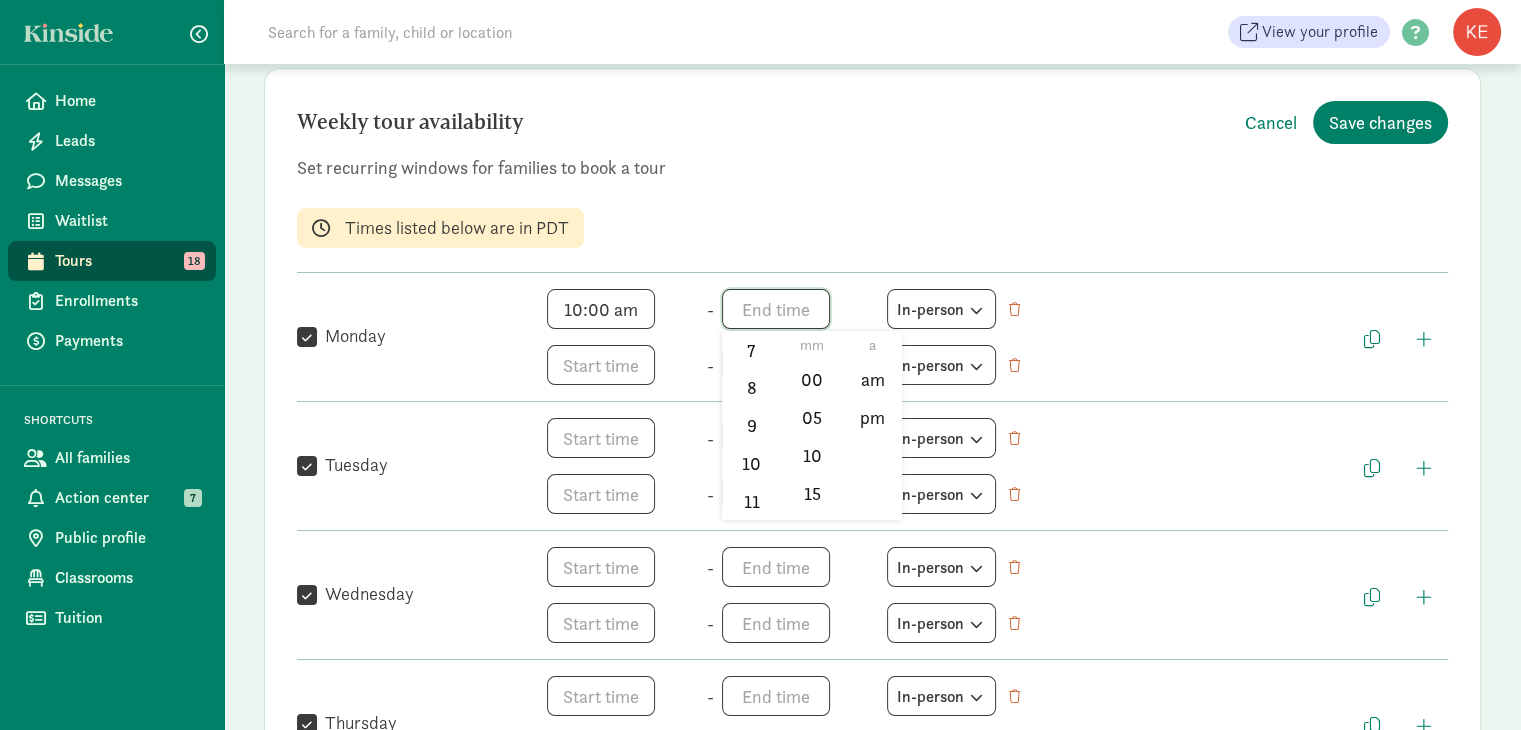scroll, scrollTop: 293, scrollLeft: 0, axis: vertical 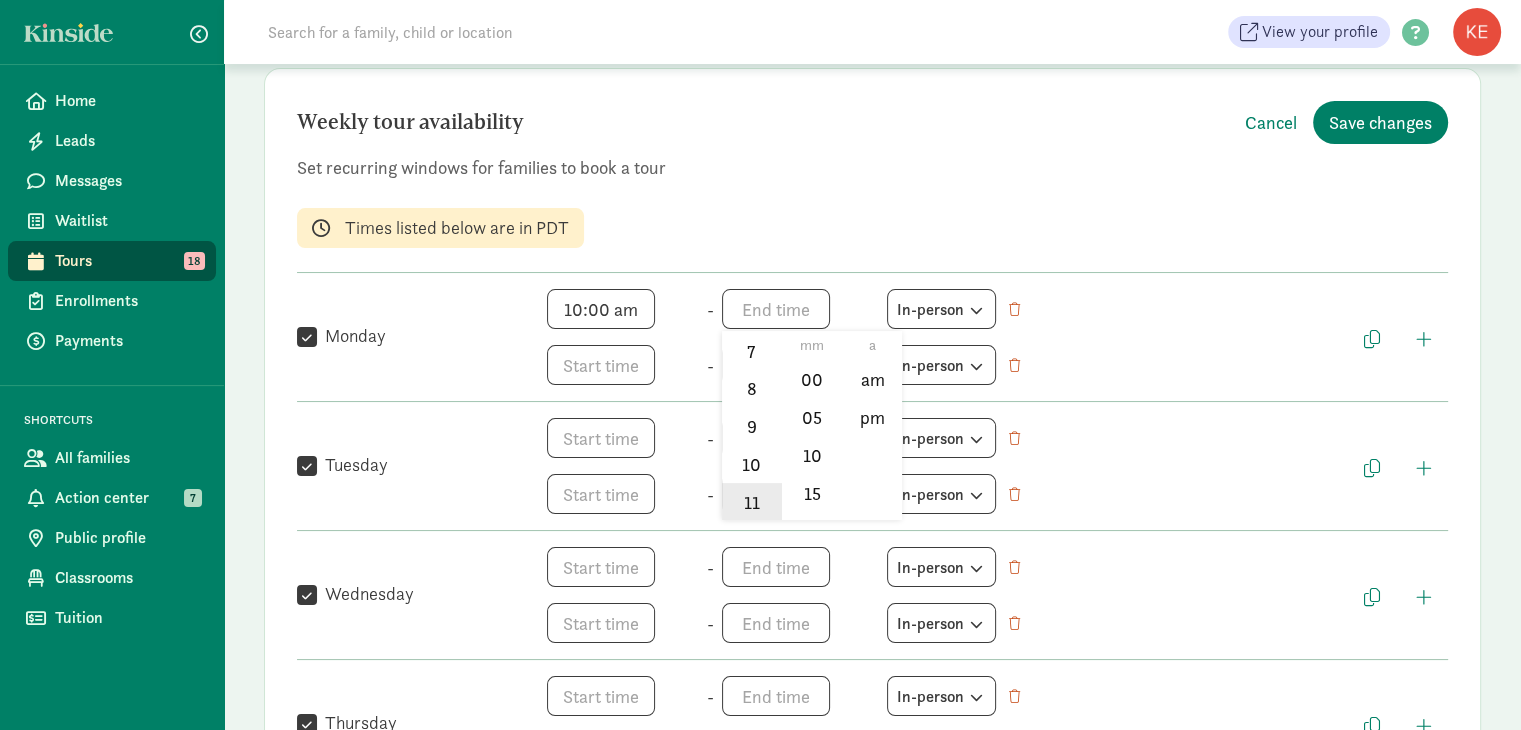 click on "11" 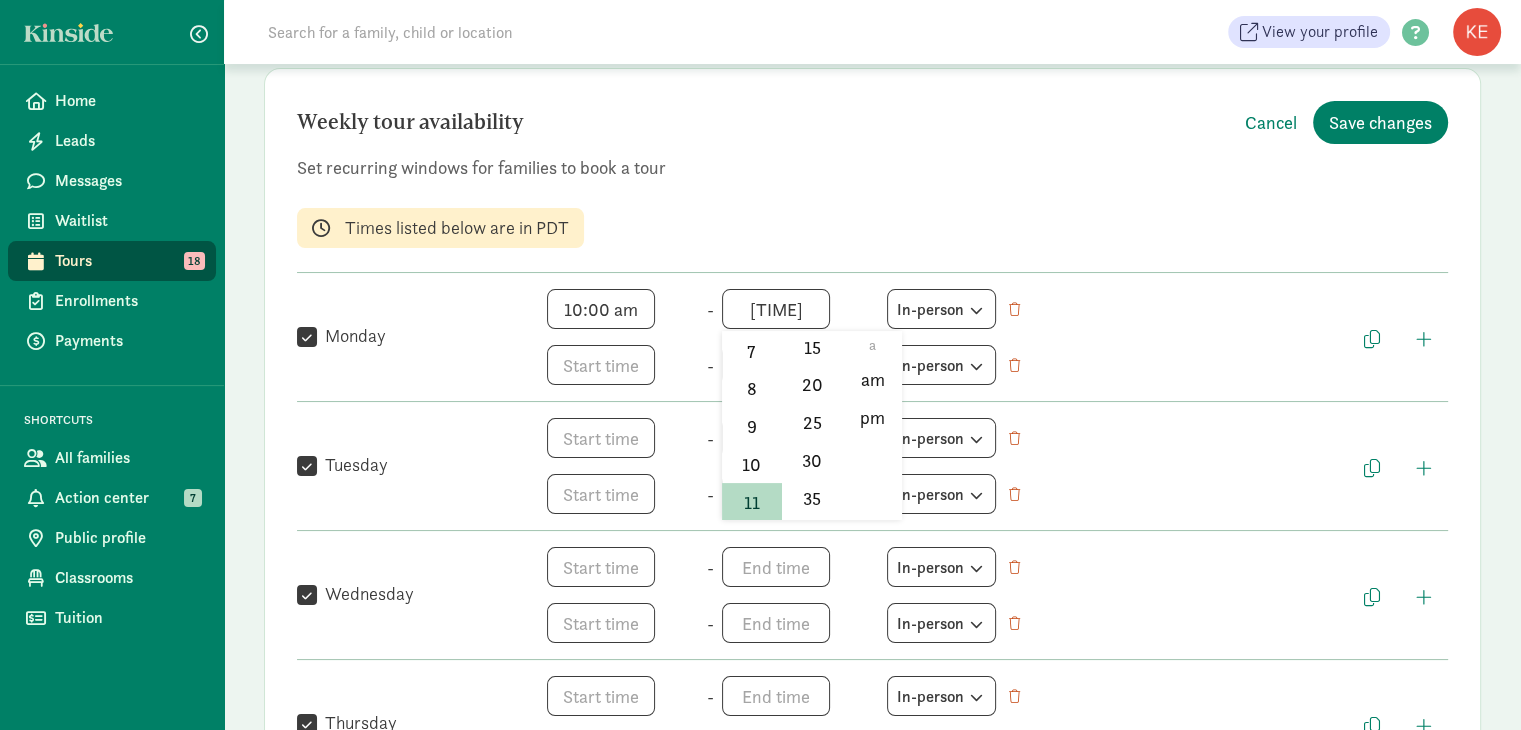 scroll, scrollTop: 116, scrollLeft: 0, axis: vertical 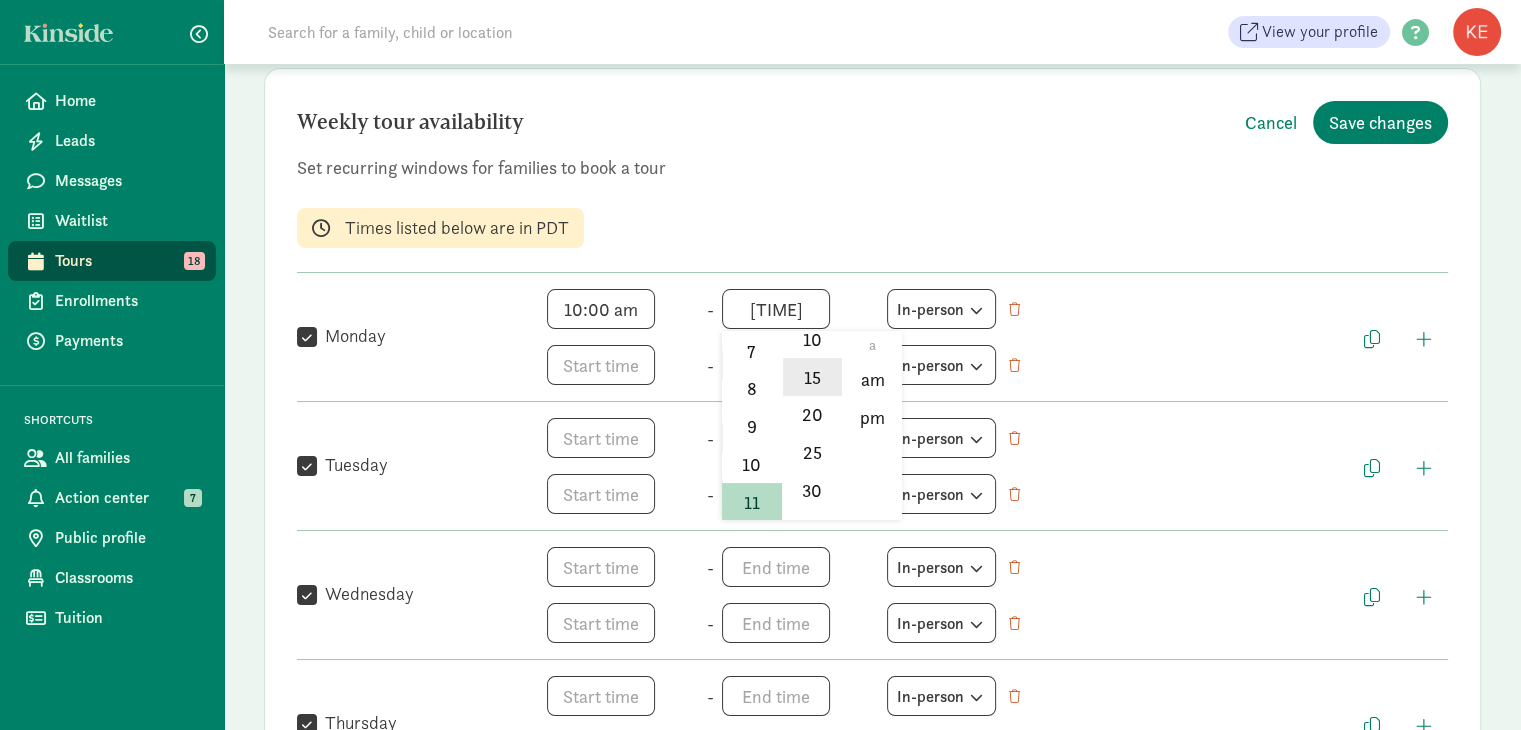 click on "15" 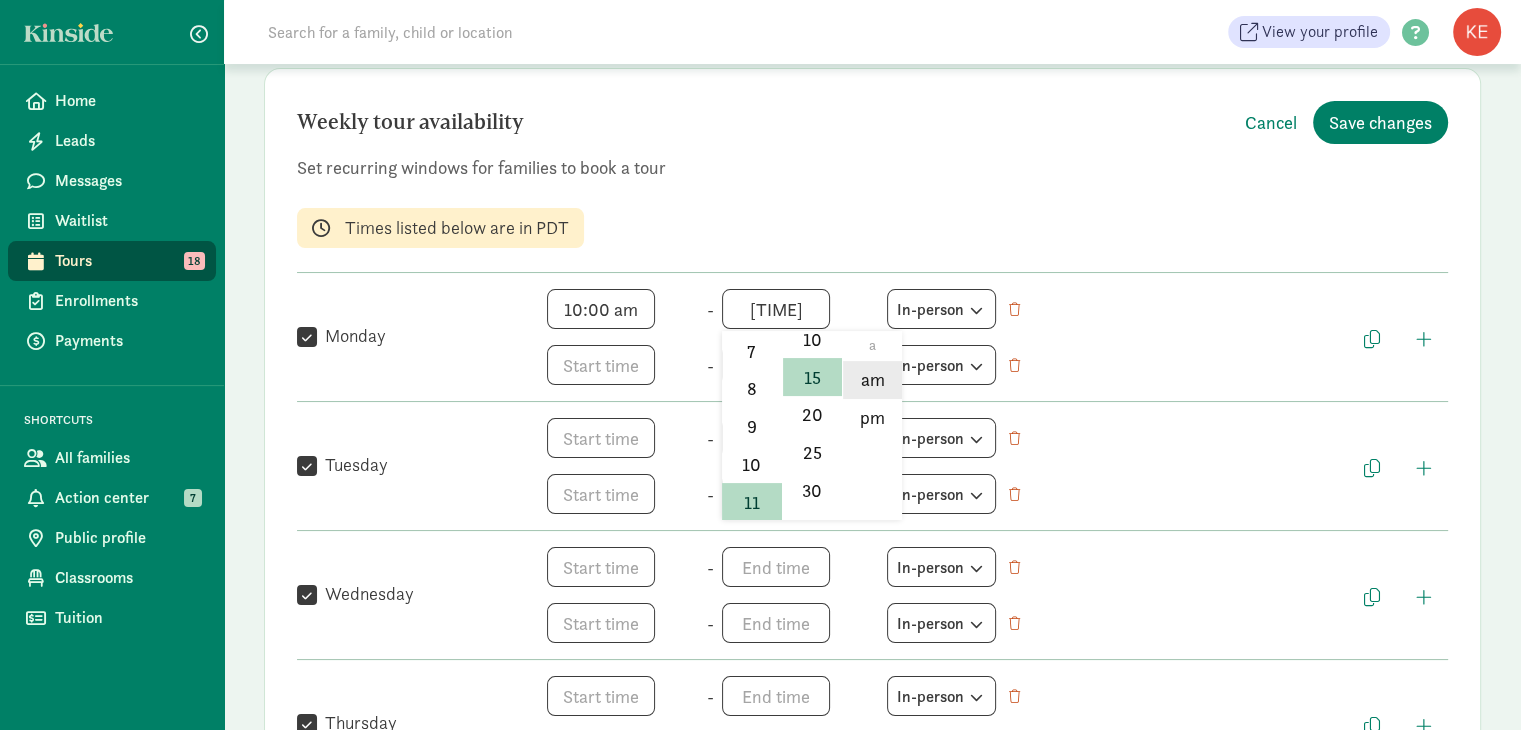 click on "am" 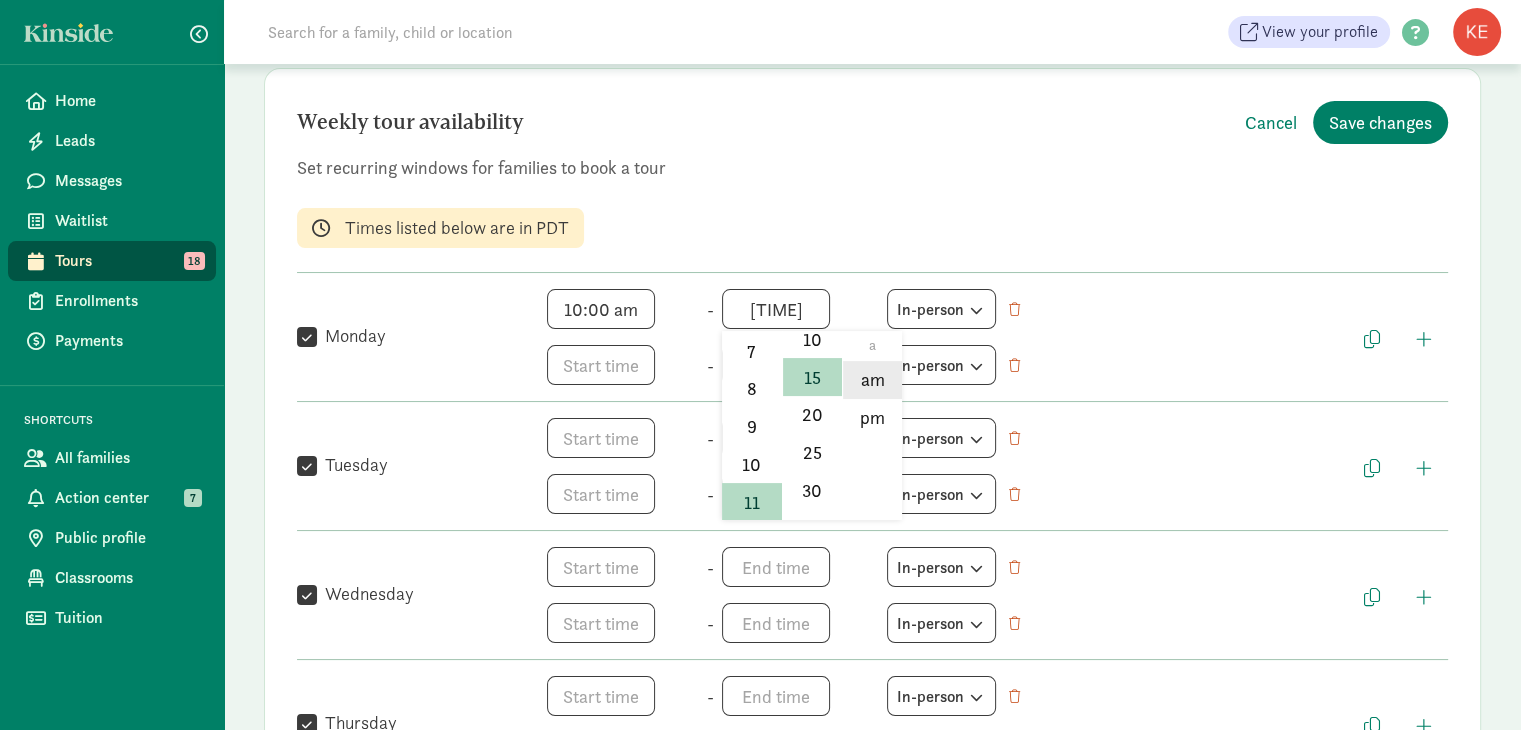 type on "[TIME]" 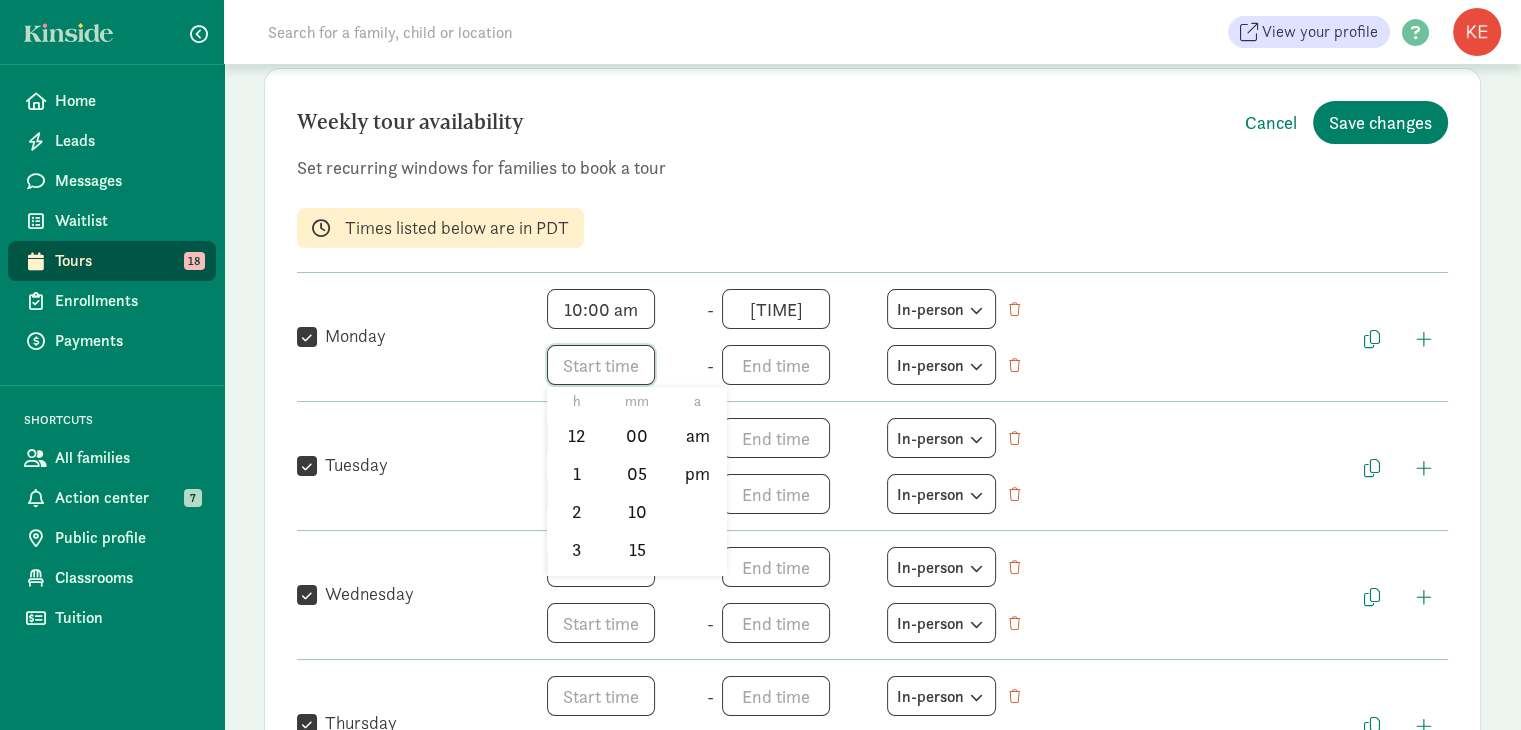 click on "h 12 1 2 3 4 5 6 7 8 9 10 11 mm 00 05 10 15 20 25 30 35 40 45 50 55 a am pm" at bounding box center (623, 365) 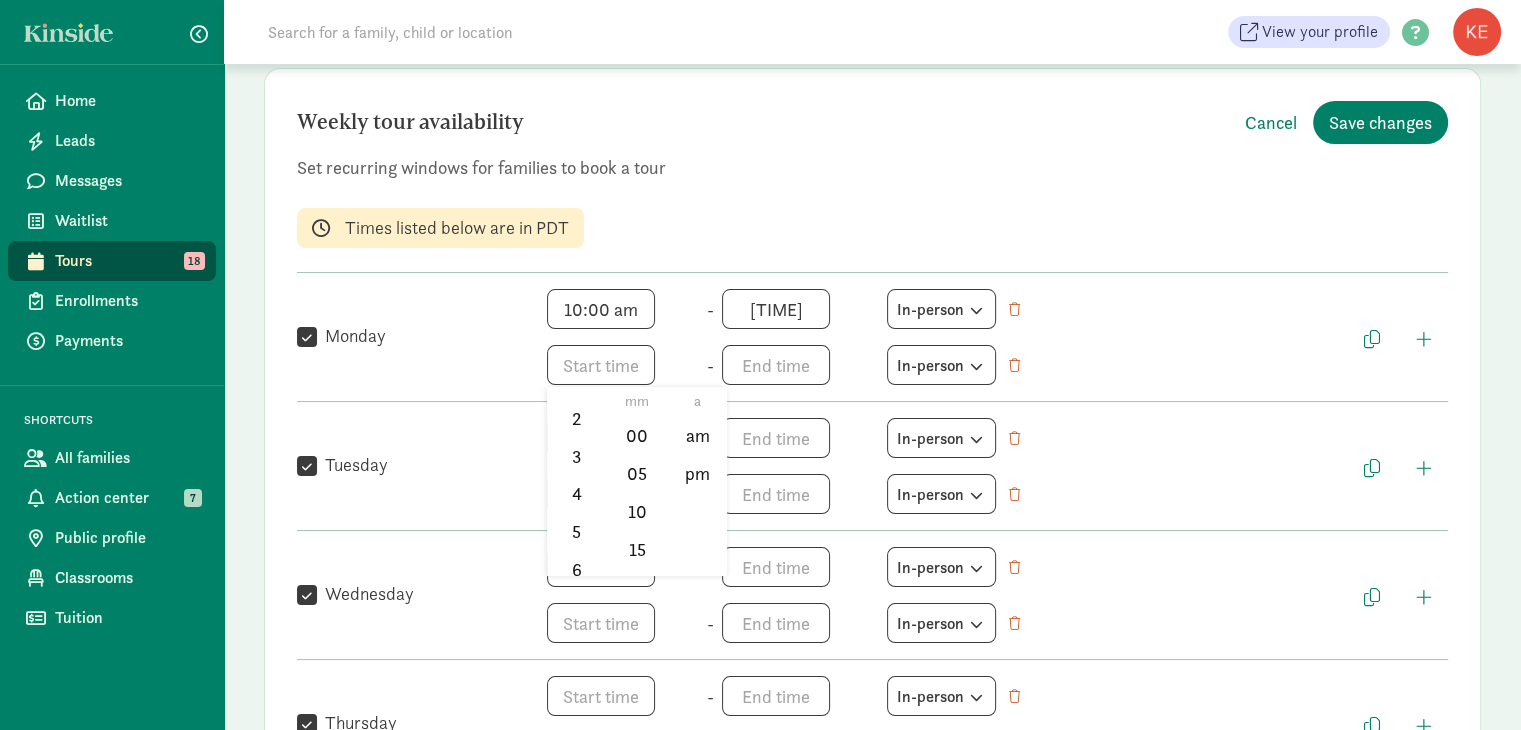 scroll, scrollTop: 90, scrollLeft: 0, axis: vertical 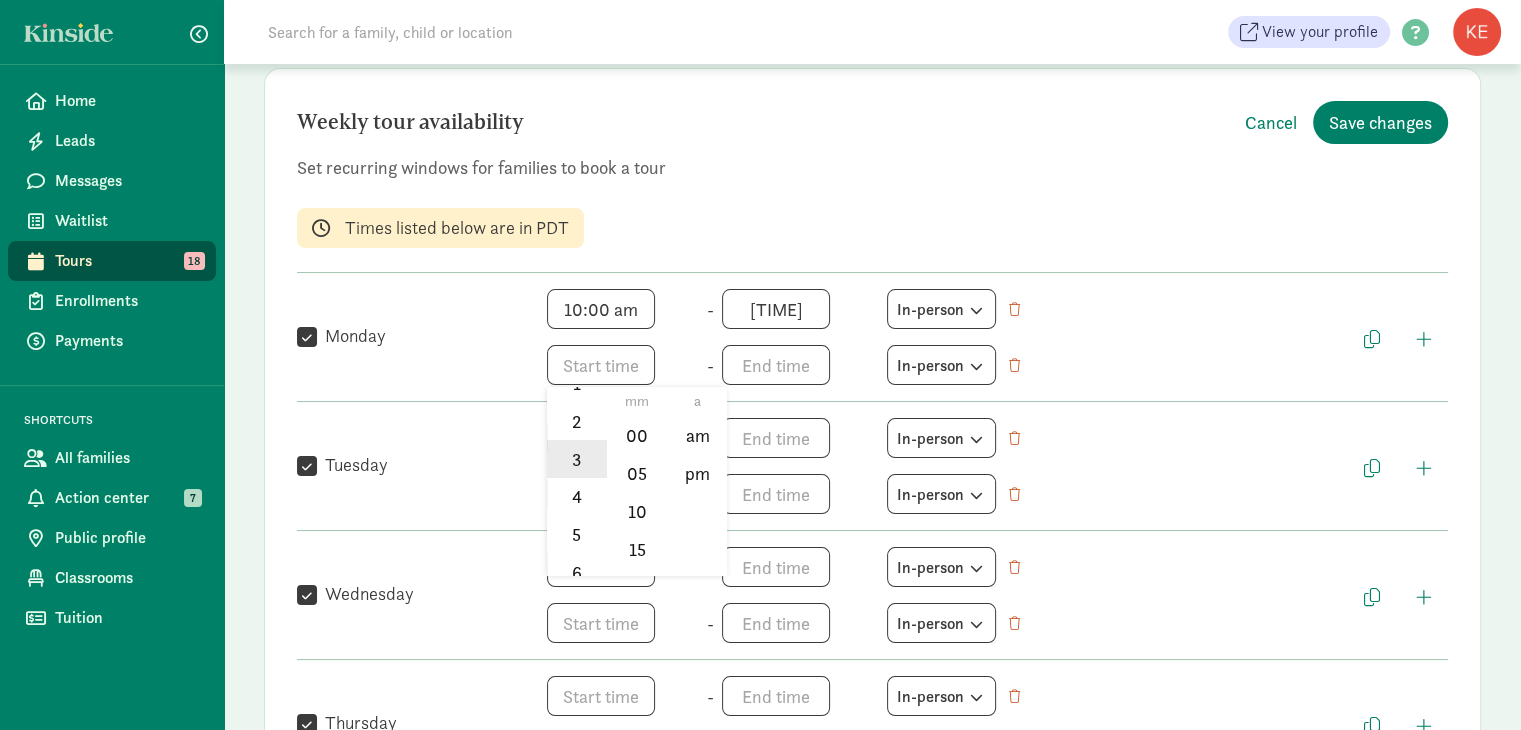 click on "3" 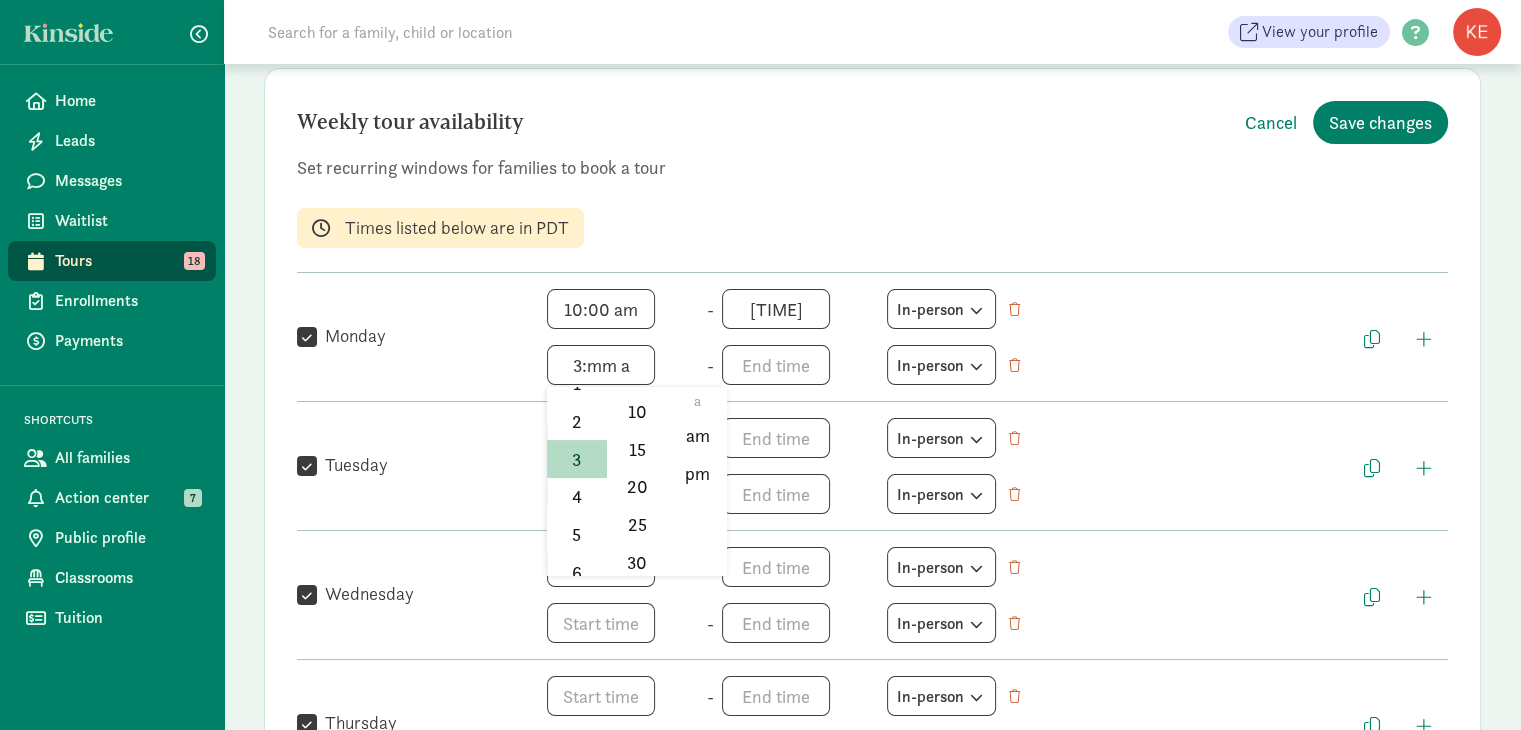 scroll, scrollTop: 128, scrollLeft: 0, axis: vertical 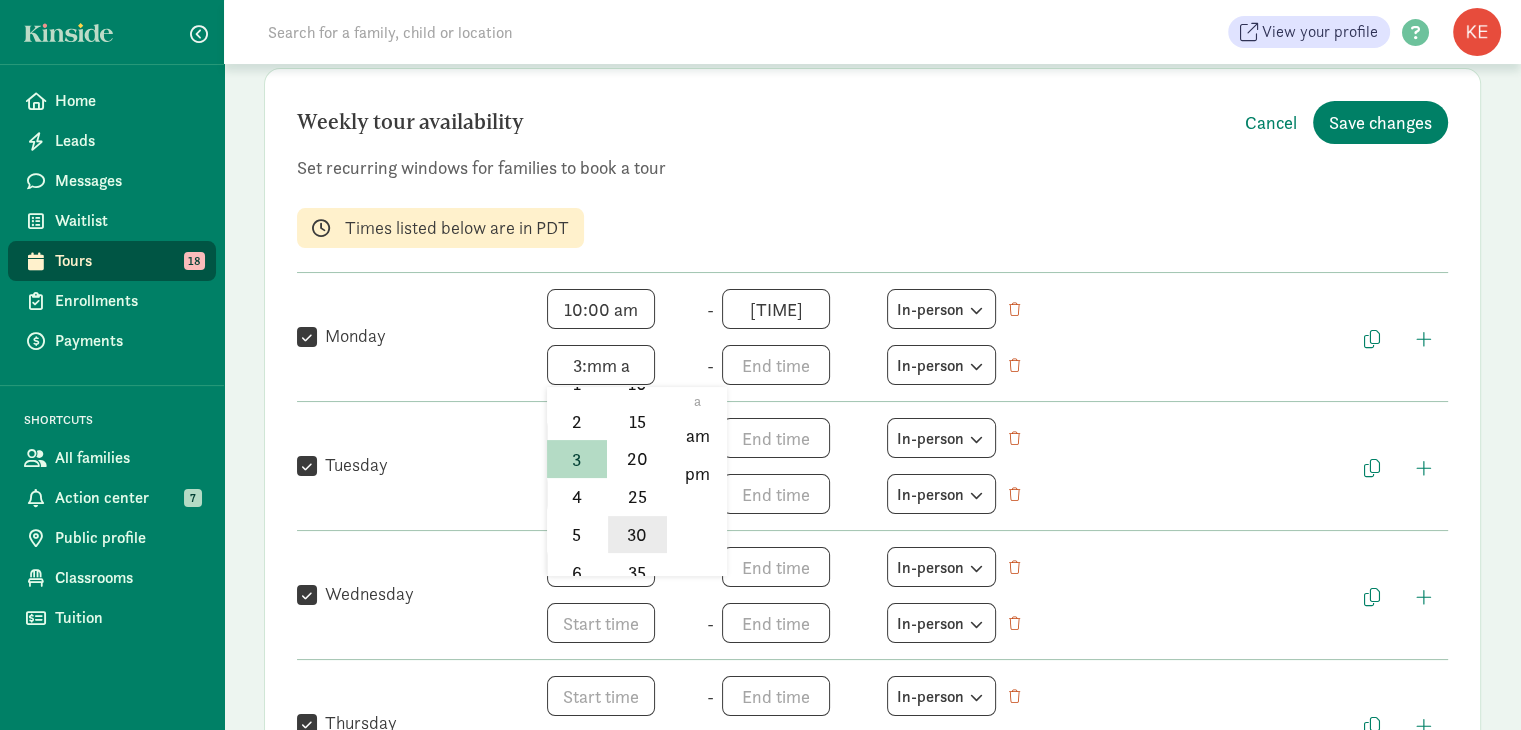 click on "30" 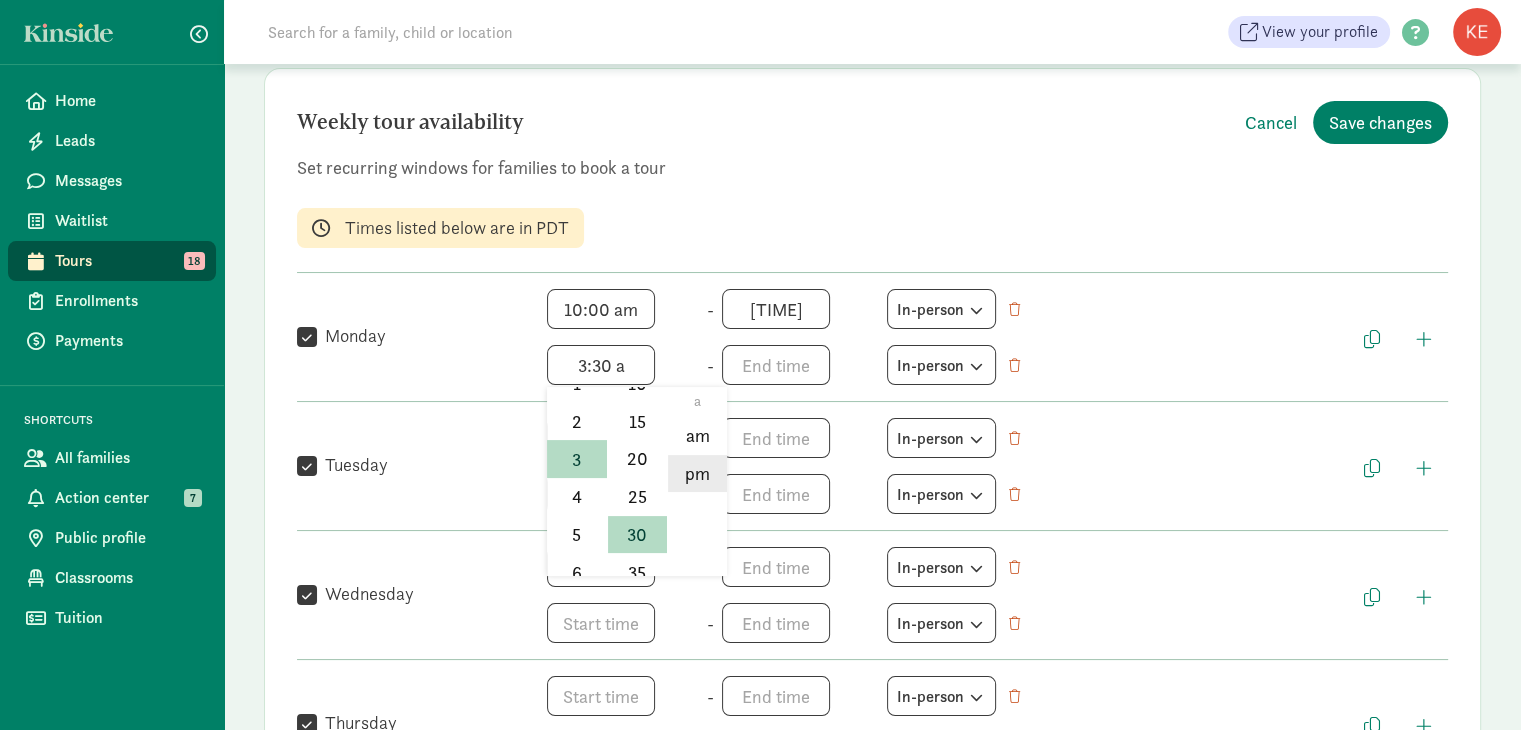 click on "pm" 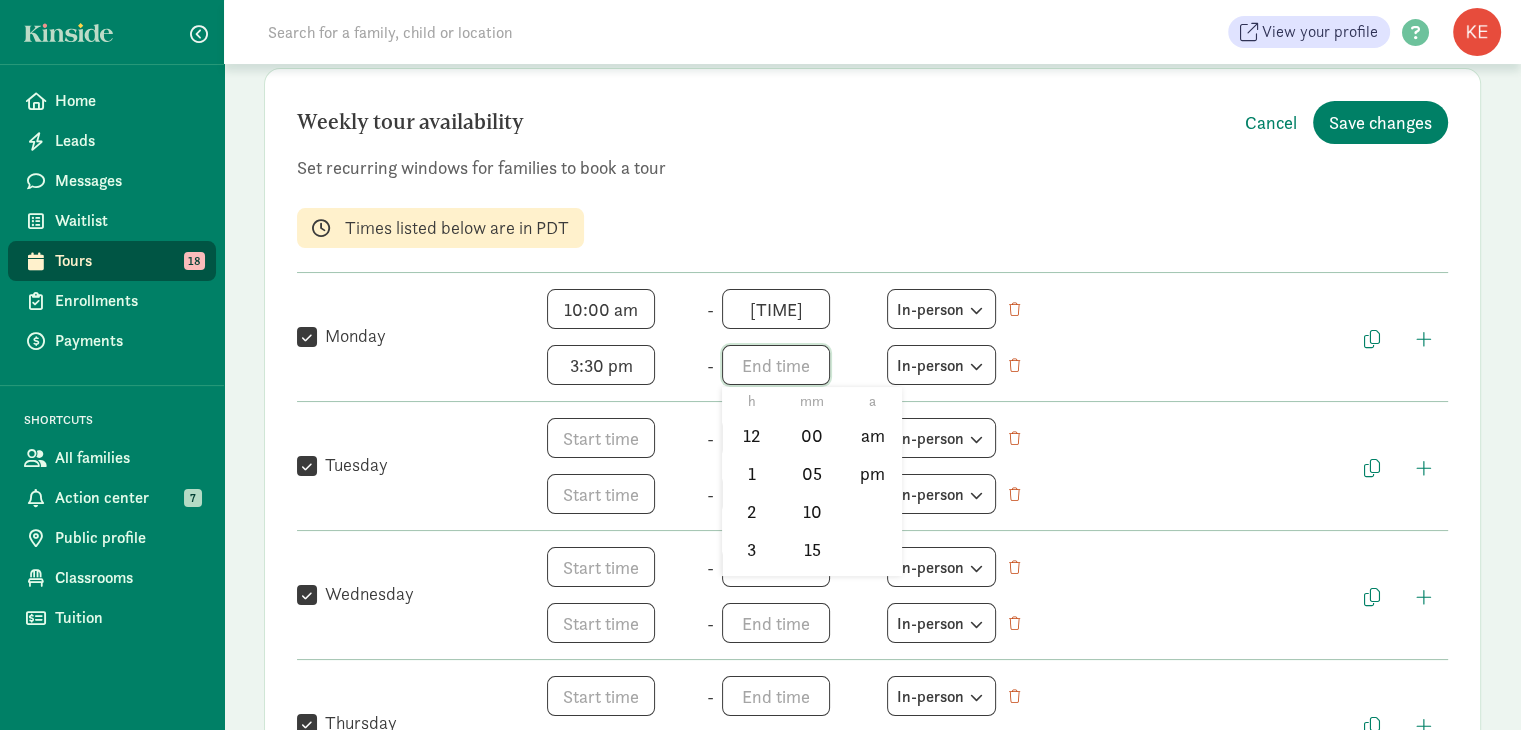 click on "h 12 1 2 3 4 5 6 7 8 9 10 11 mm 00 05 10 15 20 25 30 35 40 45 50 55 a am pm" at bounding box center [798, 365] 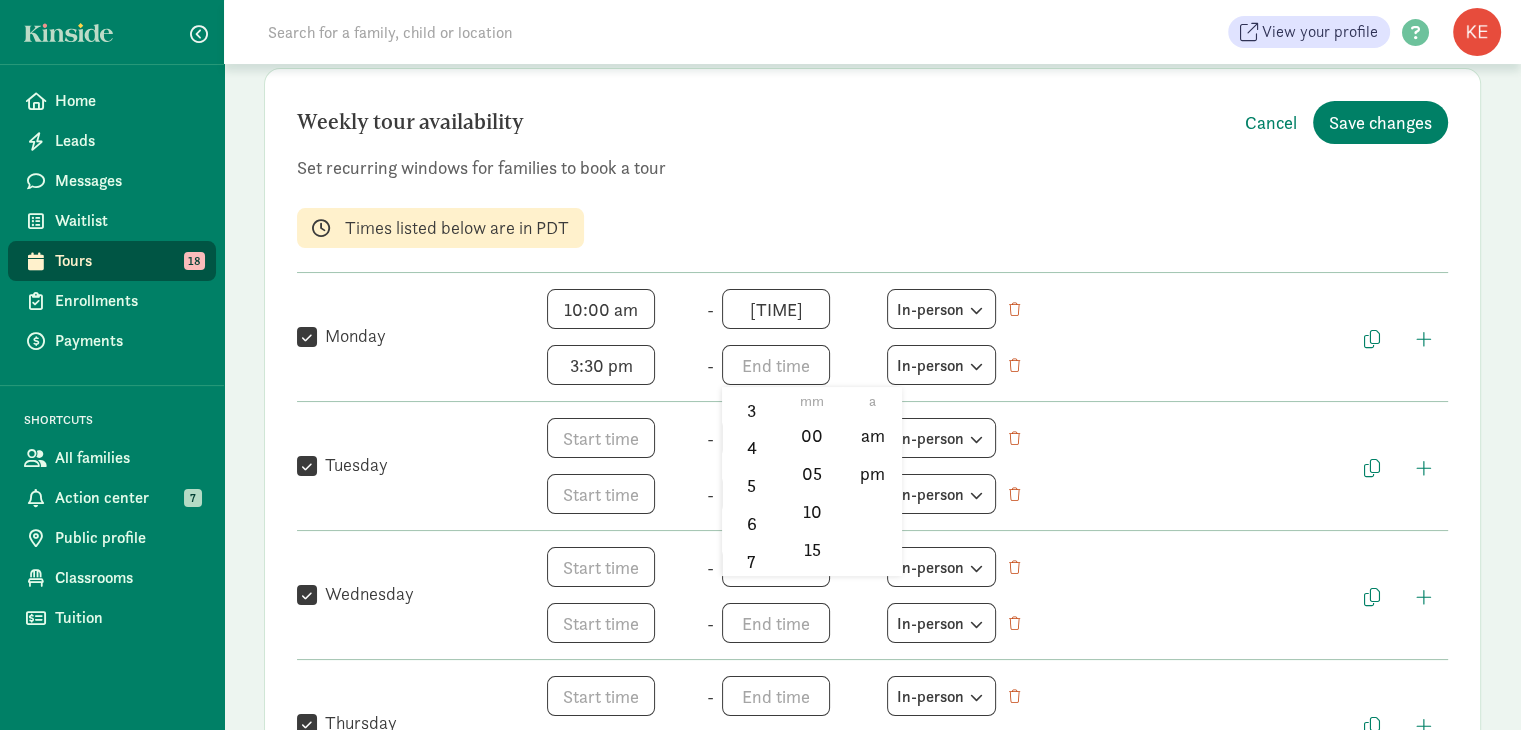 scroll, scrollTop: 131, scrollLeft: 0, axis: vertical 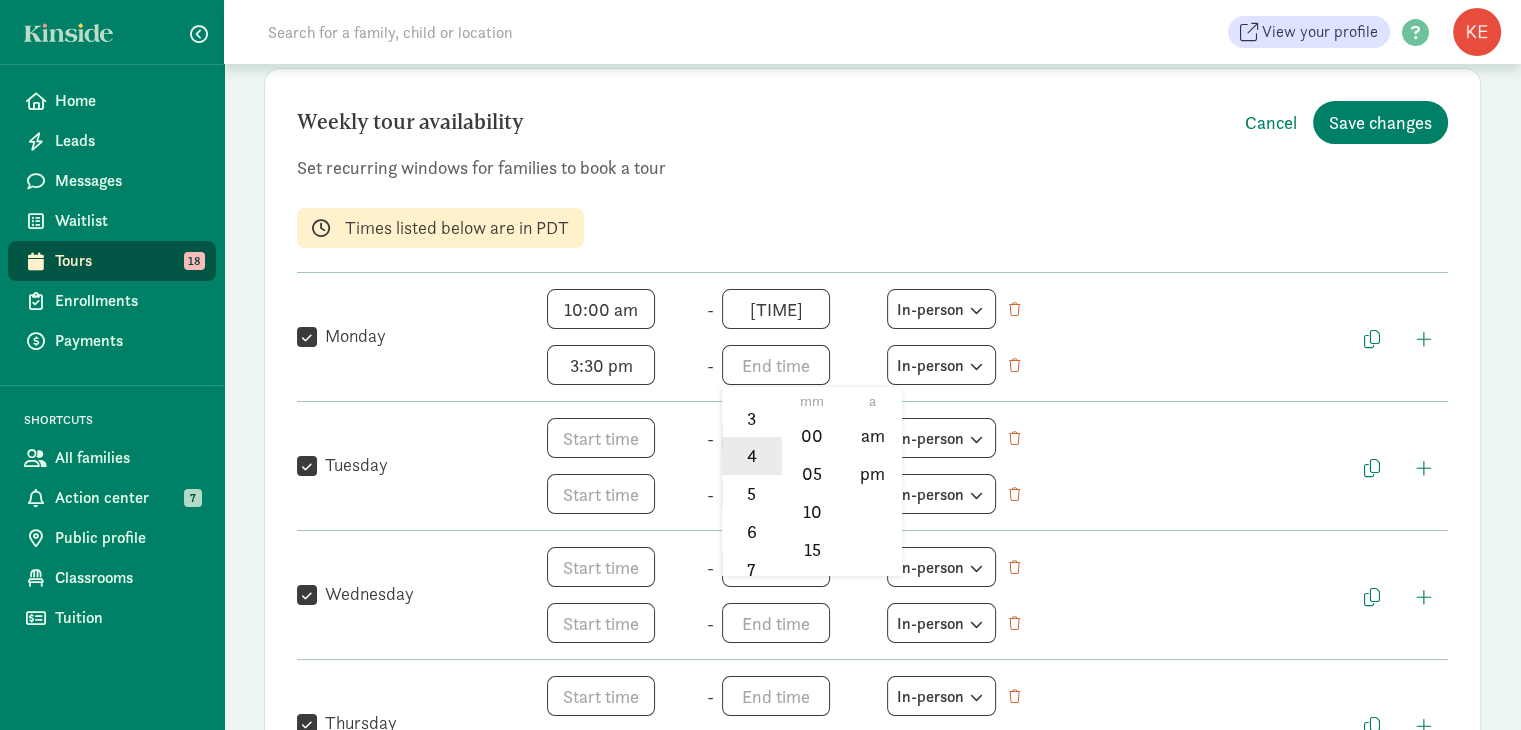 click on "4" 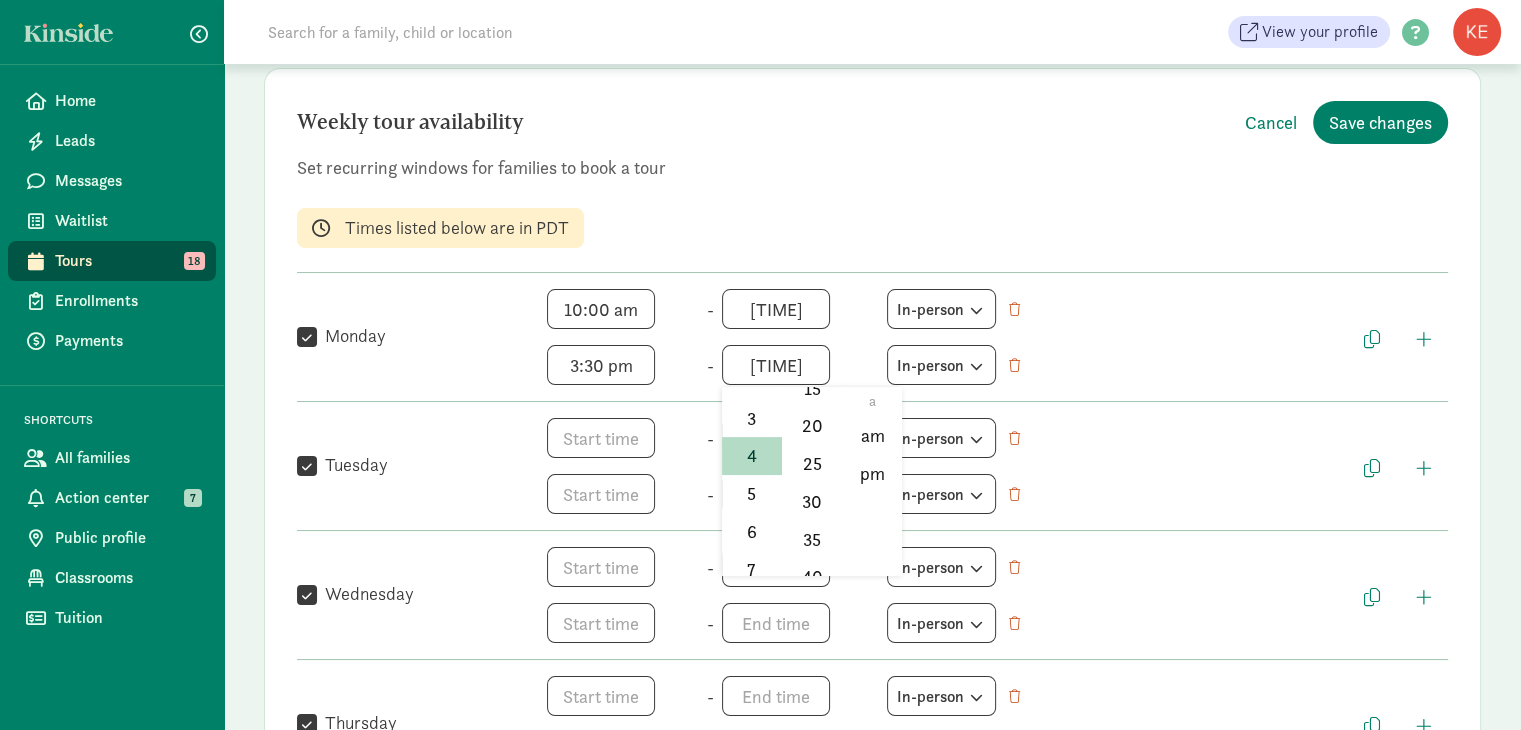 scroll, scrollTop: 167, scrollLeft: 0, axis: vertical 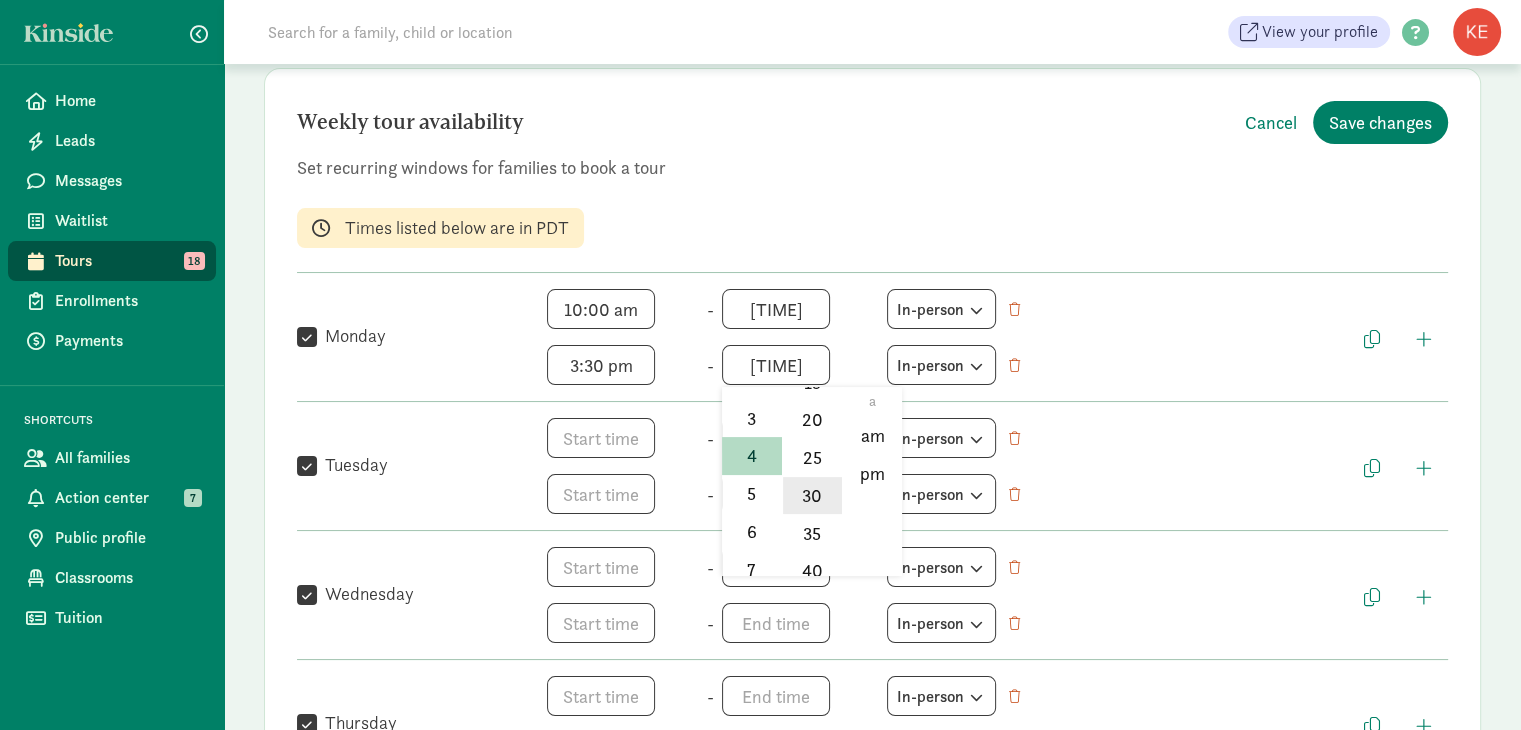 click on "30" 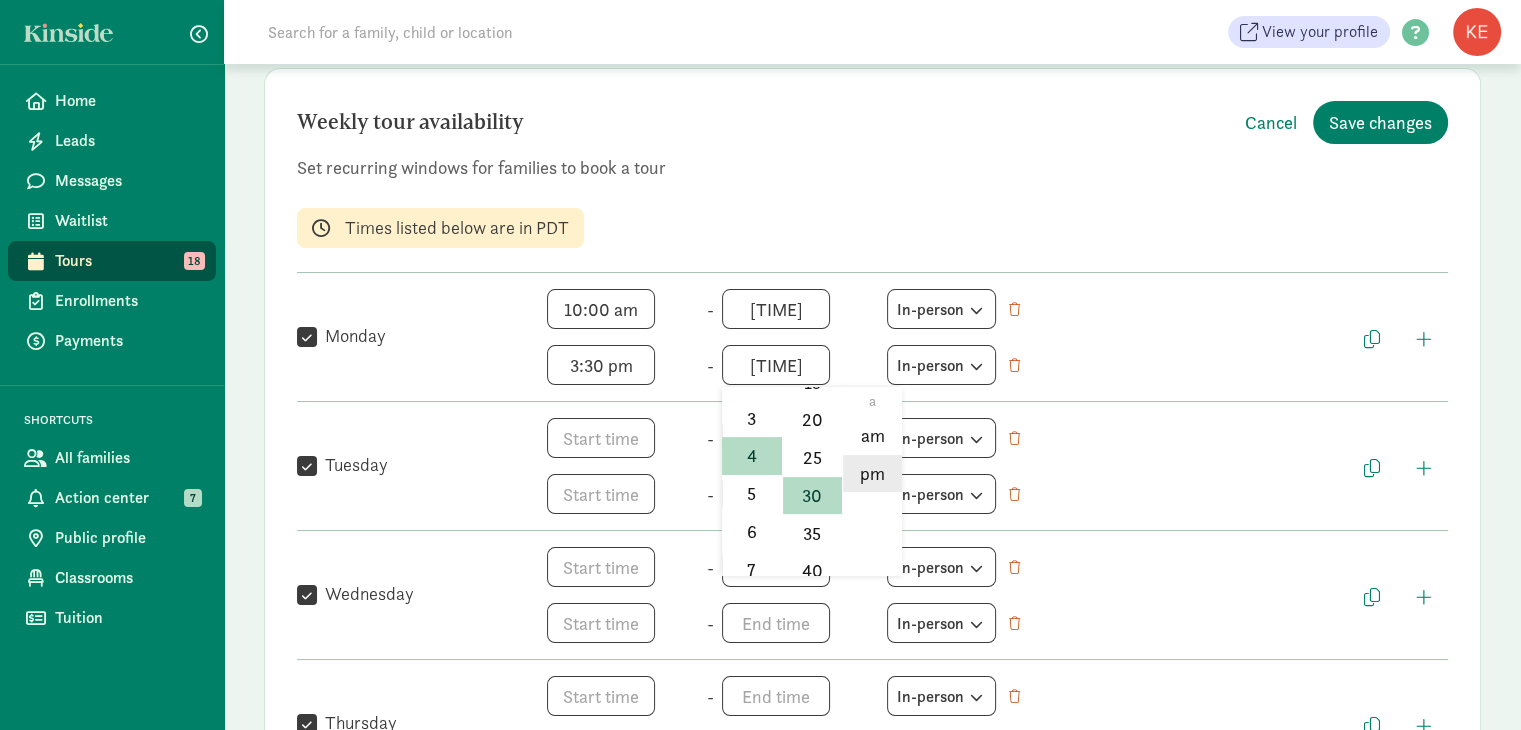 click on "pm" 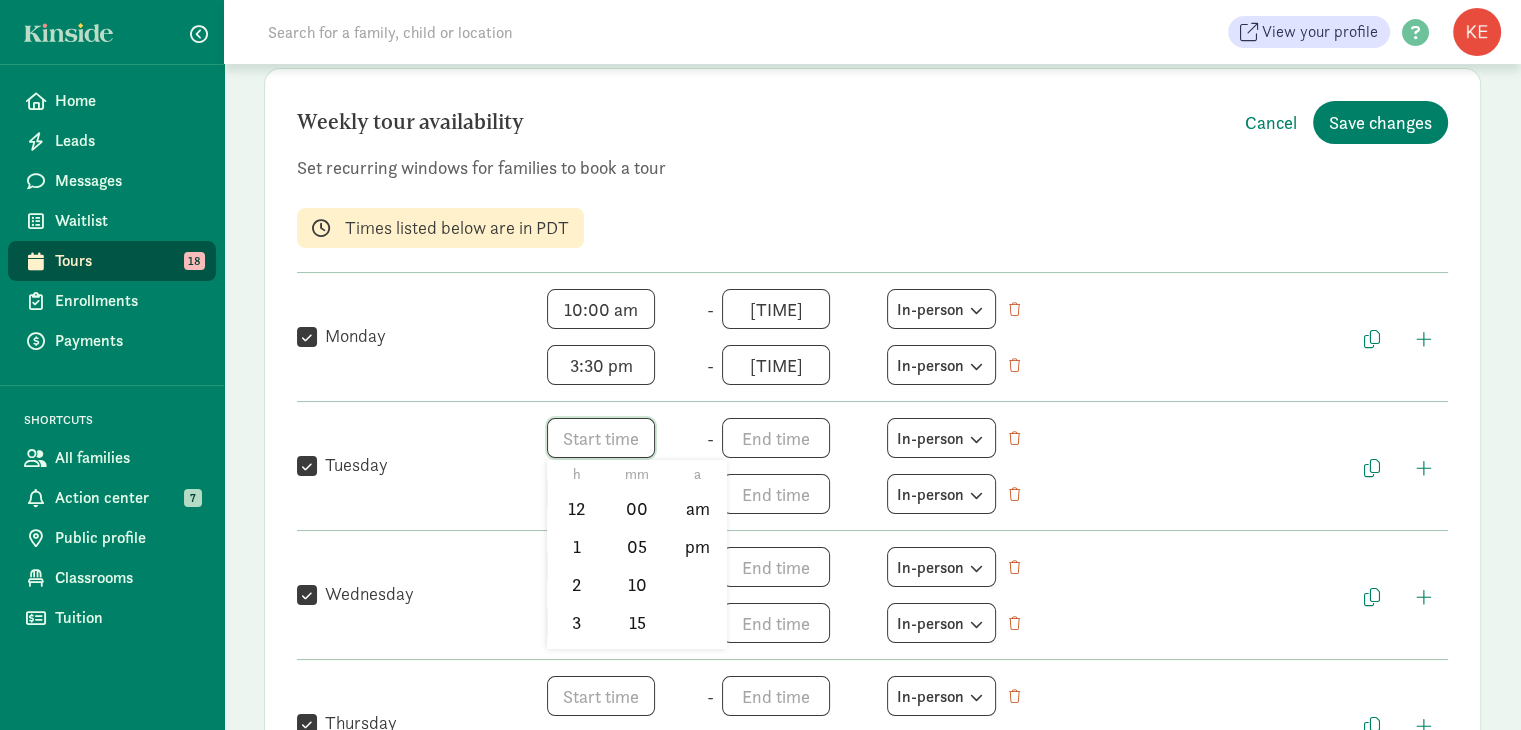 click on "h 12 1 2 3 4 5 6 7 8 9 10 11 mm 00 05 10 15 20 25 30 35 40 45 50 55 a am pm" at bounding box center (623, 438) 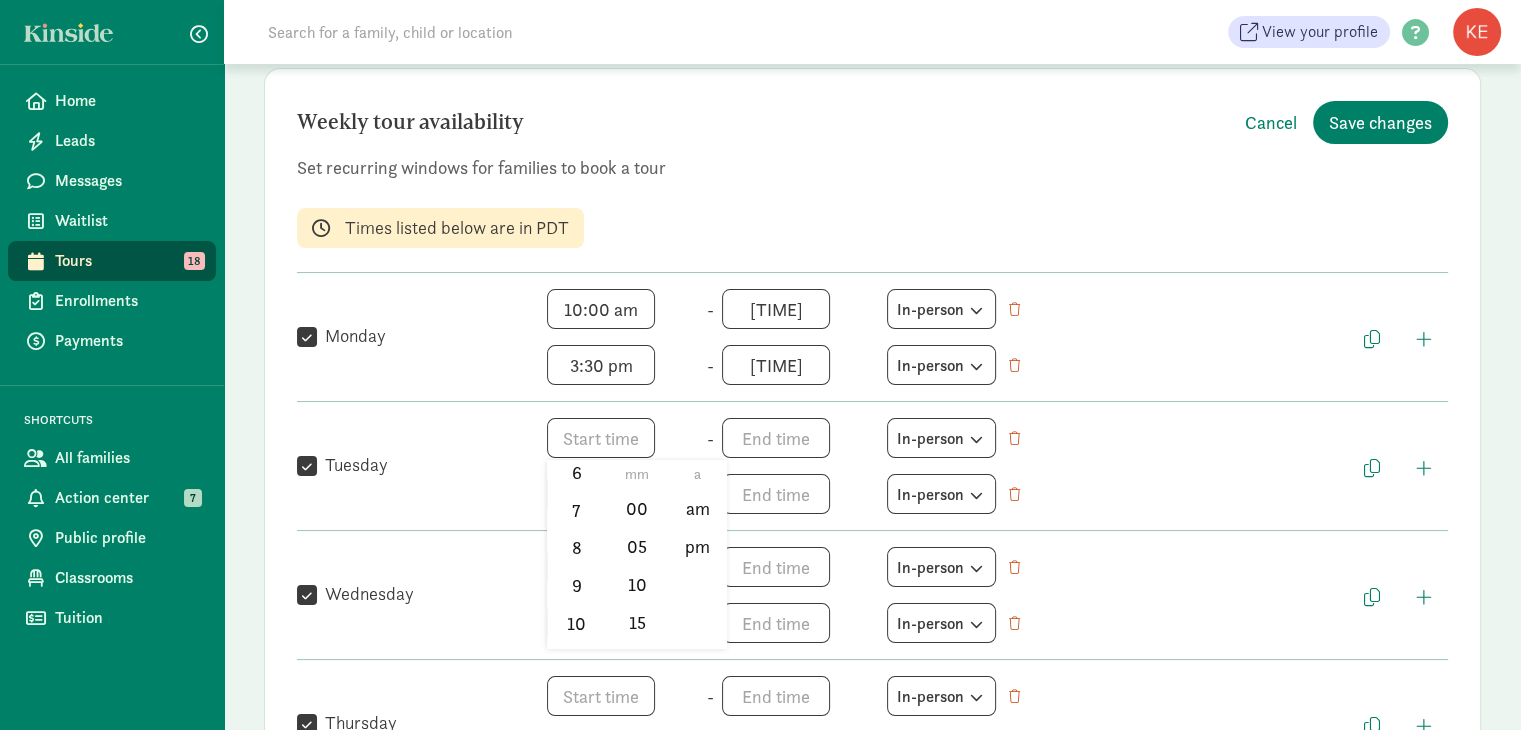 scroll, scrollTop: 276, scrollLeft: 0, axis: vertical 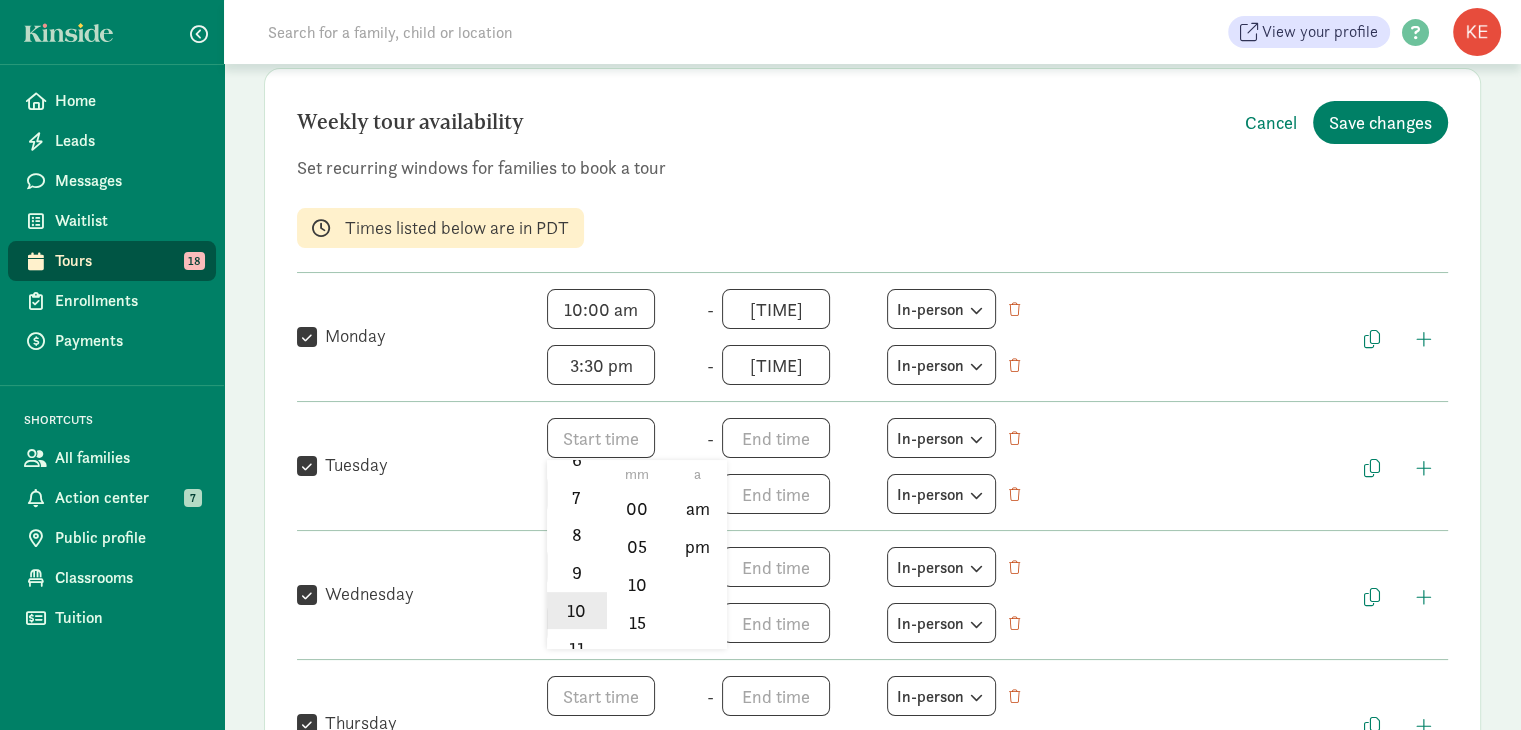 click on "10" 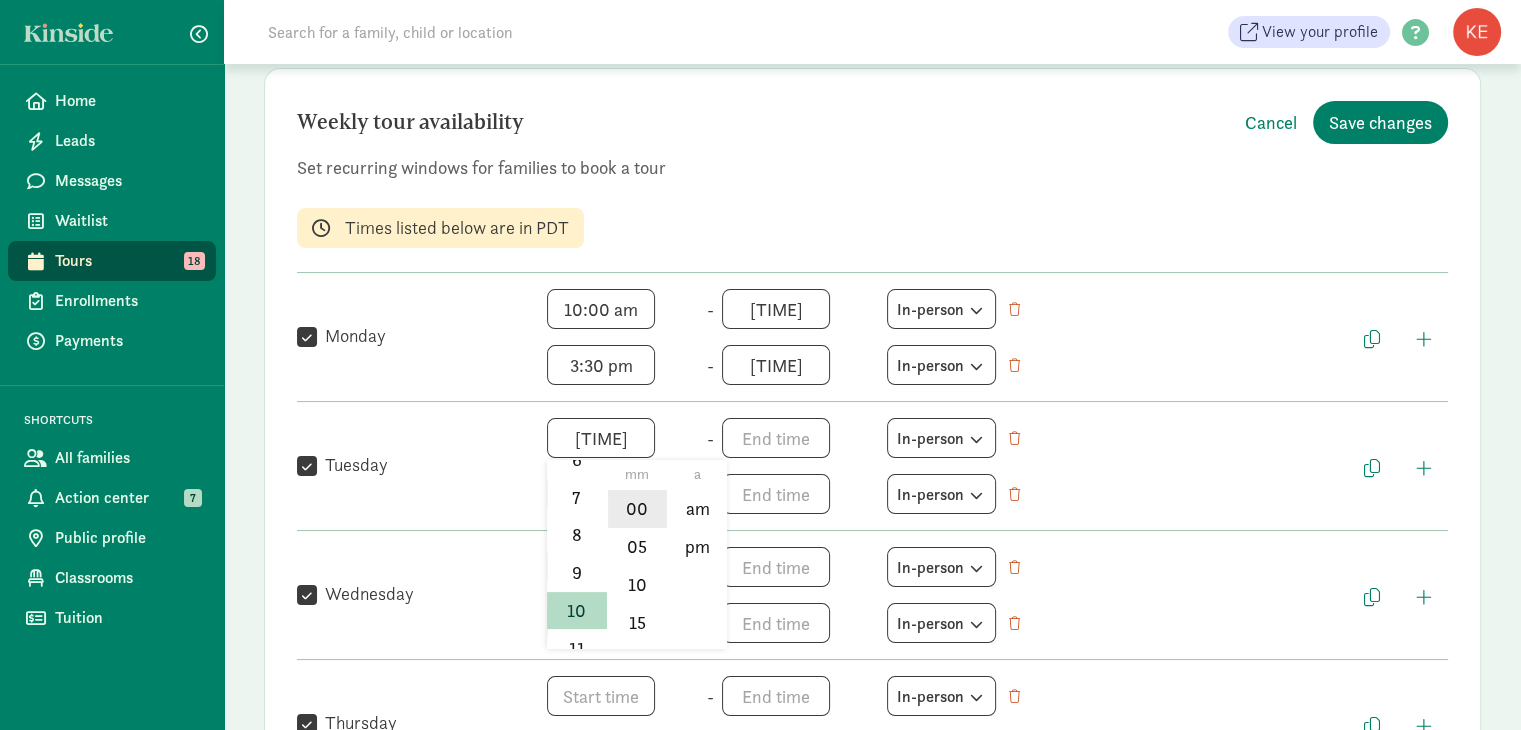 click on "00" 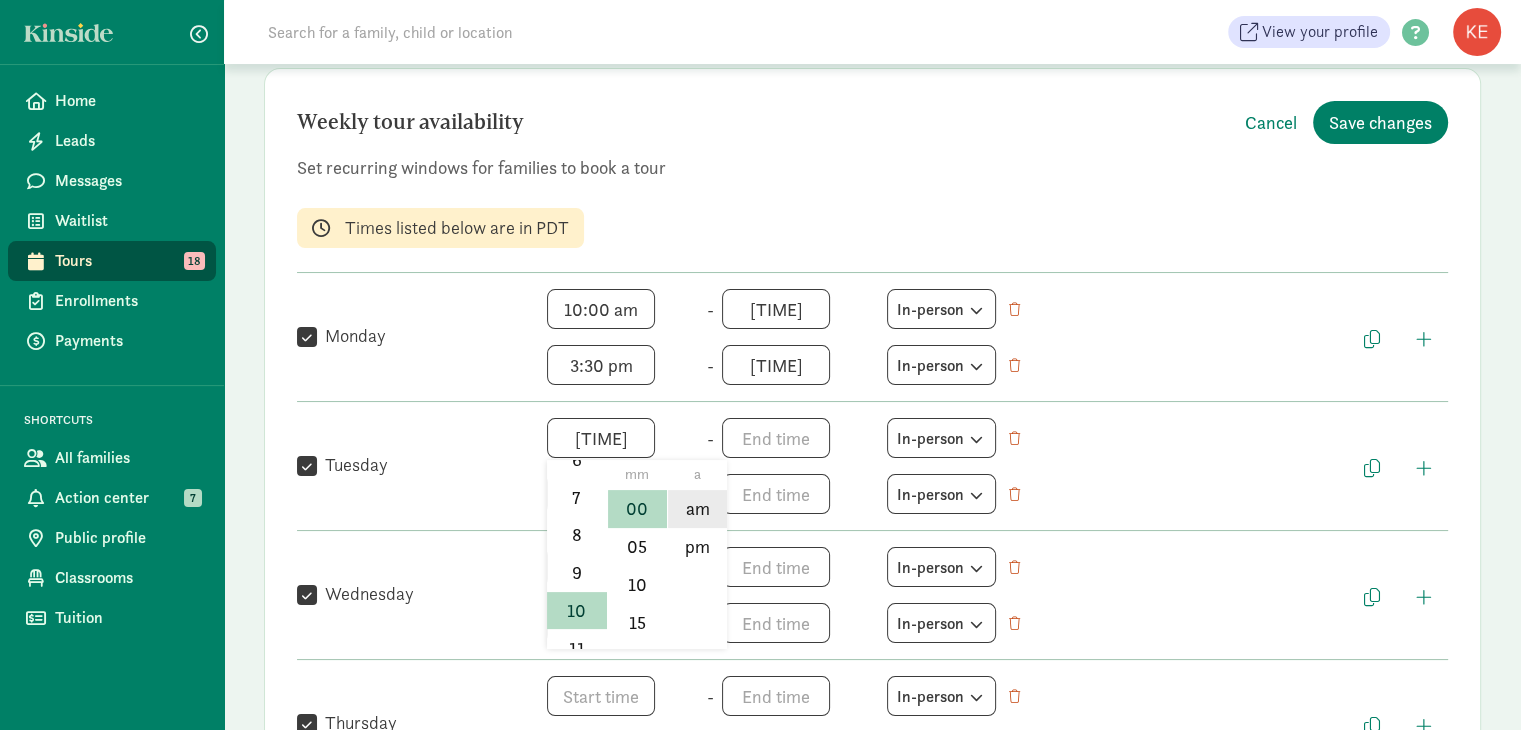 click on "am" 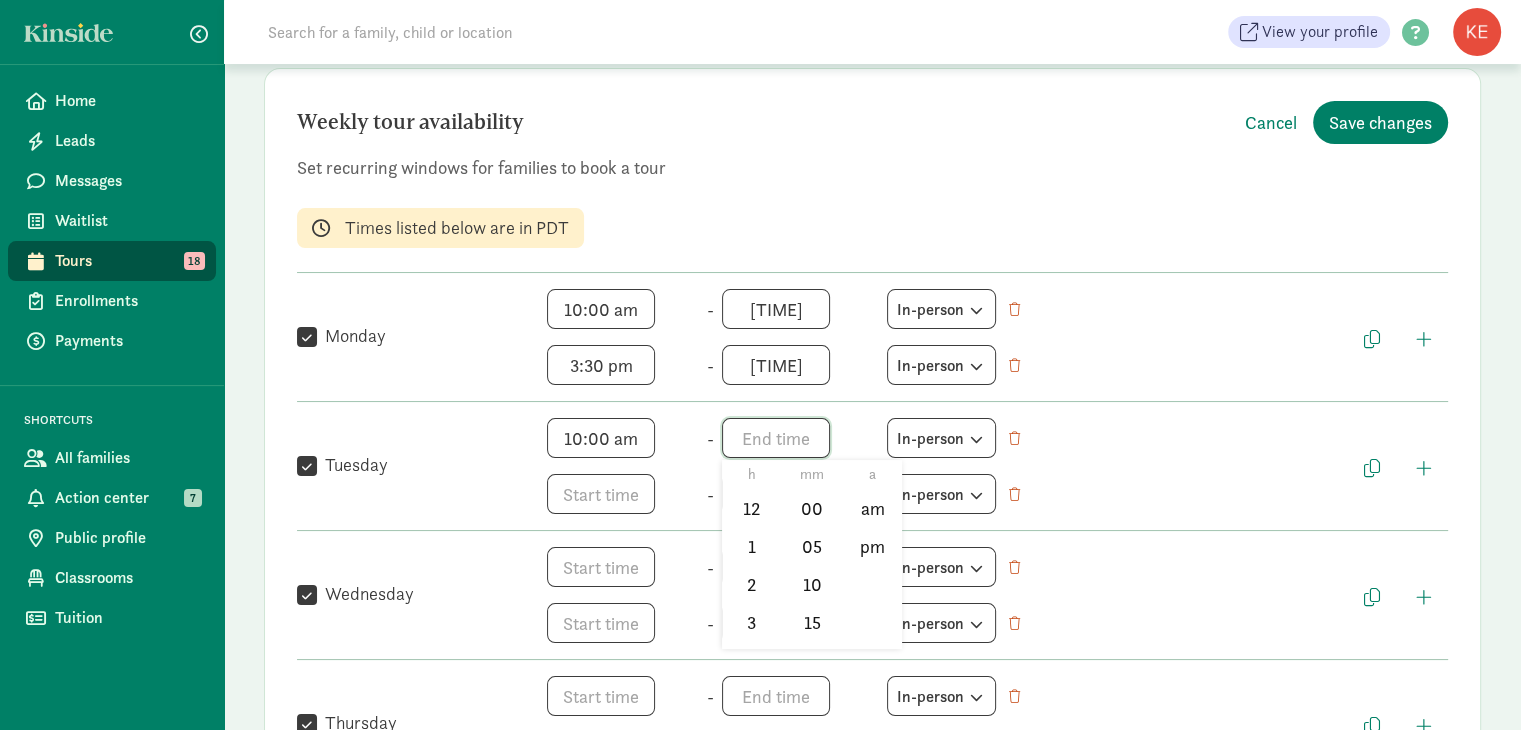 click on "h 12 1 2 3 4 5 6 7 8 9 10 11 mm 00 05 10 15 20 25 30 35 40 45 50 55 a am pm" at bounding box center (798, 438) 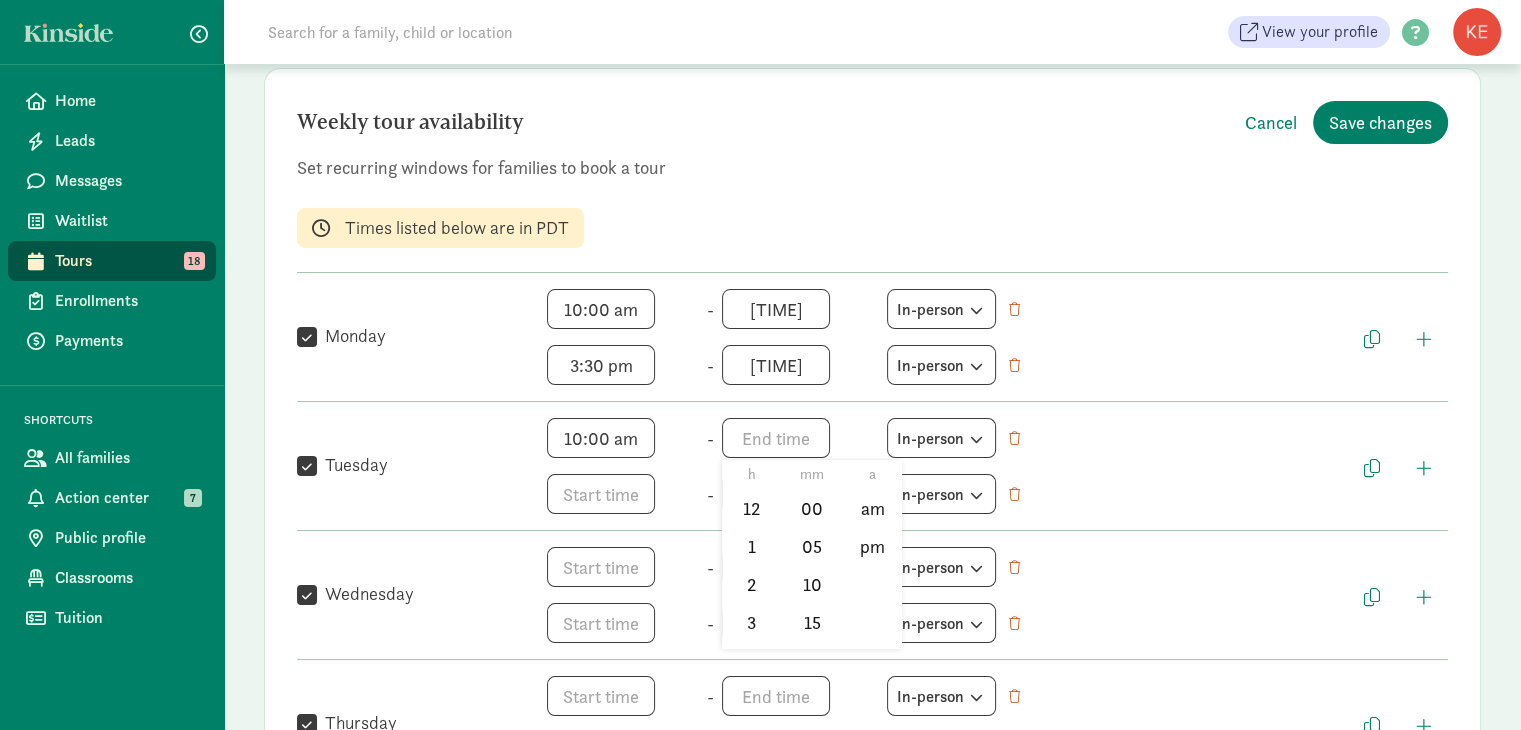 scroll, scrollTop: 294, scrollLeft: 0, axis: vertical 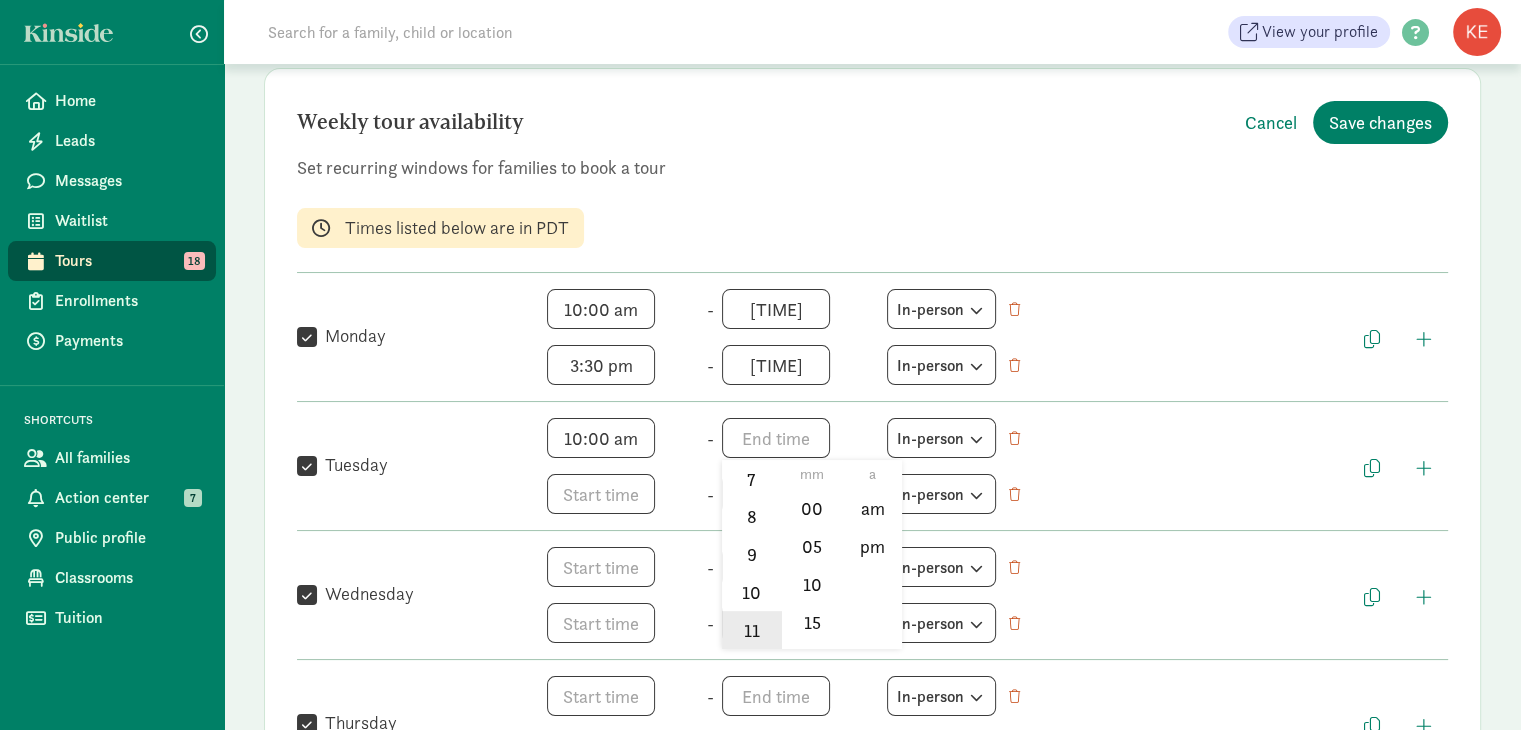 click on "11" 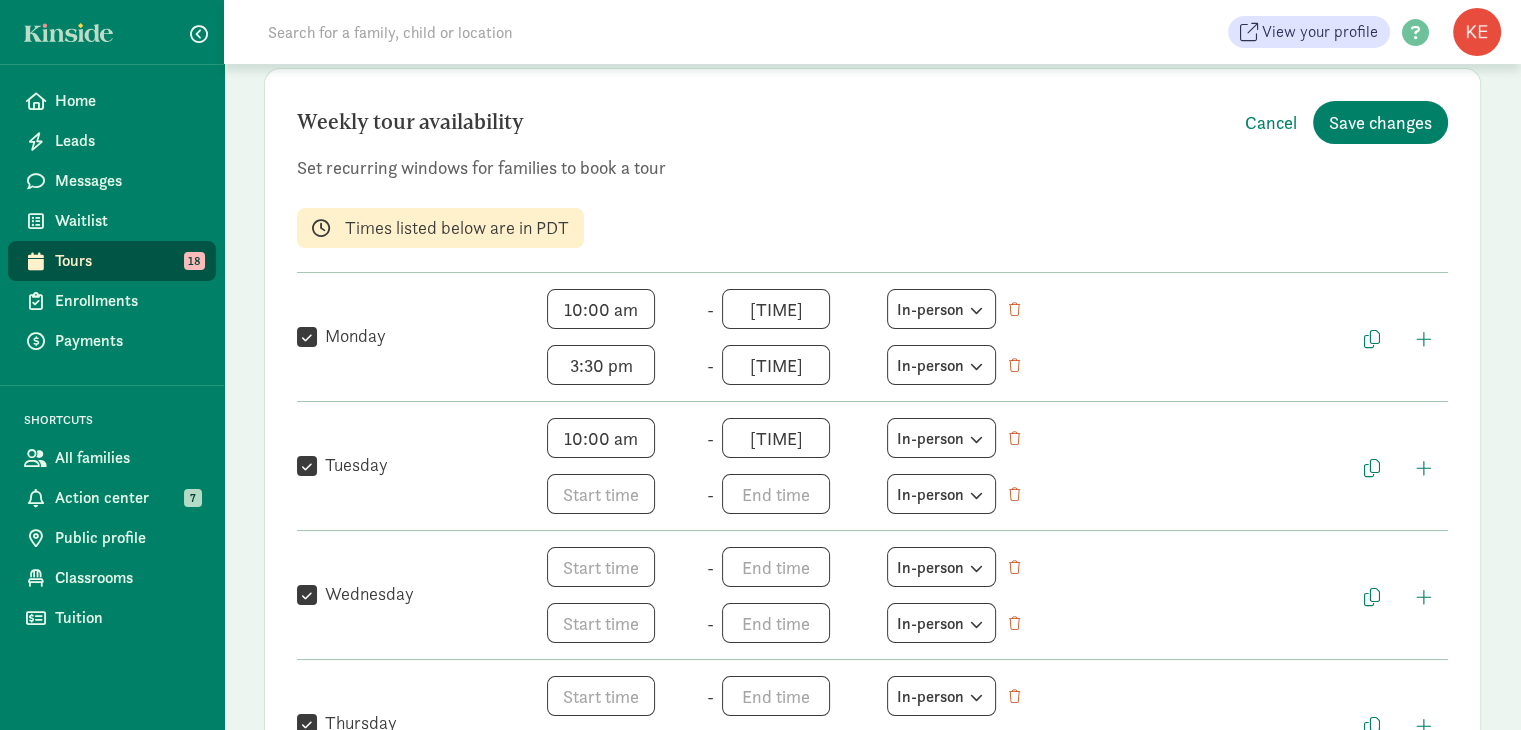 click on "[TIME]   -   [TIME]   In-person        [TIME]   -   [TIME]   In-person" at bounding box center [947, 466] 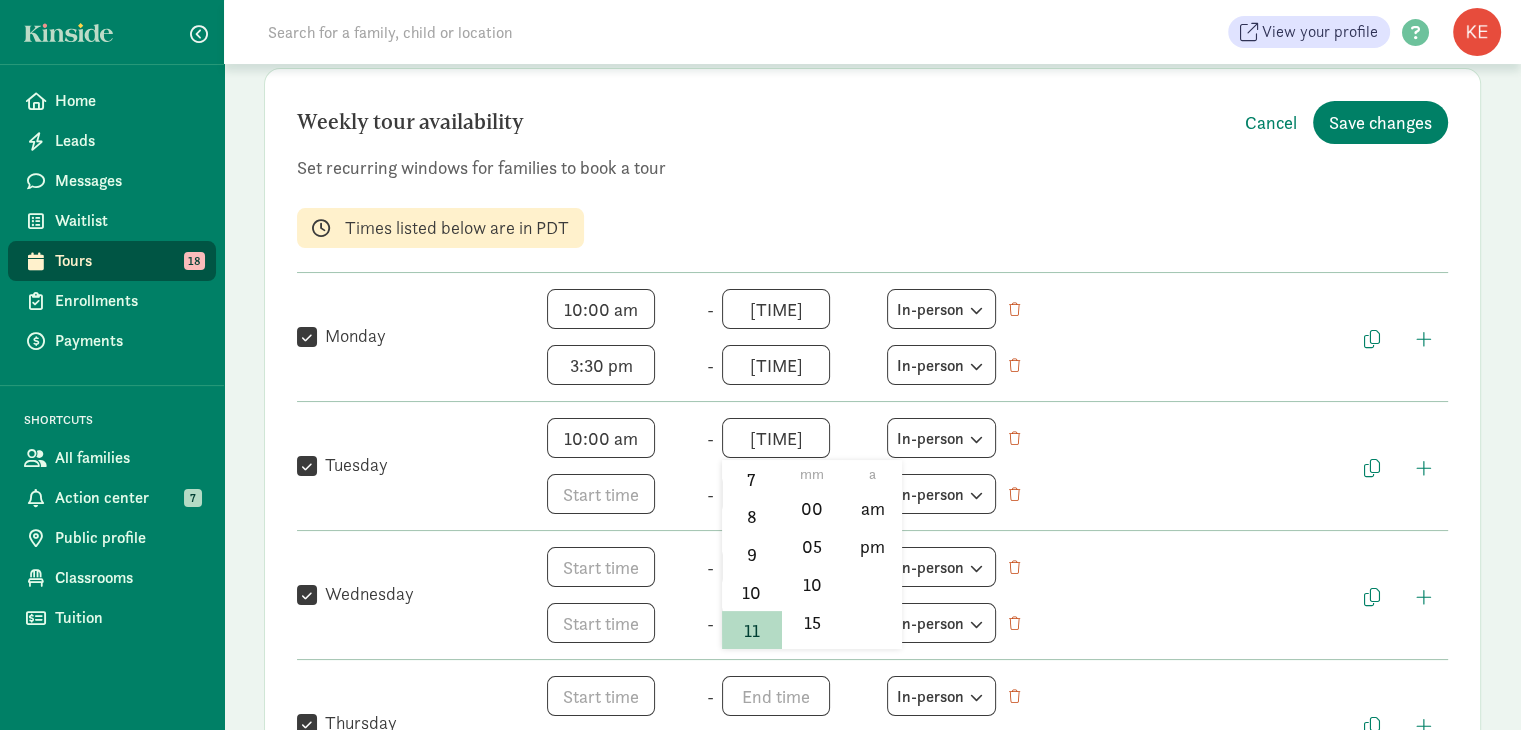 scroll, scrollTop: 295, scrollLeft: 0, axis: vertical 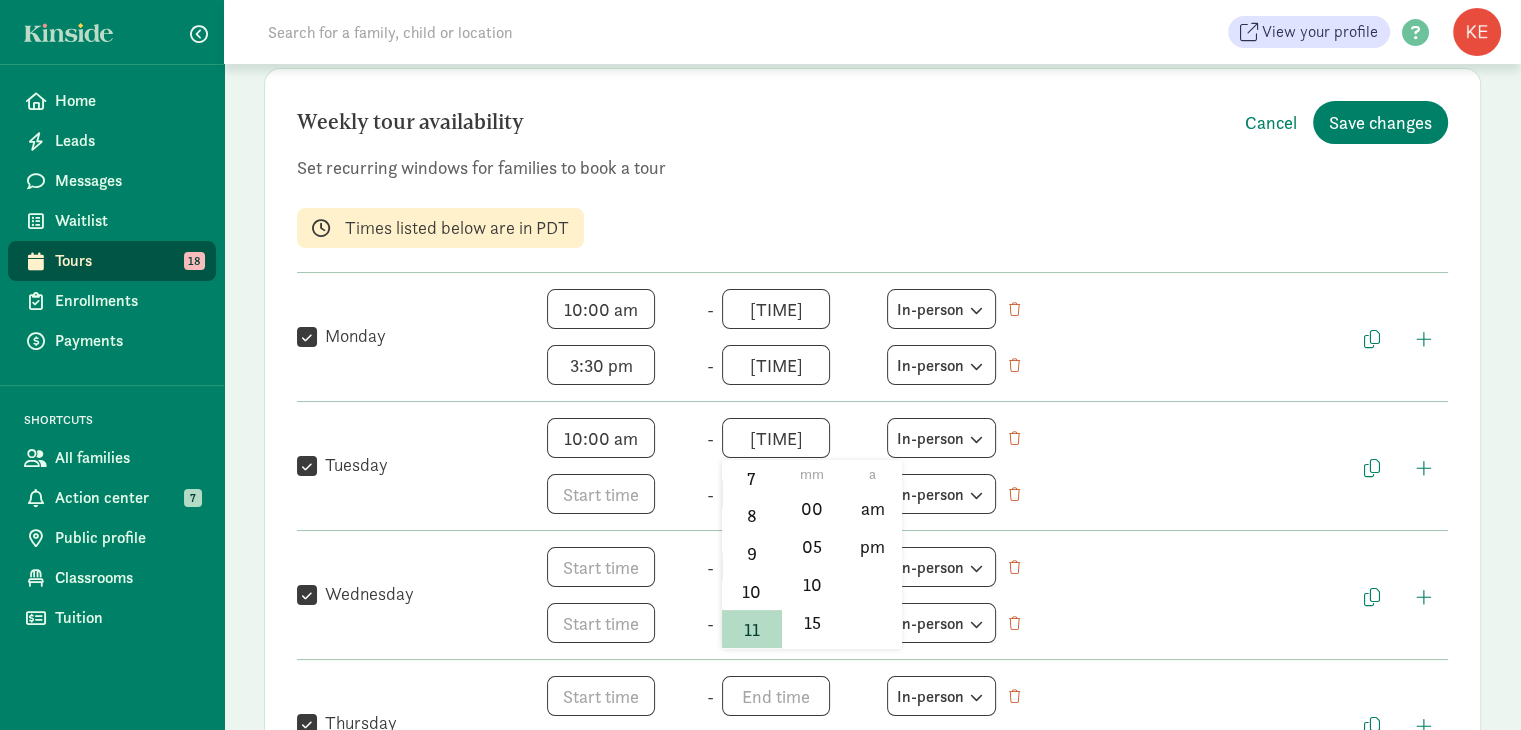click on "[TIME]" at bounding box center (798, 438) 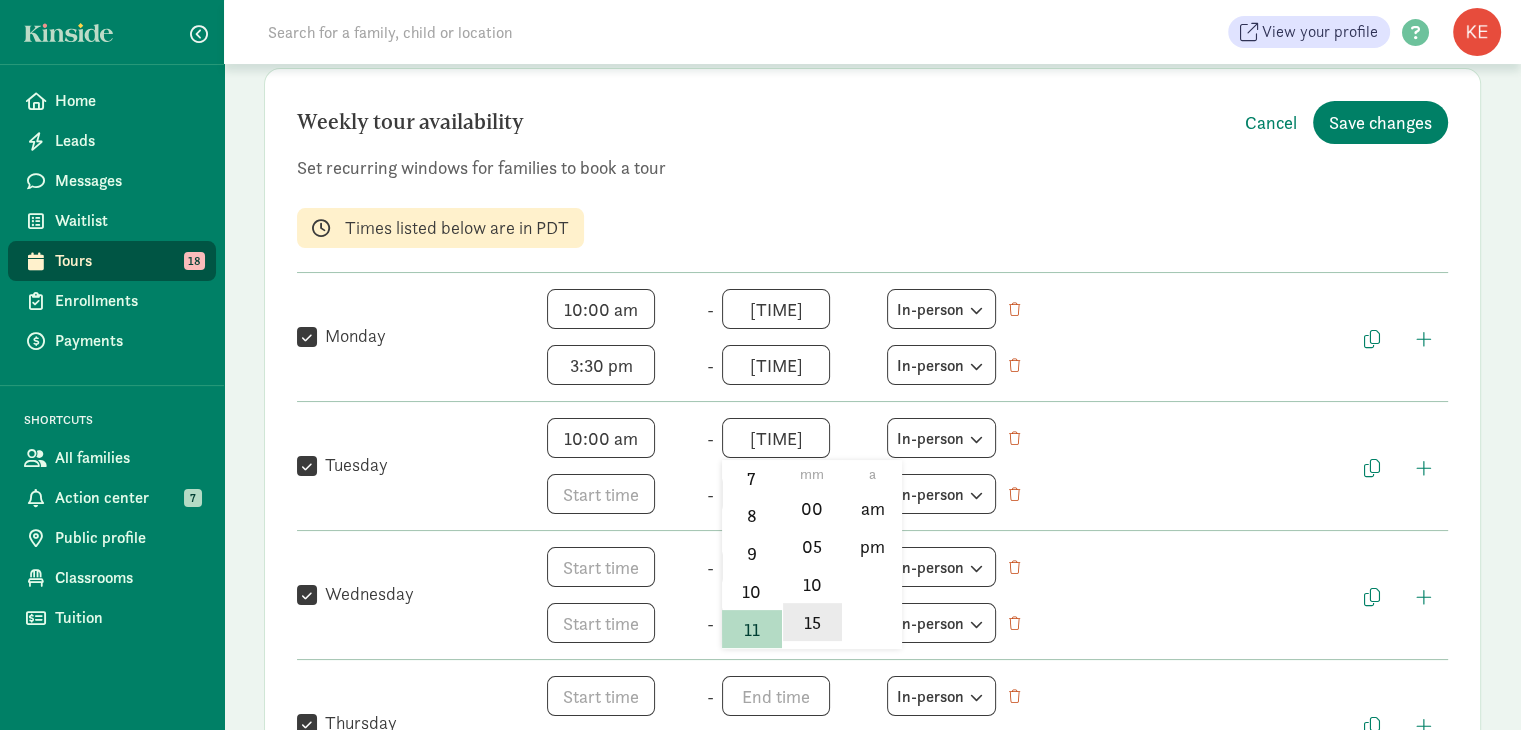 click on "15" 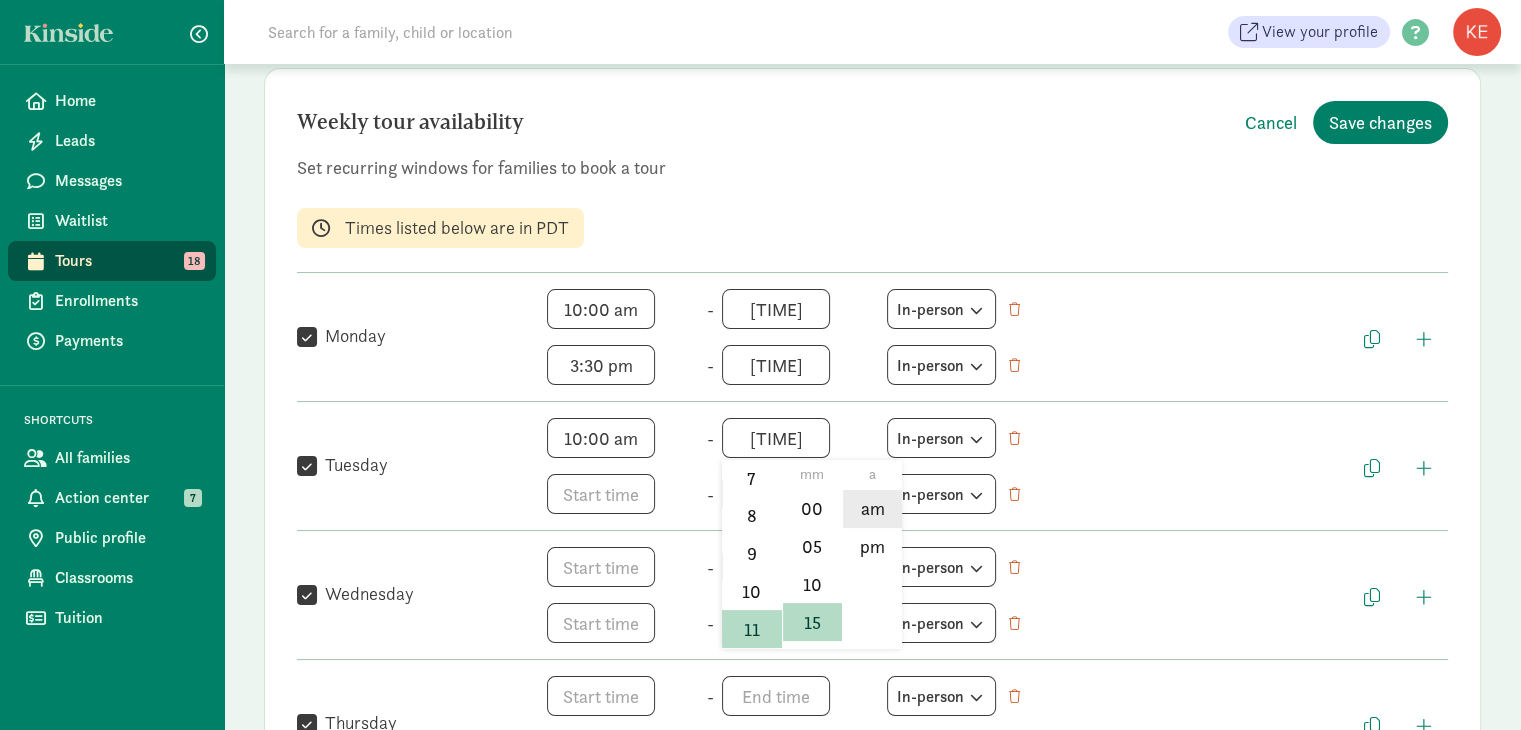 click on "am" 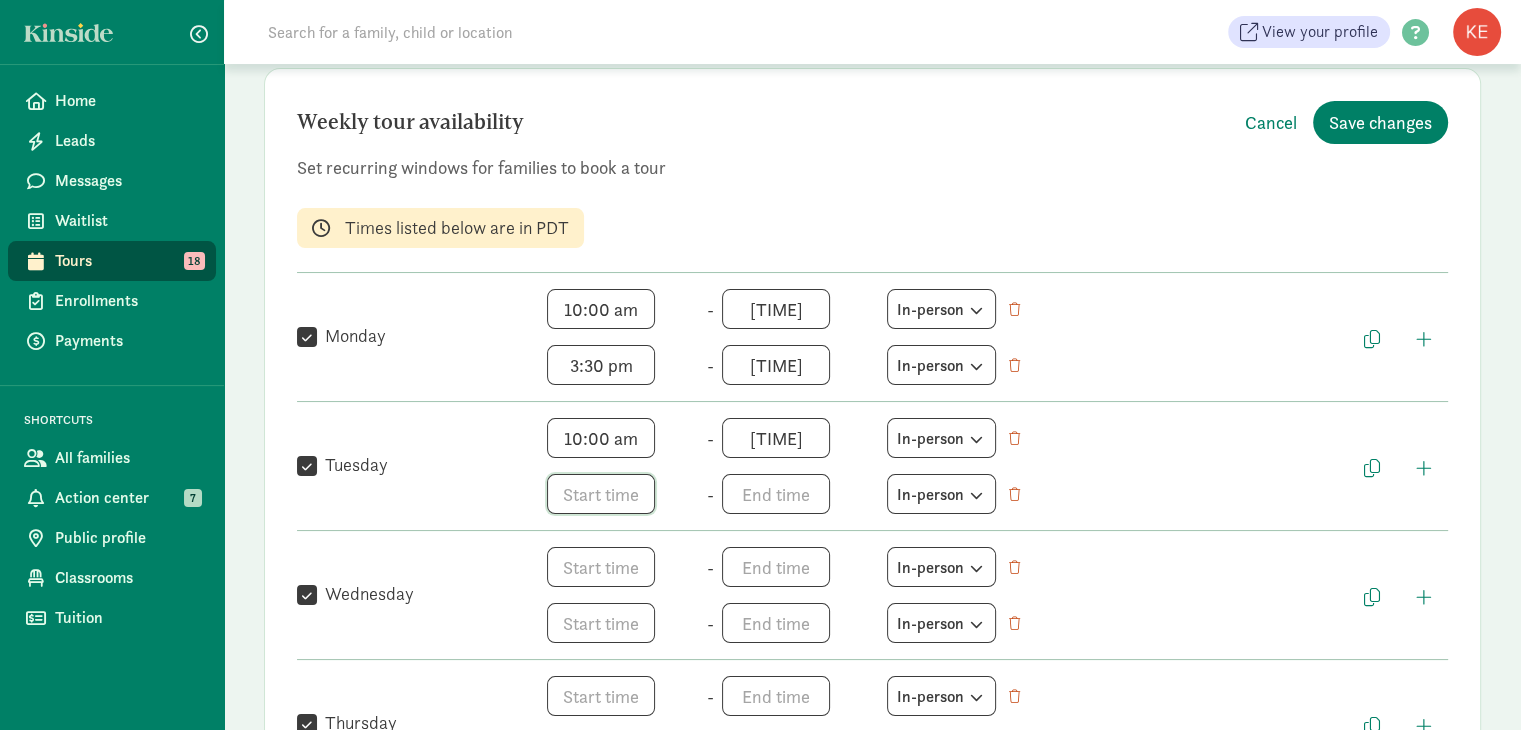 click on "h 12 1 2 3 4 5 6 7 8 9 10 11 mm 00 05 10 15 20 25 30 35 40 45 50 55 a am pm" at bounding box center [623, 494] 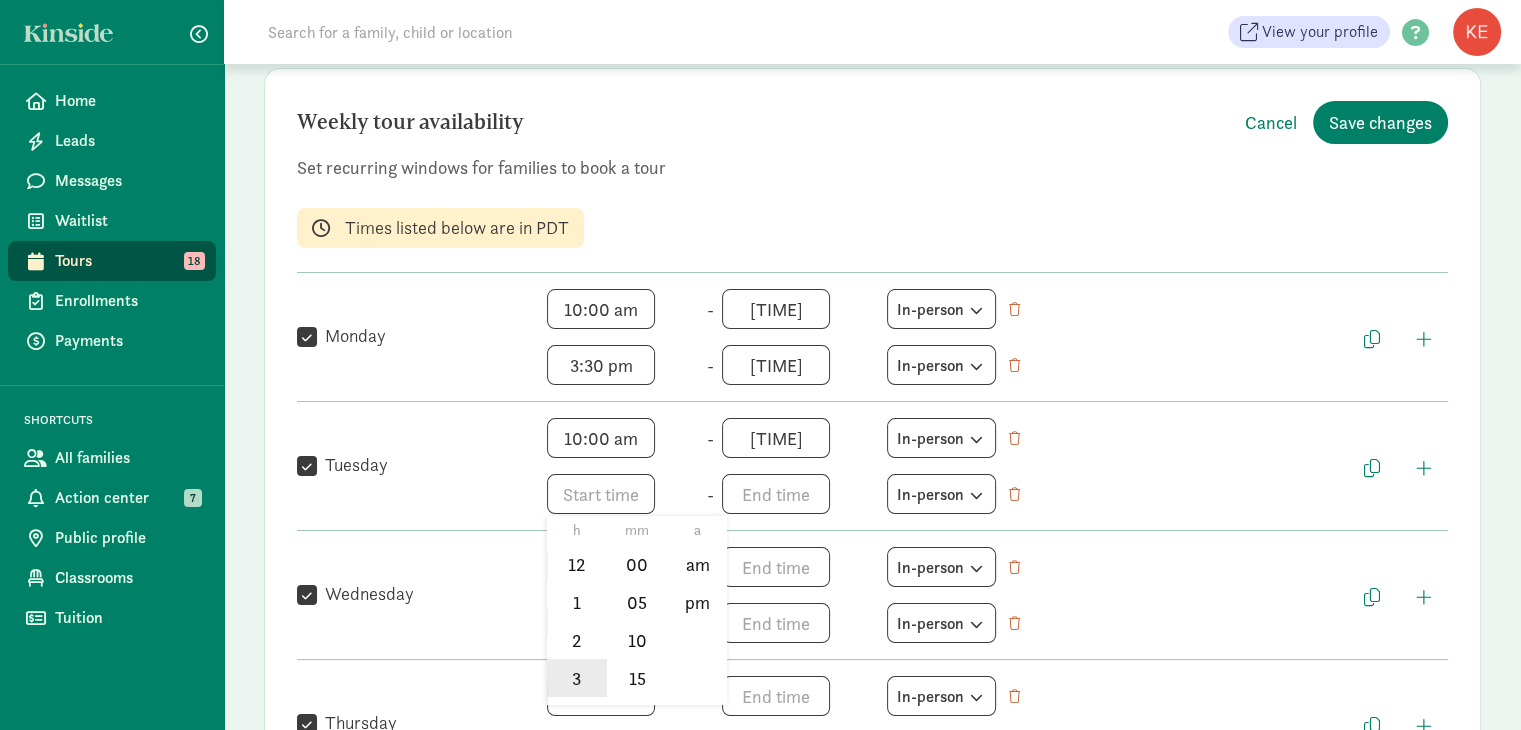 click on "3" 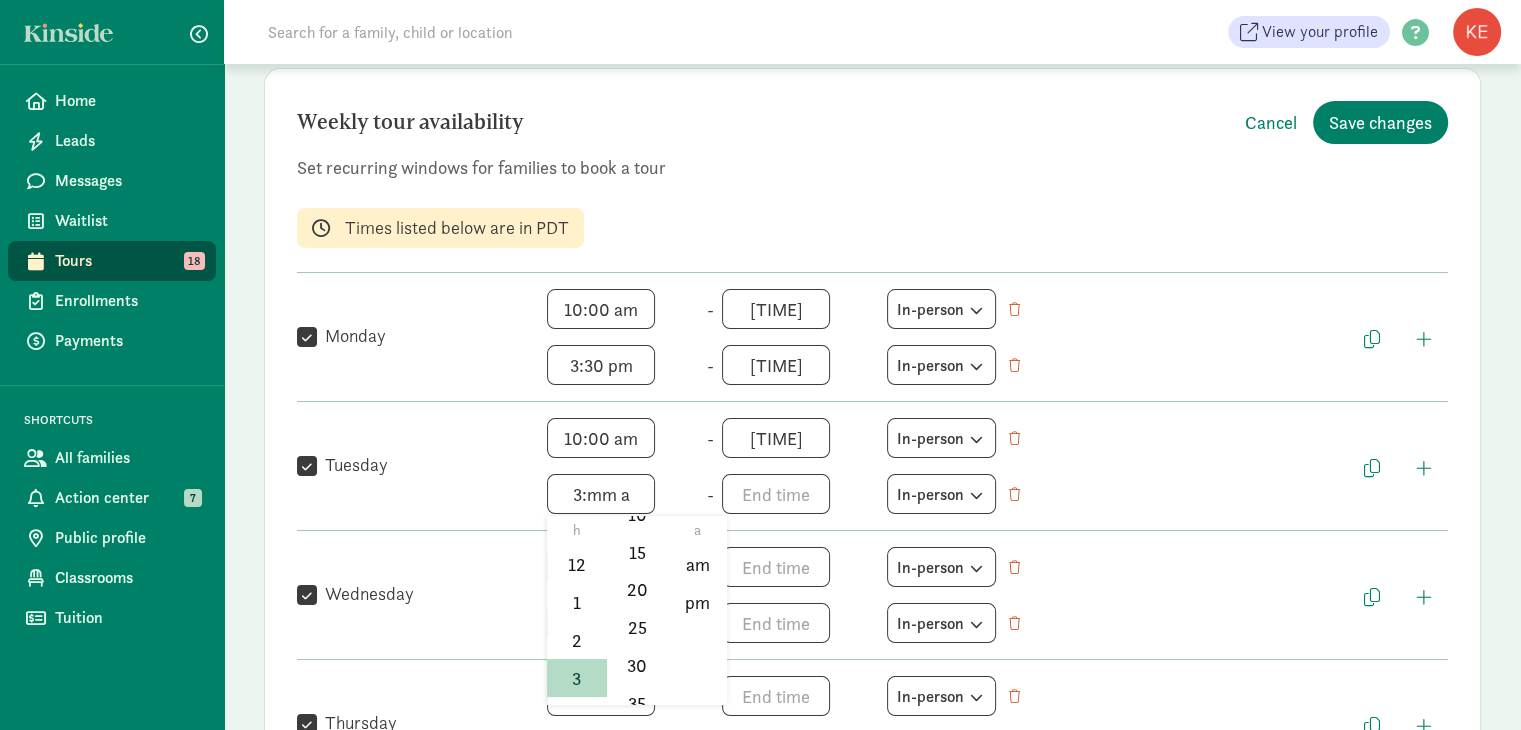scroll, scrollTop: 152, scrollLeft: 0, axis: vertical 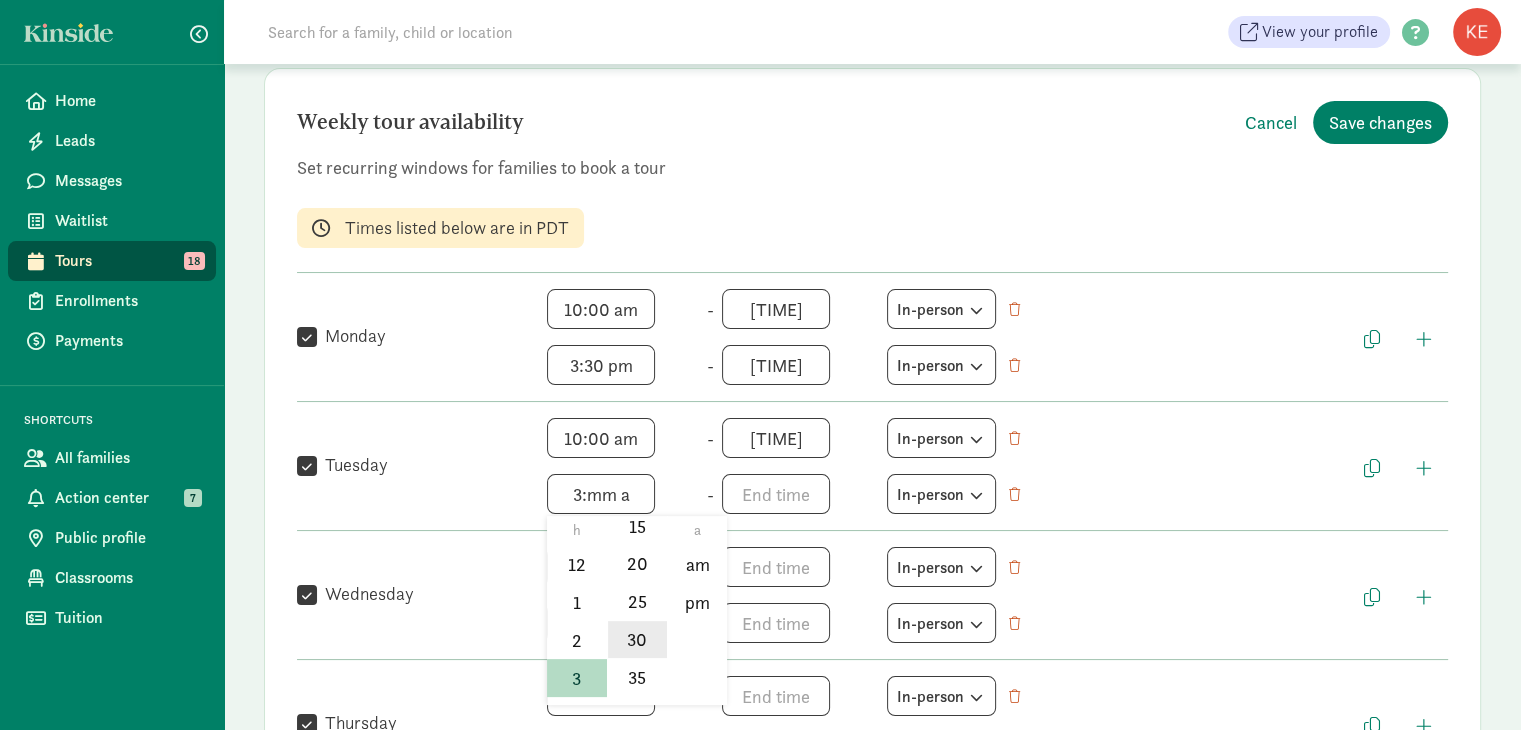 click on "30" 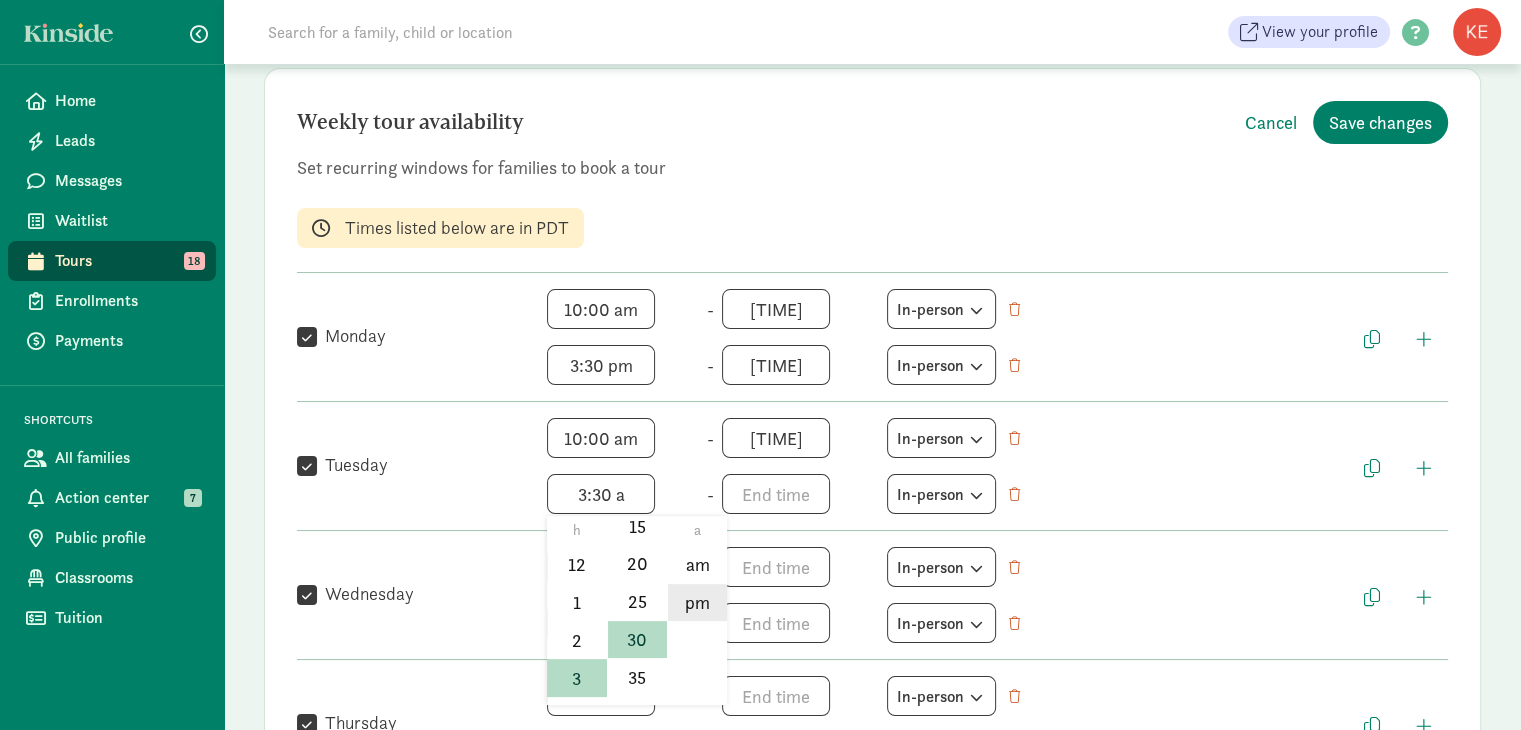 click on "pm" 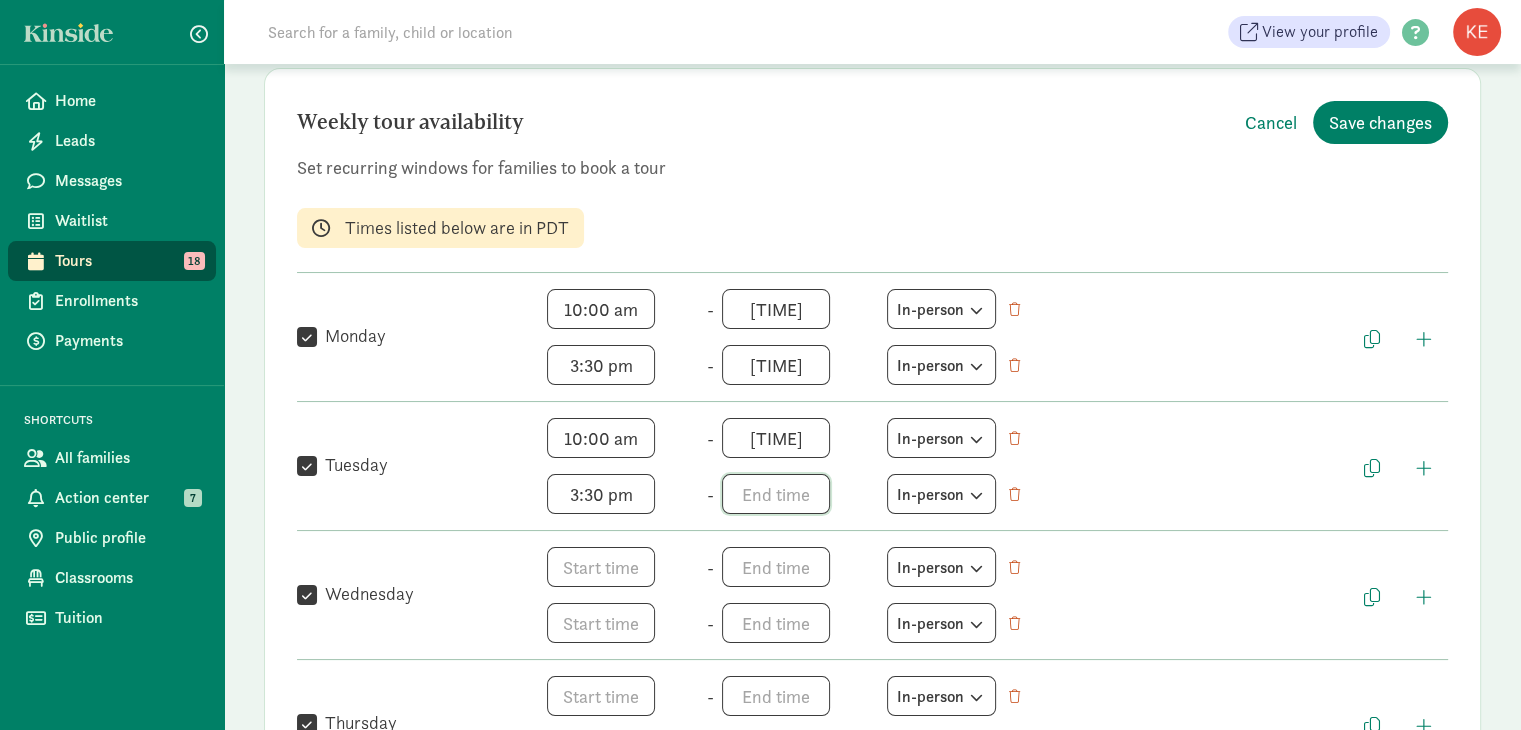 click on "h 12 1 2 3 4 5 6 7 8 9 10 11 mm 00 05 10 15 20 25 30 35 40 45 50 55 a am pm" at bounding box center (798, 494) 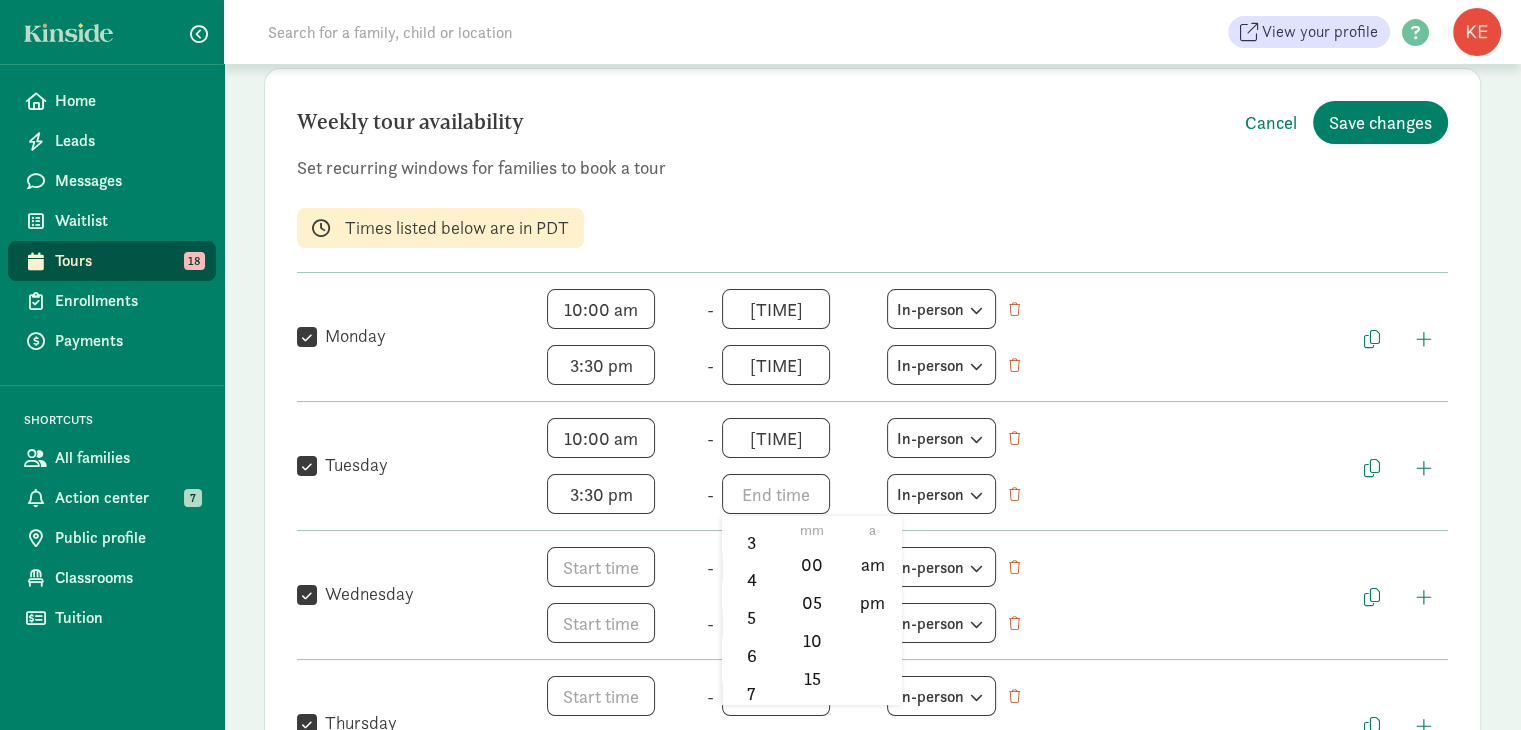 scroll, scrollTop: 148, scrollLeft: 0, axis: vertical 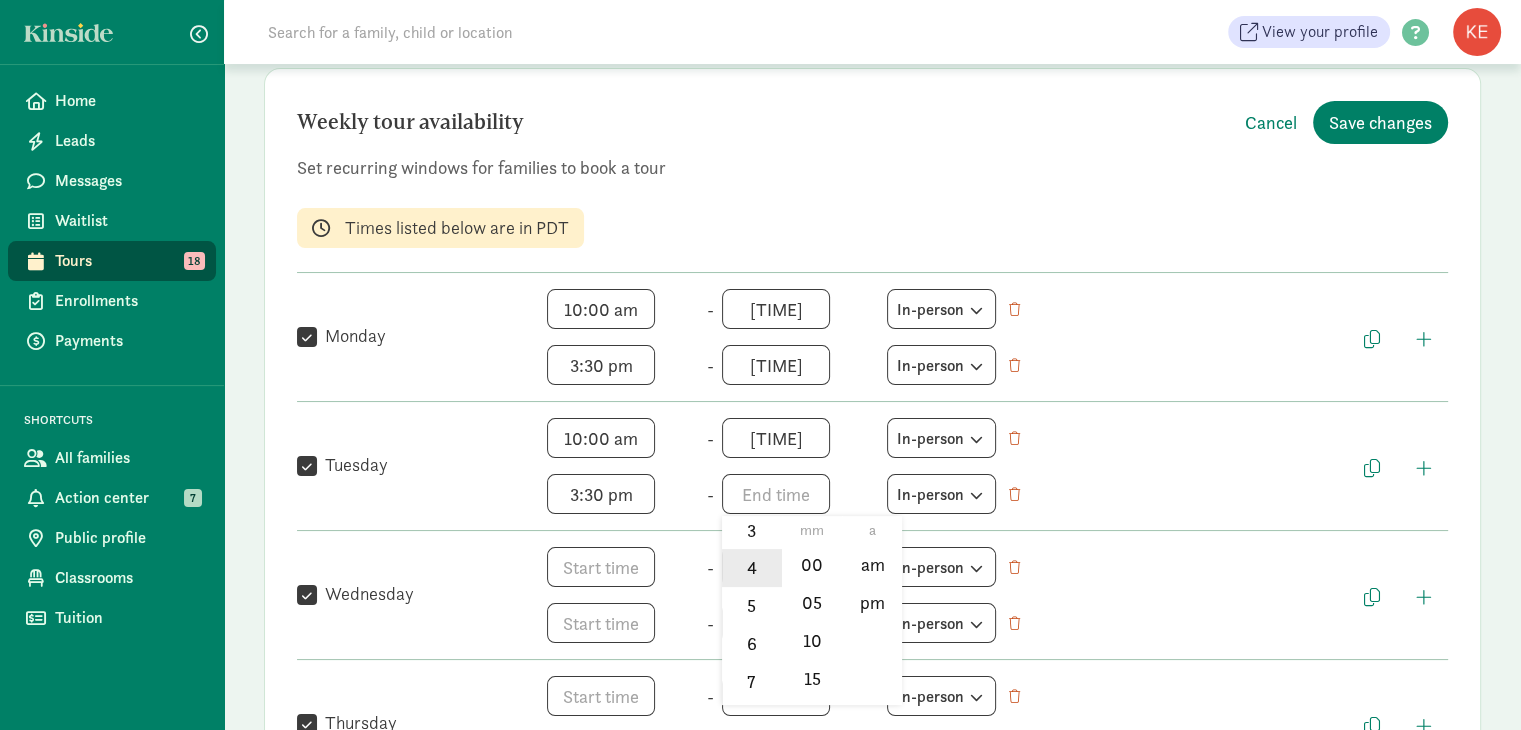 click on "4" 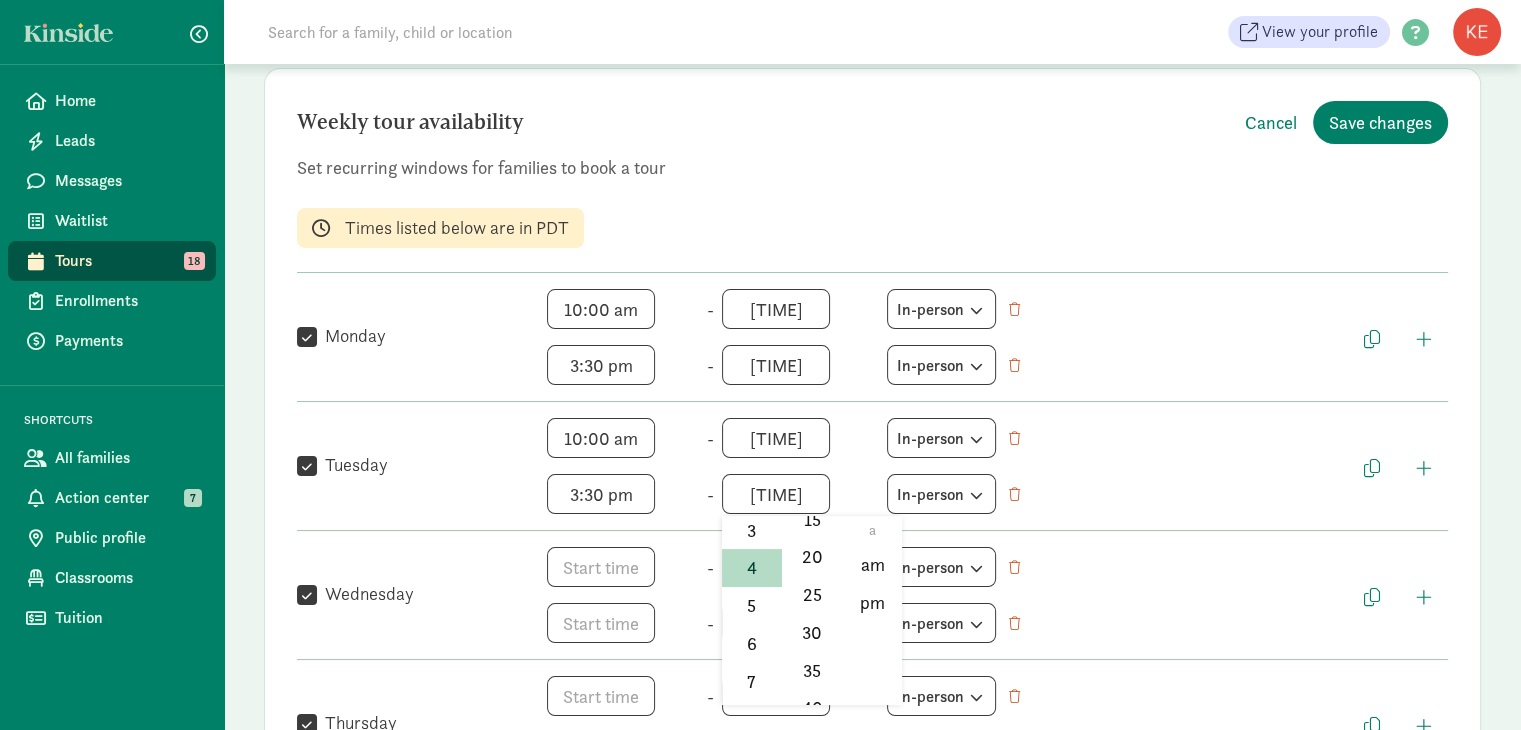 scroll, scrollTop: 172, scrollLeft: 0, axis: vertical 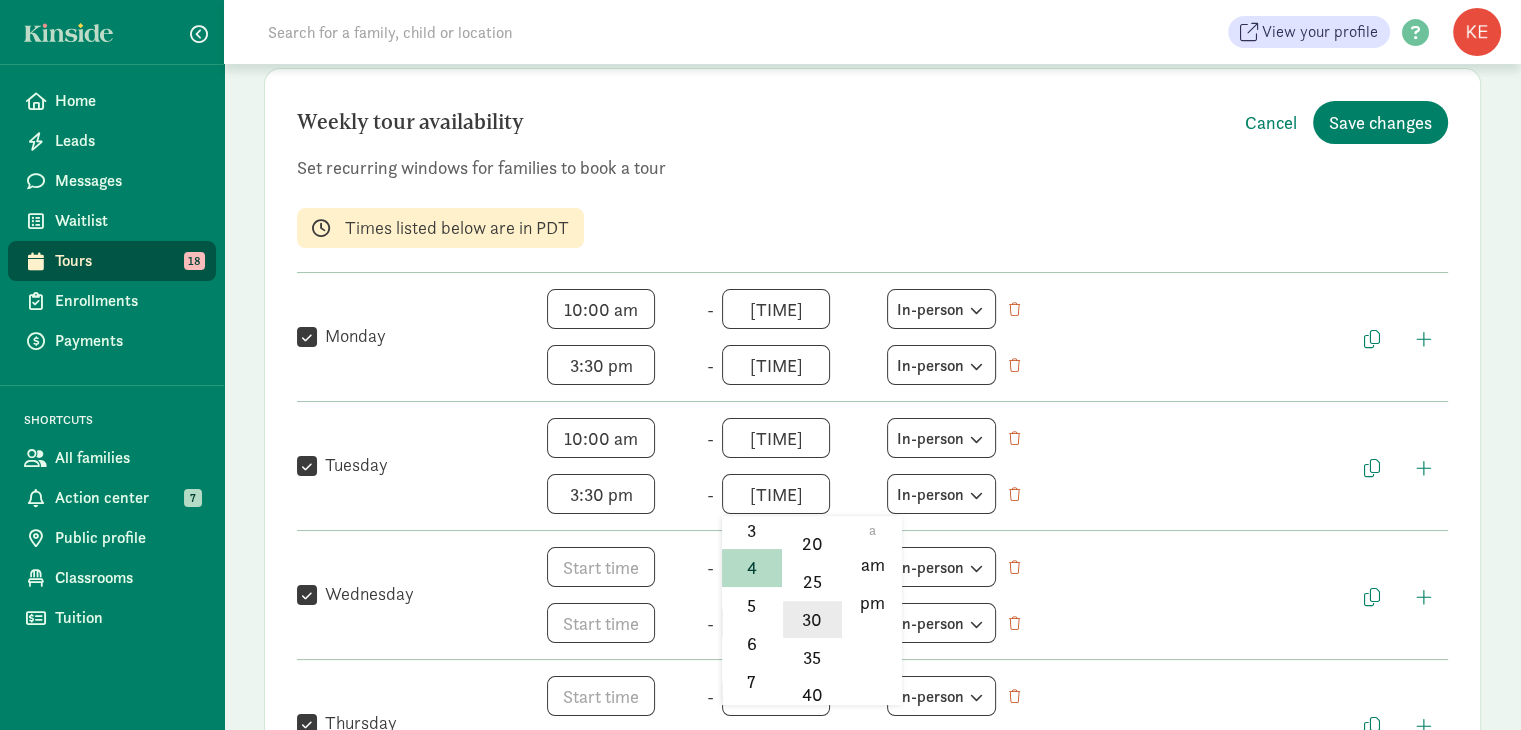 click on "30" 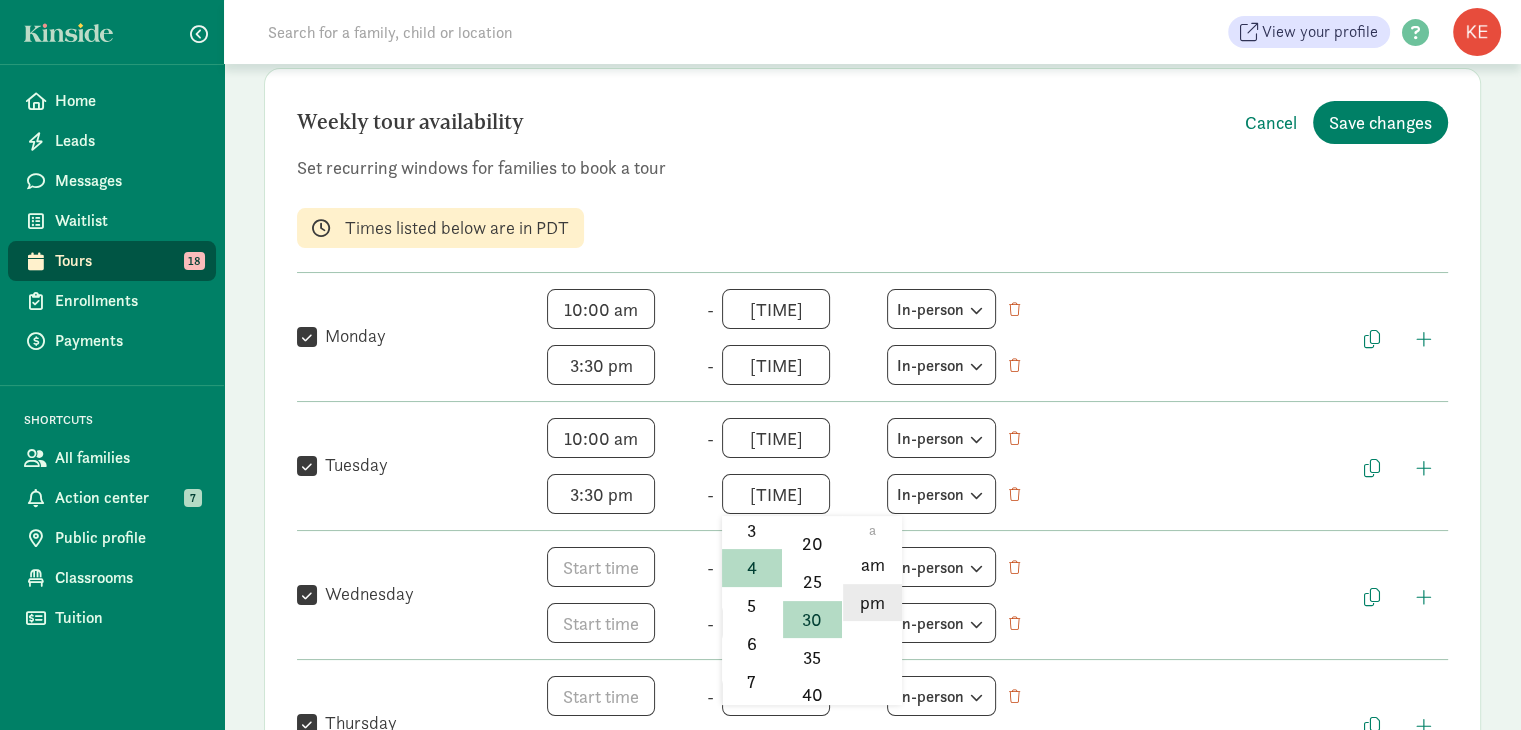click on "pm" 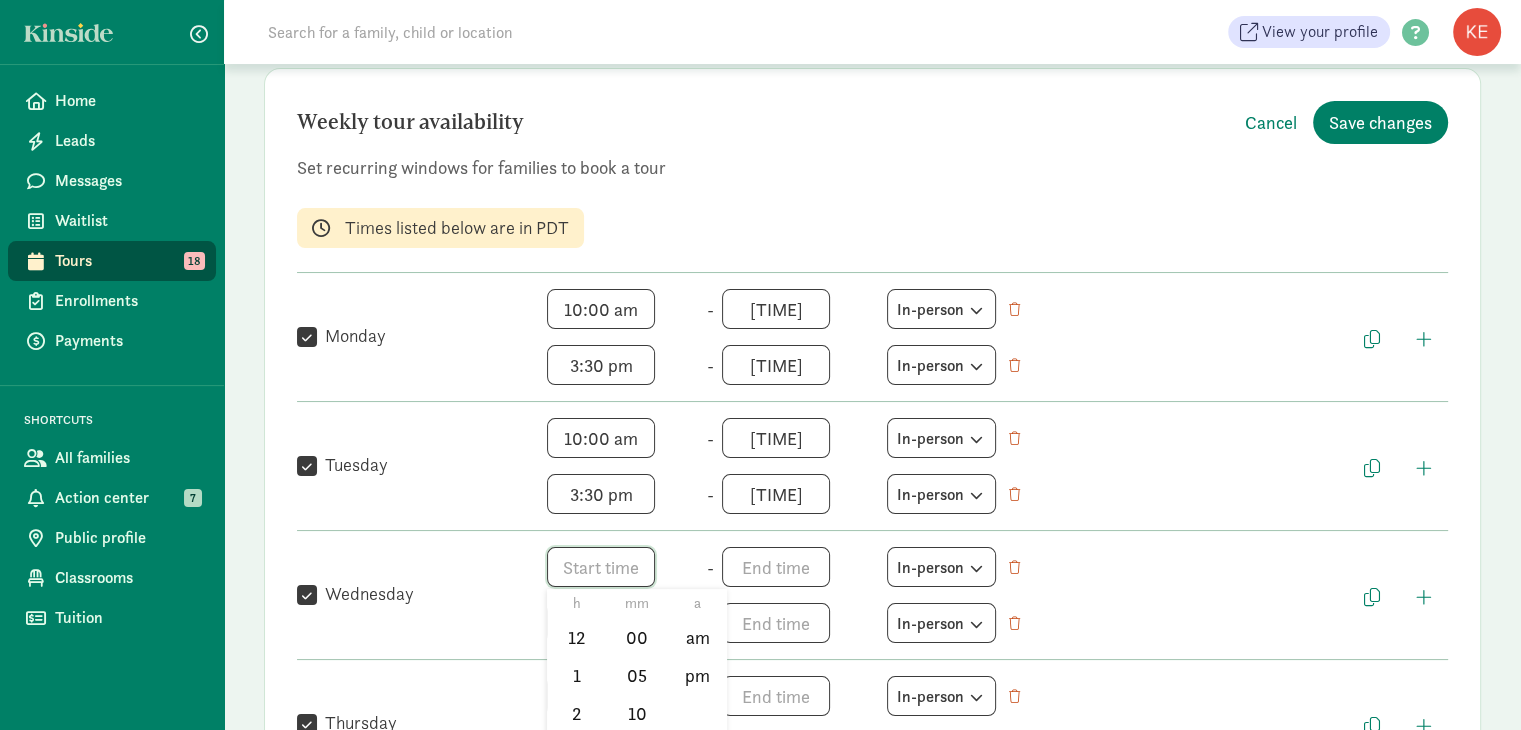 click on "h 12 1 2 3 4 5 6 7 8 9 10 11 mm 00 05 10 15 20 25 30 35 40 45 50 55 a am pm" at bounding box center [623, 567] 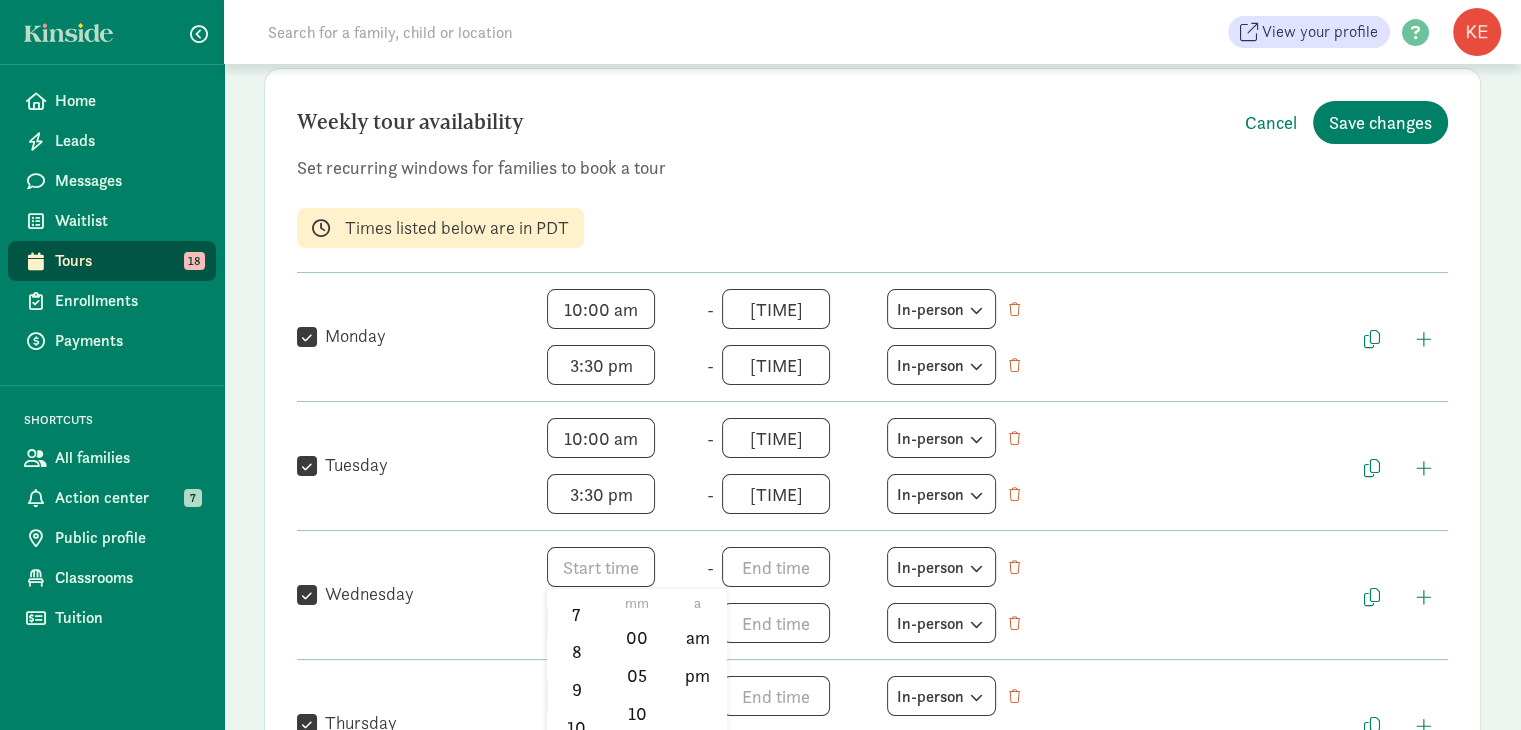 scroll, scrollTop: 294, scrollLeft: 0, axis: vertical 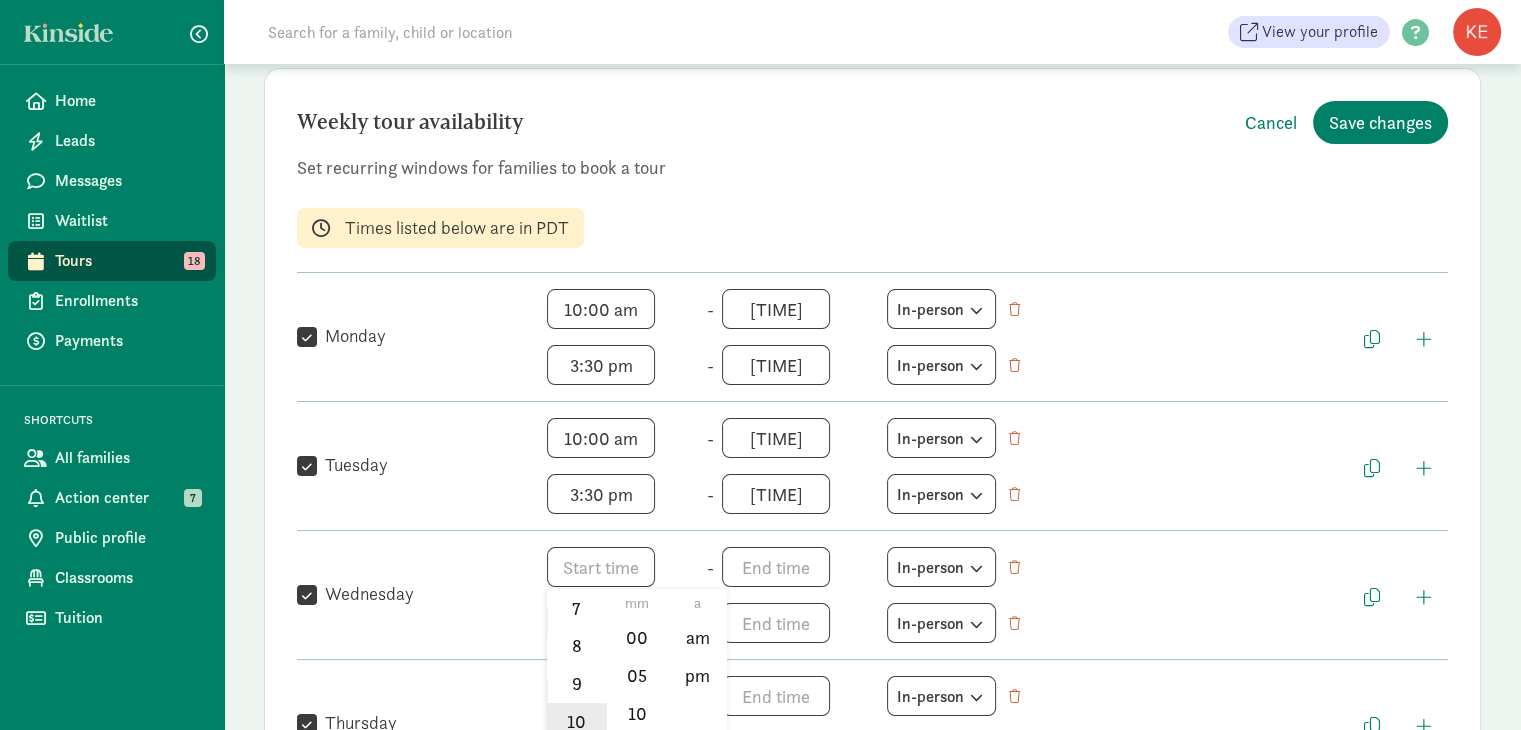 click on "10" 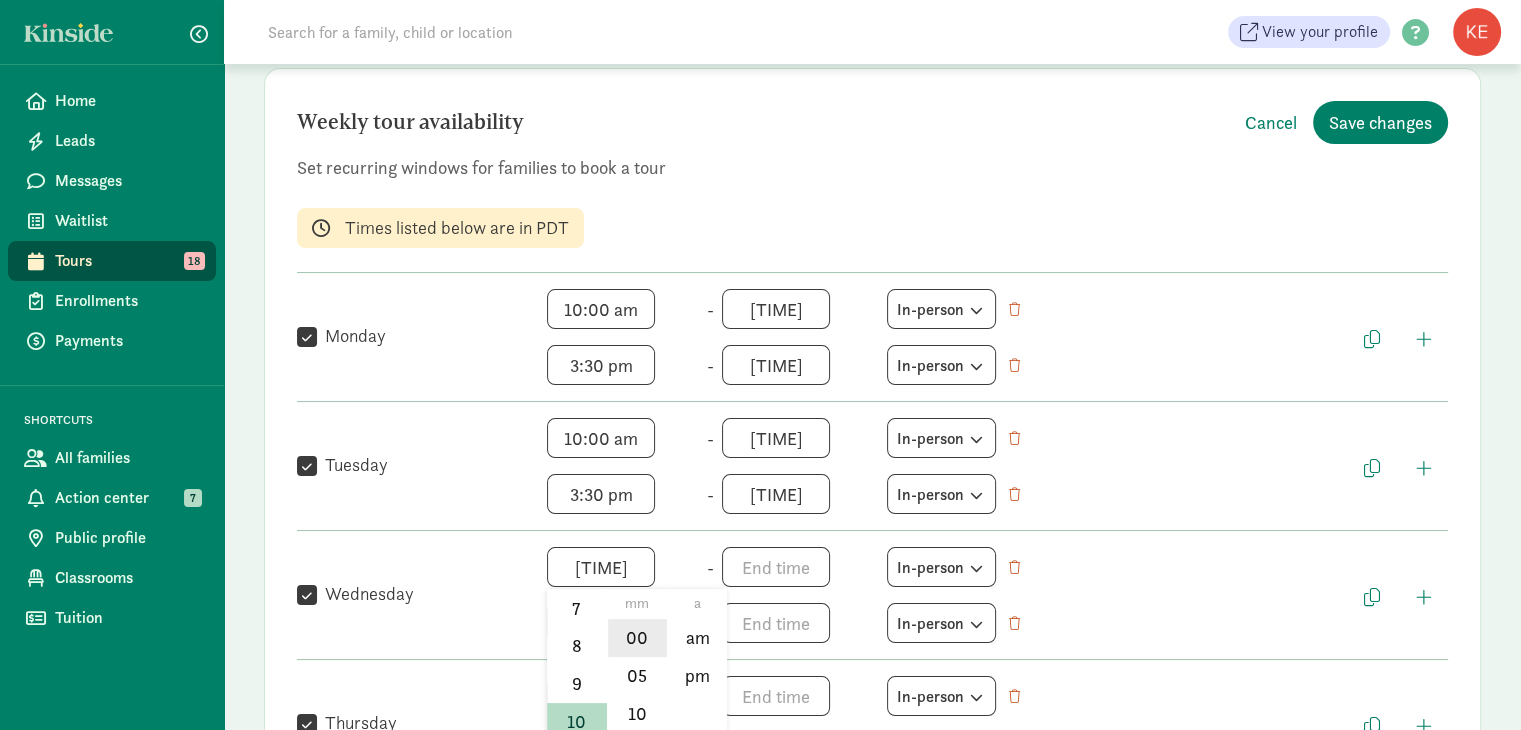 click on "00" 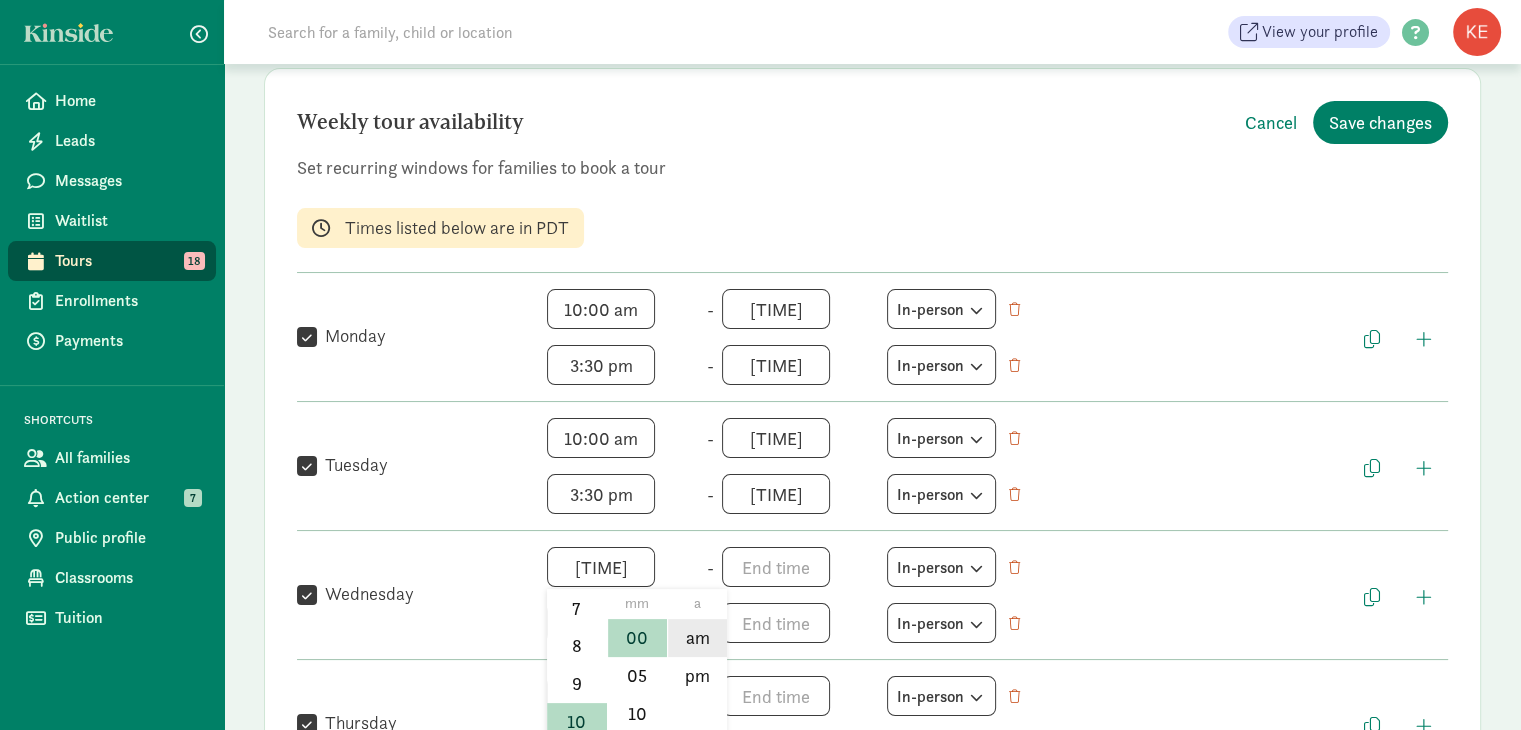 click on "am" 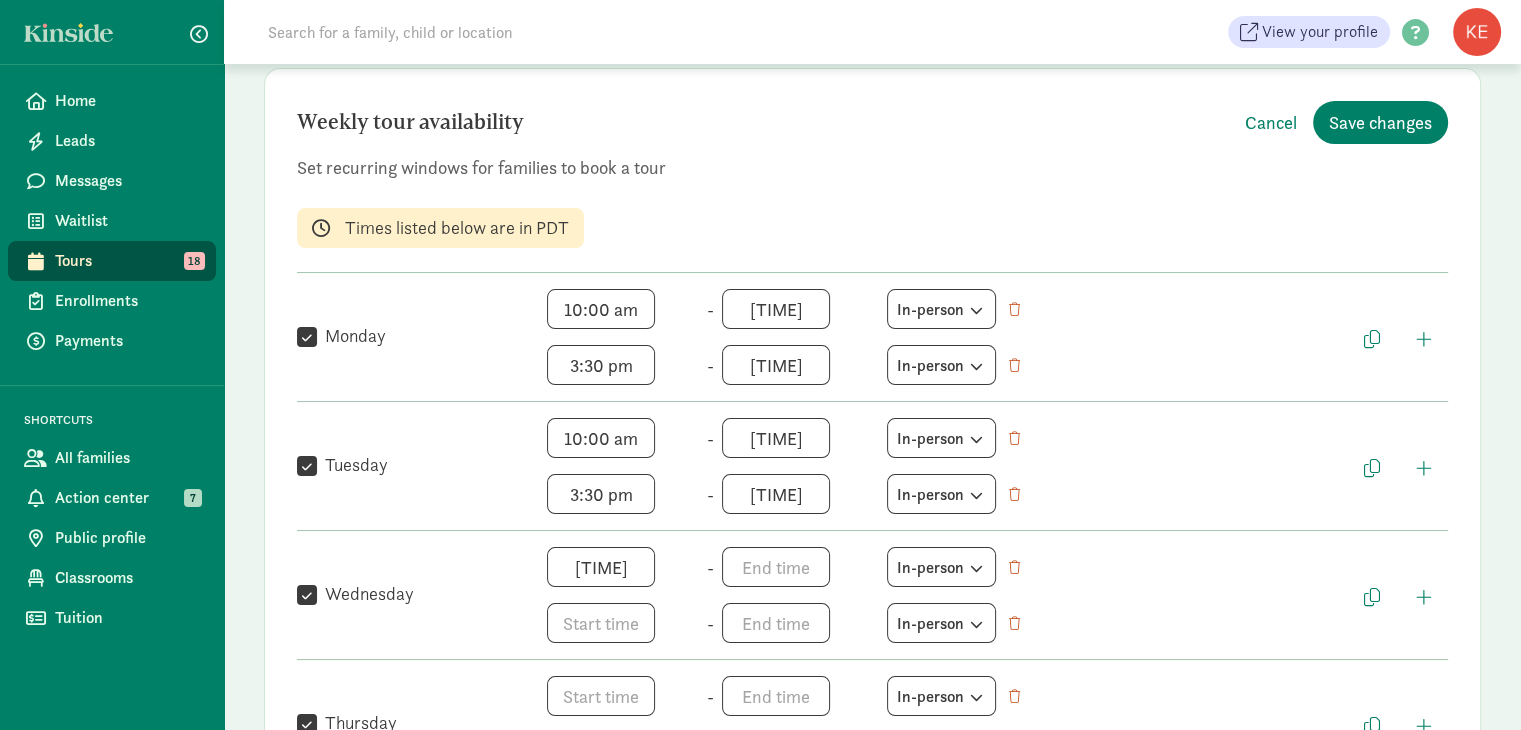 type on "10:00 am" 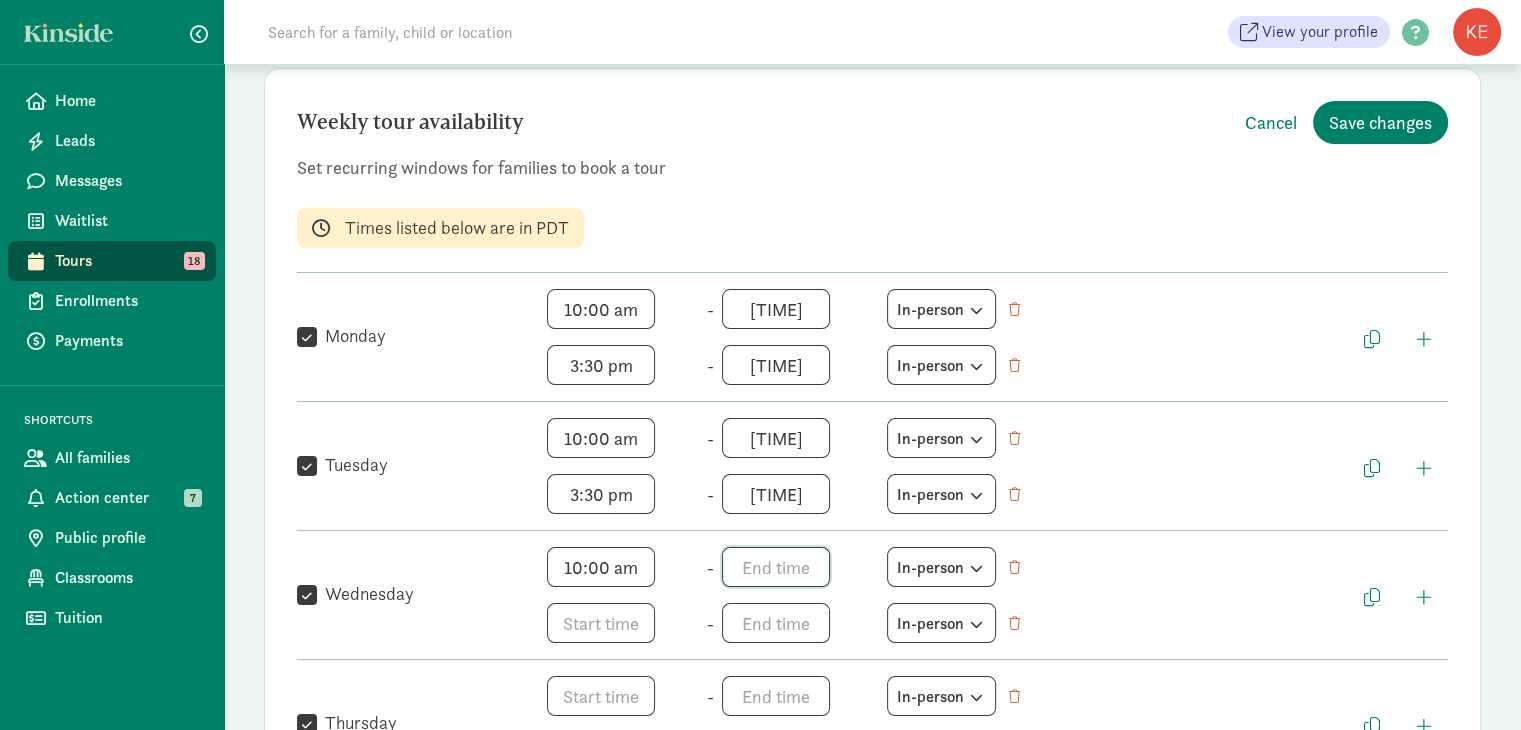 click on "h 12 1 2 3 4 5 6 7 8 9 10 11 mm 00 05 10 15 20 25 30 35 40 45 50 55 a am pm" at bounding box center (798, 567) 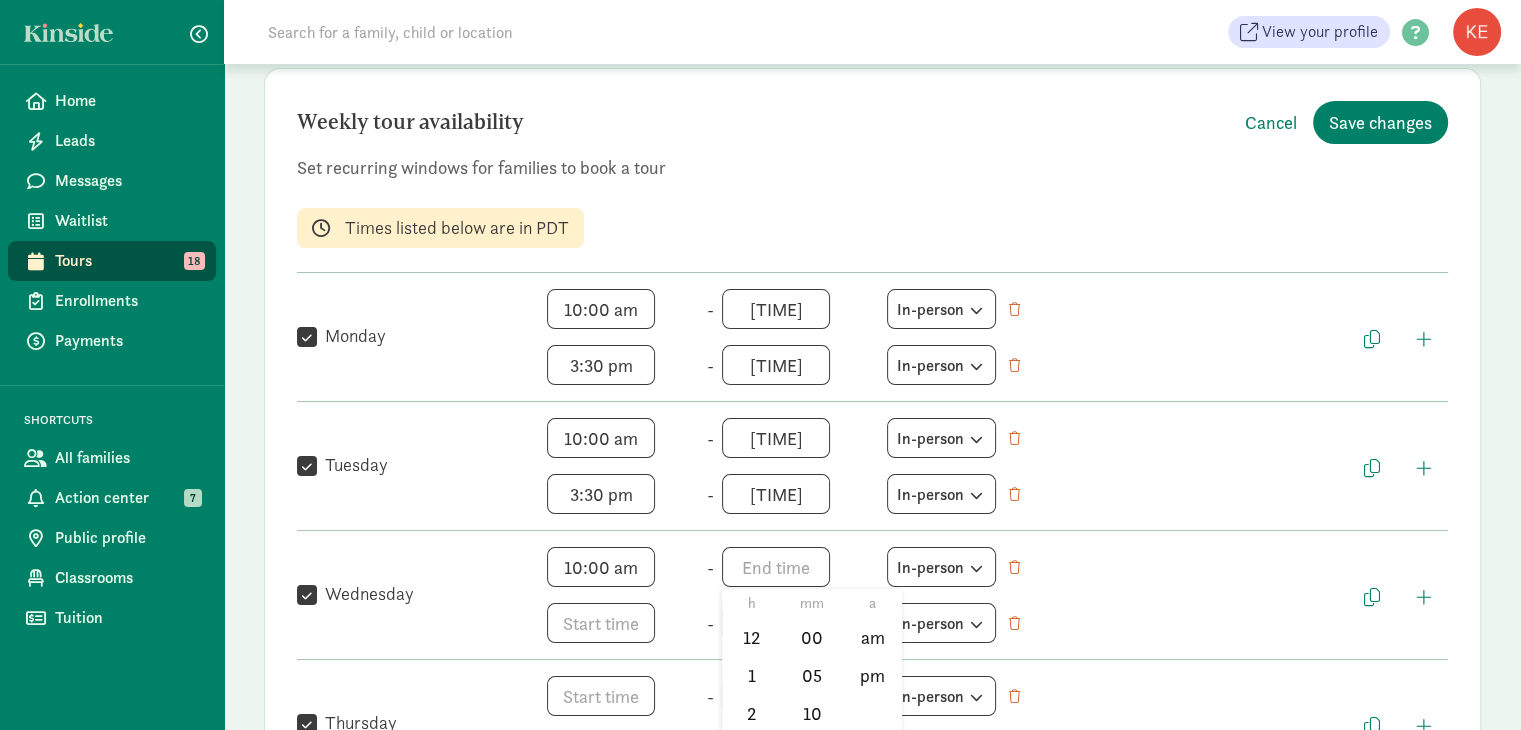 scroll, scrollTop: 294, scrollLeft: 0, axis: vertical 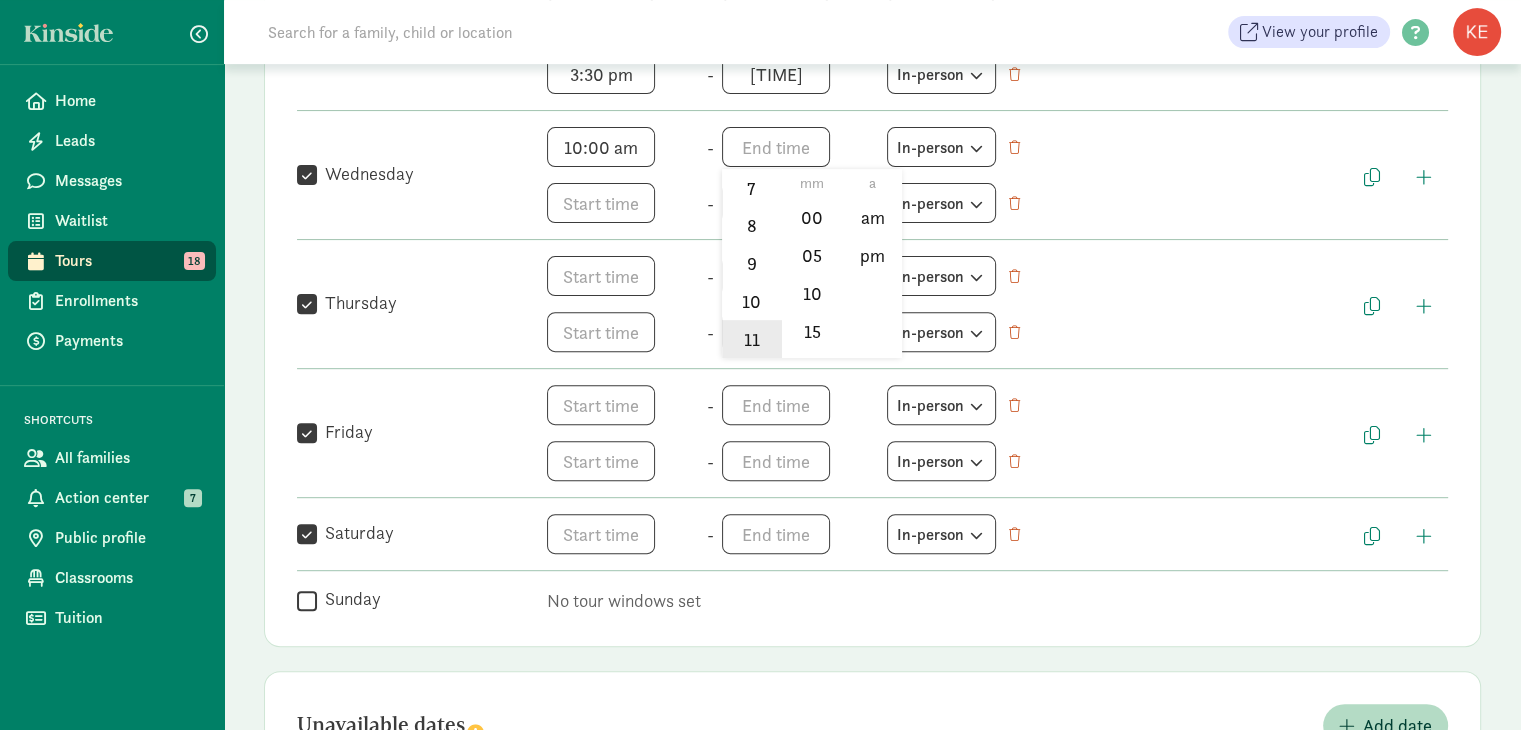 click on "11" 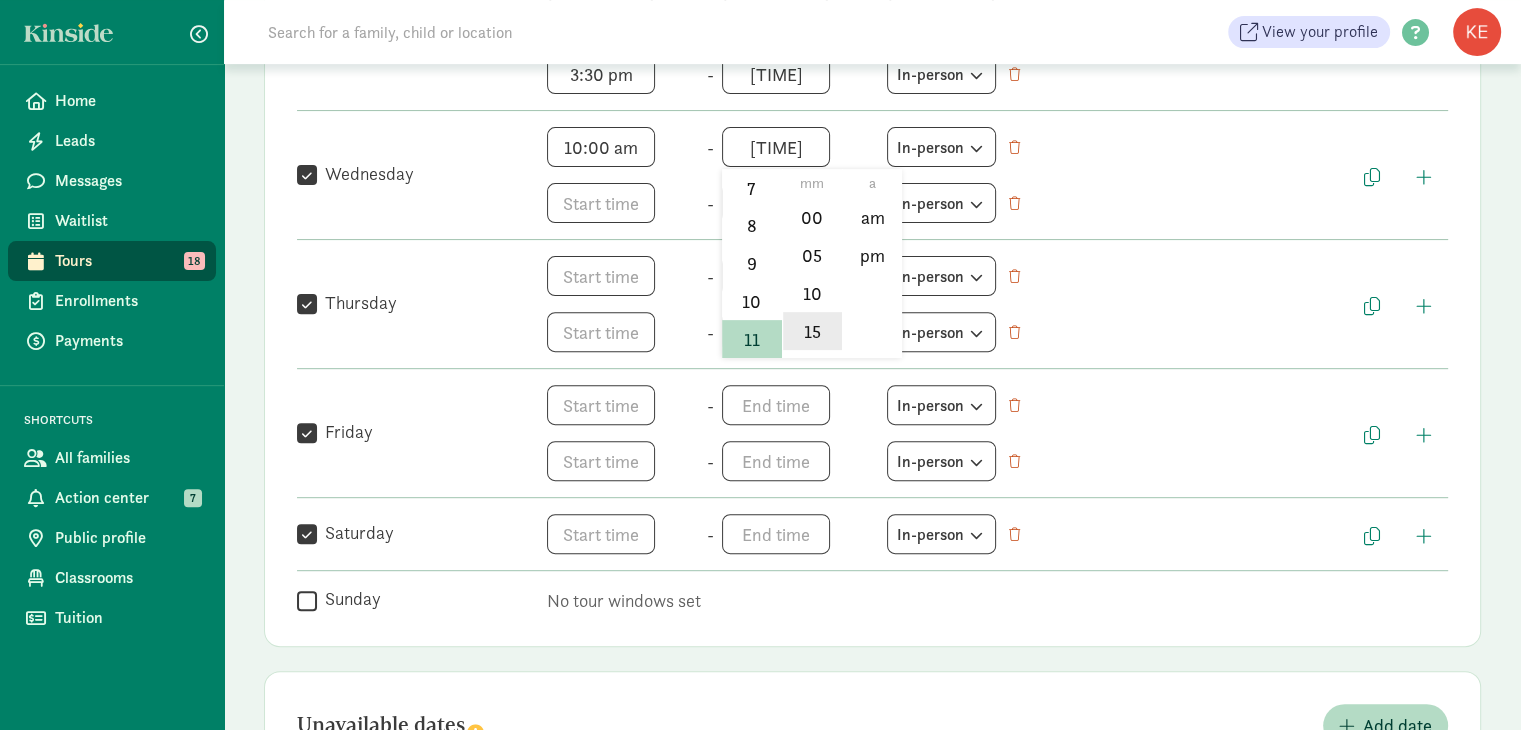 click on "15" 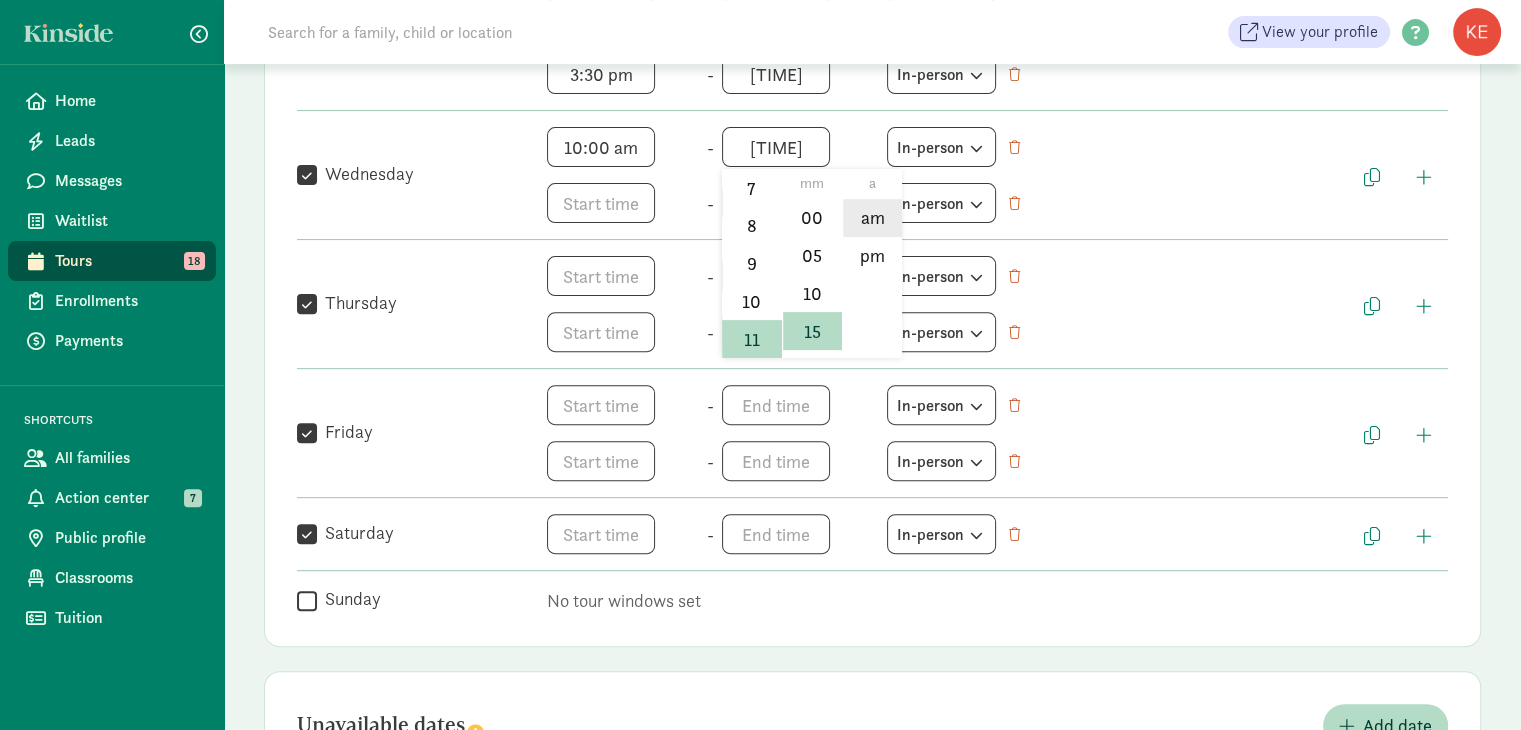 click on "am" 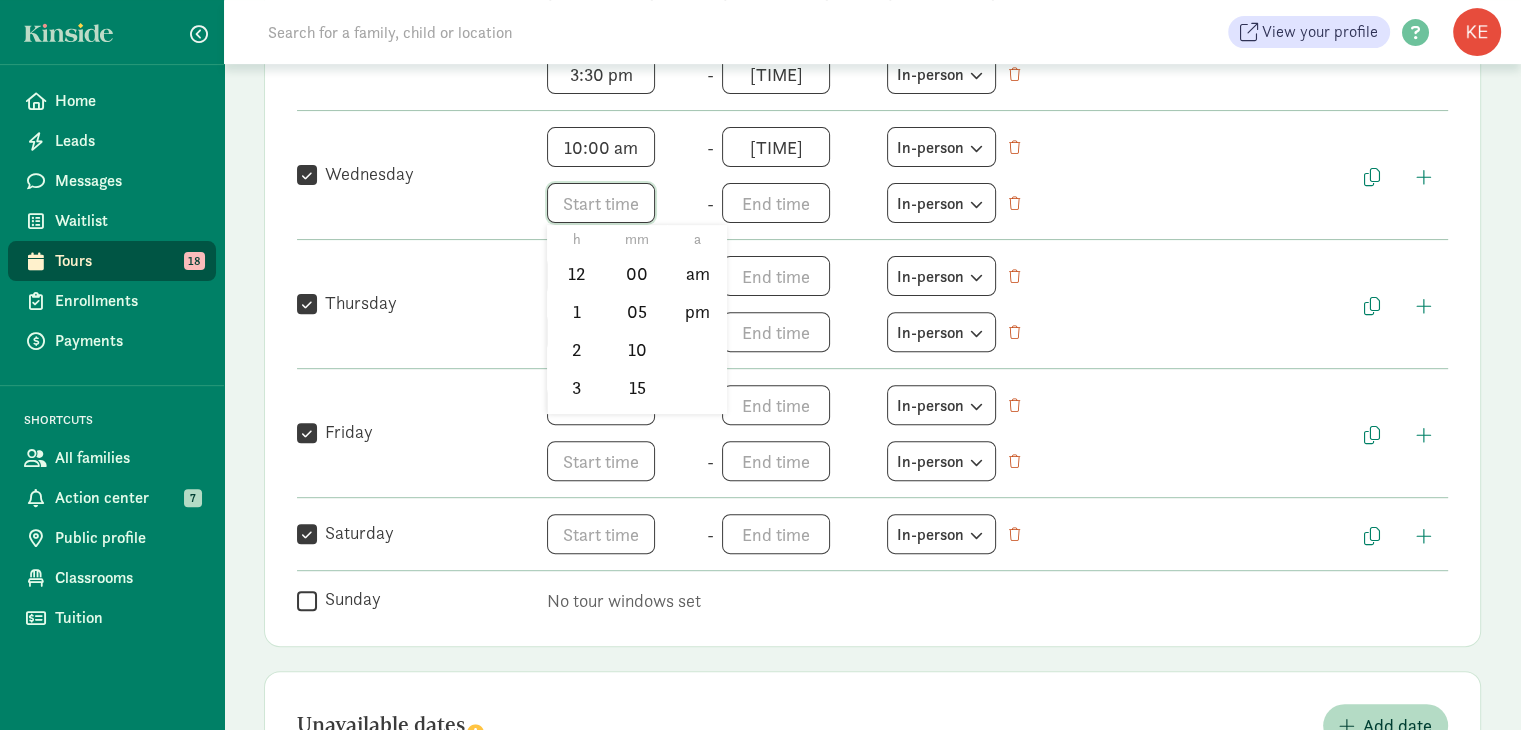 click on "h 12 1 2 3 4 5 6 7 8 9 10 11 mm 00 05 10 15 20 25 30 35 40 45 50 55 a am pm" at bounding box center [623, 203] 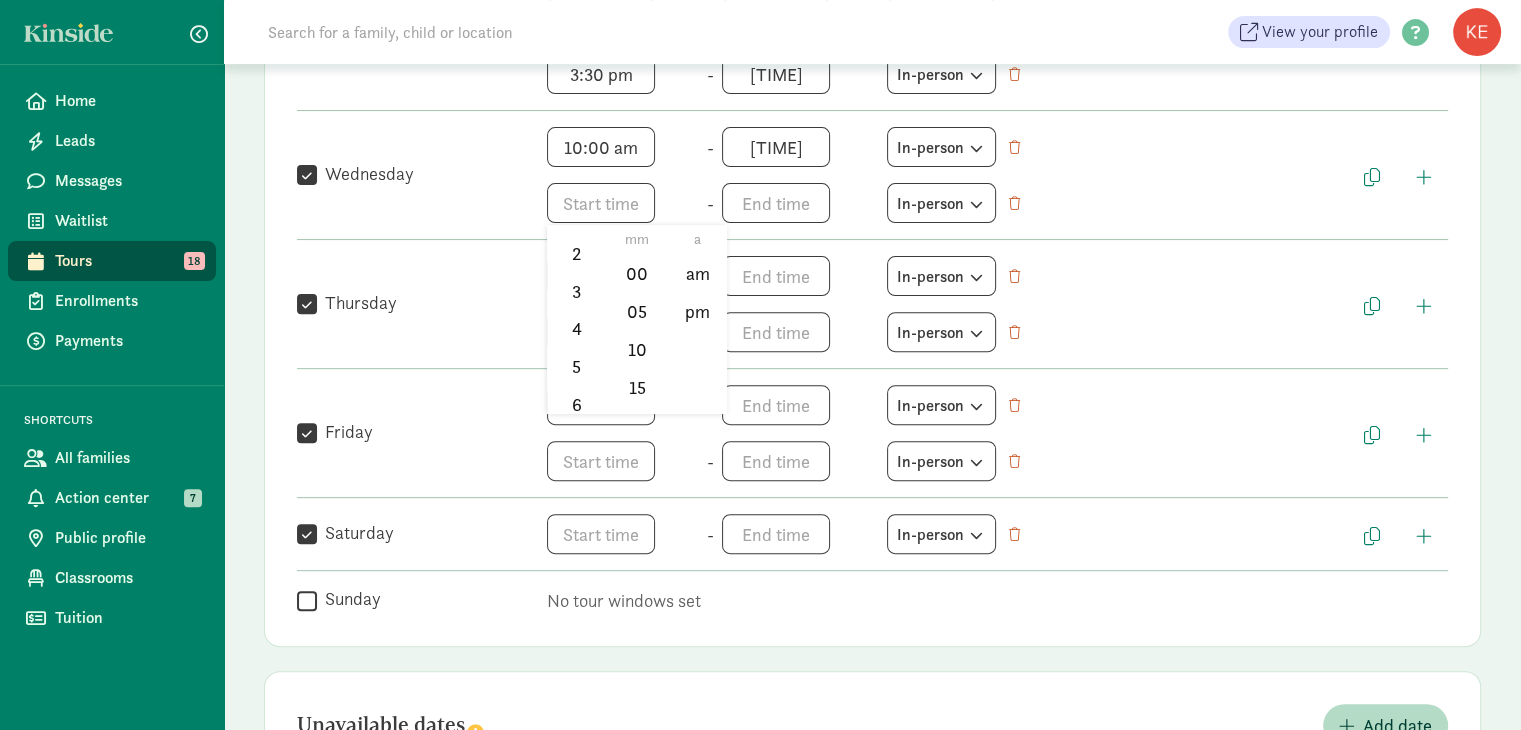 scroll, scrollTop: 93, scrollLeft: 0, axis: vertical 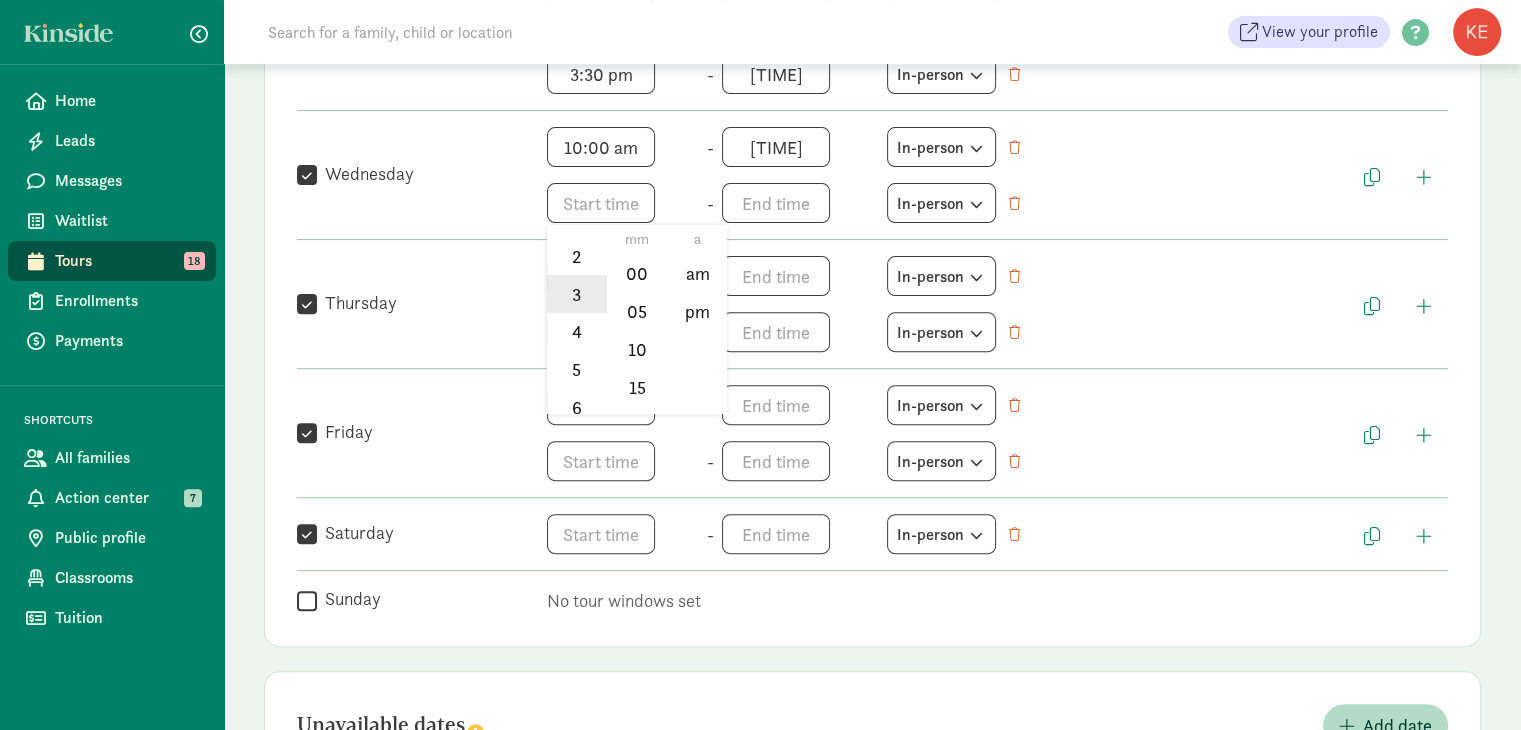 click on "3" 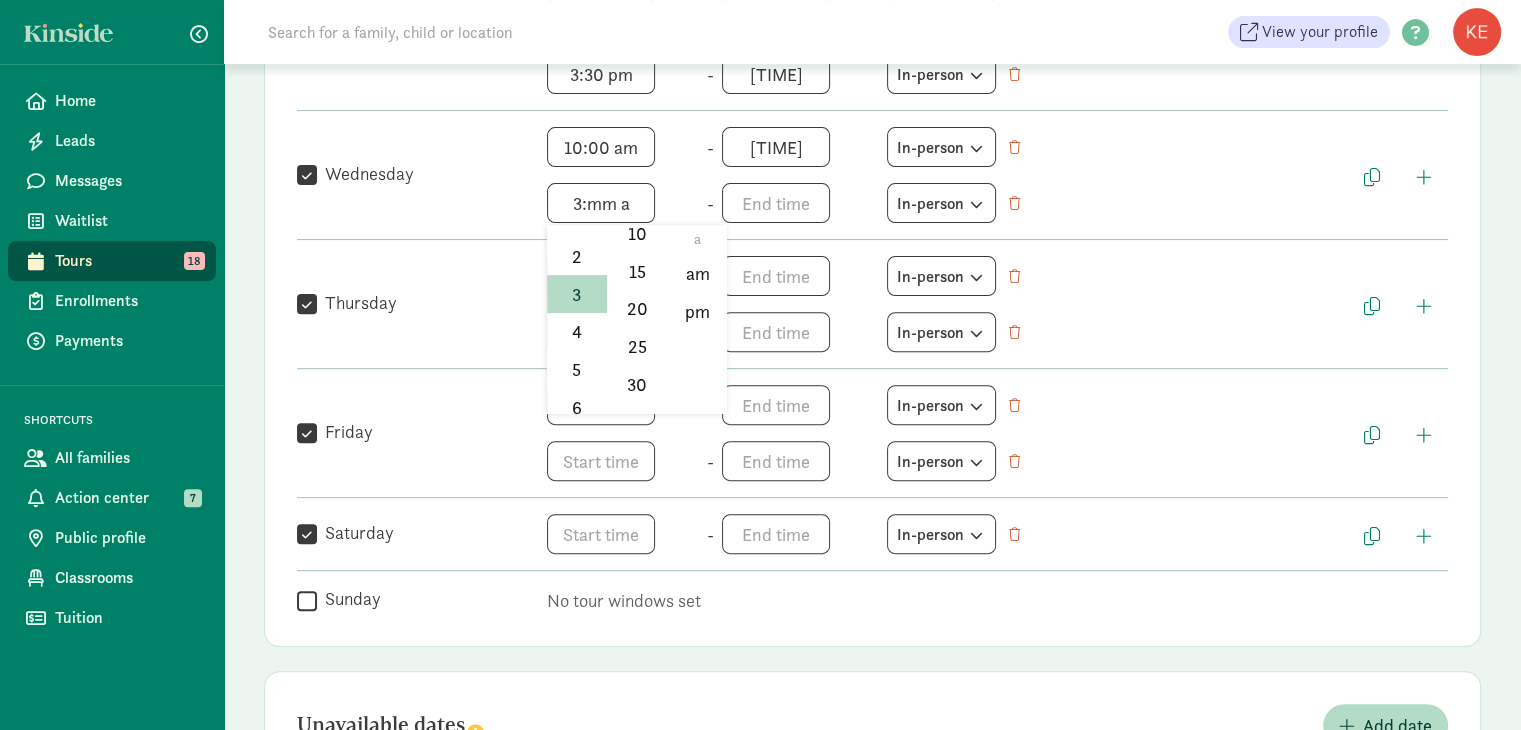 scroll, scrollTop: 118, scrollLeft: 0, axis: vertical 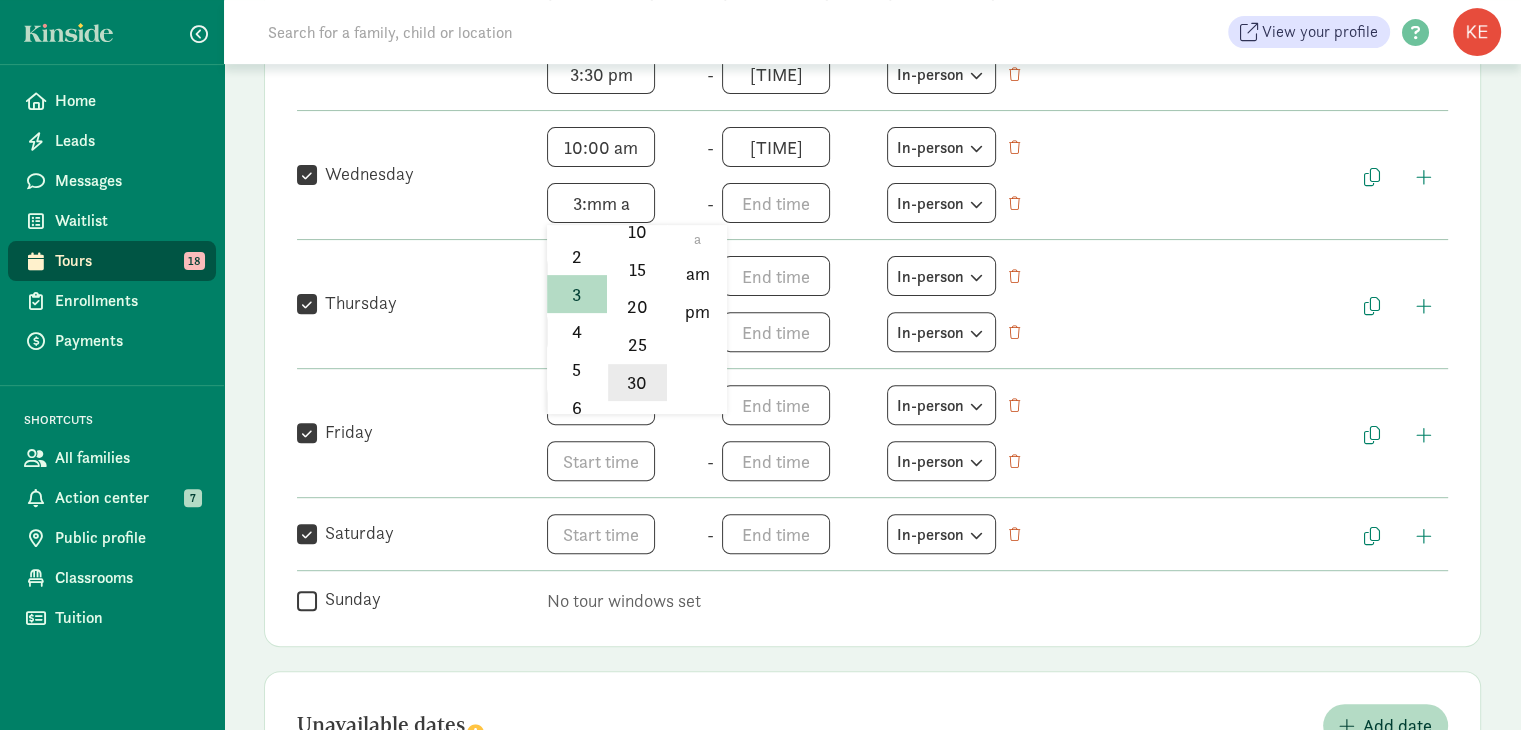 click on "30" 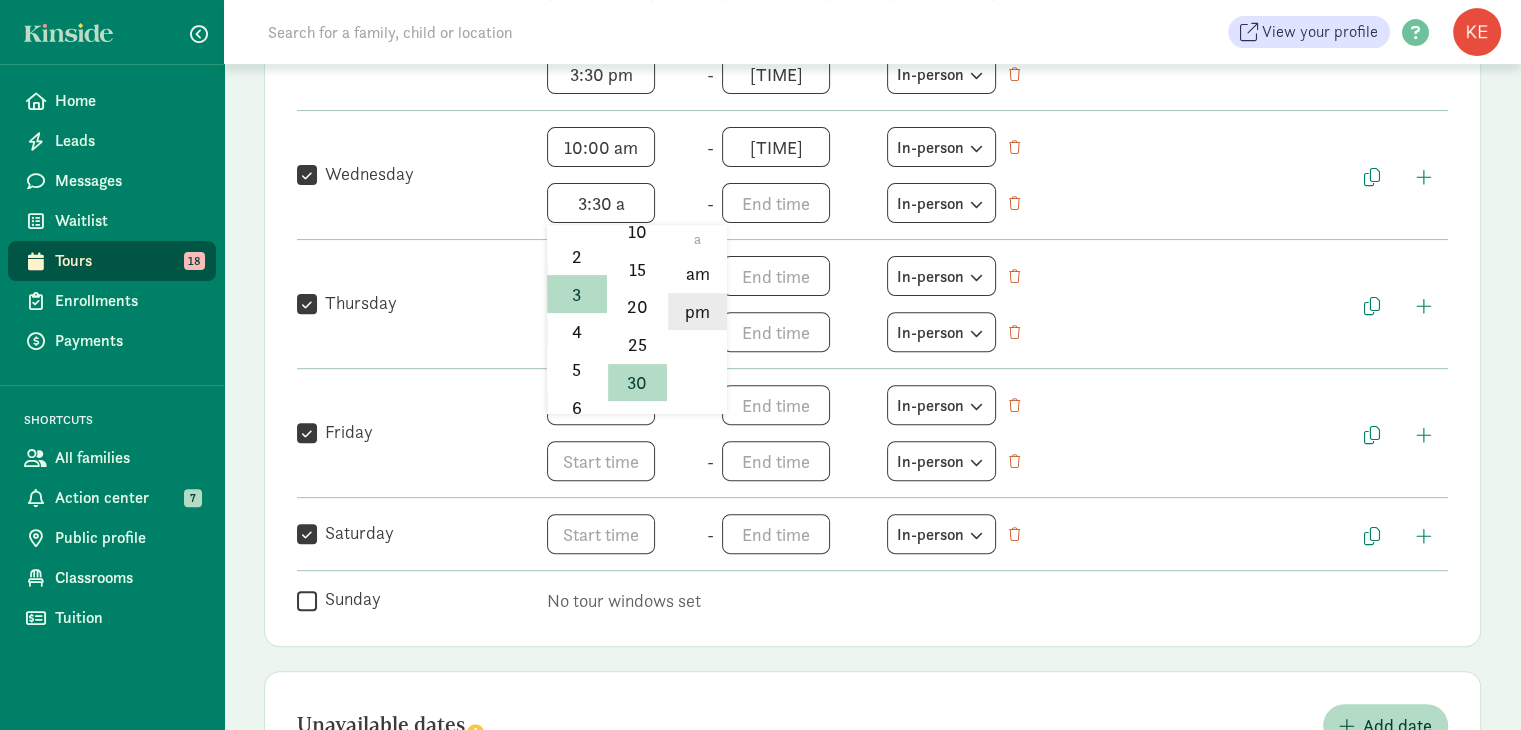 click on "pm" 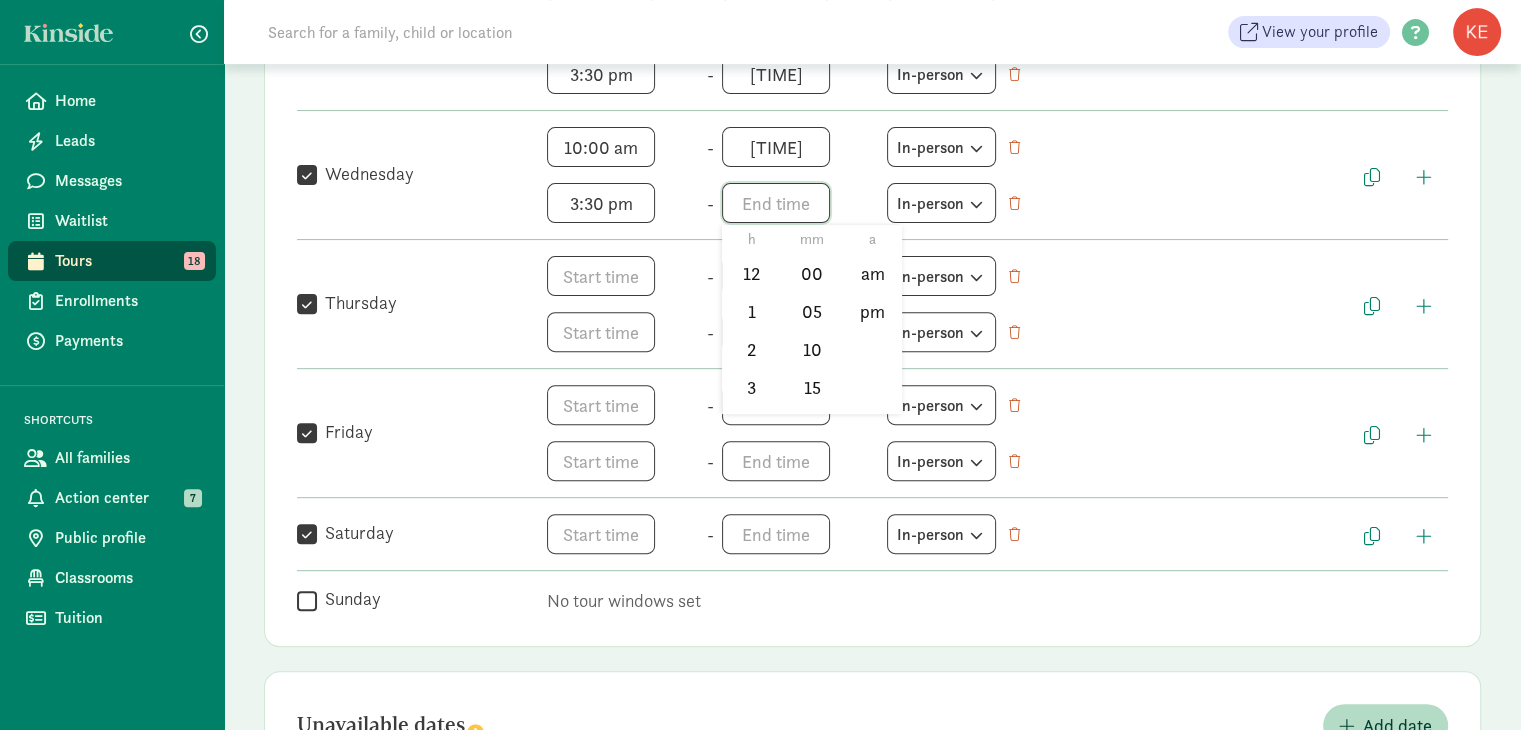 click on "h 12 1 2 3 4 5 6 7 8 9 10 11 mm 00 05 10 15 20 25 30 35 40 45 50 55 a am pm" at bounding box center (798, 203) 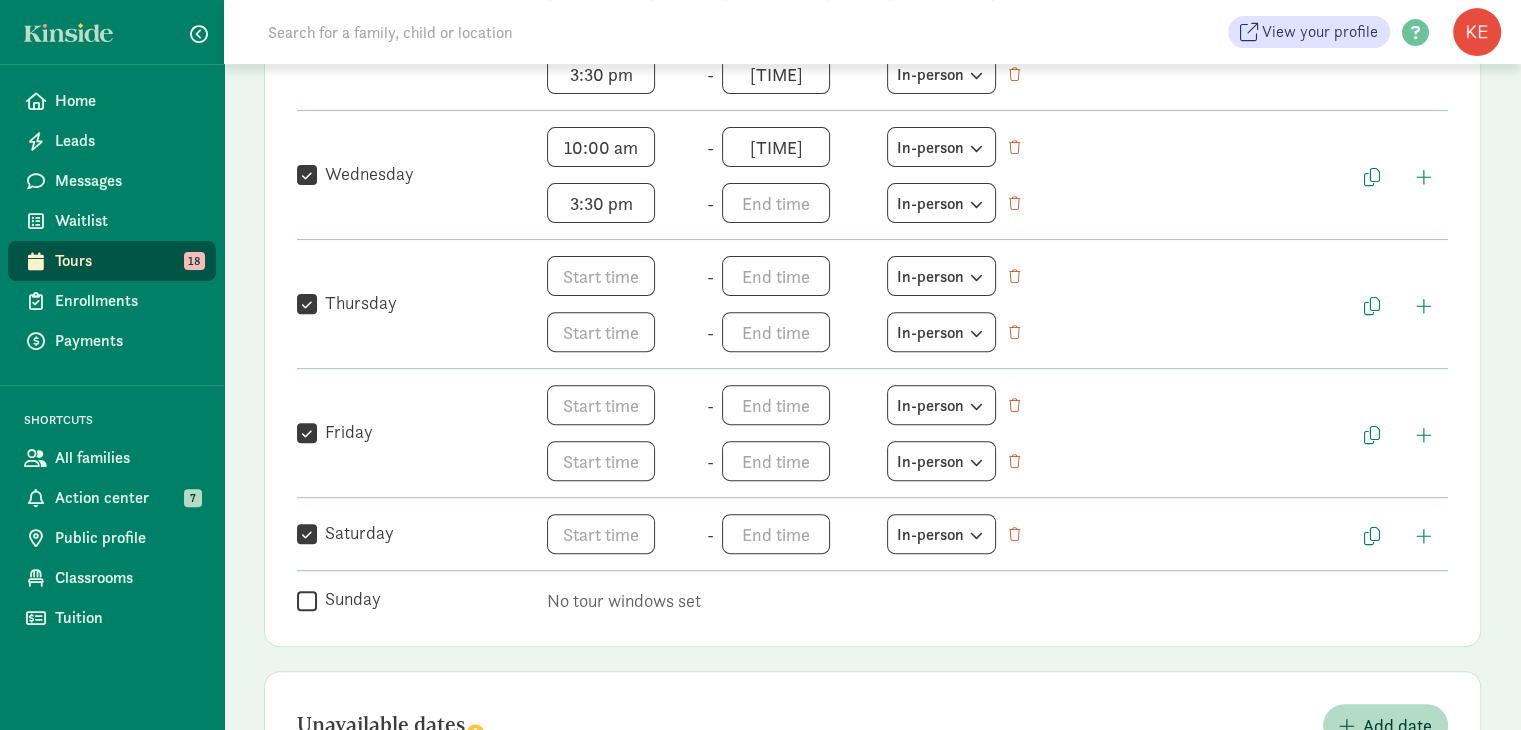 drag, startPoint x: 767, startPoint y: 263, endPoint x: 767, endPoint y: 305, distance: 42 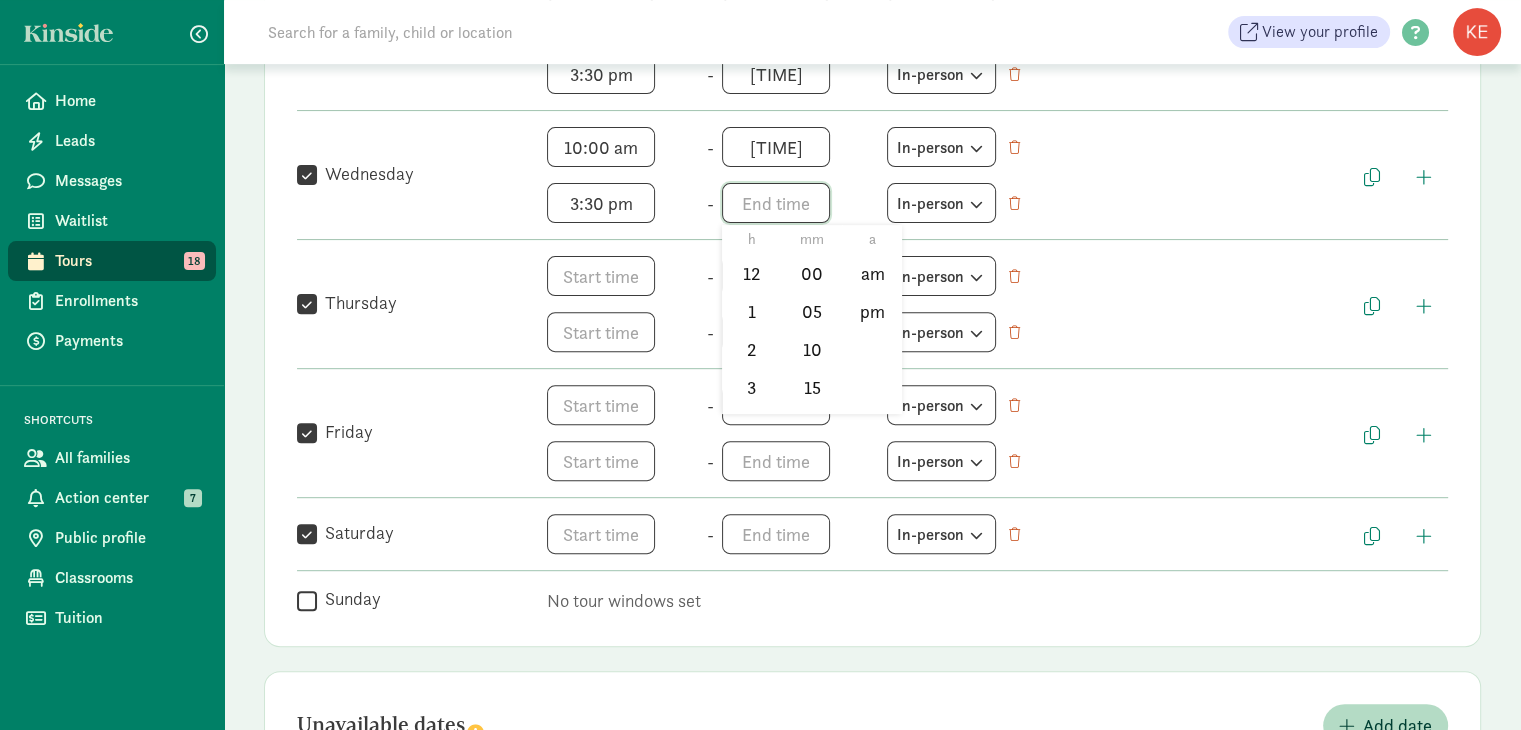 click on "h 12 1 2 3 4 5 6 7 8 9 10 11 mm 00 05 10 15 20 25 30 35 40 45 50 55 a am pm" at bounding box center [798, 203] 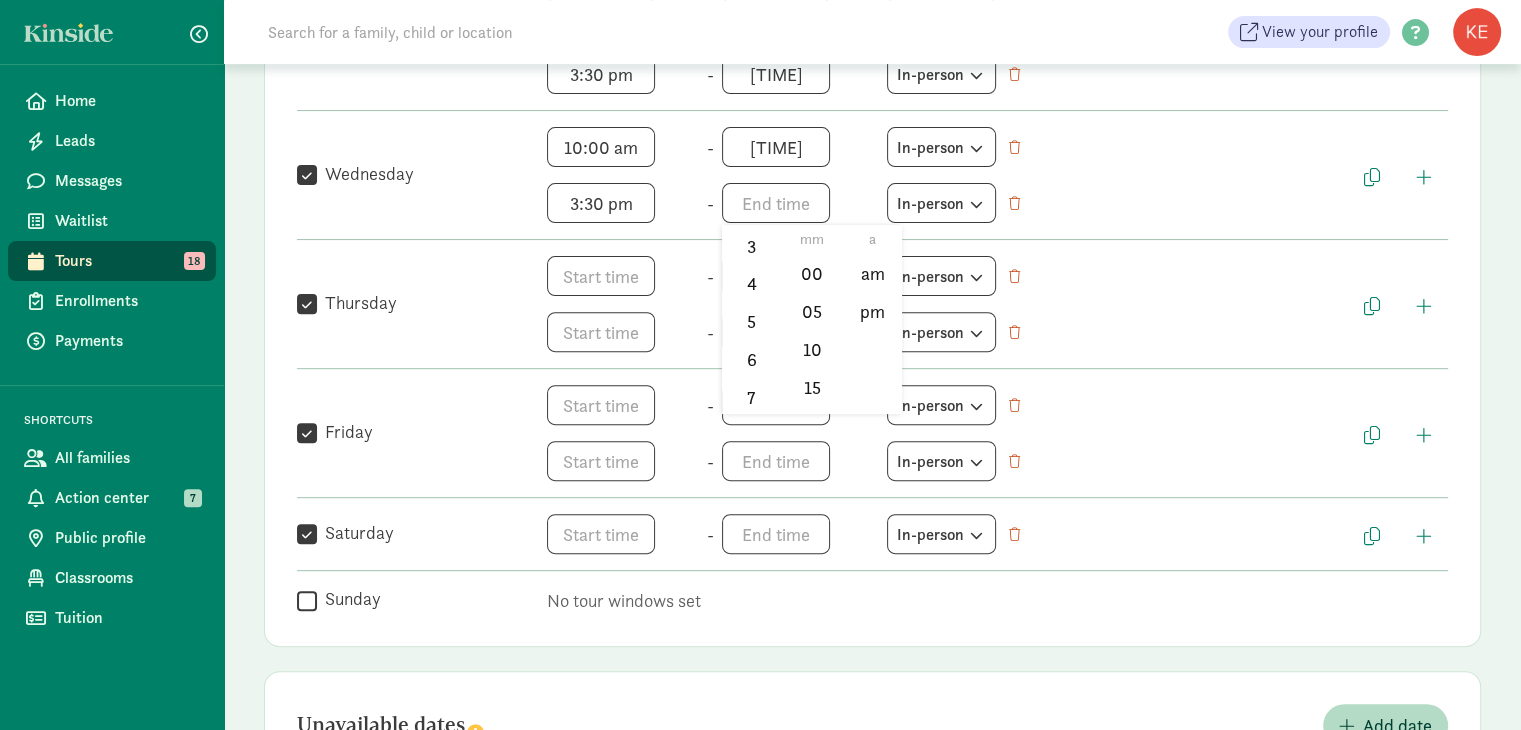 scroll, scrollTop: 144, scrollLeft: 0, axis: vertical 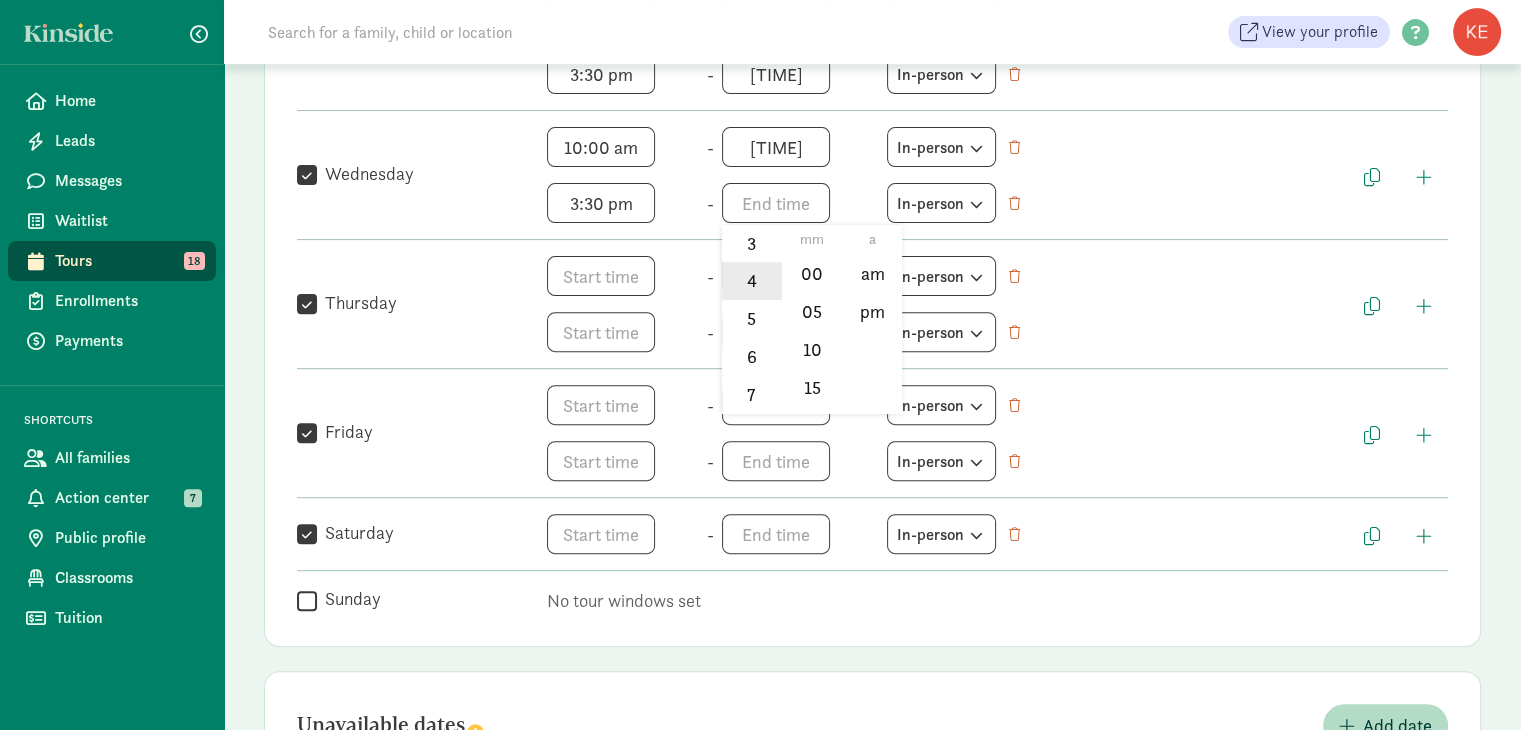 click on "4" 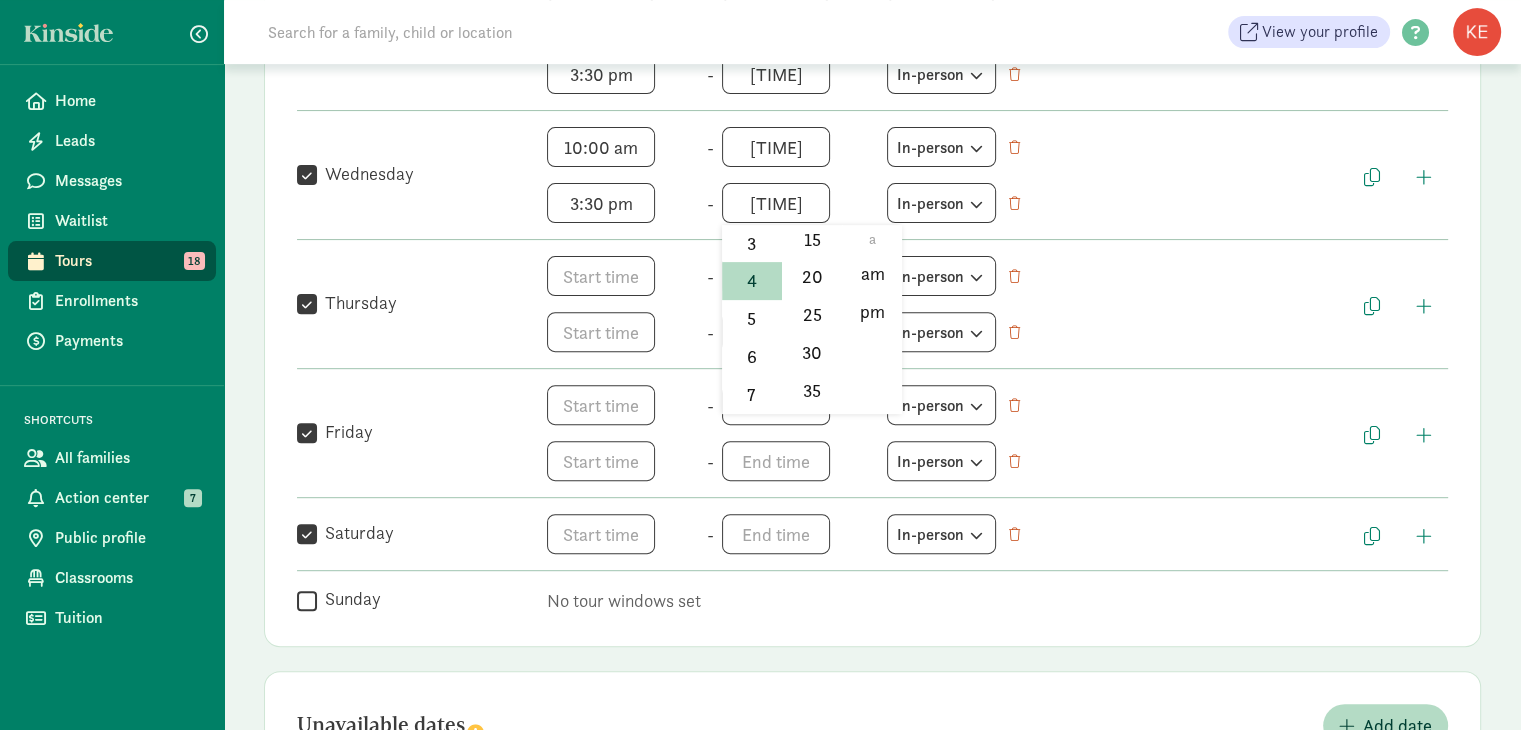 scroll, scrollTop: 176, scrollLeft: 0, axis: vertical 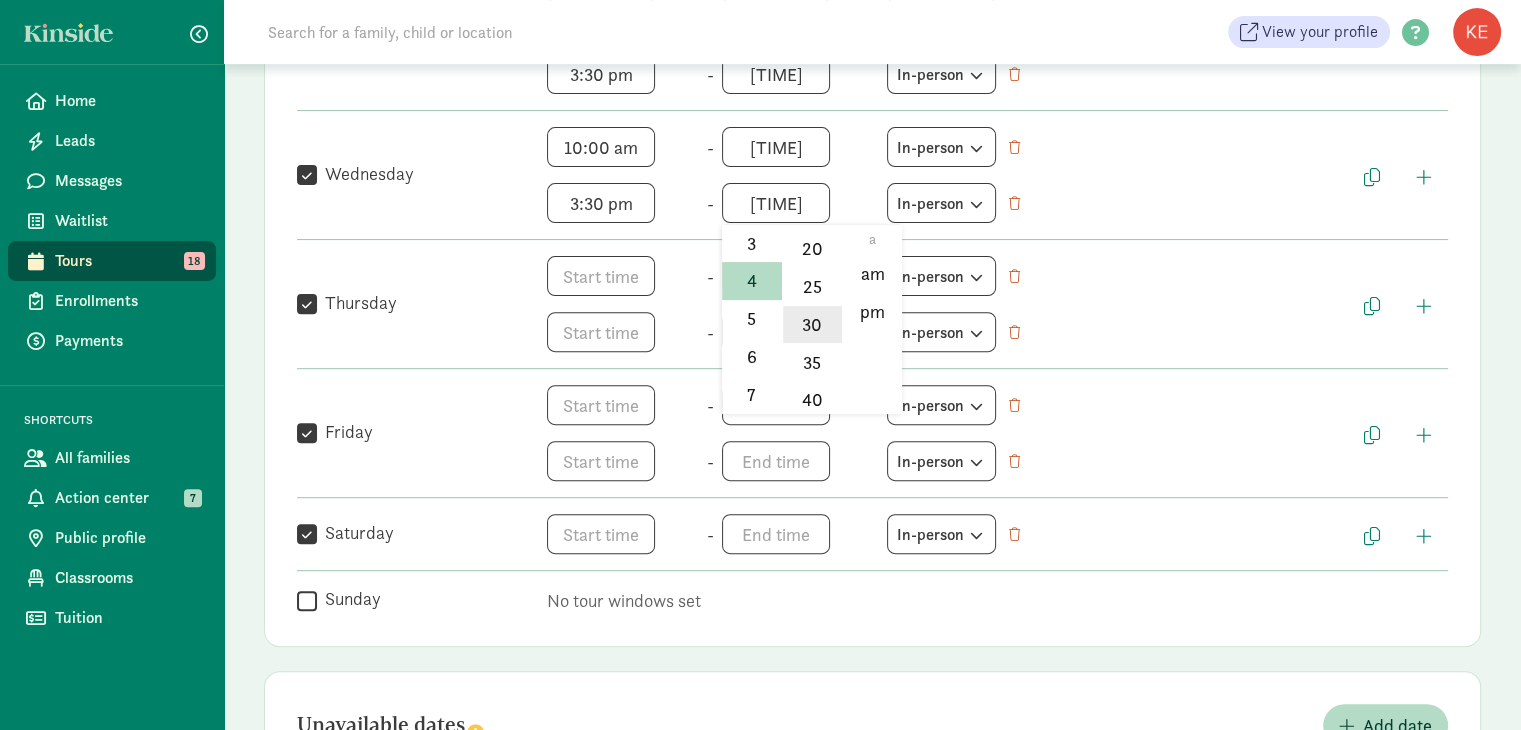 click on "30" 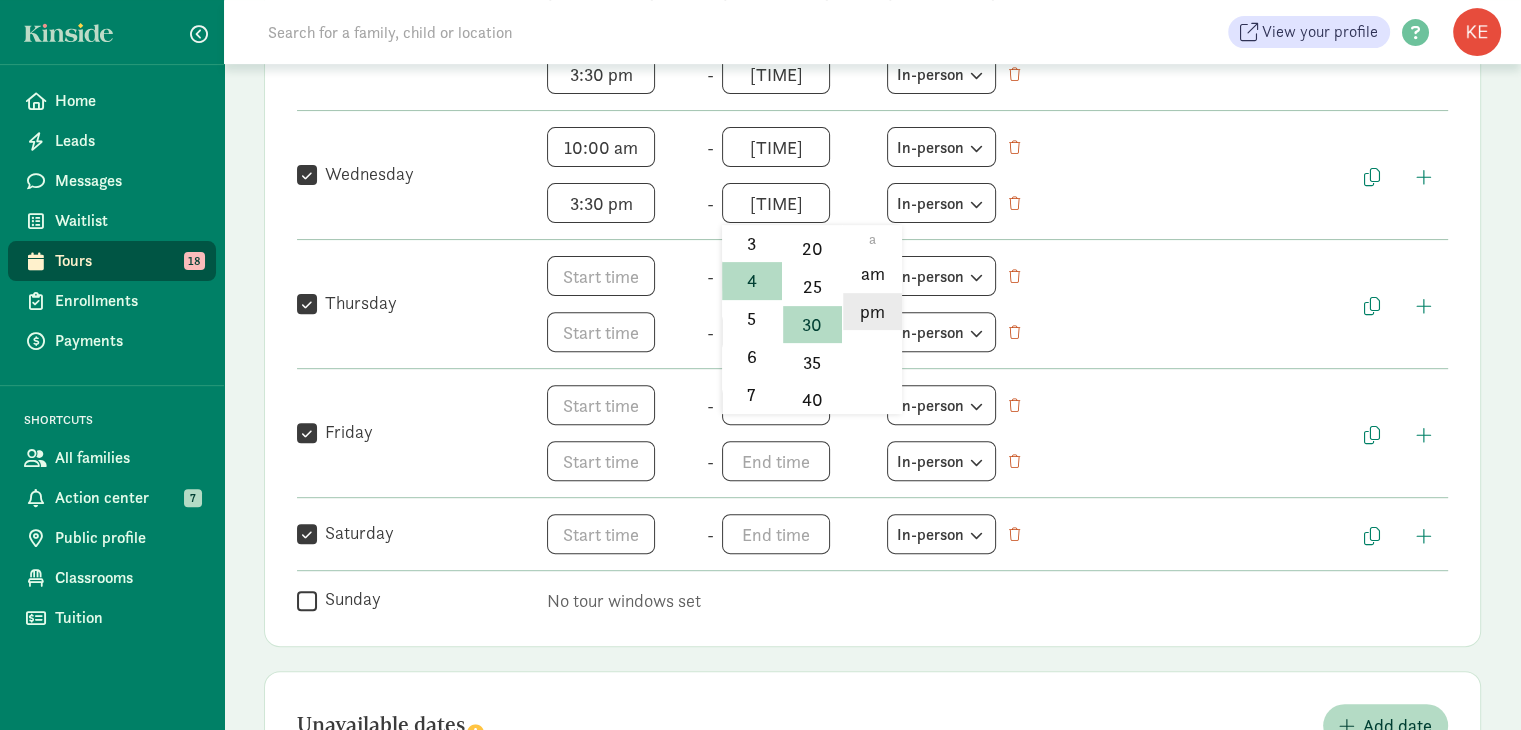 click on "pm" 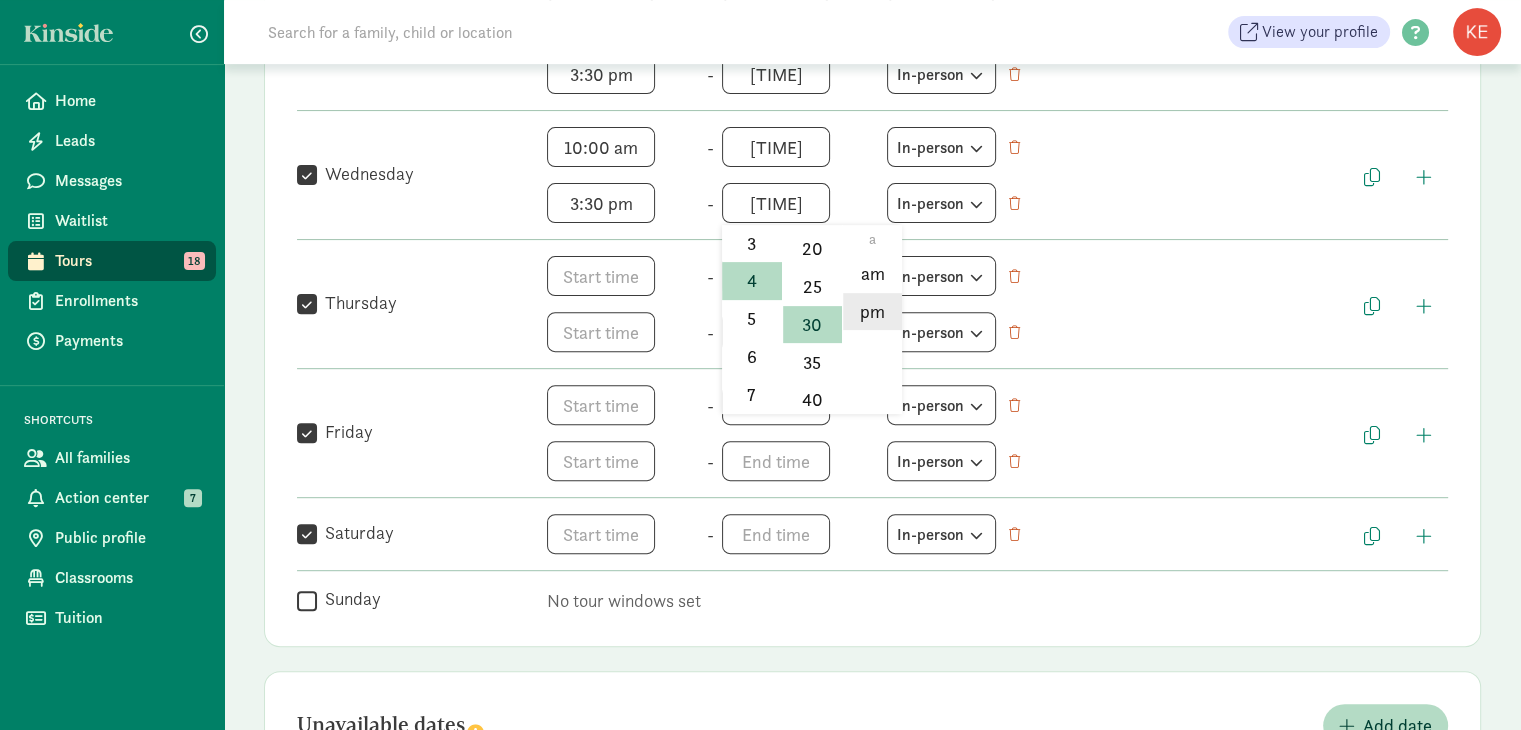 type on "[TIME]" 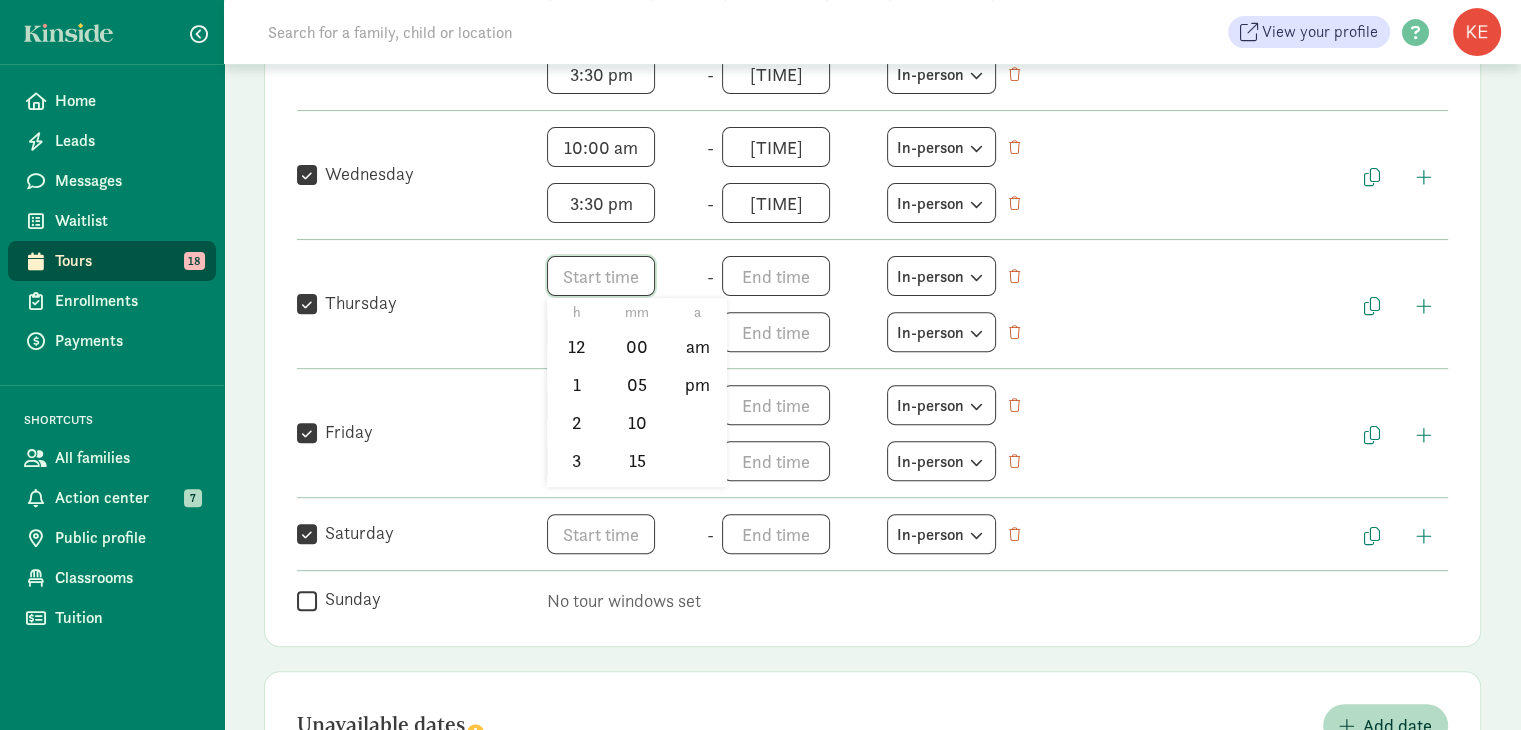 click on "h 12 1 2 3 4 5 6 7 8 9 10 11 mm 00 05 10 15 20 25 30 35 40 45 50 55 a am pm" at bounding box center (623, 276) 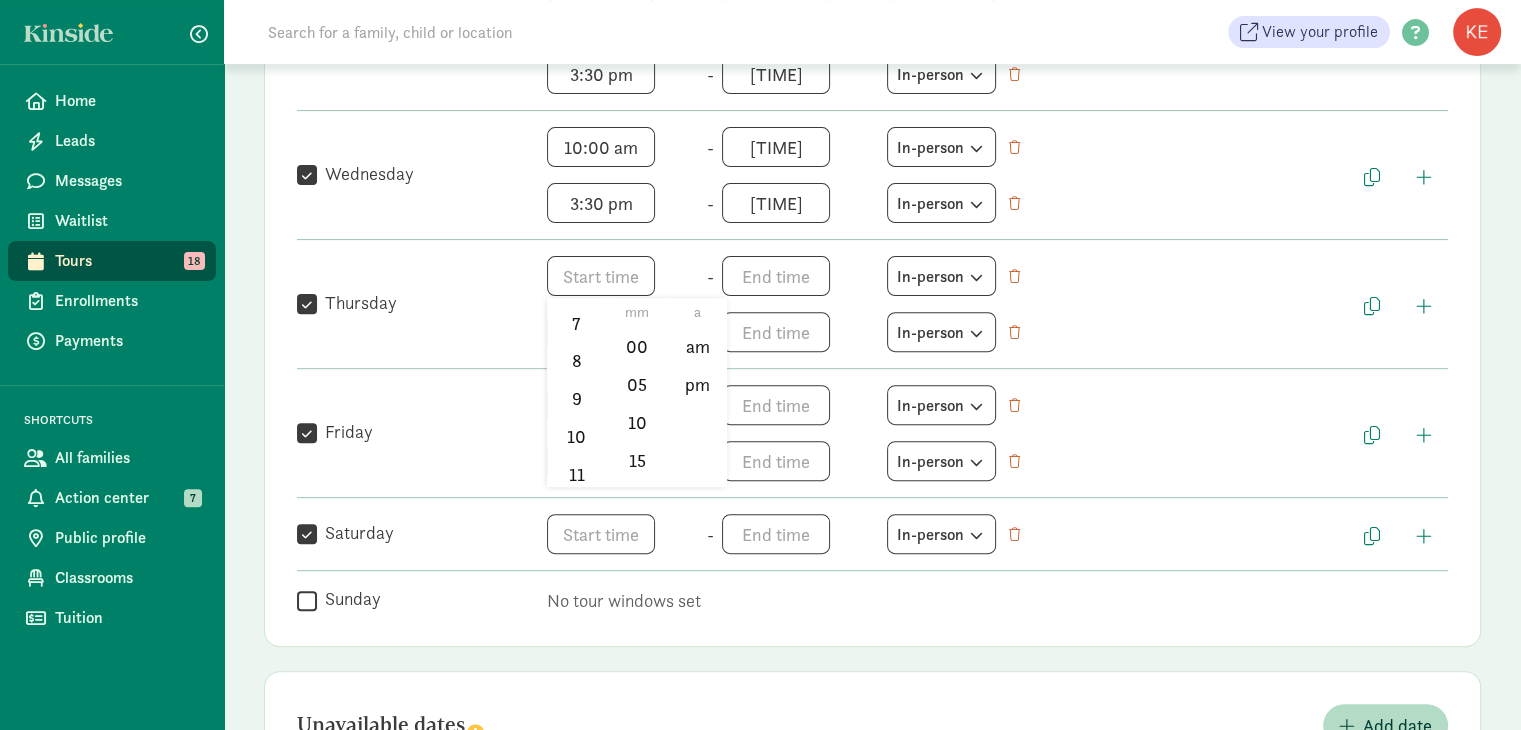 scroll, scrollTop: 294, scrollLeft: 0, axis: vertical 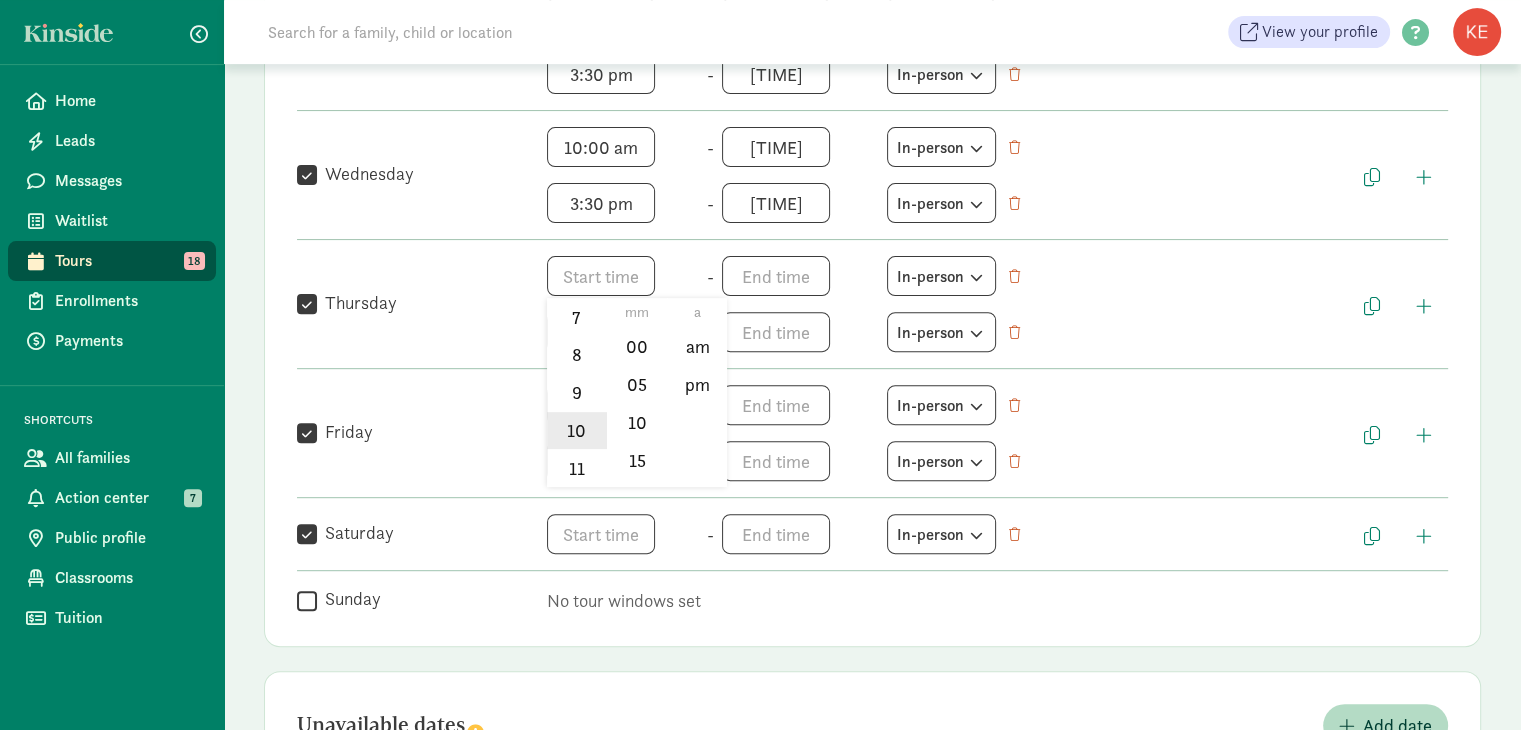 click on "10" 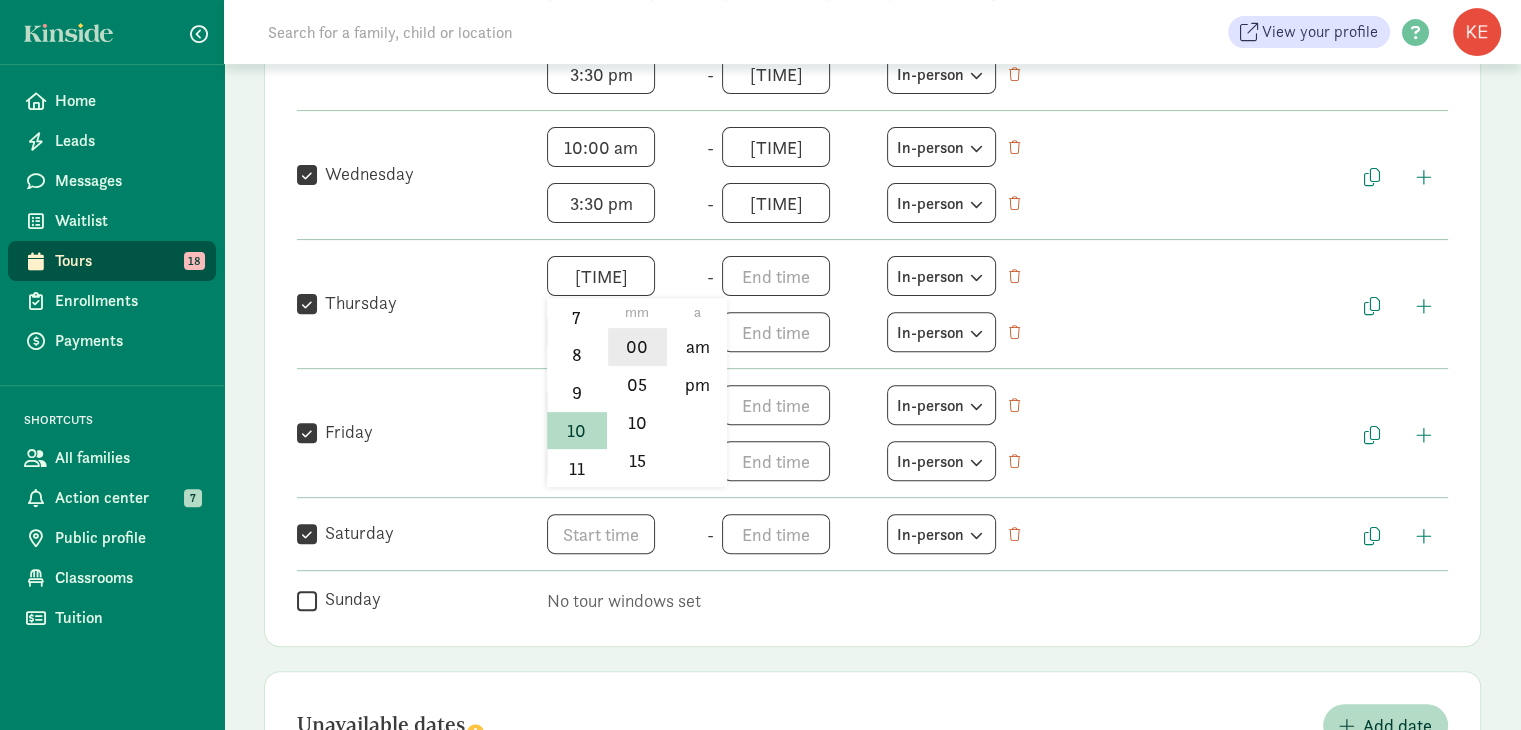click on "00" 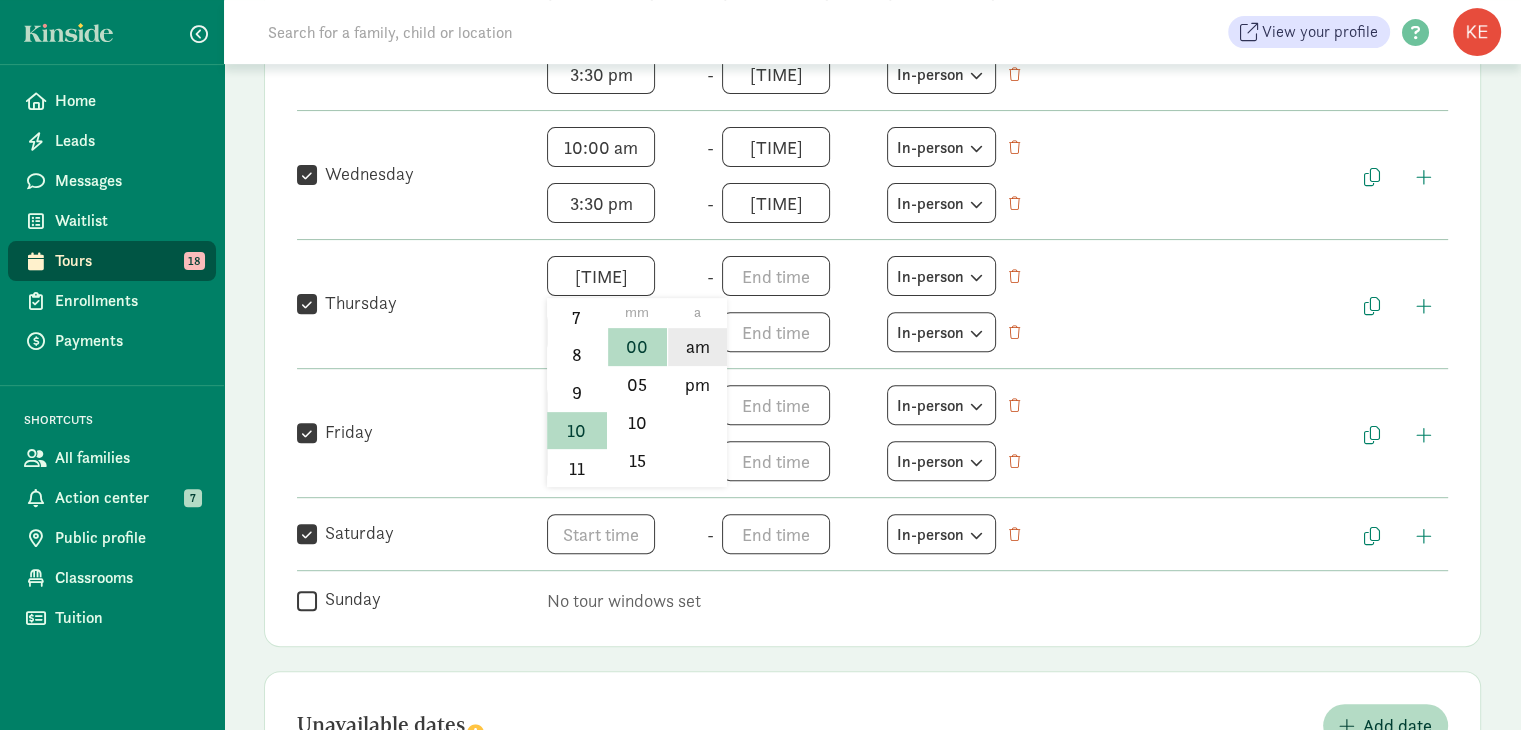 click on "am" 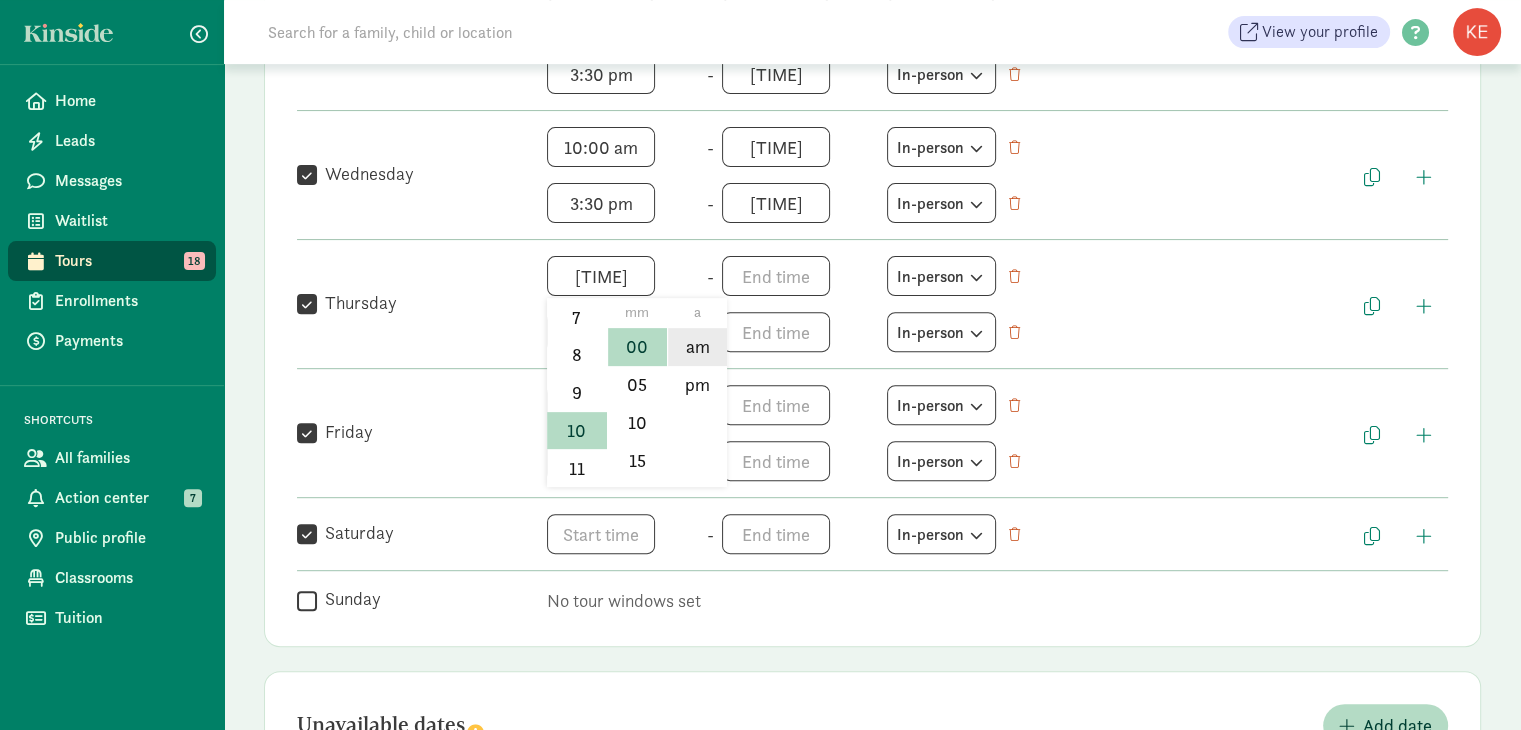 type on "10:00 am" 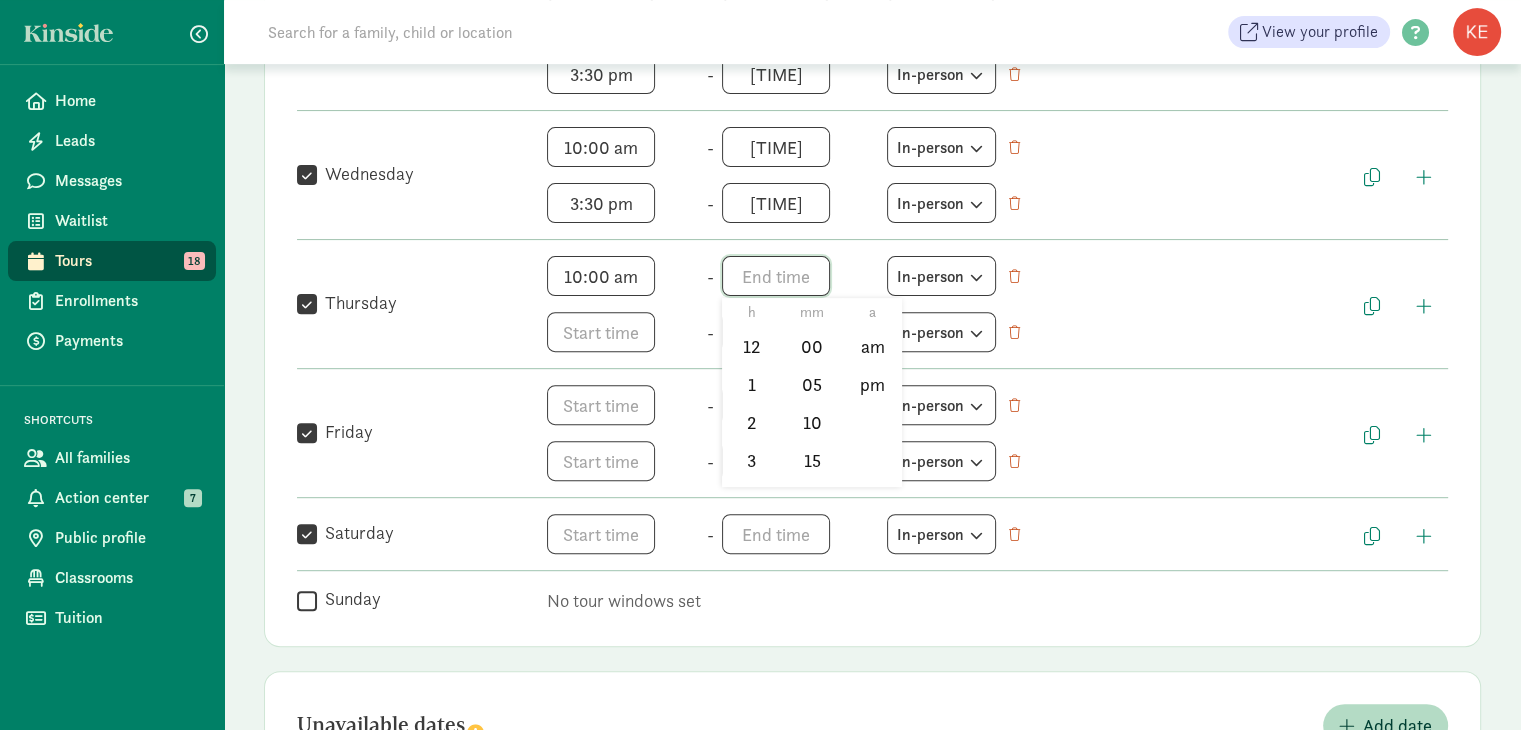 click on "h 12 1 2 3 4 5 6 7 8 9 10 11 mm 00 05 10 15 20 25 30 35 40 45 50 55 a am pm" at bounding box center [798, 276] 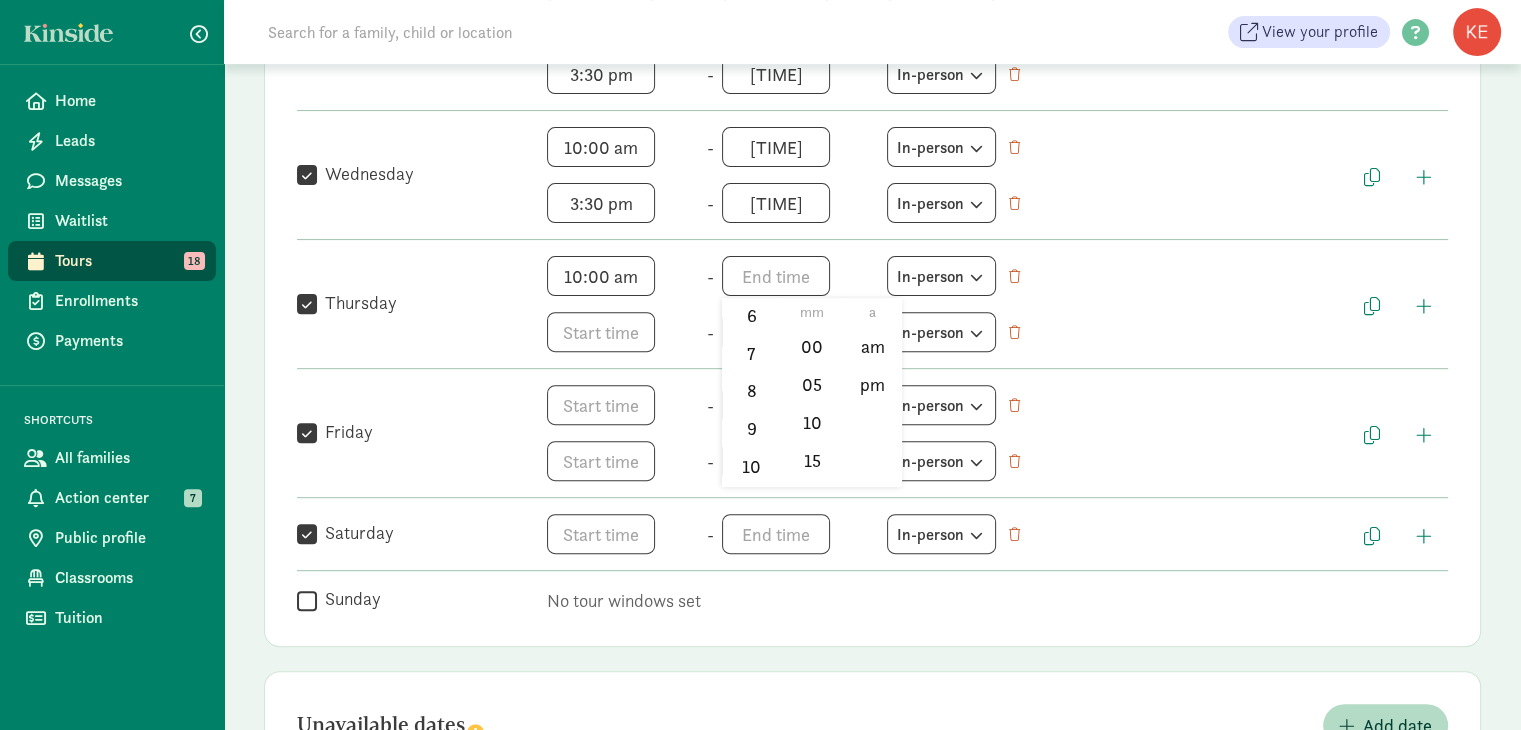 scroll, scrollTop: 294, scrollLeft: 0, axis: vertical 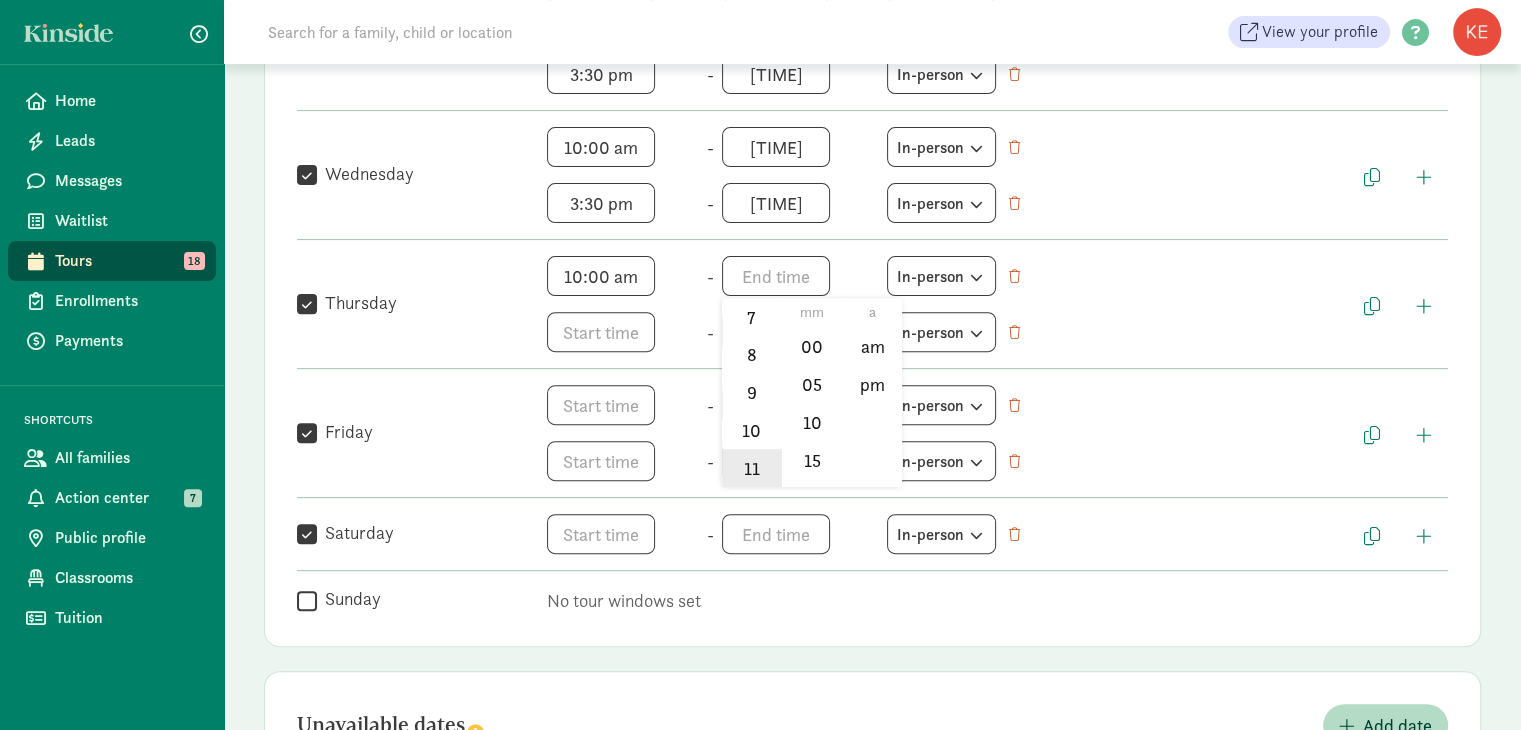 click on "11" 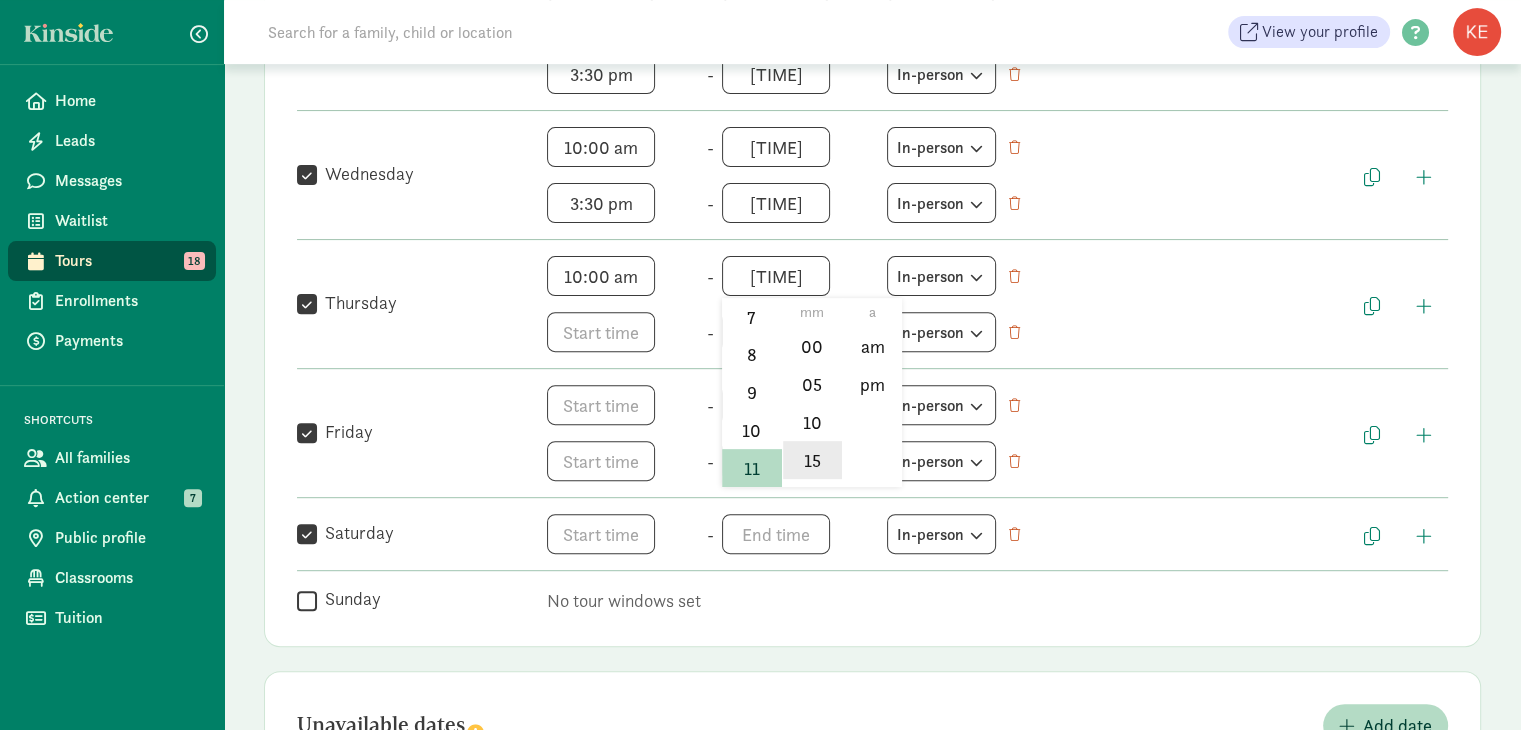 click on "15" 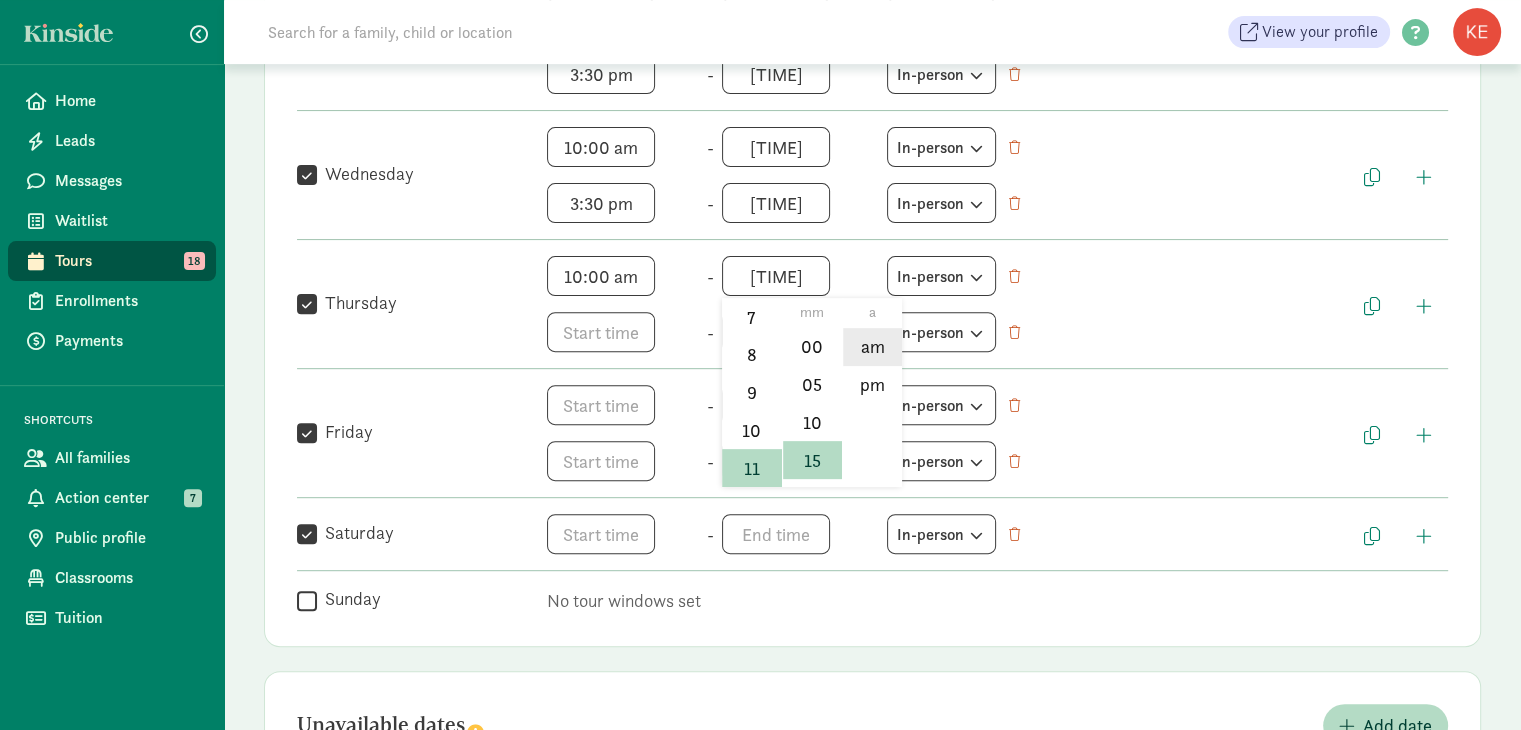 click on "am" 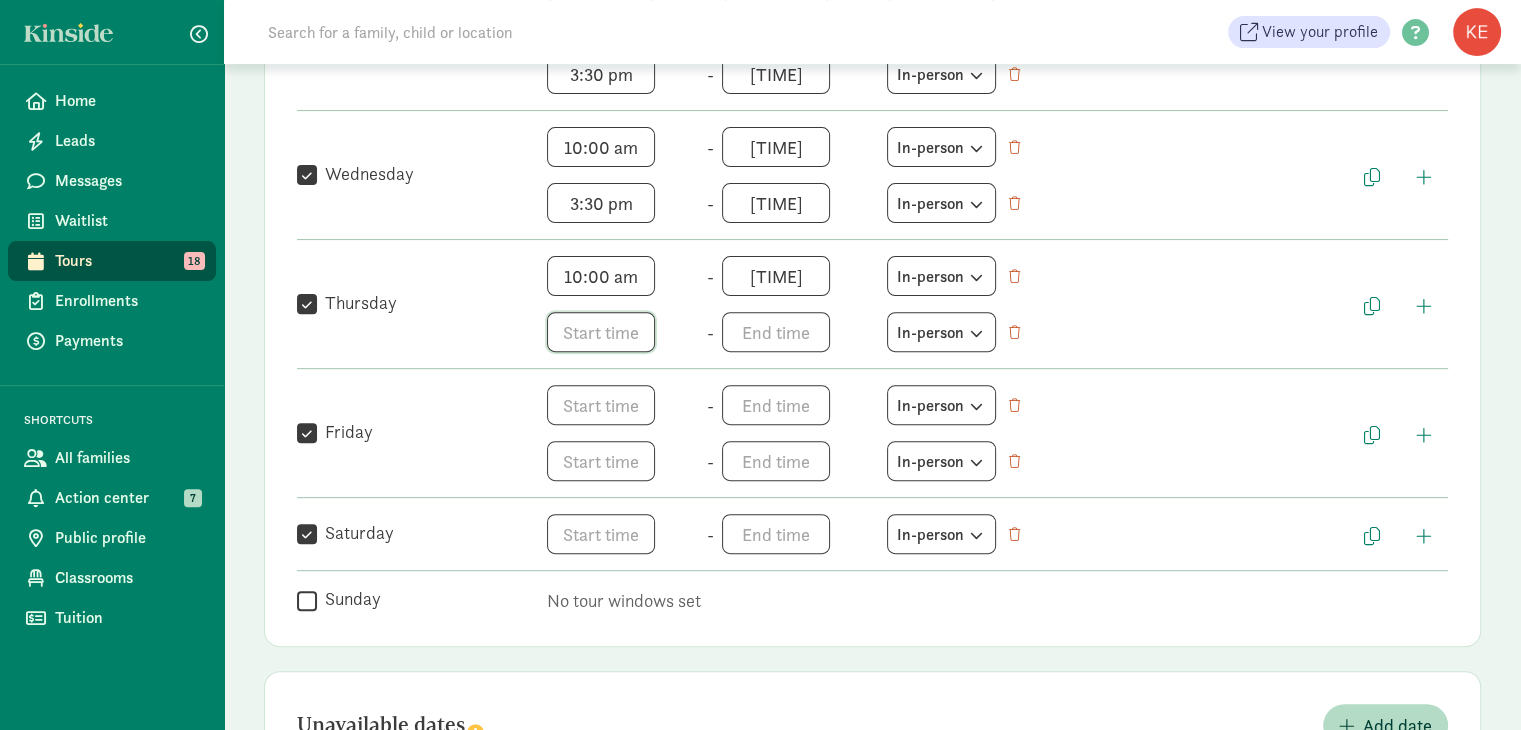click on "h 12 1 2 3 4 5 6 7 8 9 10 11 mm 00 05 10 15 20 25 30 35 40 45 50 55 a am pm" at bounding box center (623, 332) 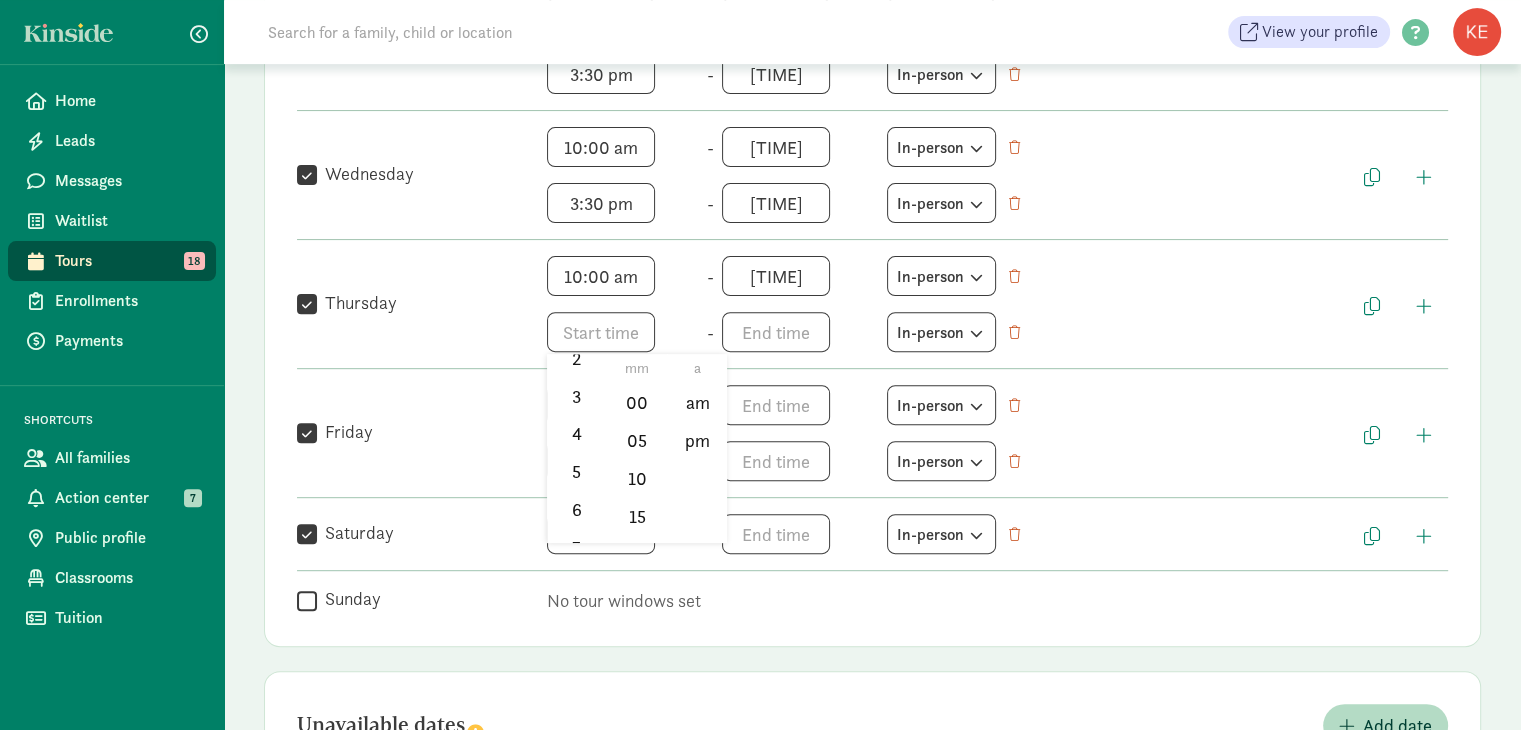 scroll, scrollTop: 118, scrollLeft: 0, axis: vertical 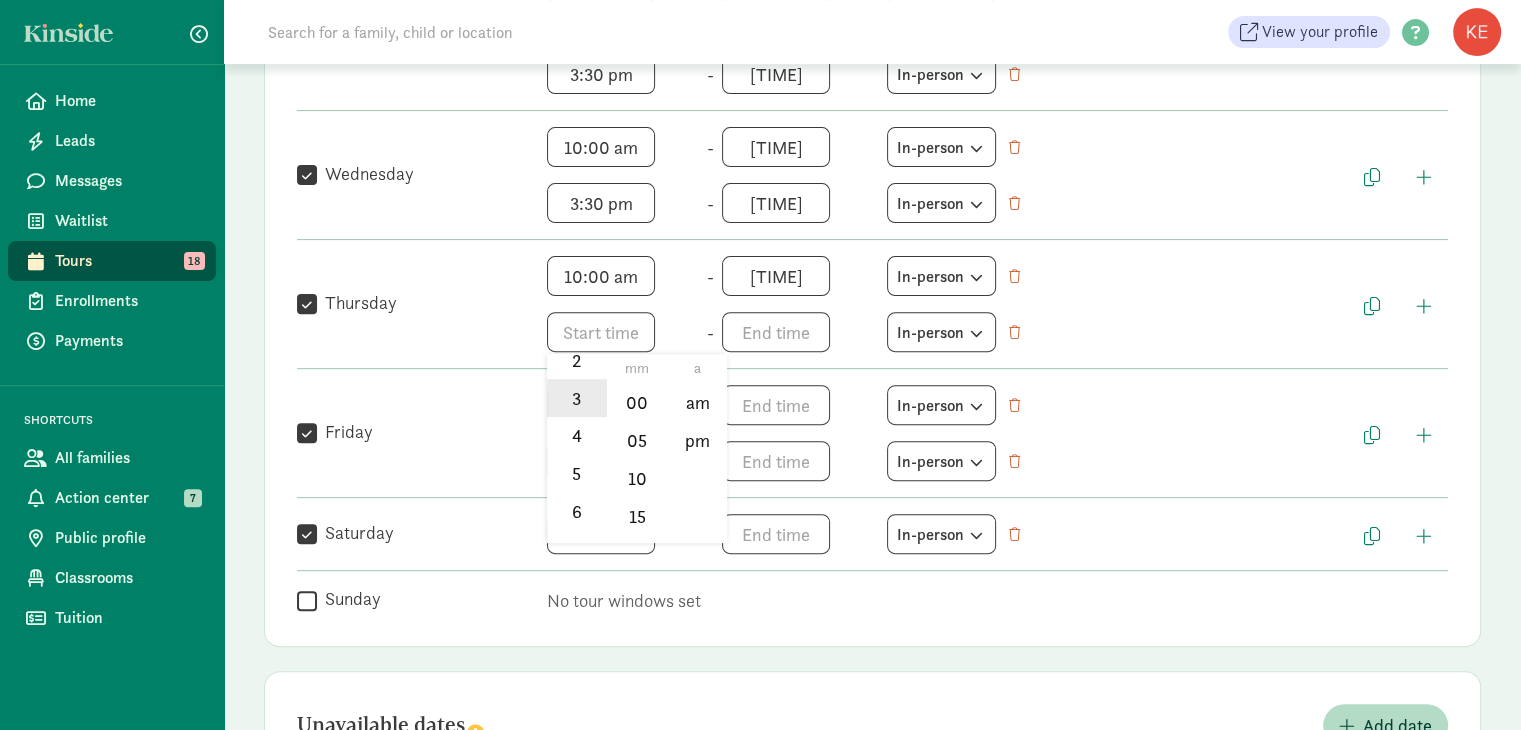 click on "3" 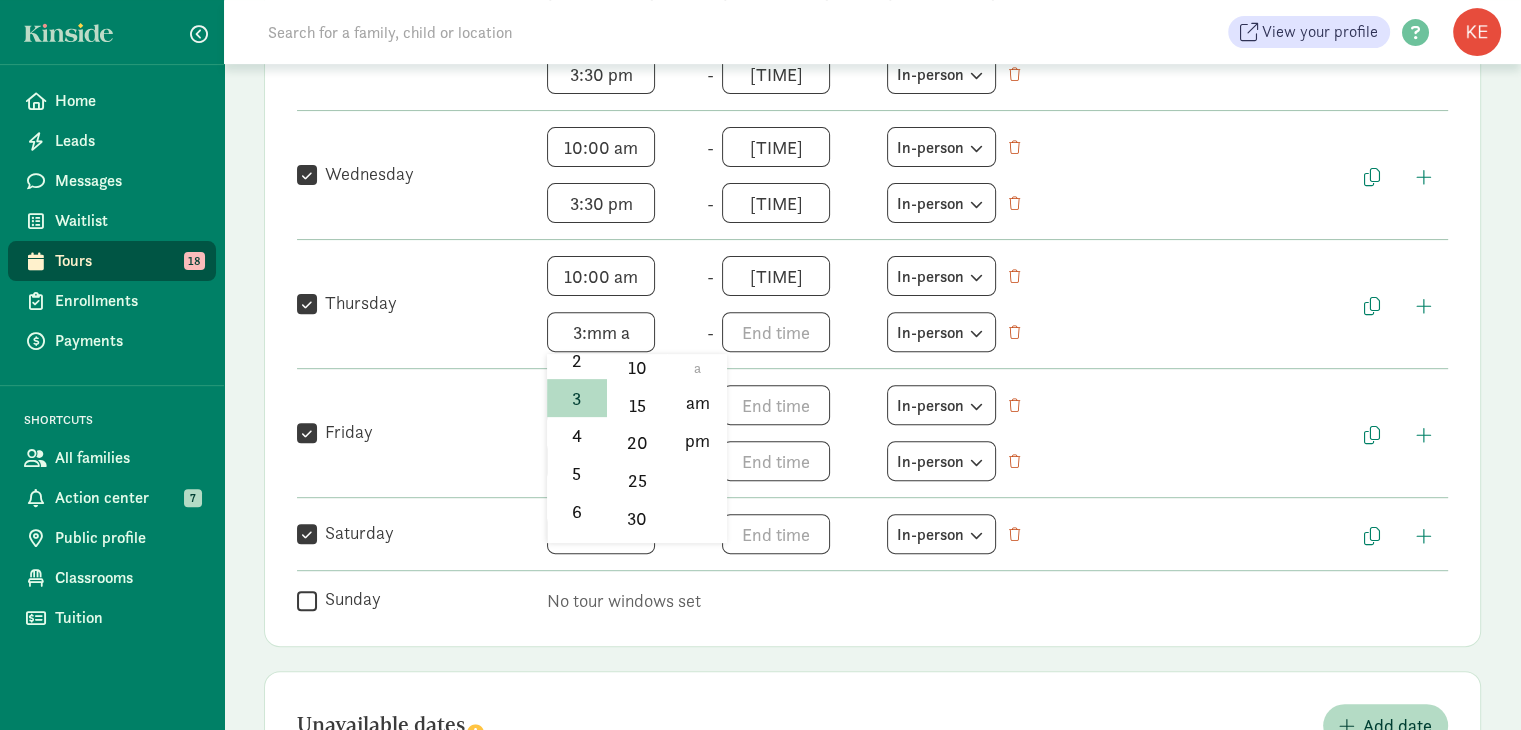 scroll, scrollTop: 141, scrollLeft: 0, axis: vertical 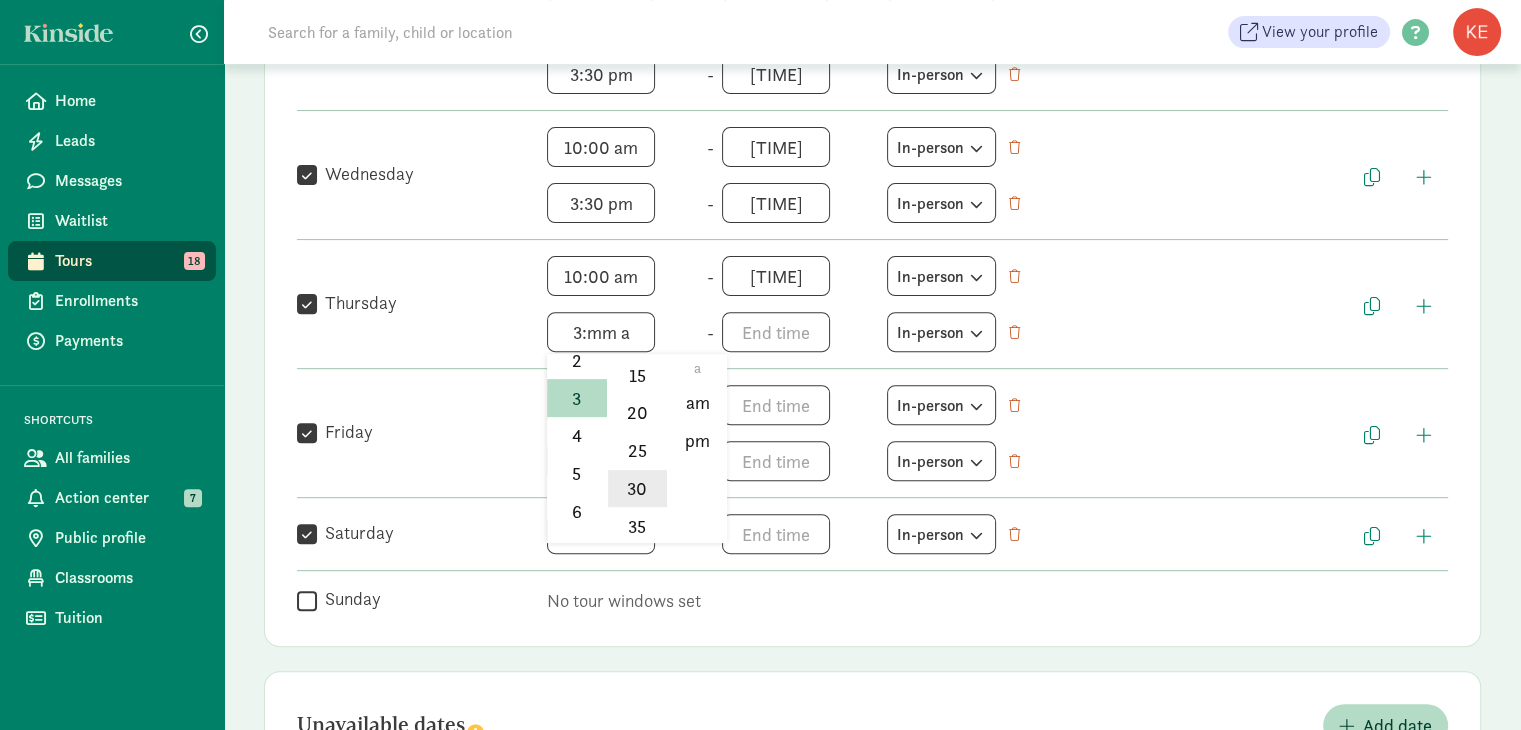 click on "30" 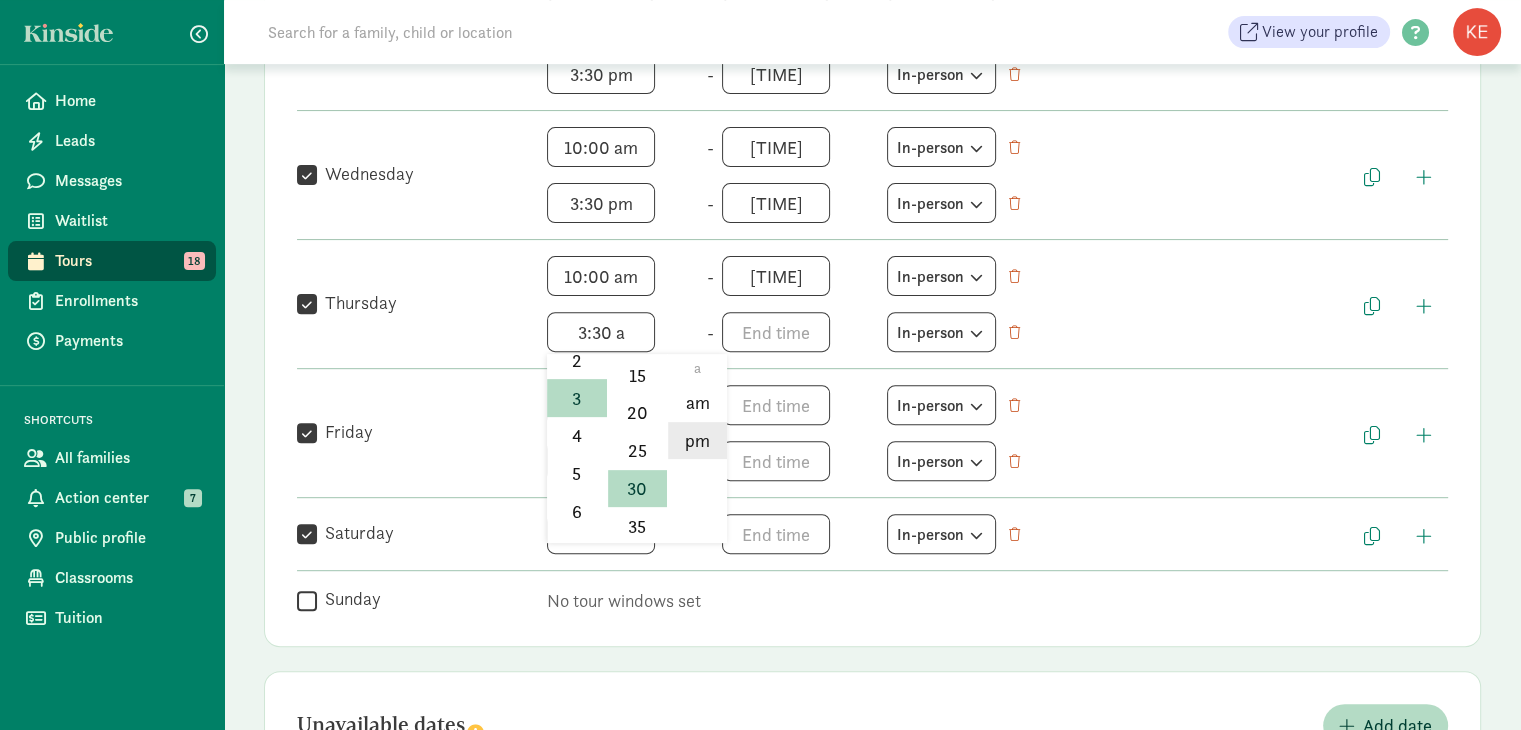 click on "pm" 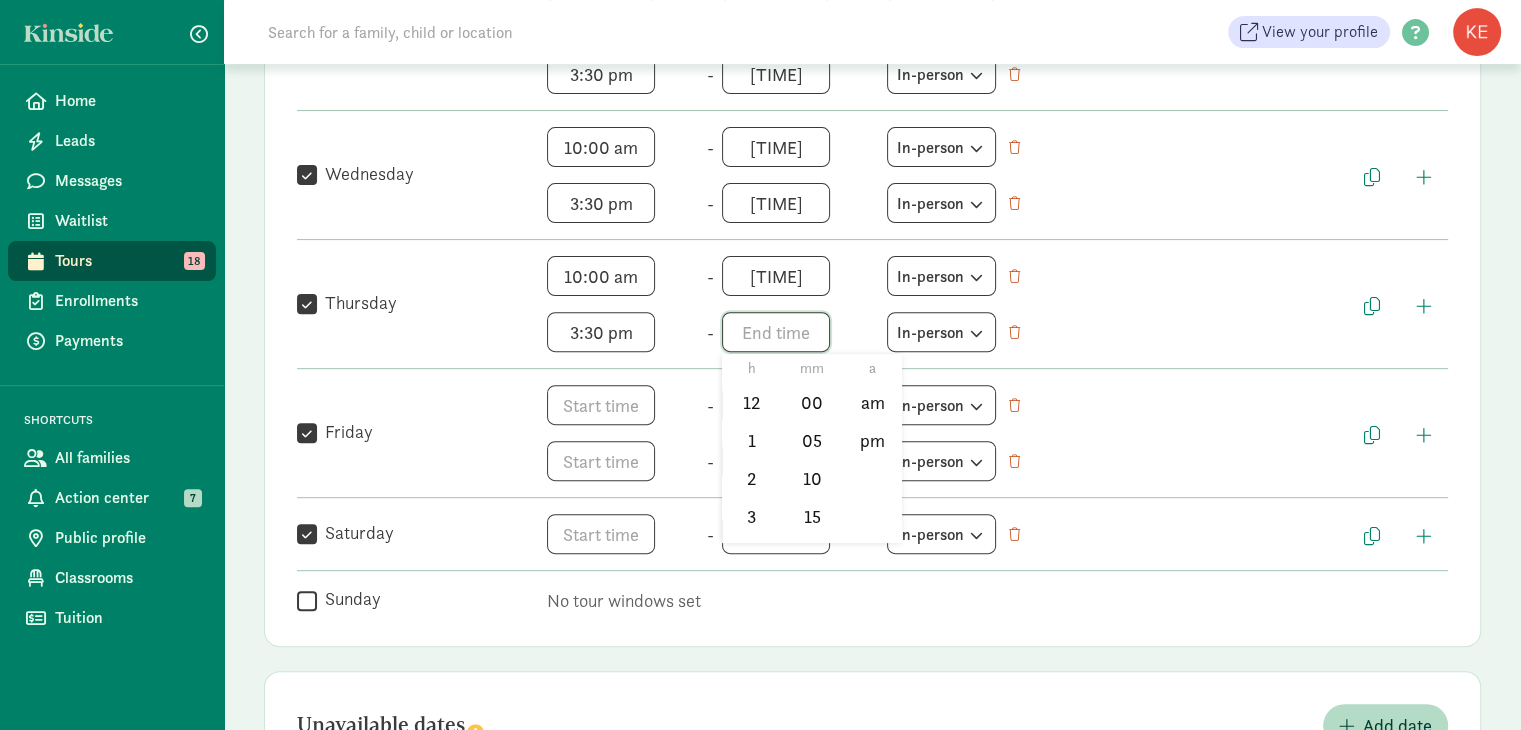 click on "h 12 1 2 3 4 5 6 7 8 9 10 11 mm 00 05 10 15 20 25 30 35 40 45 50 55 a am pm" at bounding box center [798, 332] 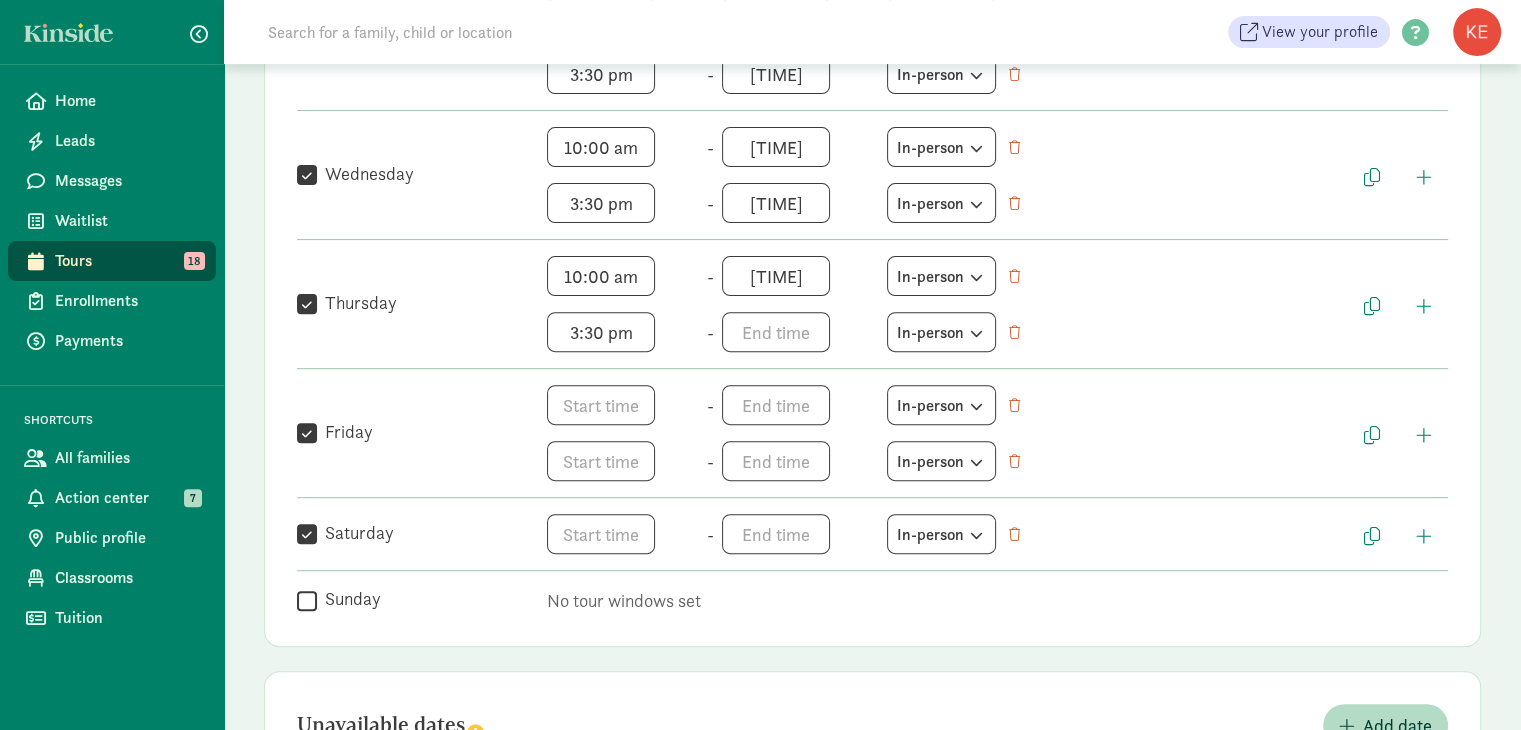 drag, startPoint x: 776, startPoint y: 396, endPoint x: 773, endPoint y: 436, distance: 40.112343 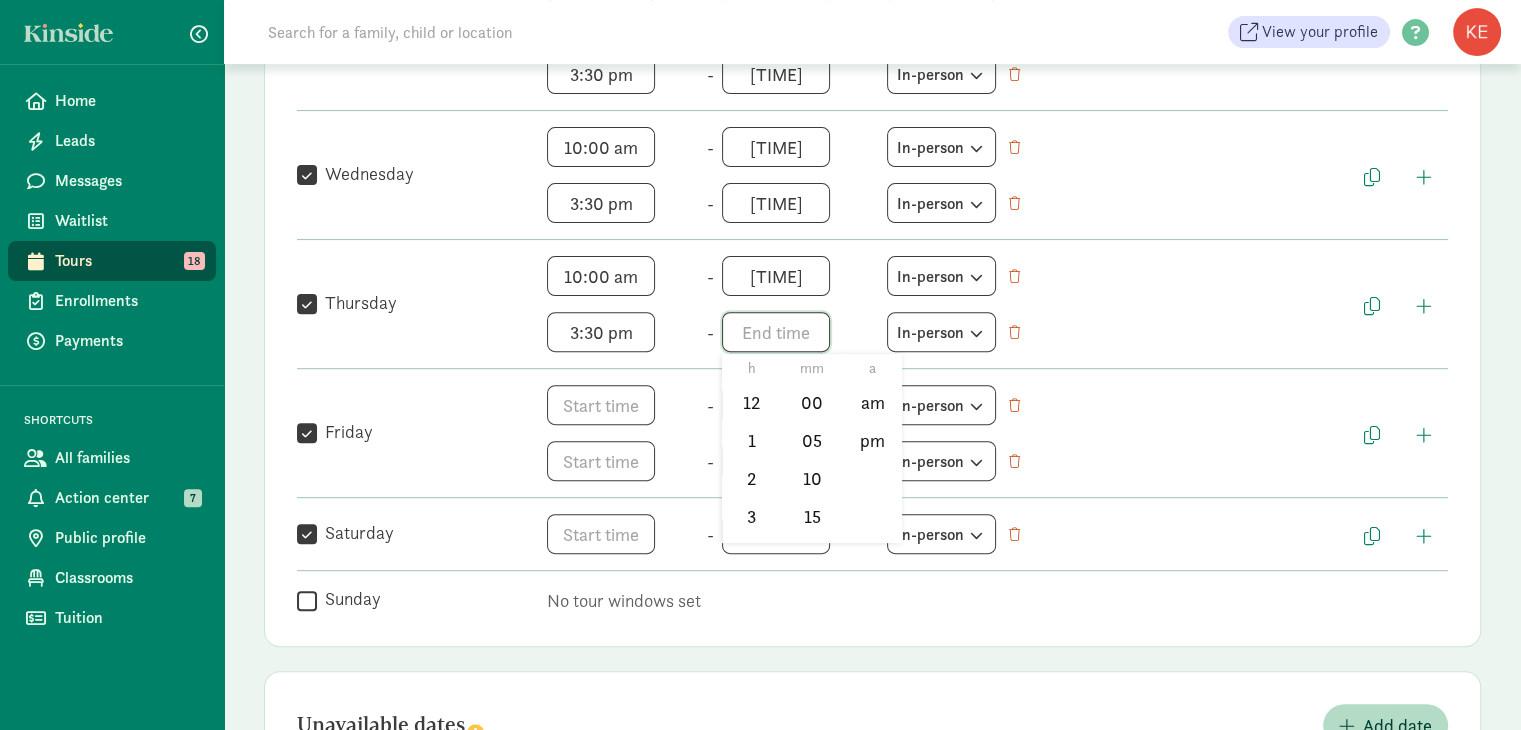 click on "h 12 1 2 3 4 5 6 7 8 9 10 11 mm 00 05 10 15 20 25 30 35 40 45 50 55 a am pm" at bounding box center (798, 332) 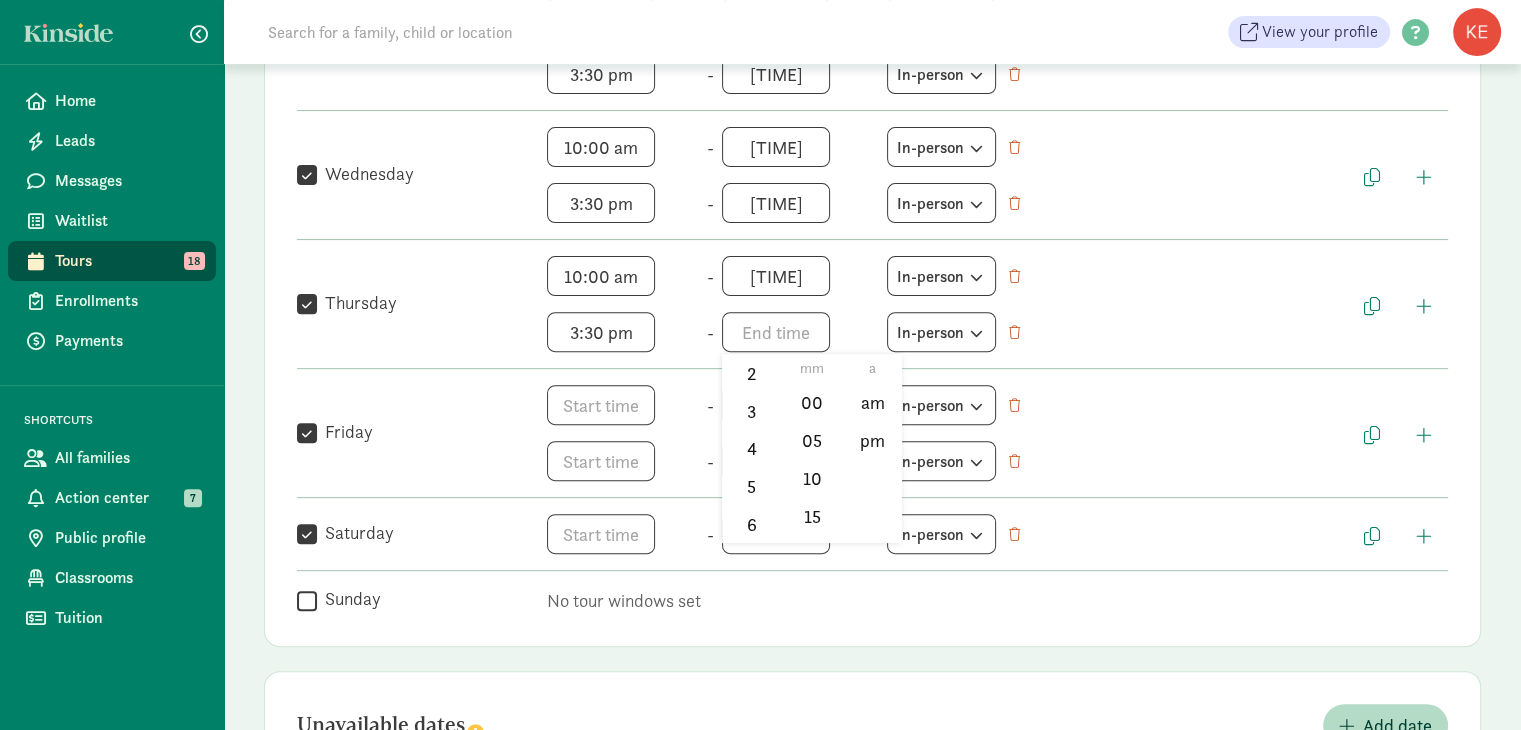 scroll, scrollTop: 111, scrollLeft: 0, axis: vertical 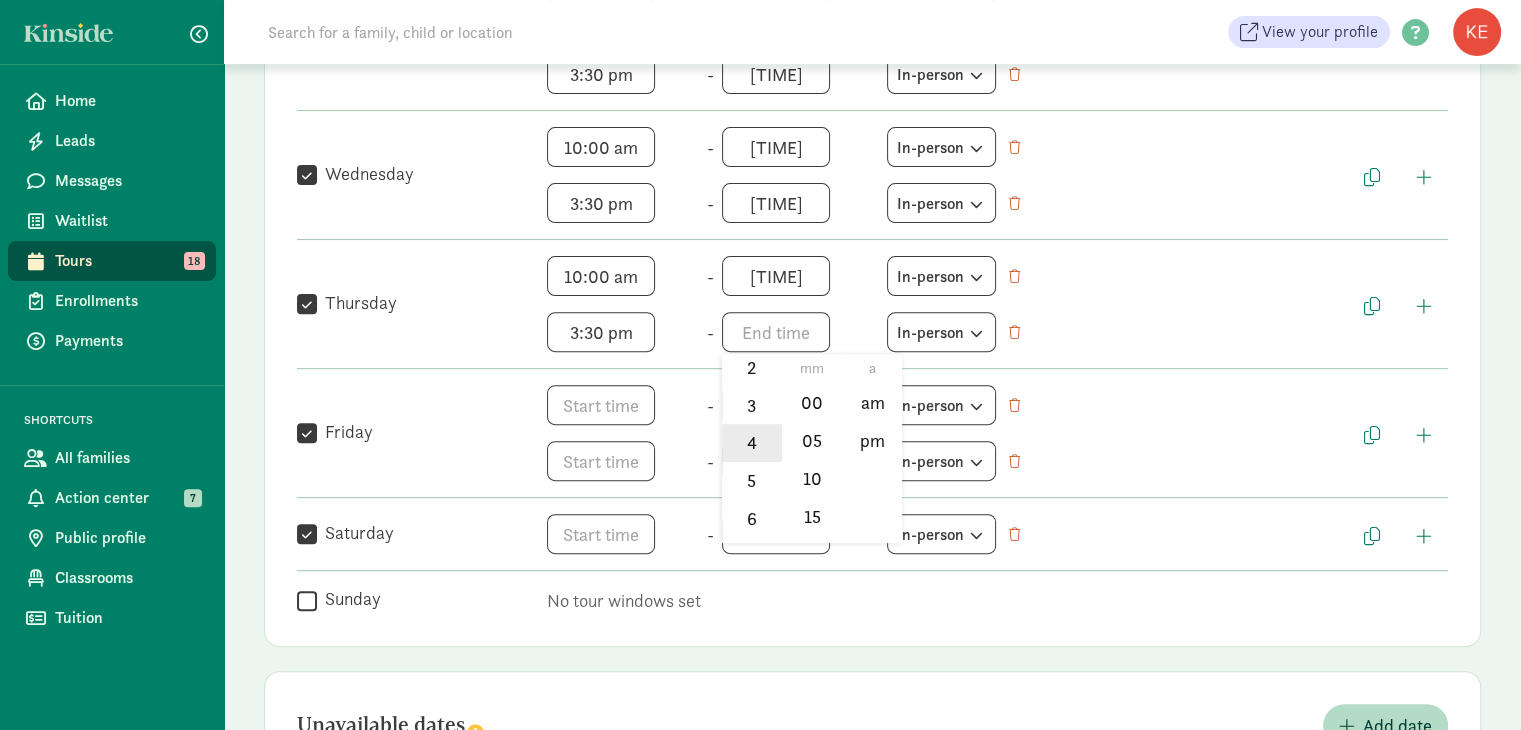 click on "4" 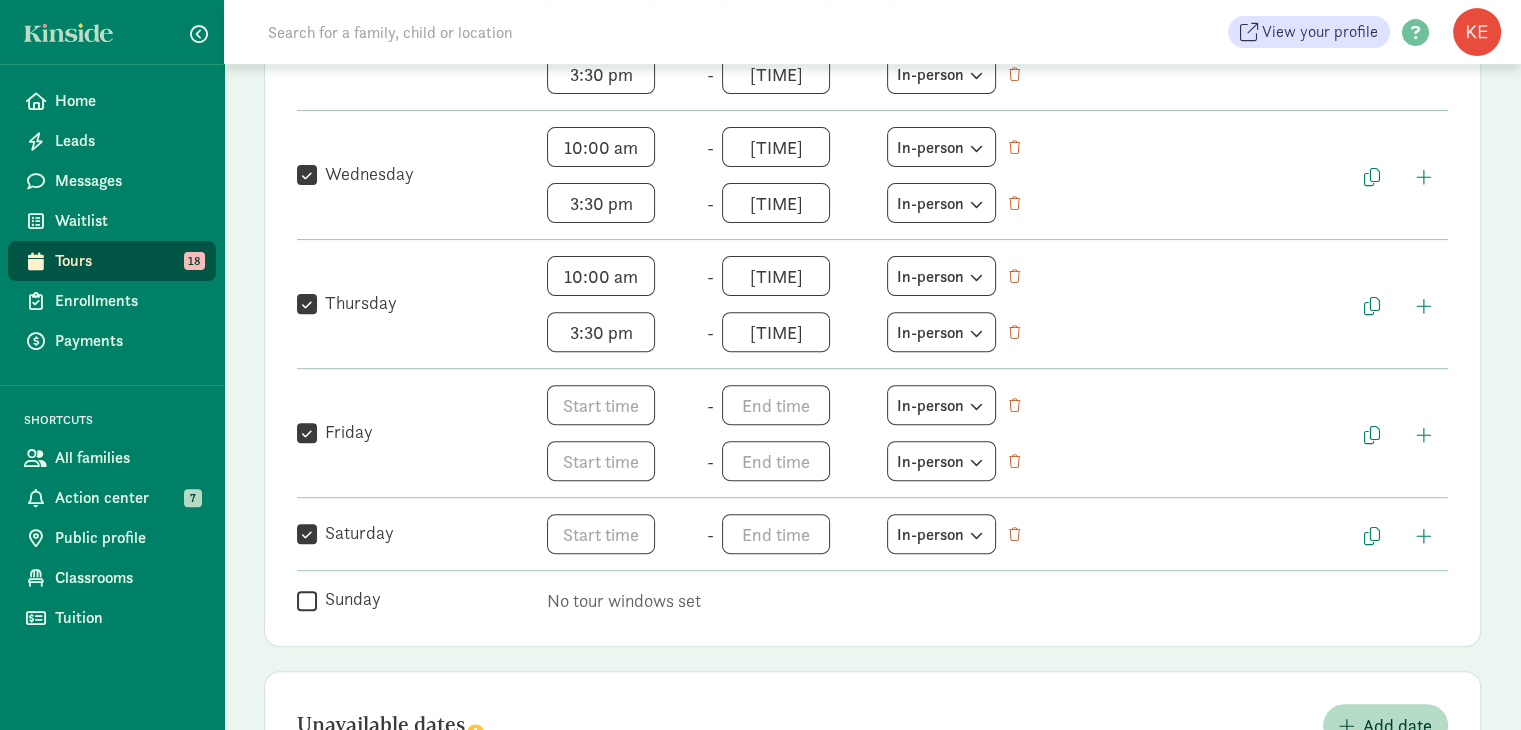 drag, startPoint x: 830, startPoint y: 397, endPoint x: 832, endPoint y: 425, distance: 28.071337 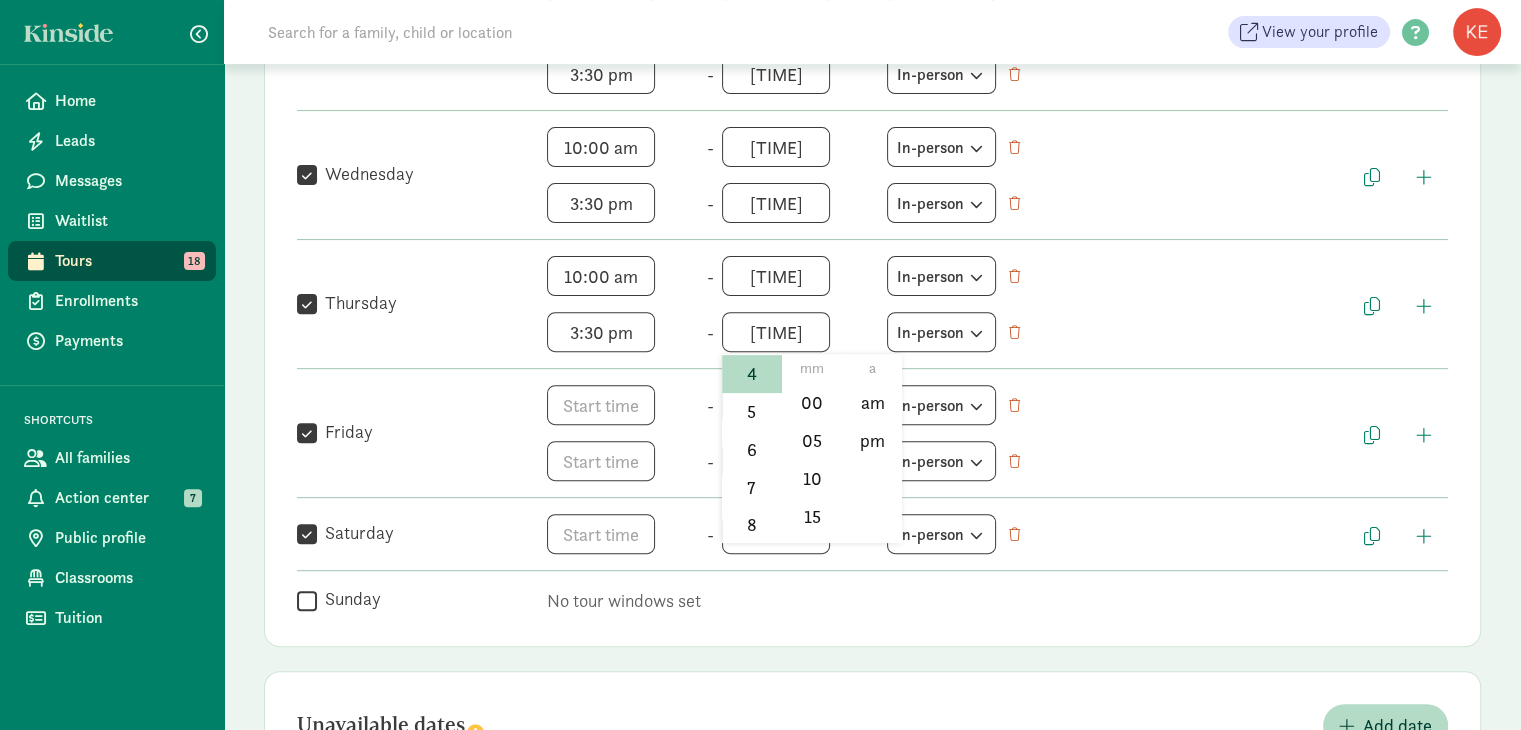 click on "[TIME]" at bounding box center [798, 332] 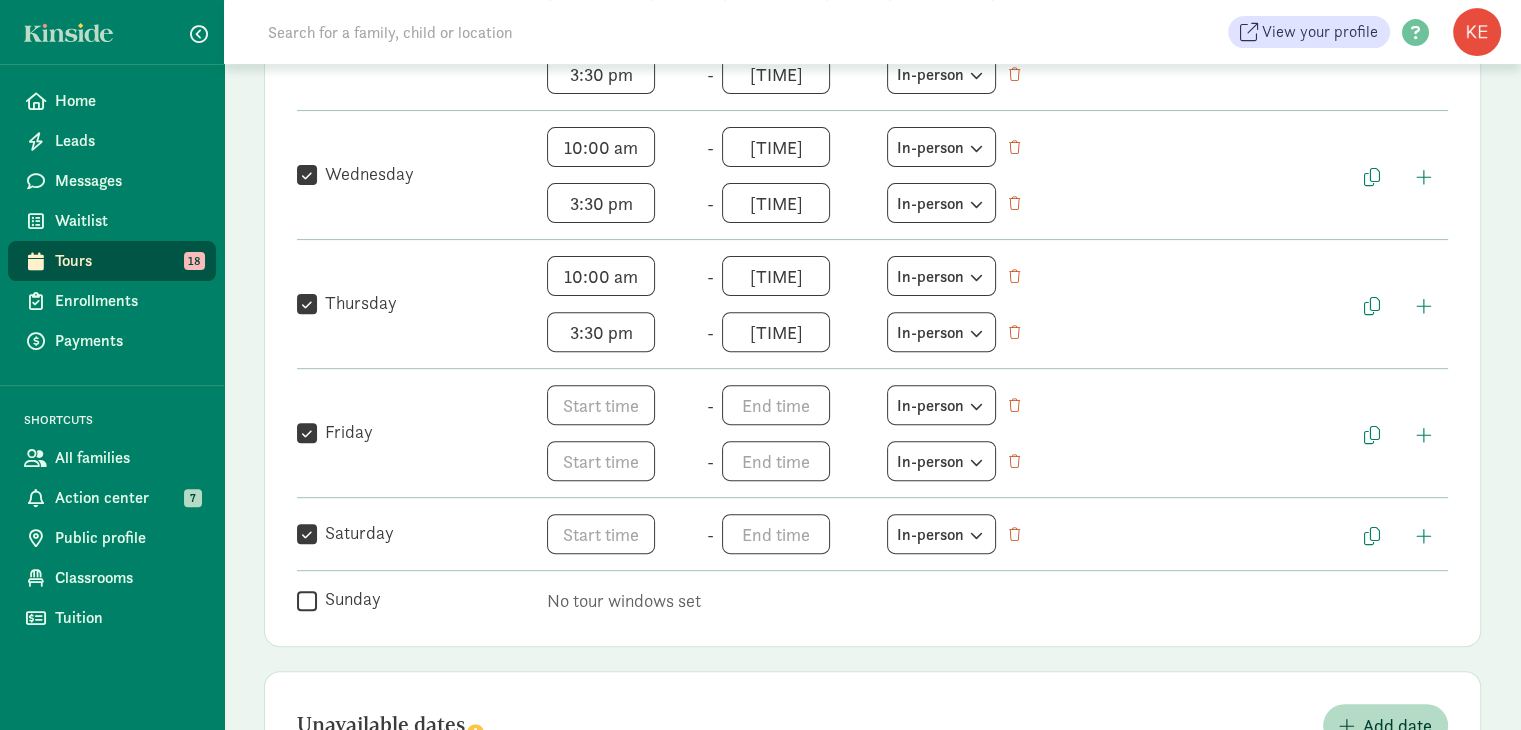 drag, startPoint x: 832, startPoint y: 400, endPoint x: 834, endPoint y: 420, distance: 20.09975 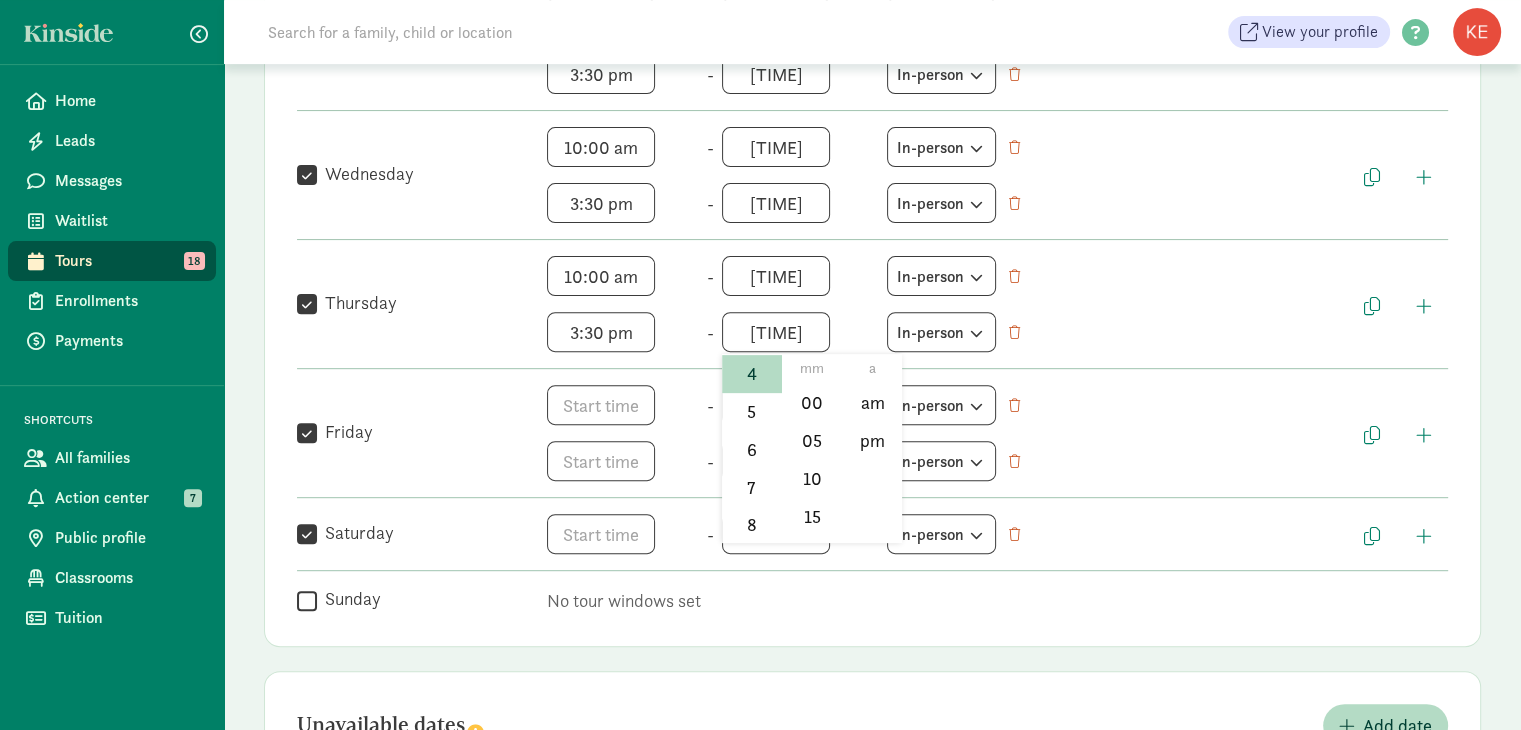click on "[TIME]" at bounding box center [798, 332] 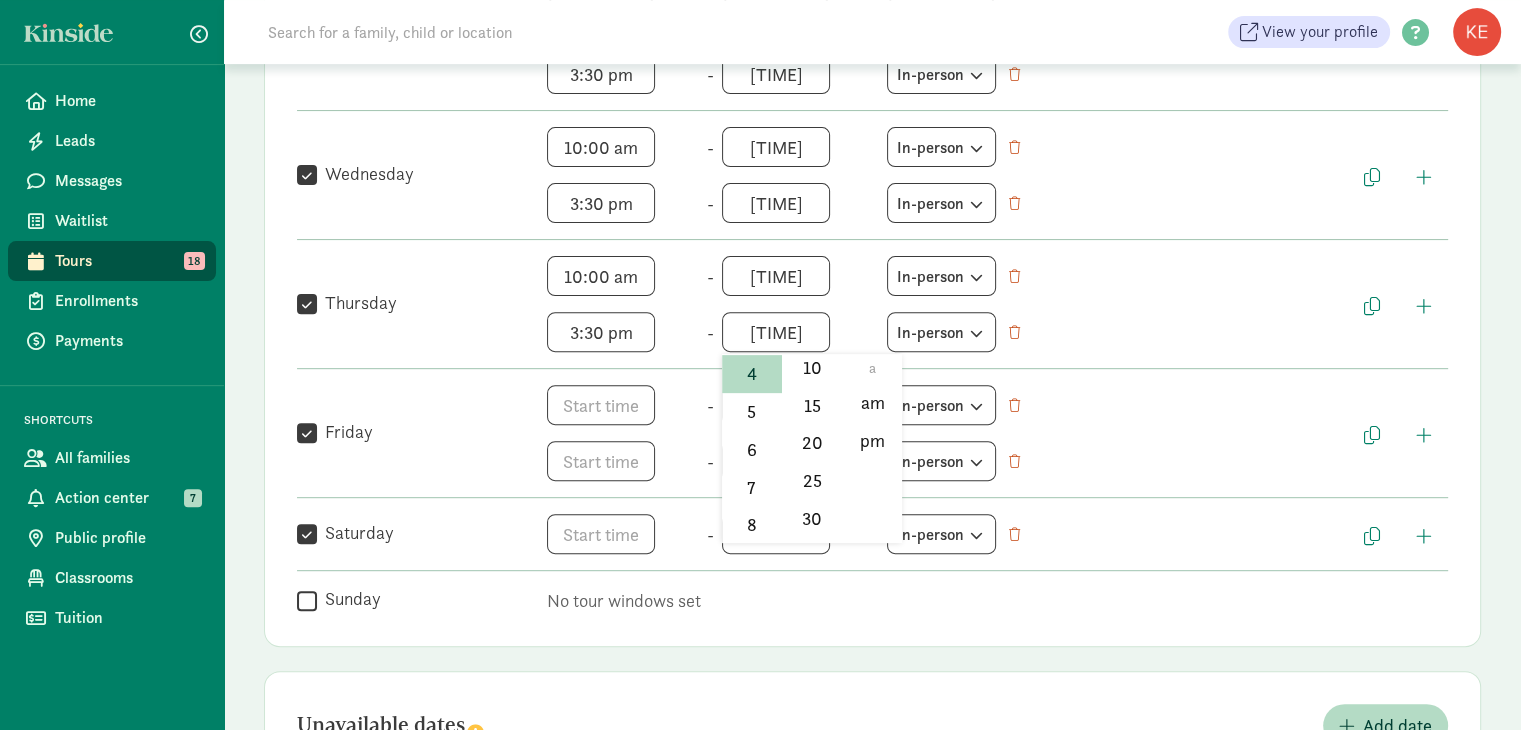 scroll, scrollTop: 113, scrollLeft: 0, axis: vertical 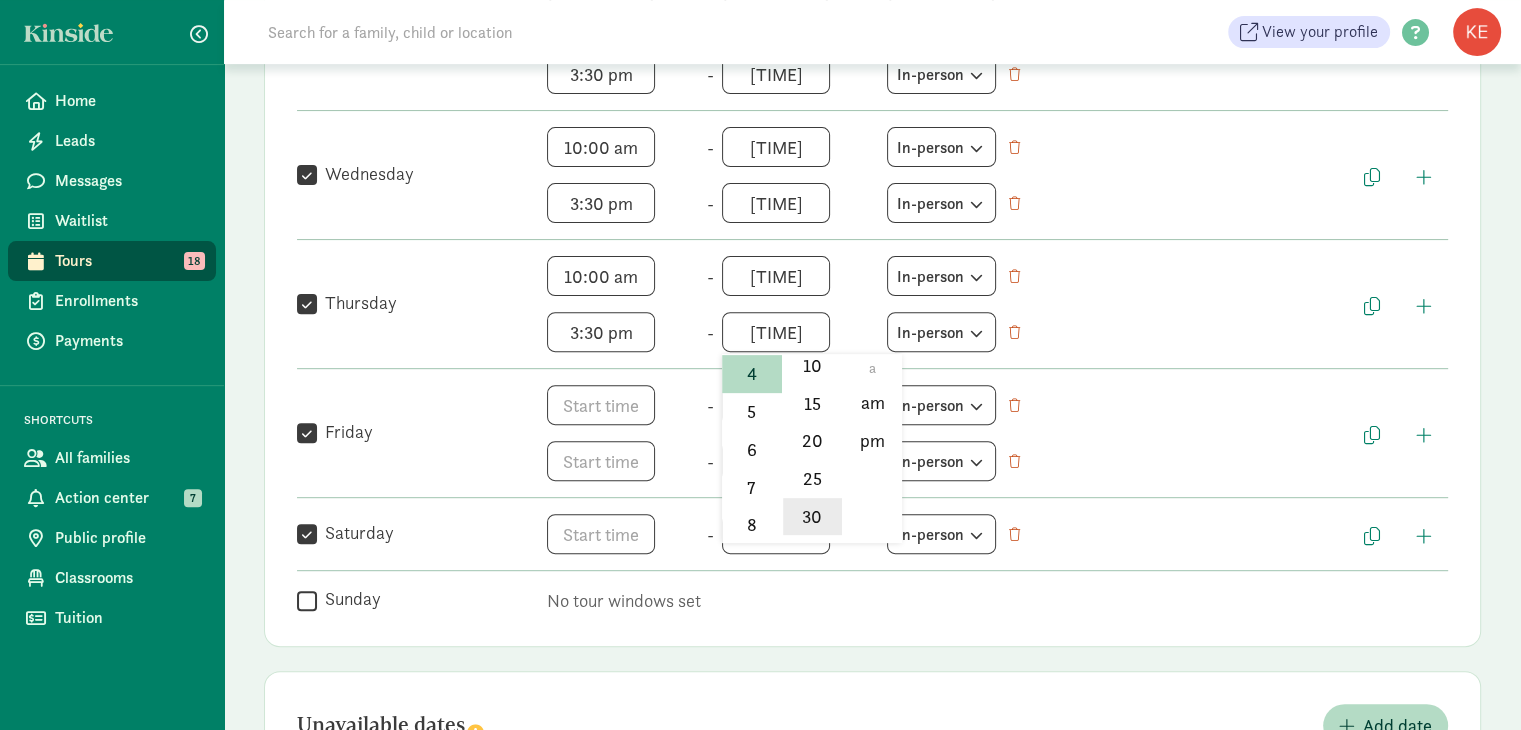 click on "30" 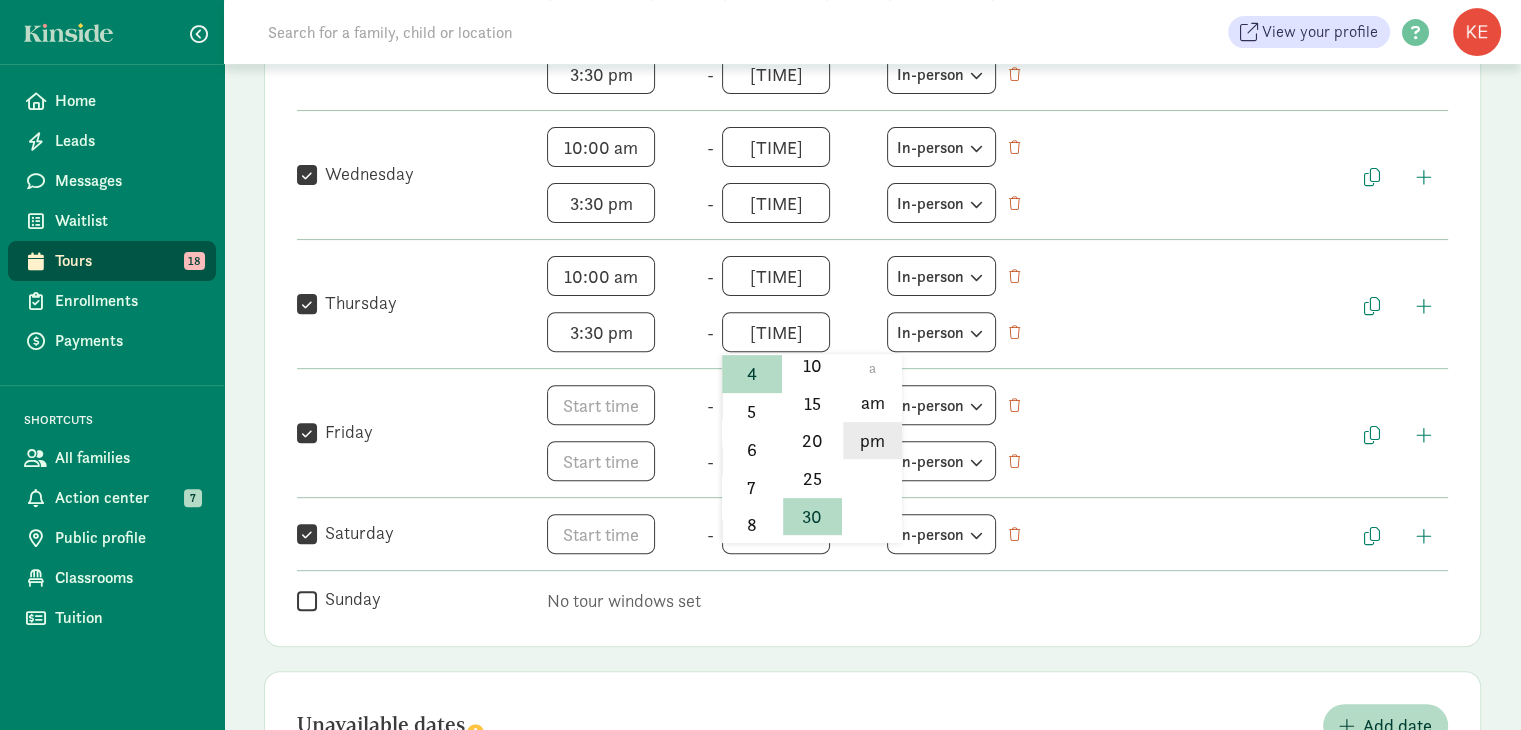 click on "pm" 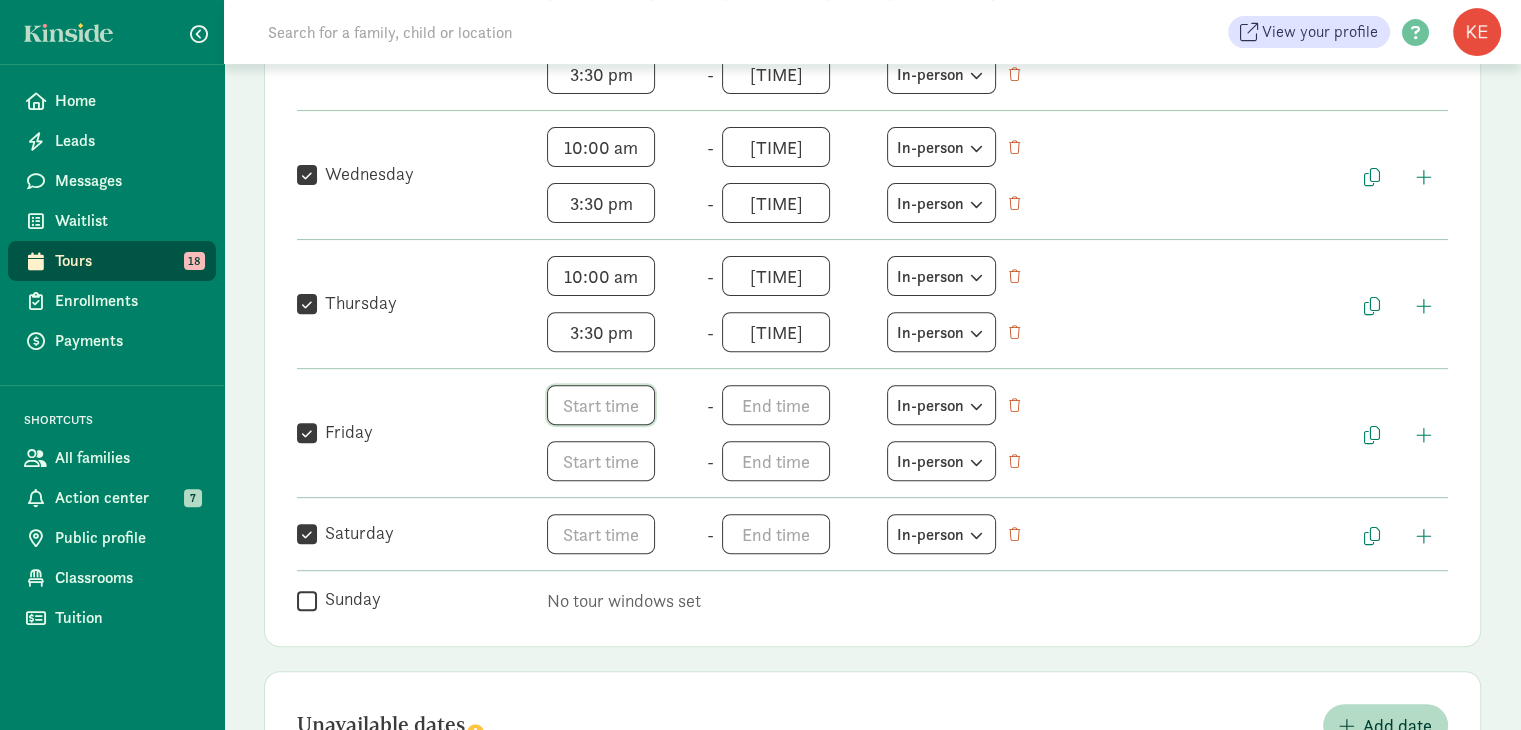 click on "h 12 1 2 3 4 5 6 7 8 9 10 11 mm 00 05 10 15 20 25 30 35 40 45 50 55 a am pm" at bounding box center (623, 405) 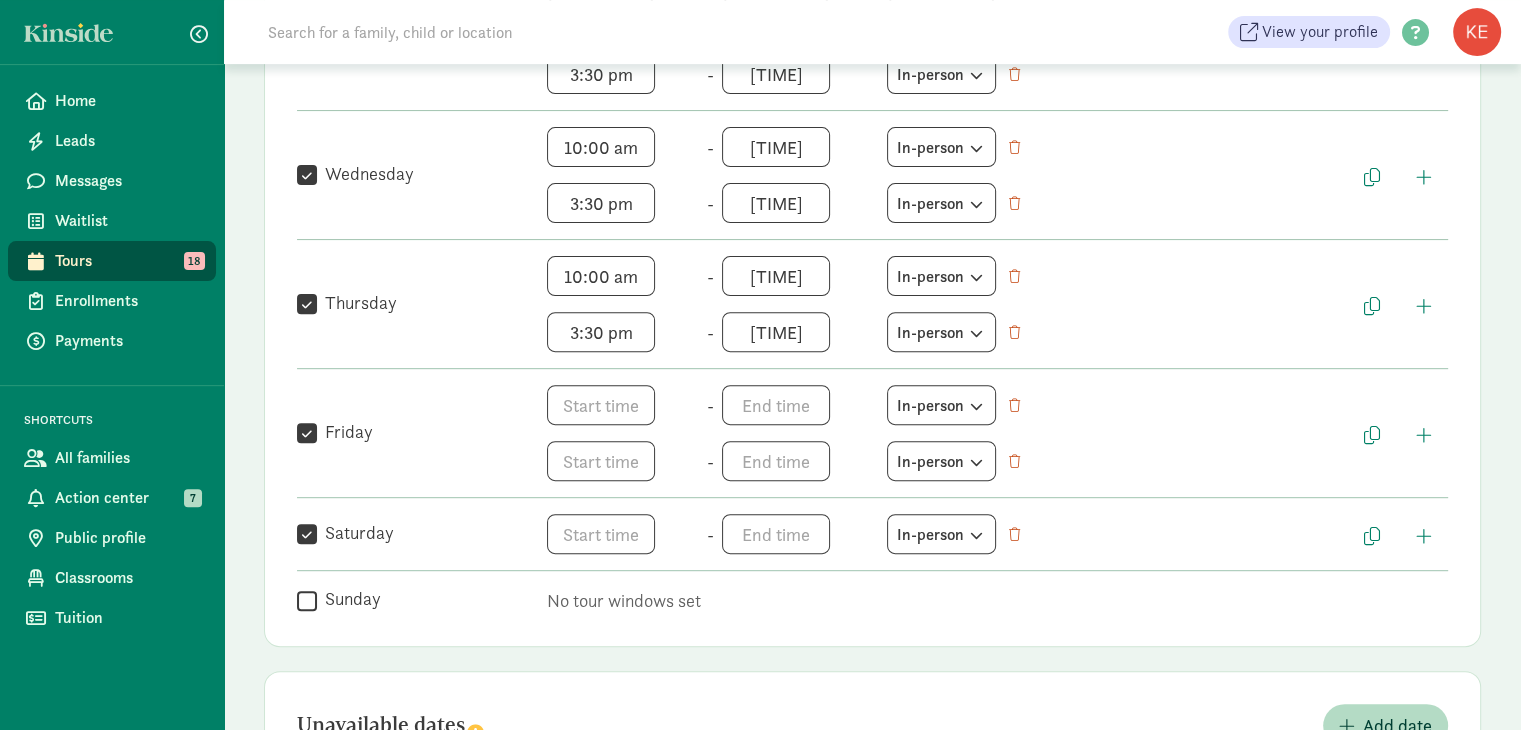 click on "[TIME]   In-person        [TIME]   In-person" at bounding box center [947, 433] 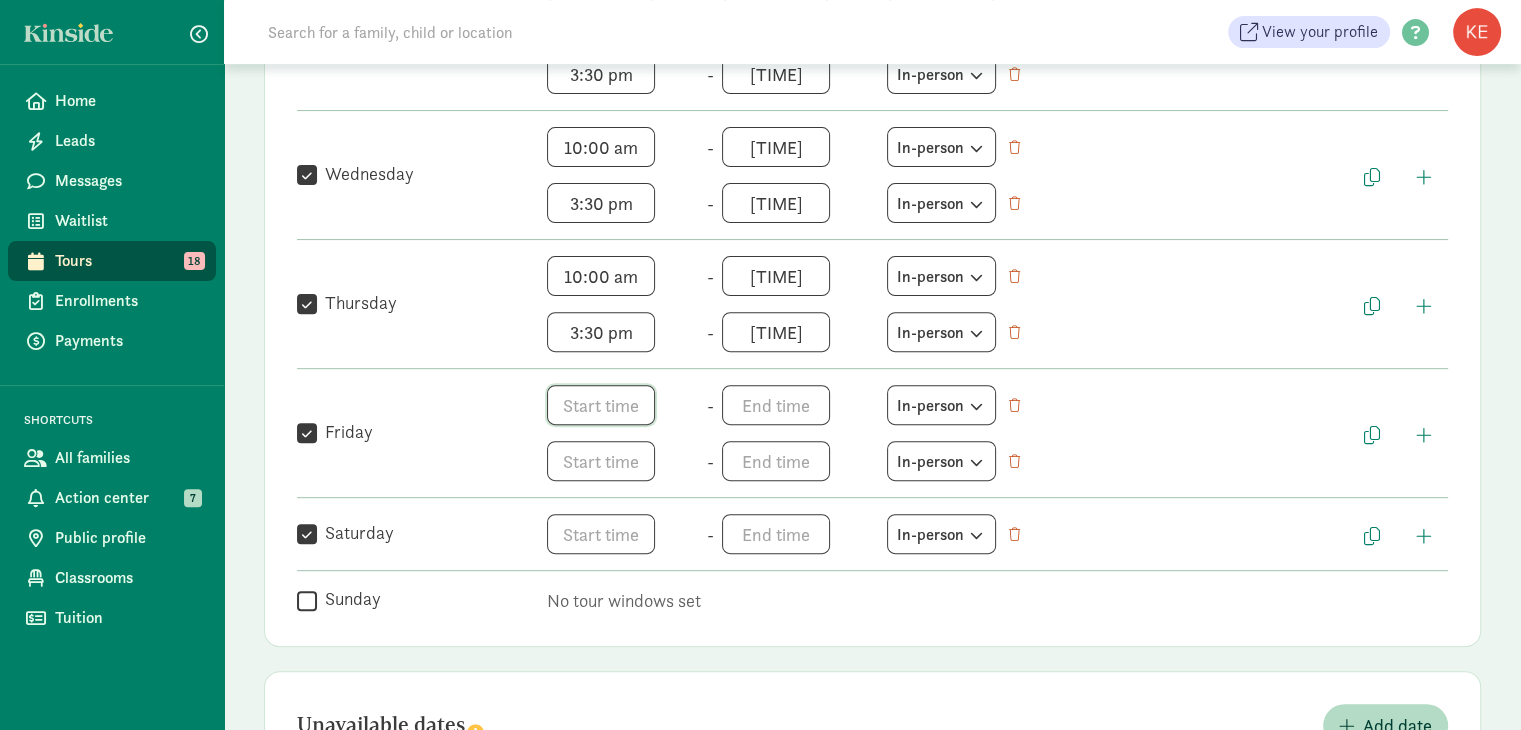 click on "h 12 1 2 3 4 5 6 7 8 9 10 11 mm 00 05 10 15 20 25 30 35 40 45 50 55 a am pm" at bounding box center (623, 405) 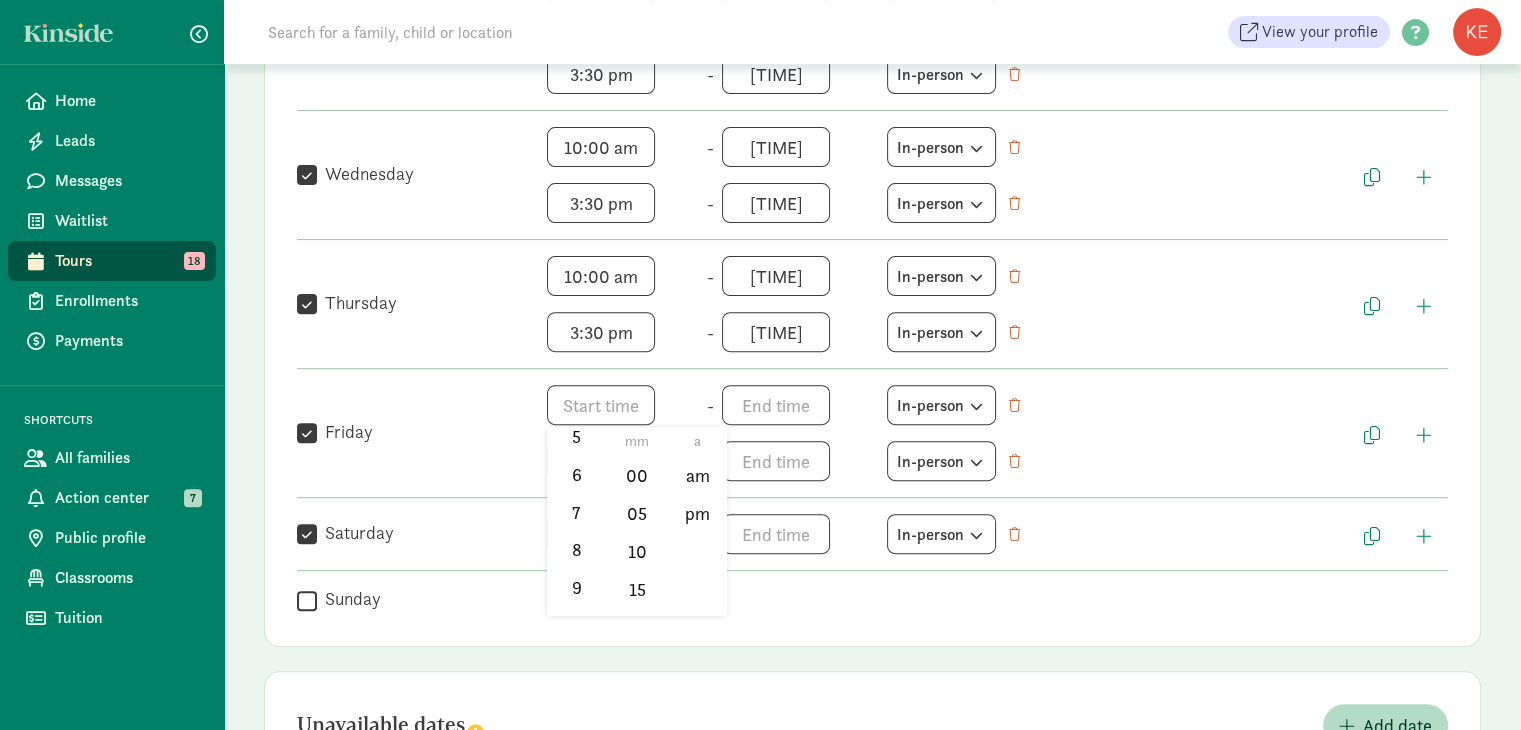 scroll, scrollTop: 294, scrollLeft: 0, axis: vertical 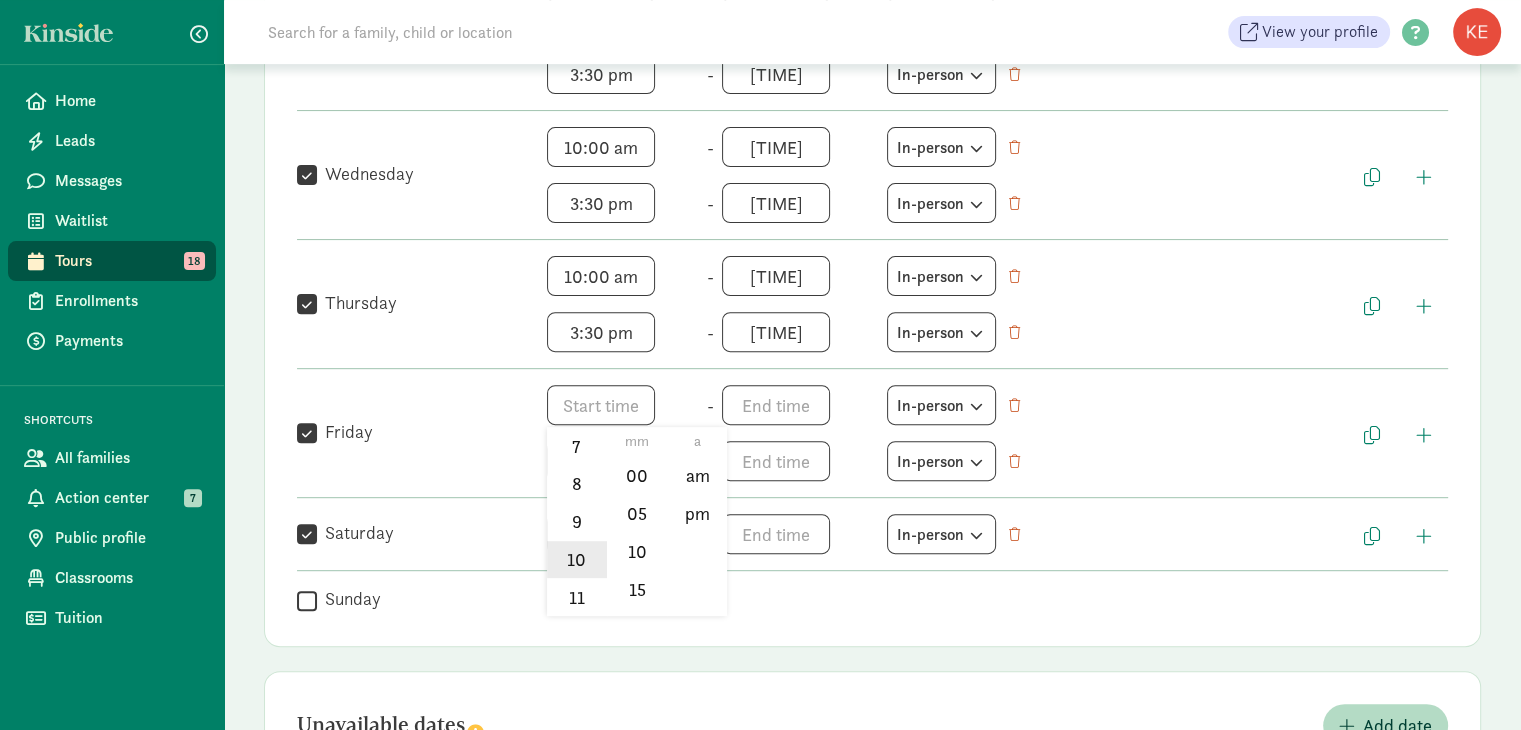 click on "10" 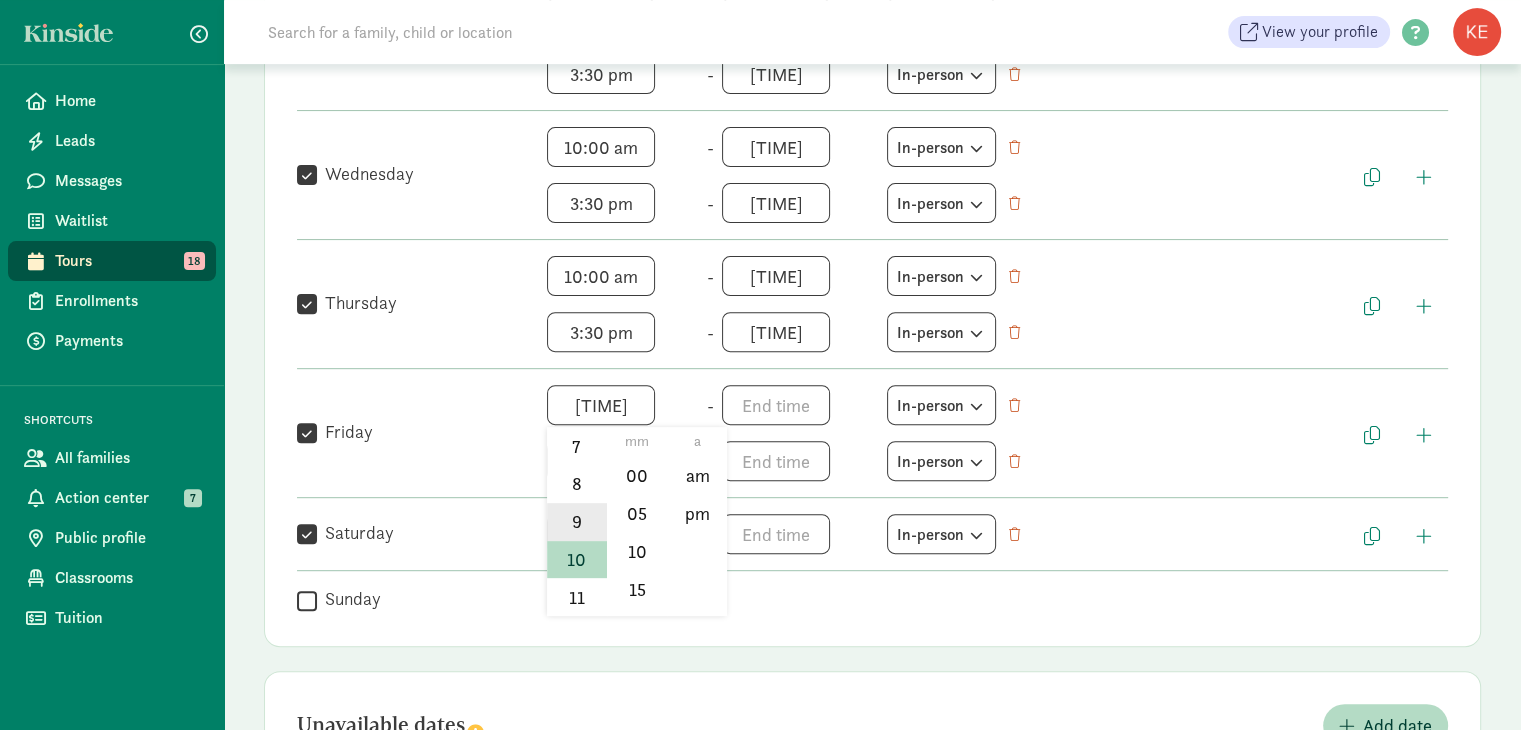 click on "9" 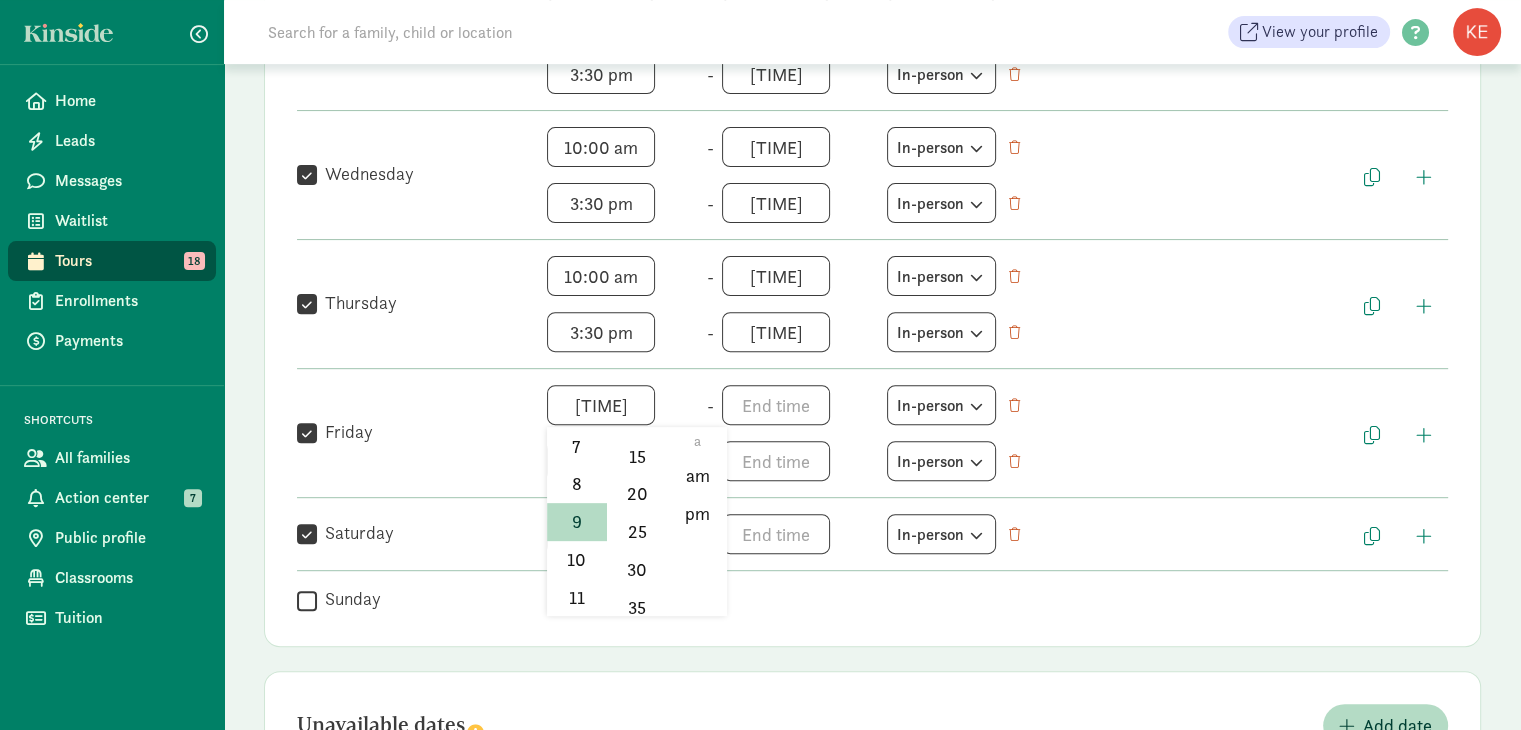 scroll, scrollTop: 192, scrollLeft: 0, axis: vertical 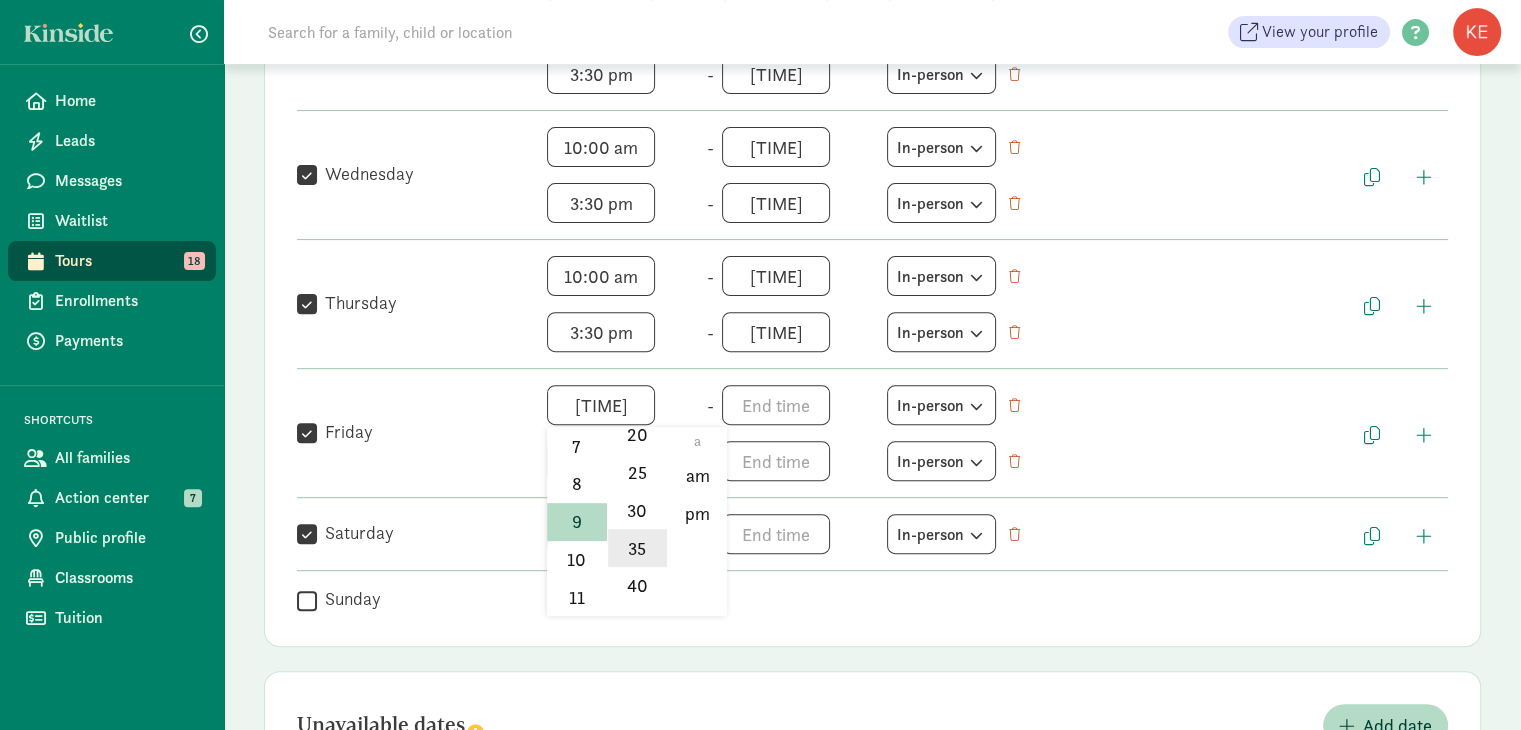 click on "35" 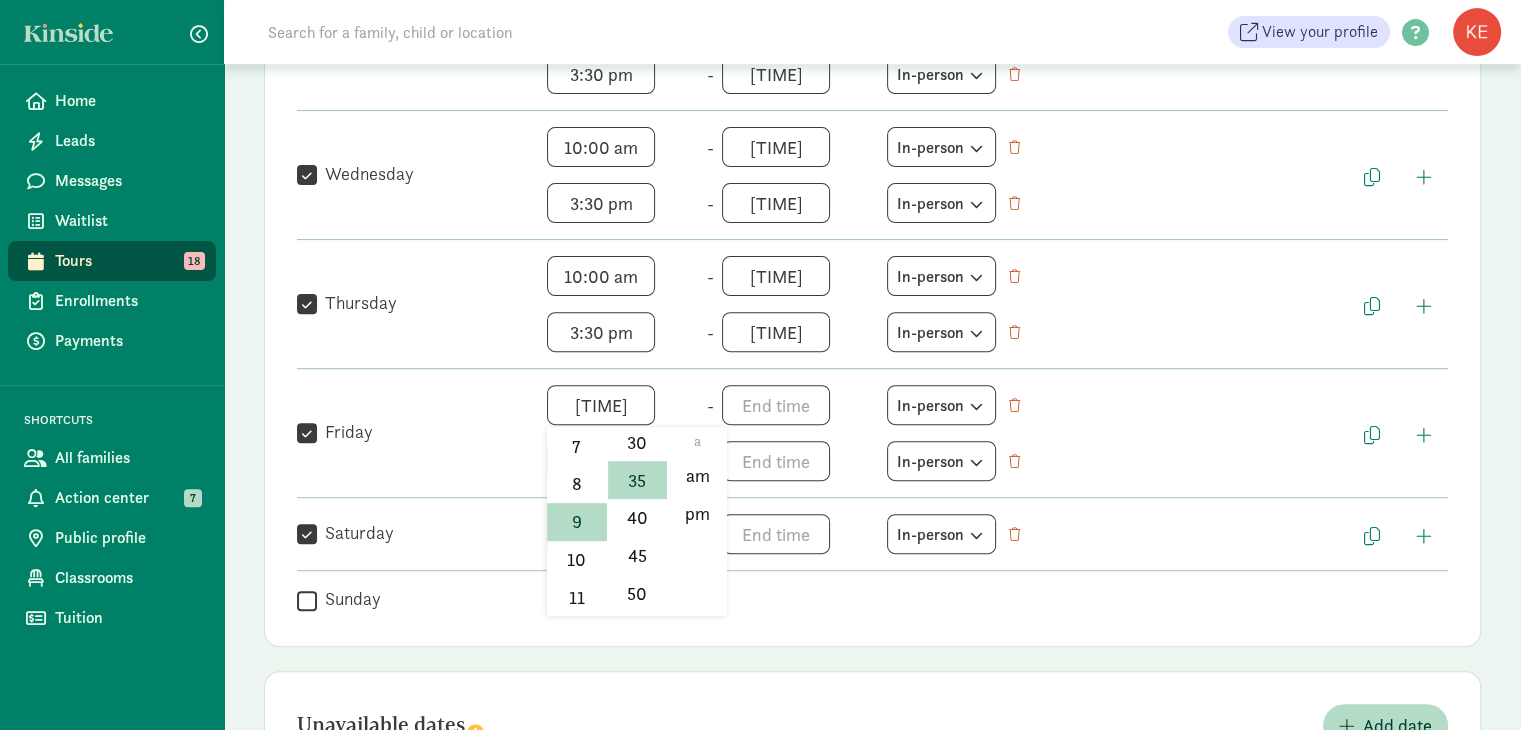 scroll, scrollTop: 247, scrollLeft: 0, axis: vertical 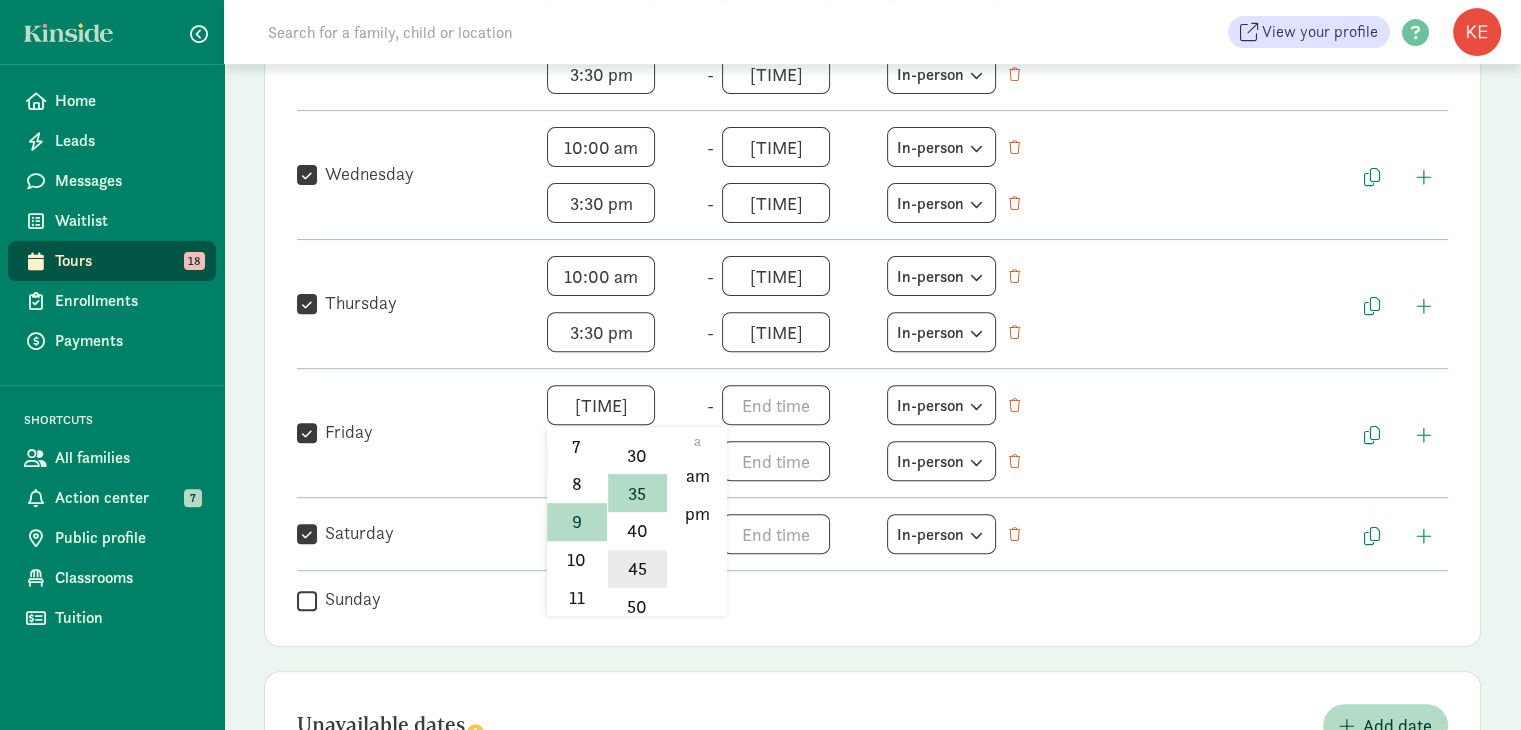 click on "45" 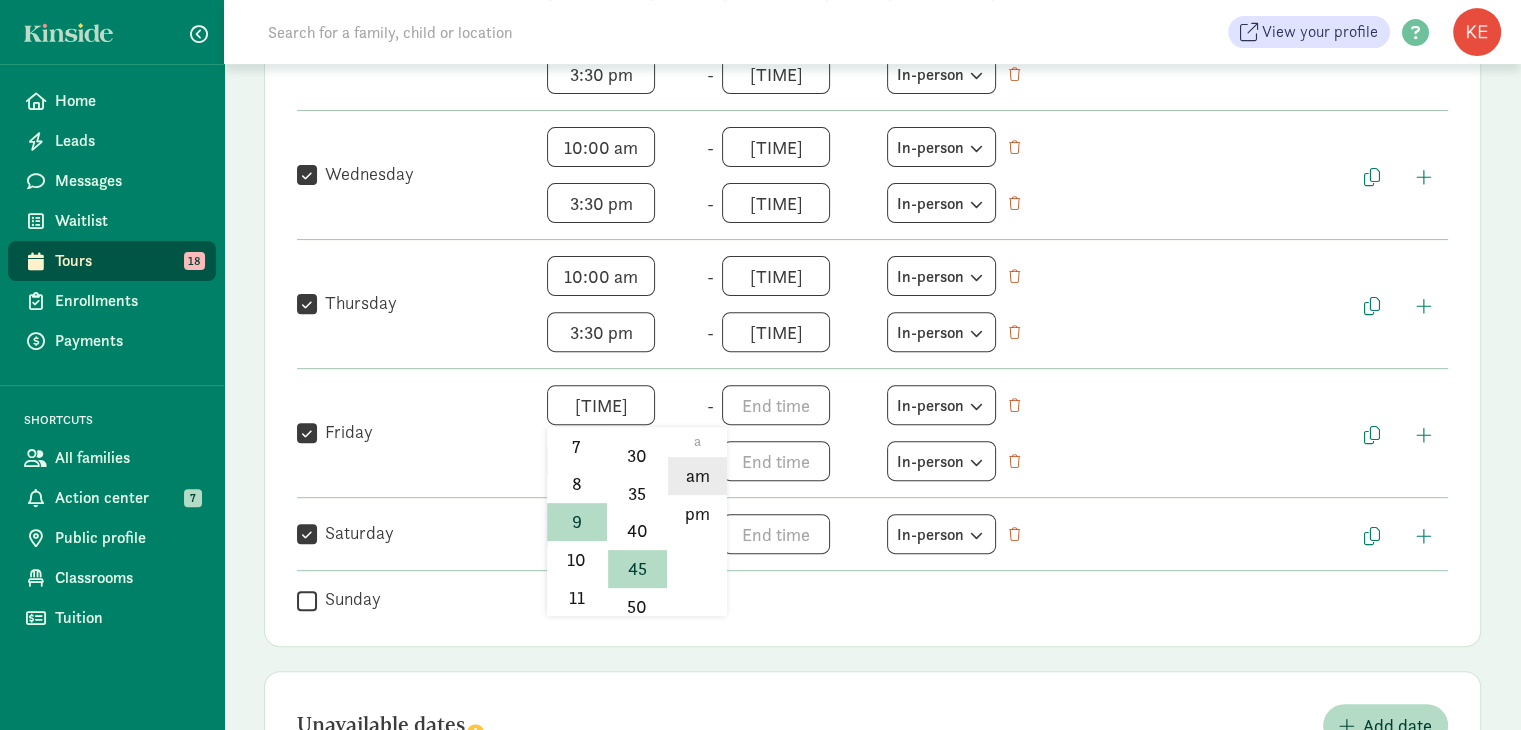 click on "am" 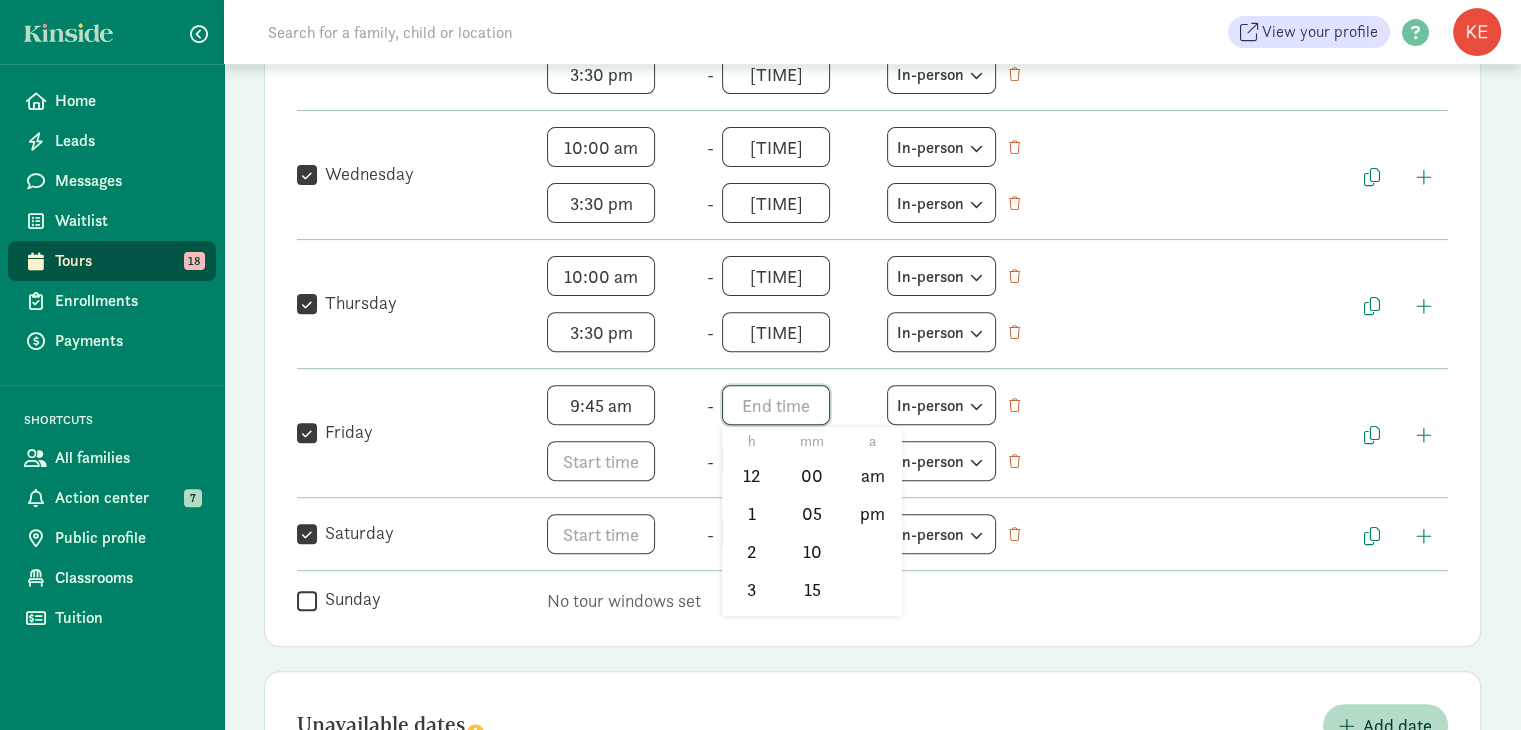 click on "h 12 1 2 3 4 5 6 7 8 9 10 11 mm 00 05 10 15 20 25 30 35 40 45 50 55 a am pm" at bounding box center [798, 405] 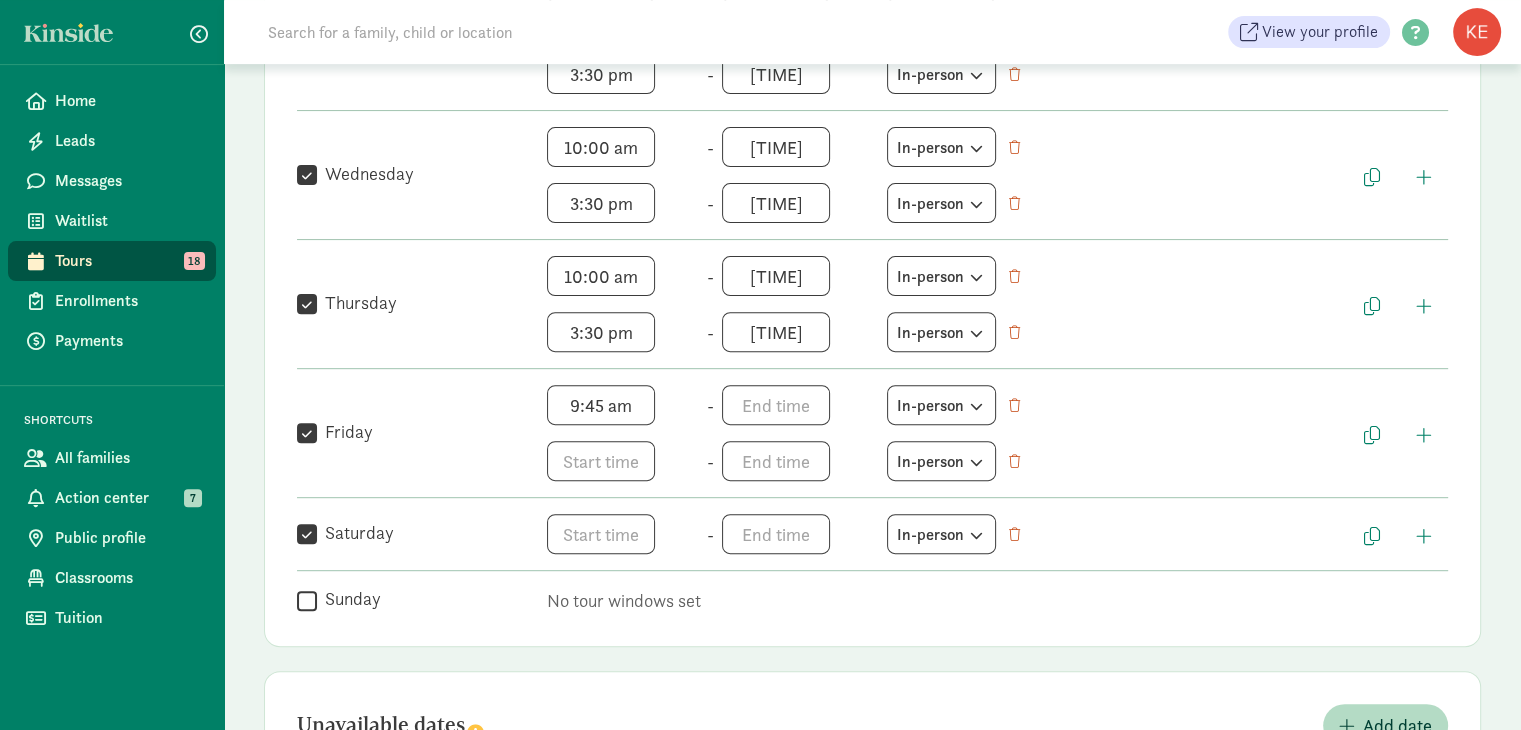 drag, startPoint x: 769, startPoint y: 477, endPoint x: 773, endPoint y: 491, distance: 14.56022 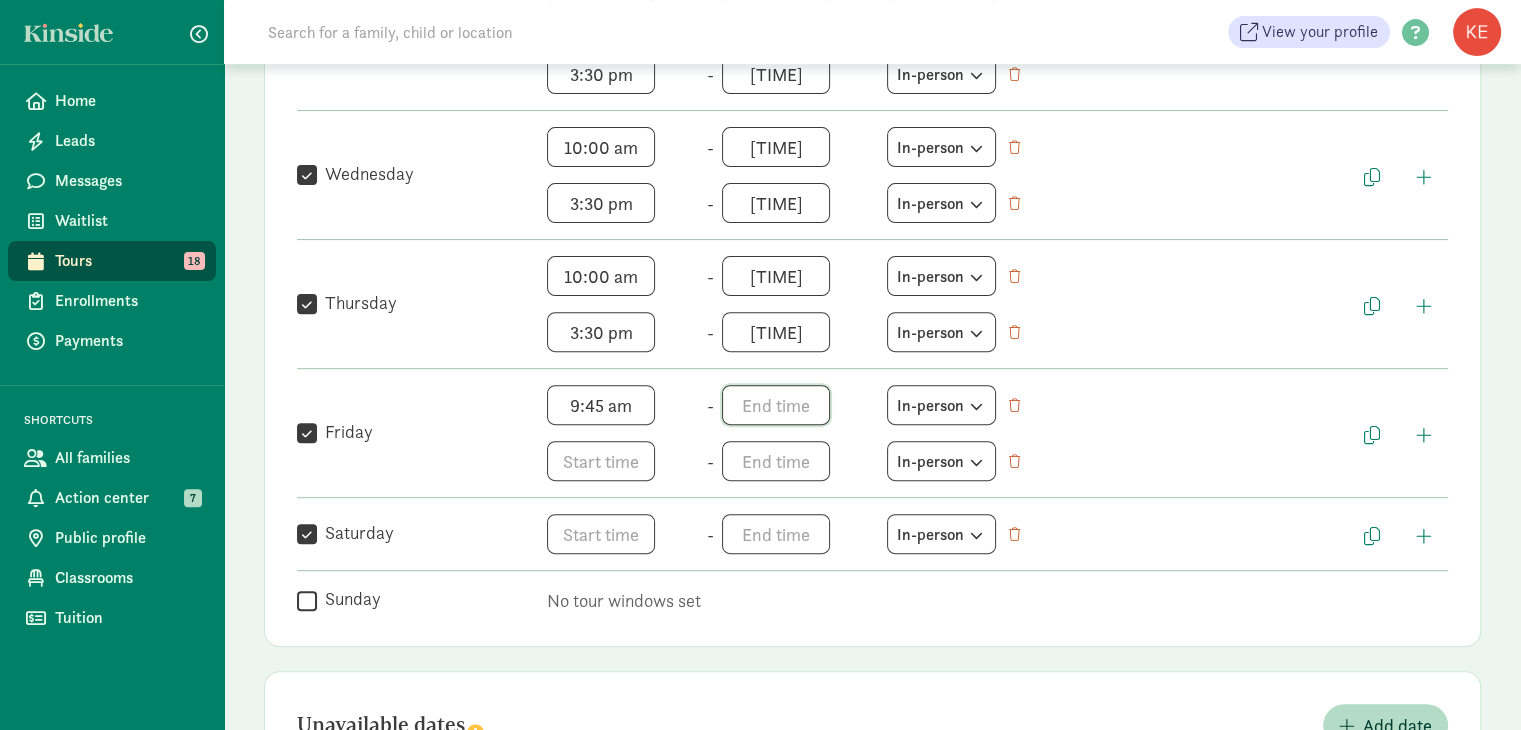 click on "h 12 1 2 3 4 5 6 7 8 9 10 11 mm 00 05 10 15 20 25 30 35 40 45 50 55 a am pm" at bounding box center [798, 405] 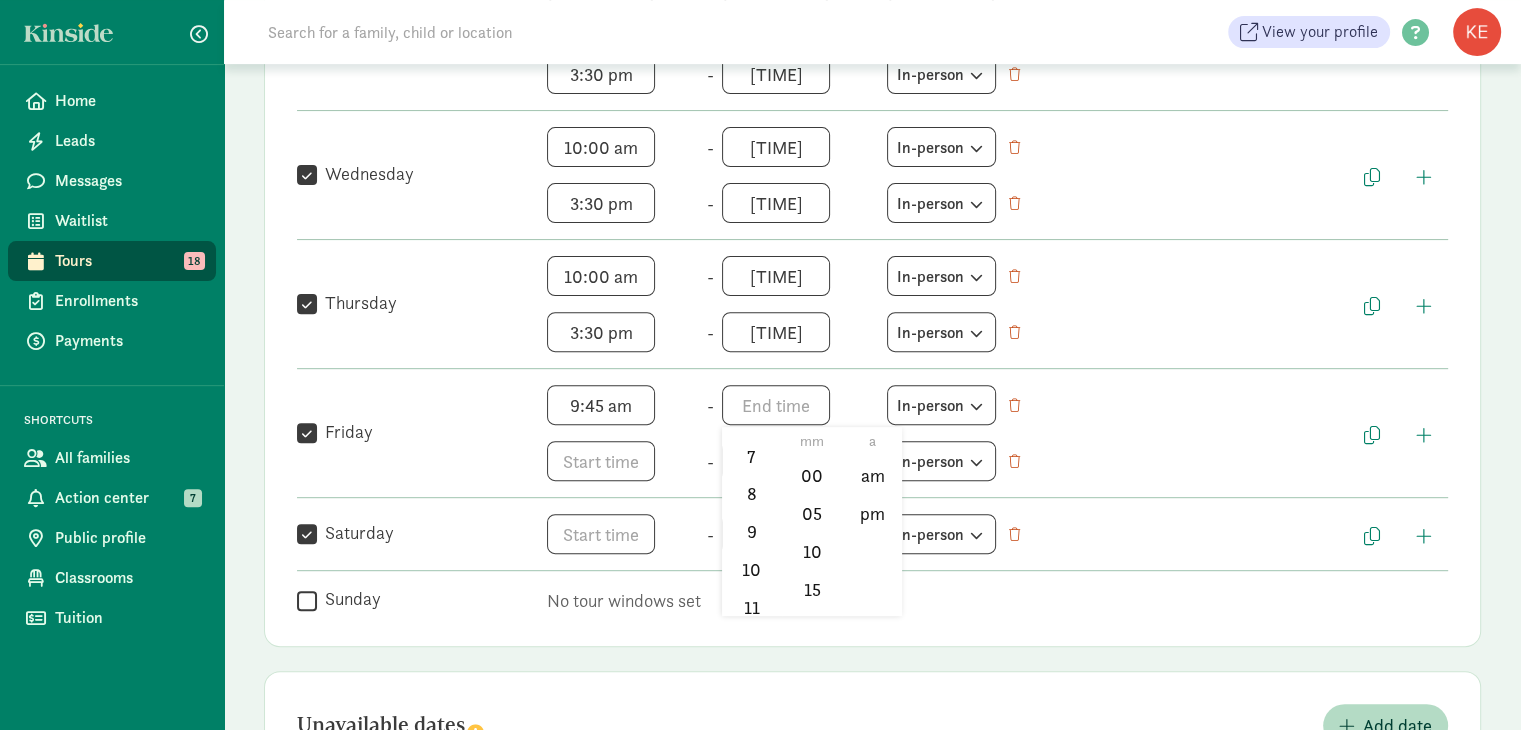 scroll, scrollTop: 294, scrollLeft: 0, axis: vertical 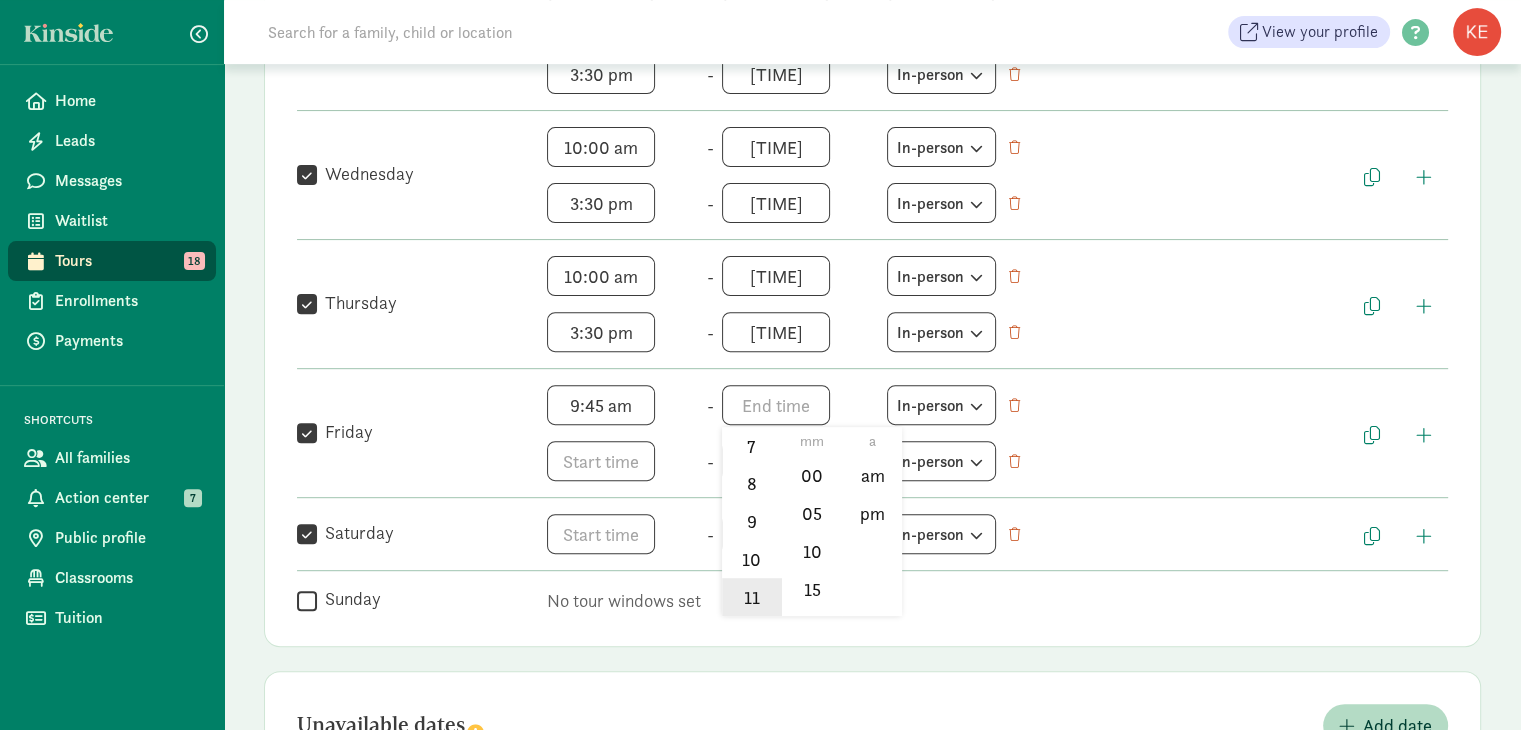 click on "11" 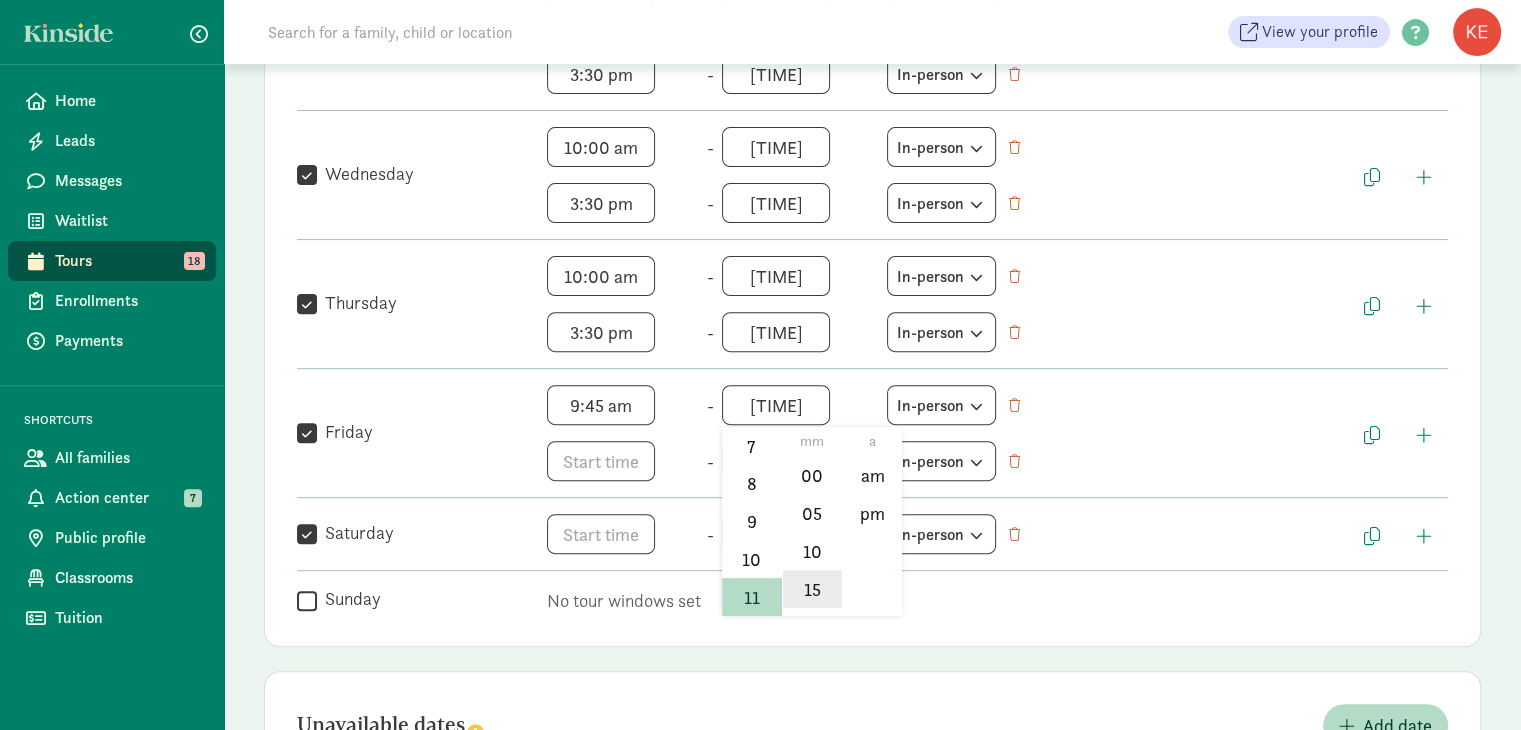 click on "15" 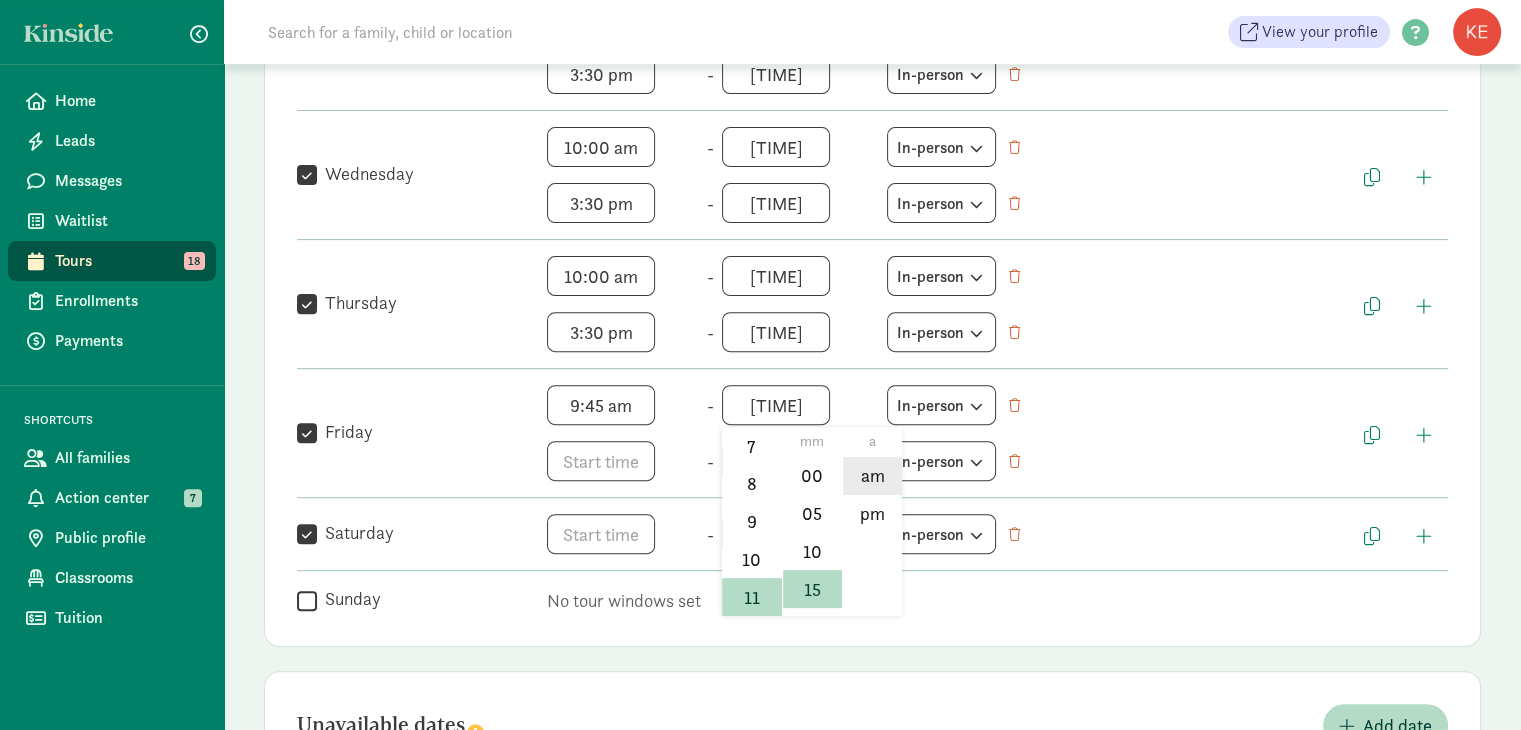 click on "am" 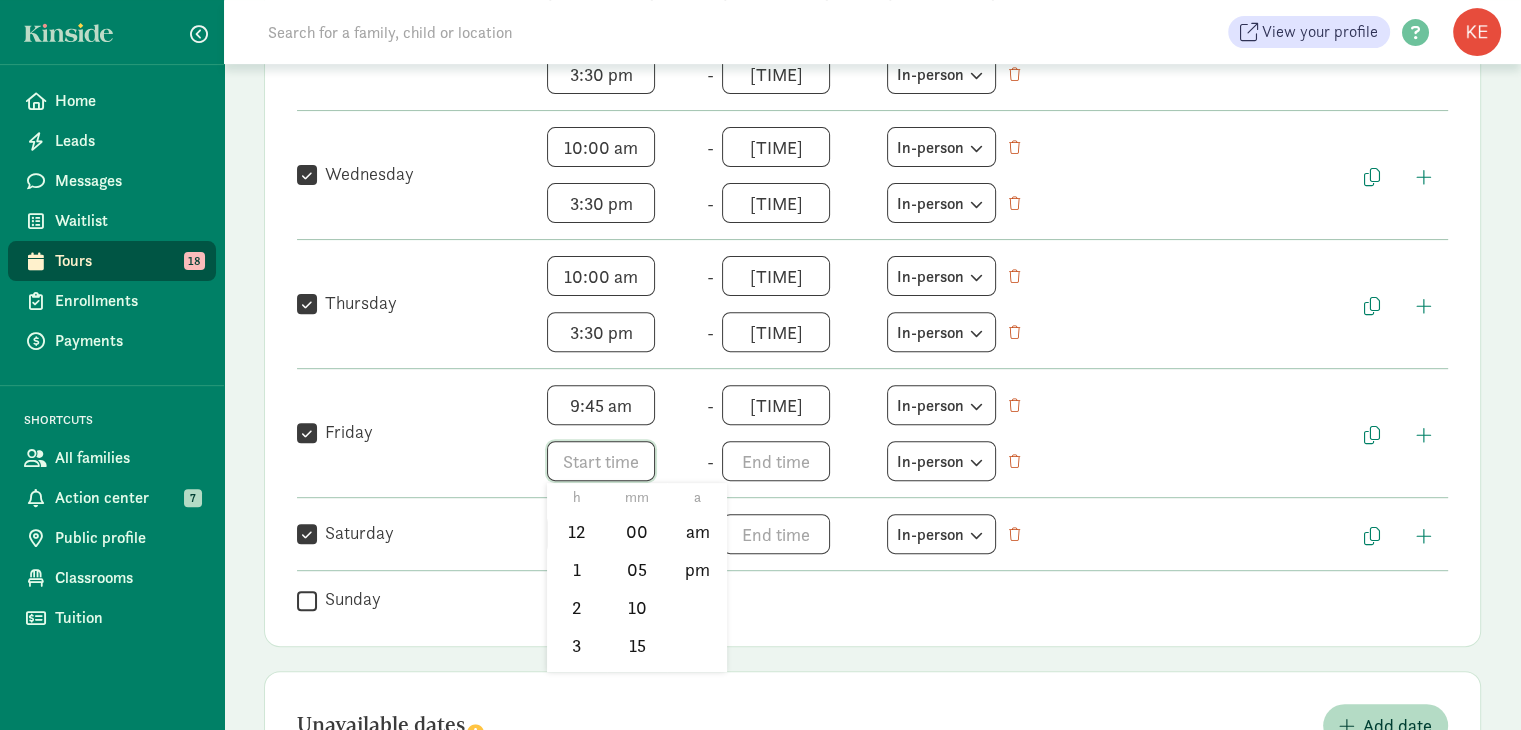 click on "h 12 1 2 3 4 5 6 7 8 9 10 11 mm 00 05 10 15 20 25 30 35 40 45 50 55 a am pm" at bounding box center (623, 461) 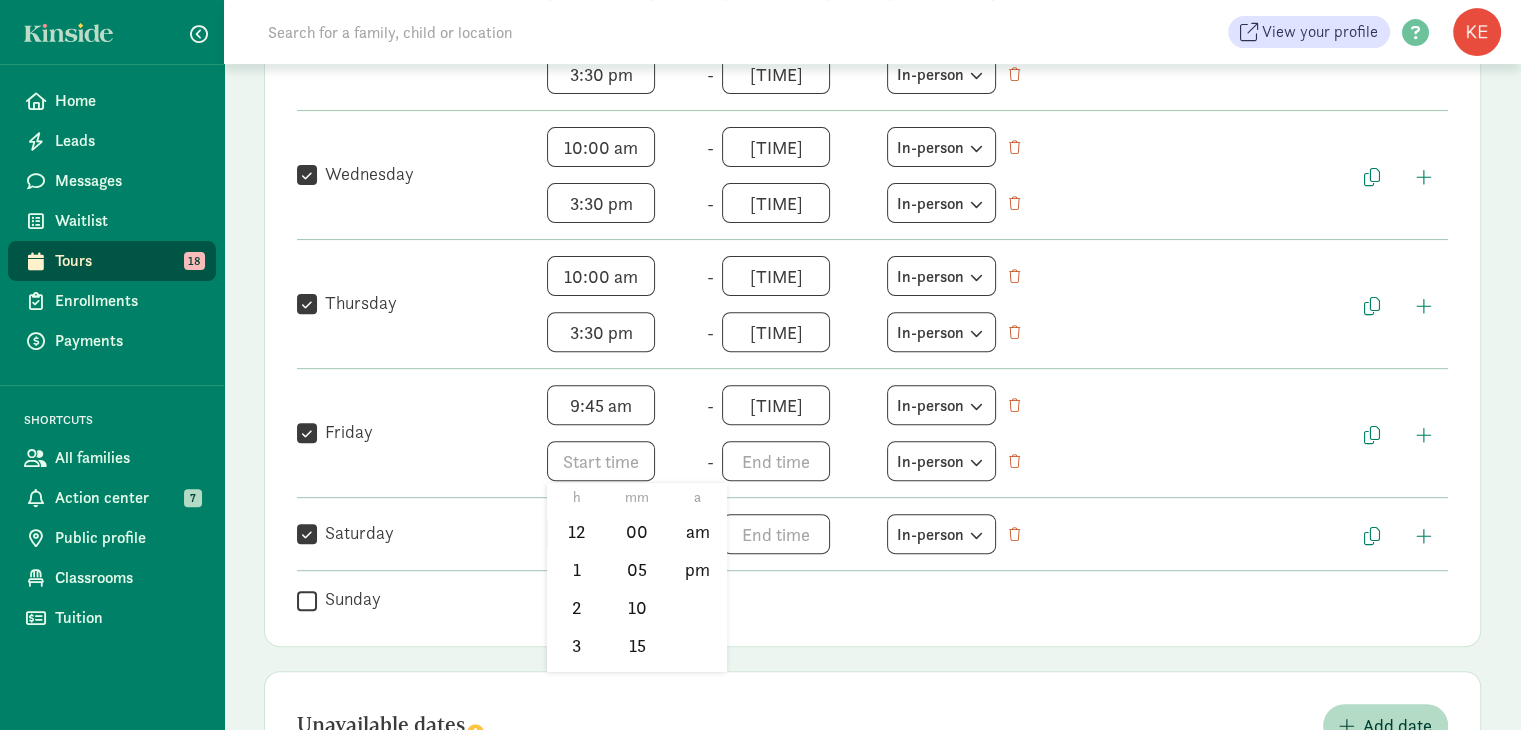 scroll, scrollTop: 9, scrollLeft: 0, axis: vertical 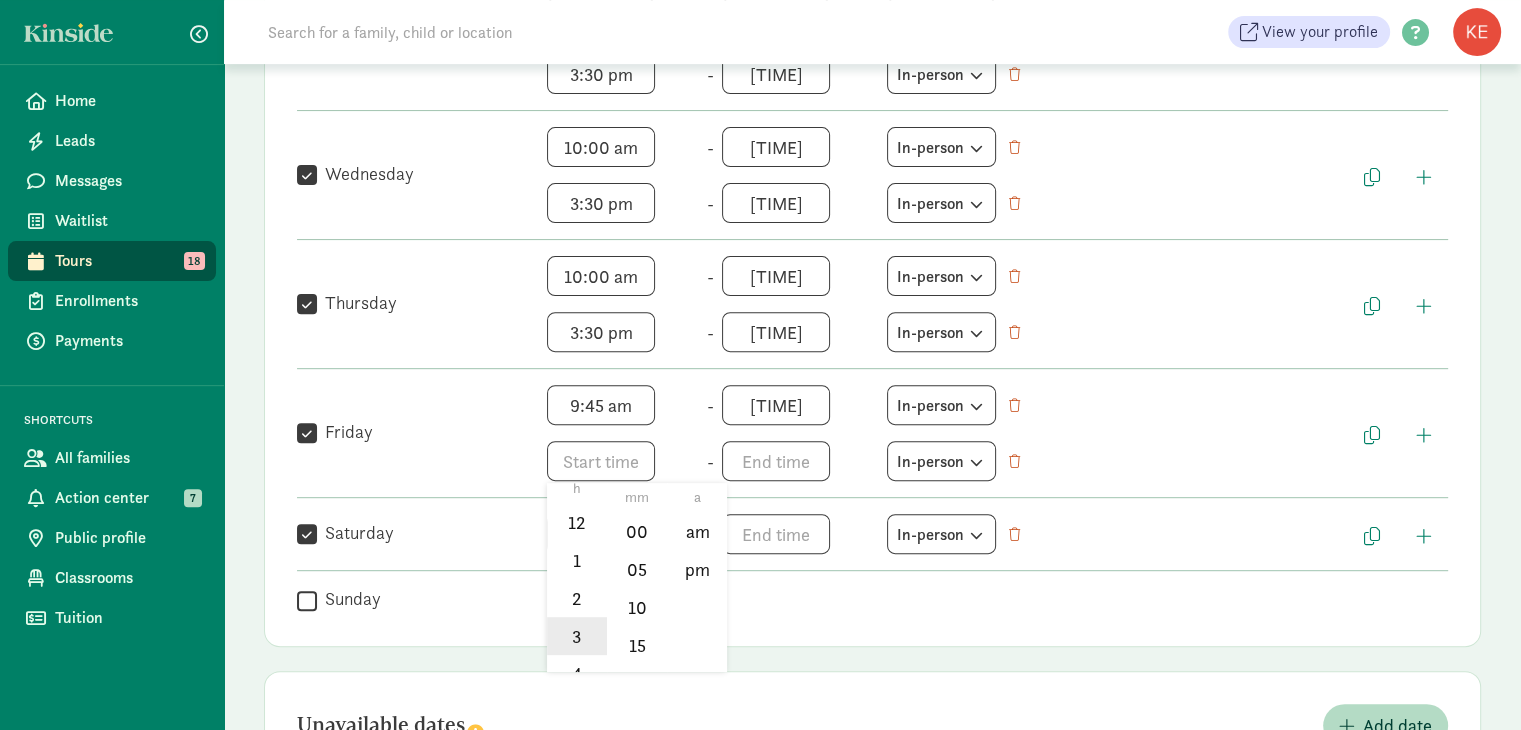 click on "3" 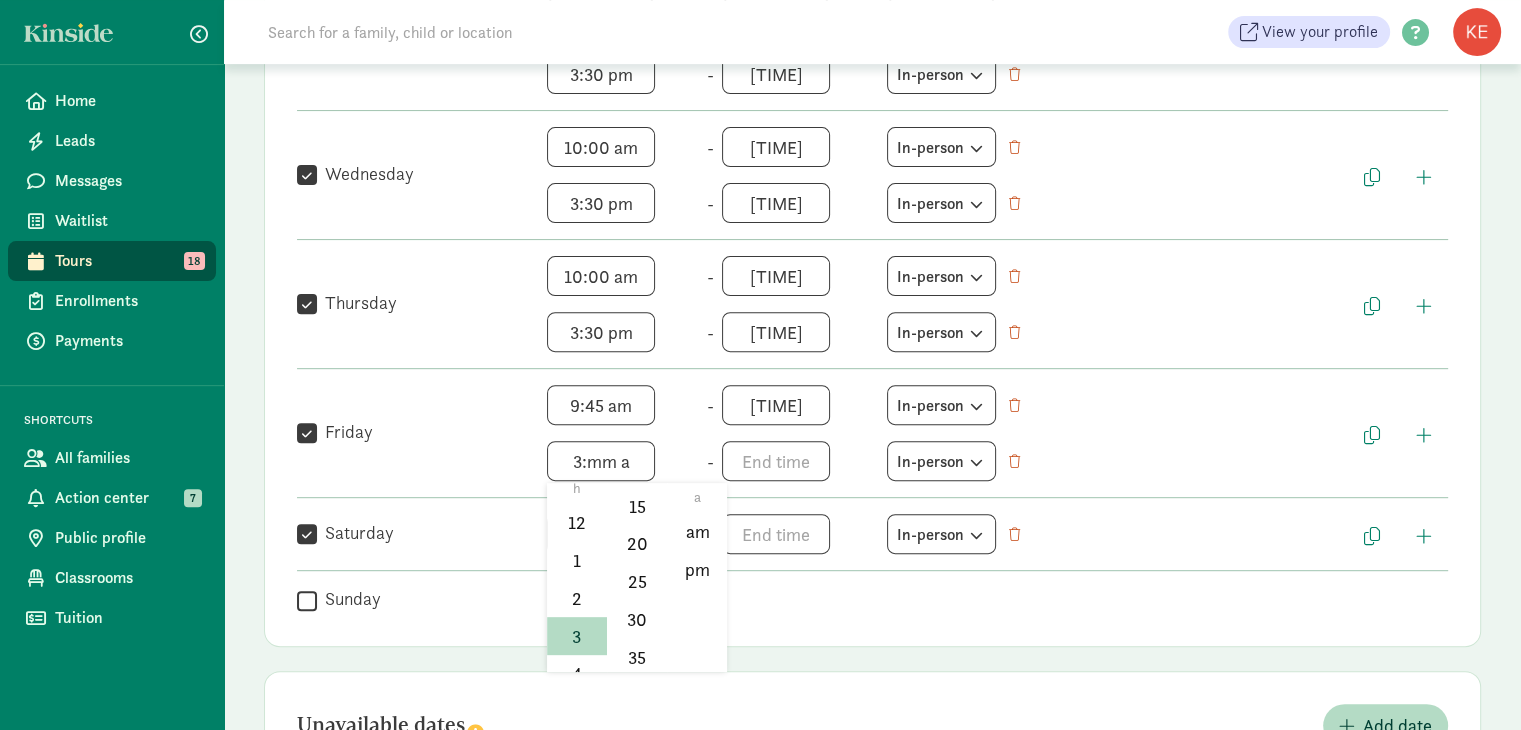 scroll, scrollTop: 152, scrollLeft: 0, axis: vertical 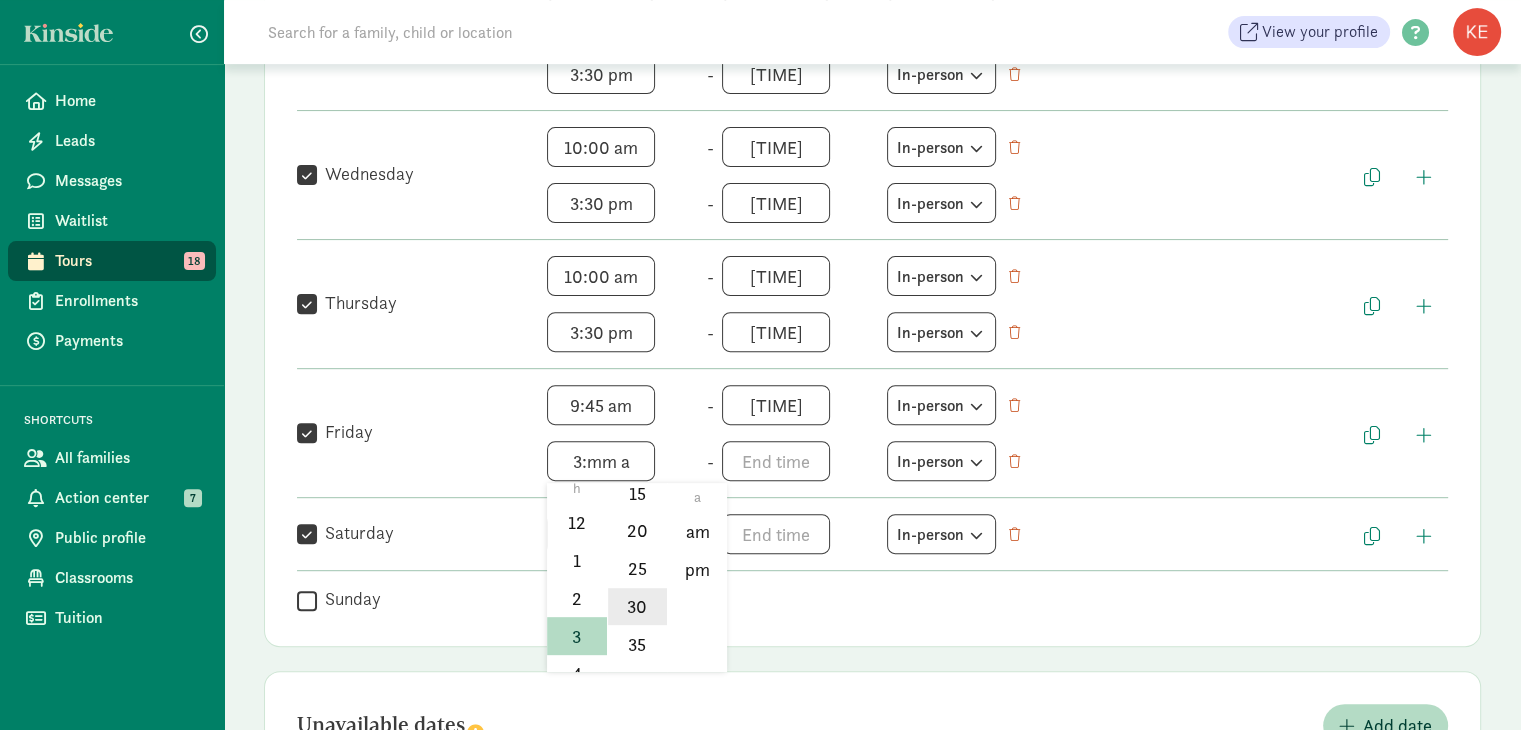 click on "30" 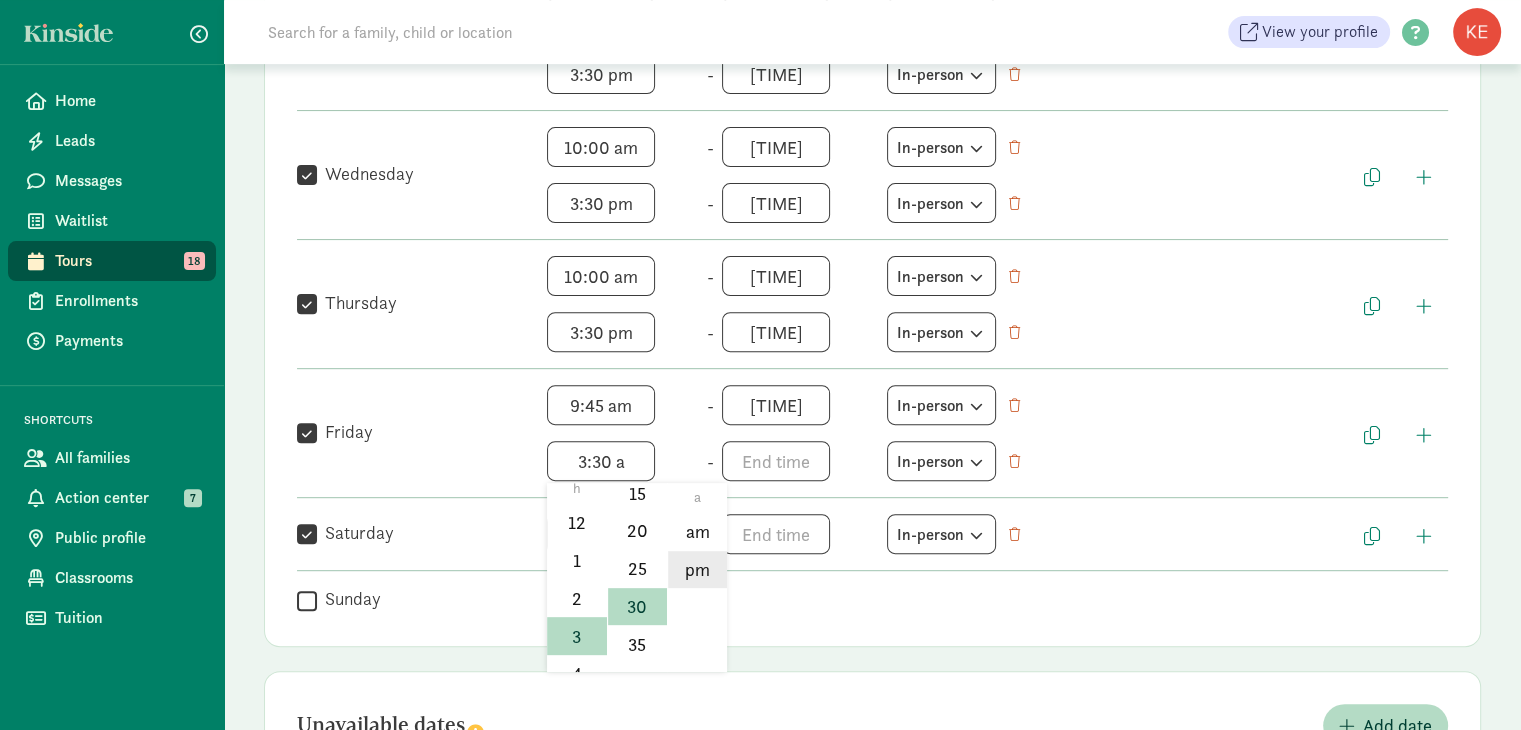 click on "pm" 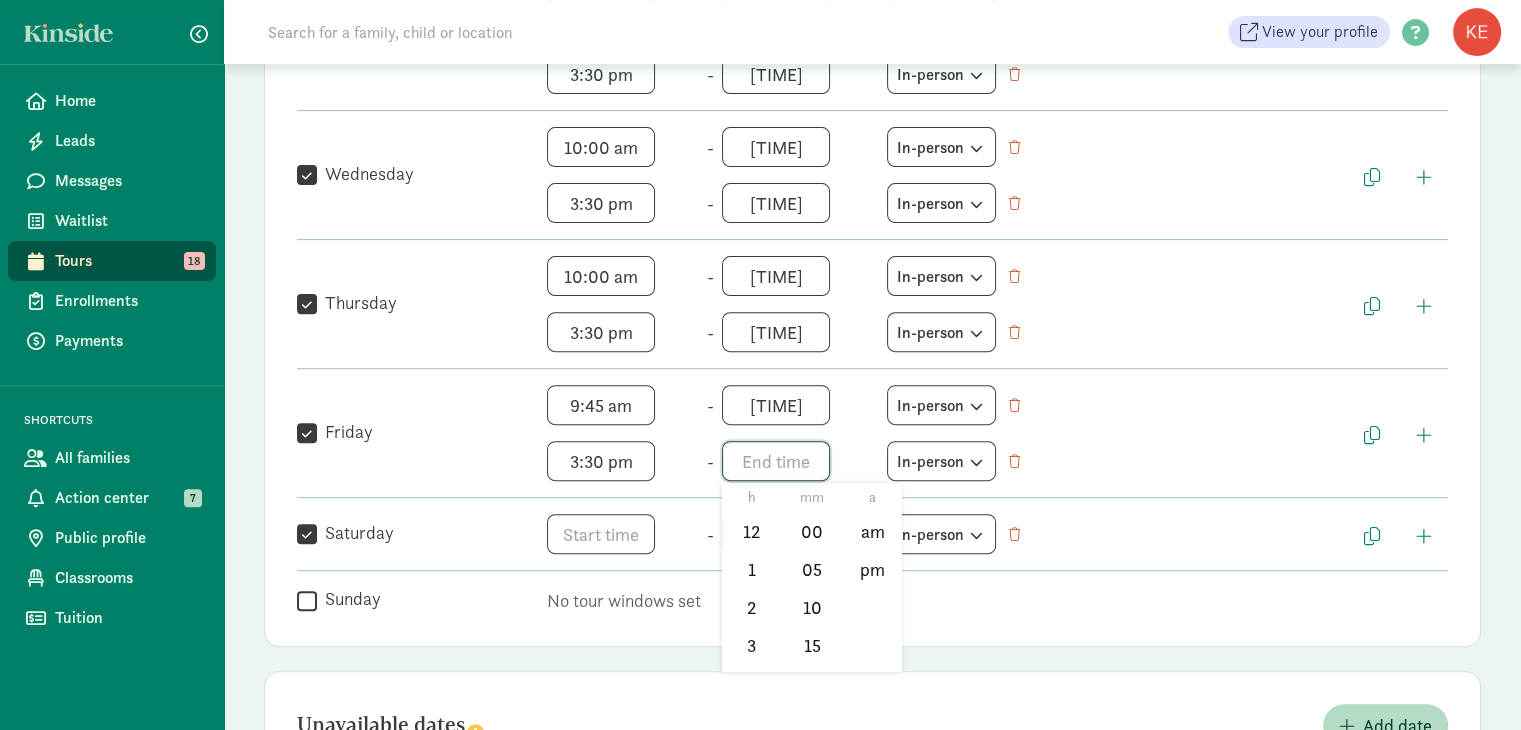 click on "h 12 1 2 3 4 5 6 7 8 9 10 11 mm 00 05 10 15 20 25 30 35 40 45 50 55 a am pm" at bounding box center [798, 461] 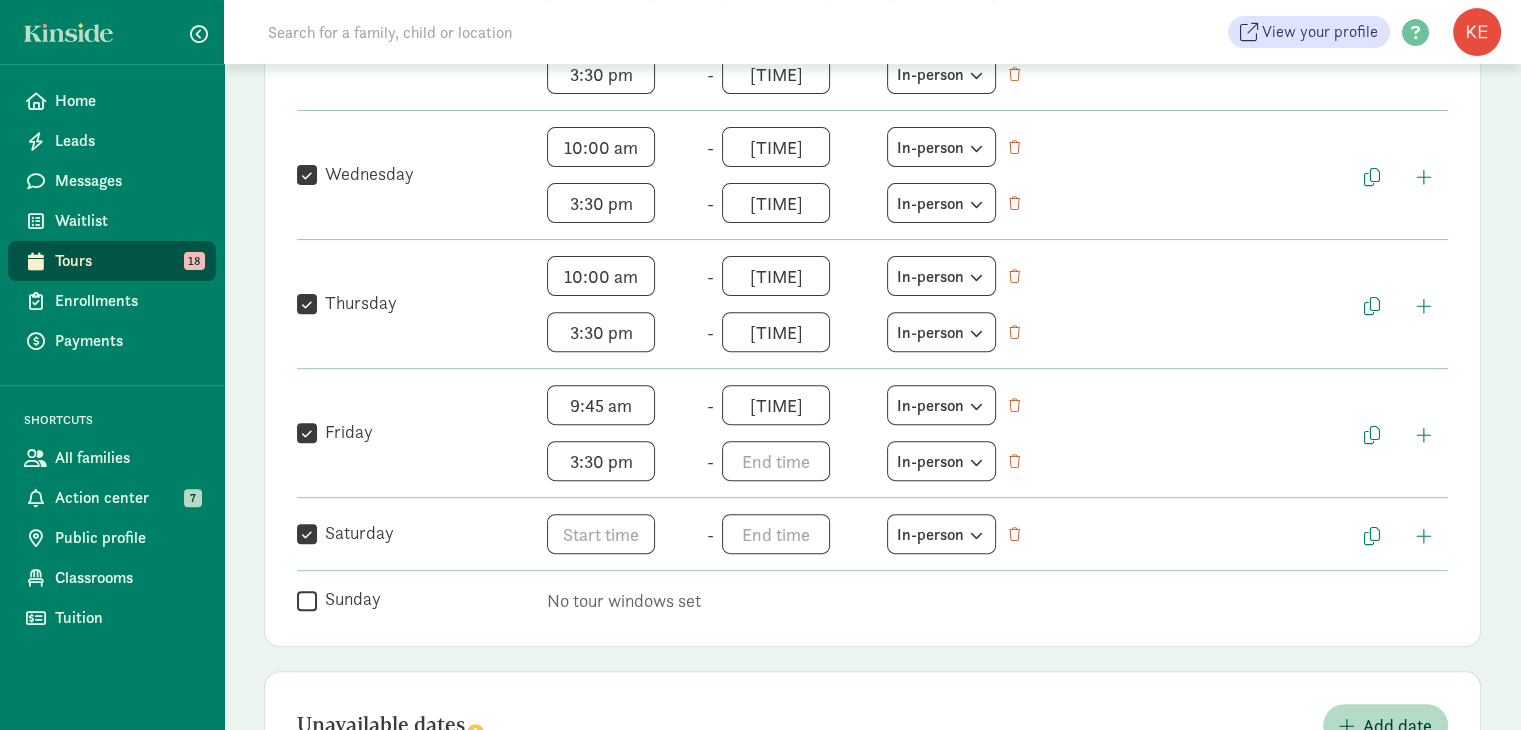 click on "Weekly tour availability
Cancel
Save changes
Set recurring windows for families to book a tour     Times listed below are in [TIMEZONE]              Monday       [TIME] [TIME]   In-person        [TIME]   -   [TIME]   In-person                         Tuesday       [TIME] [TIME]   In-person        [TIME]   -   [TIME]   In-person" at bounding box center [872, 147] 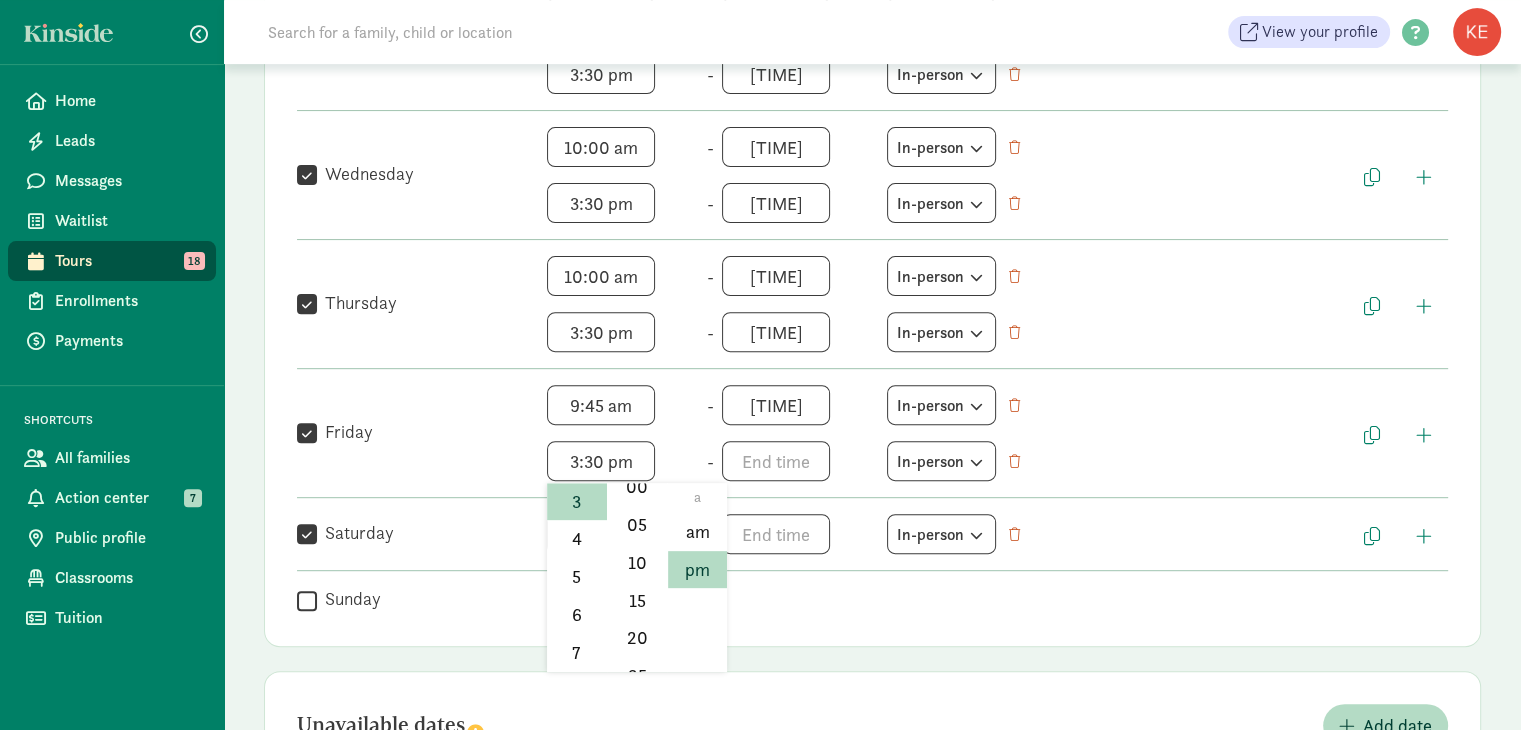 scroll, scrollTop: 63, scrollLeft: 0, axis: vertical 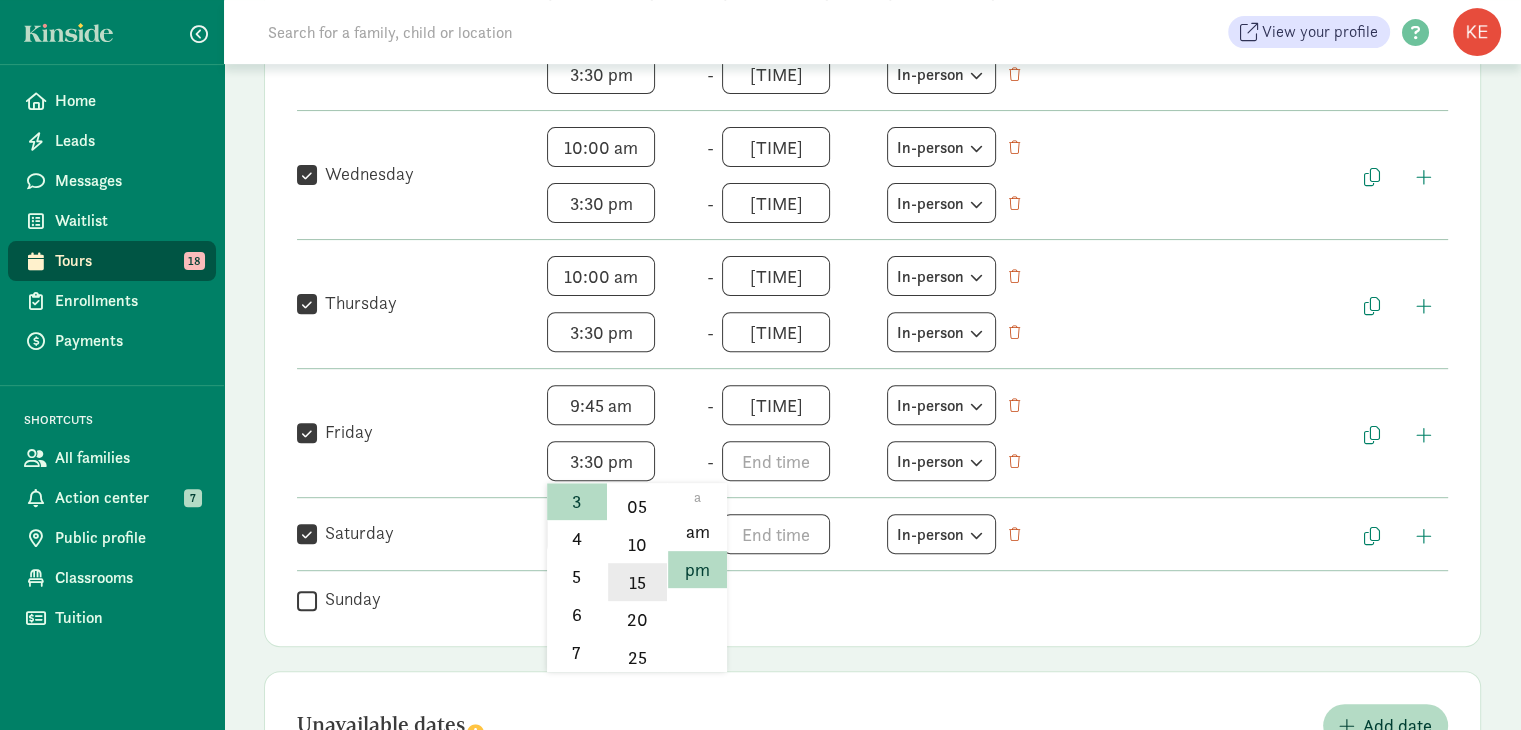 click on "15" 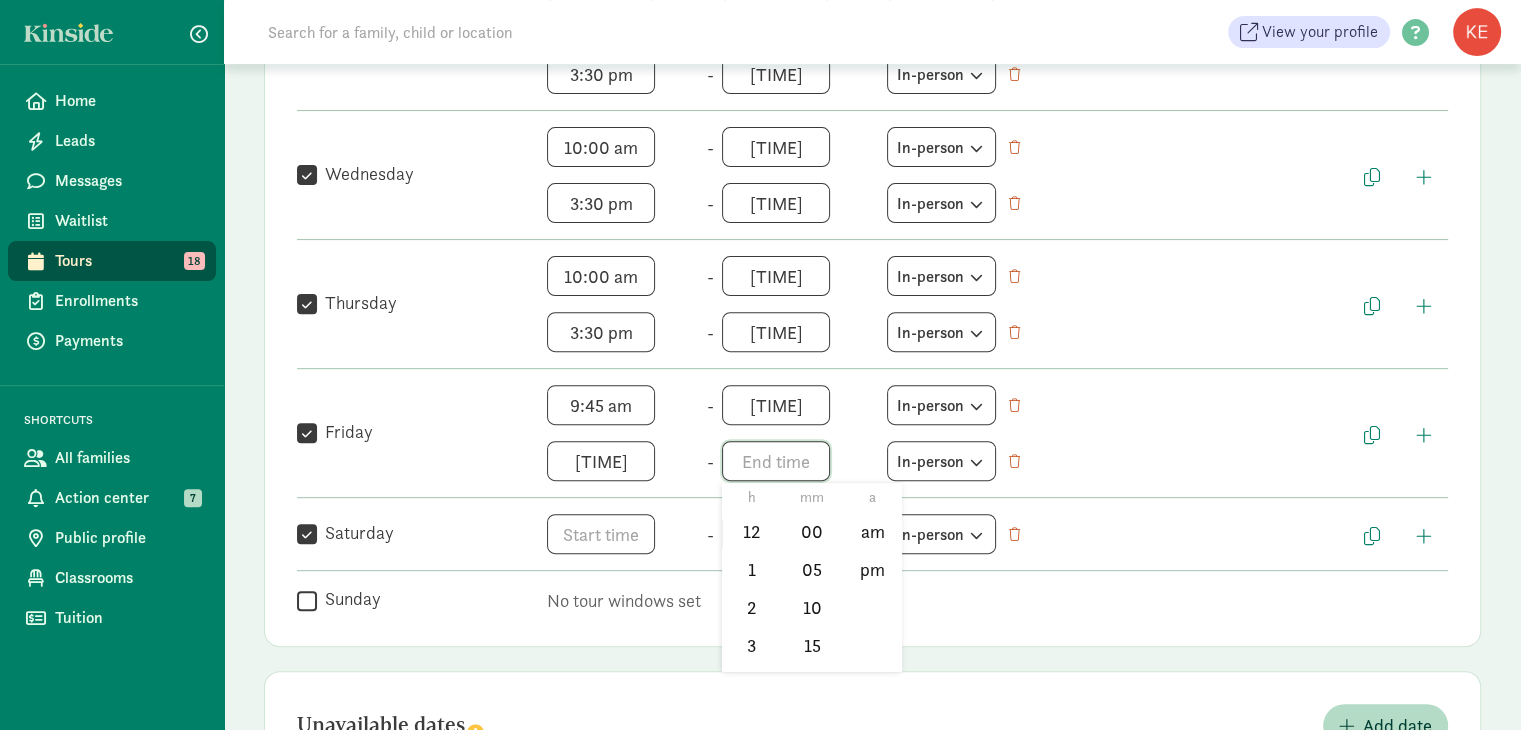 click on "h 12 1 2 3 4 5 6 7 8 9 10 11 mm 00 05 10 15 20 25 30 35 40 45 50 55 a am pm" at bounding box center (798, 461) 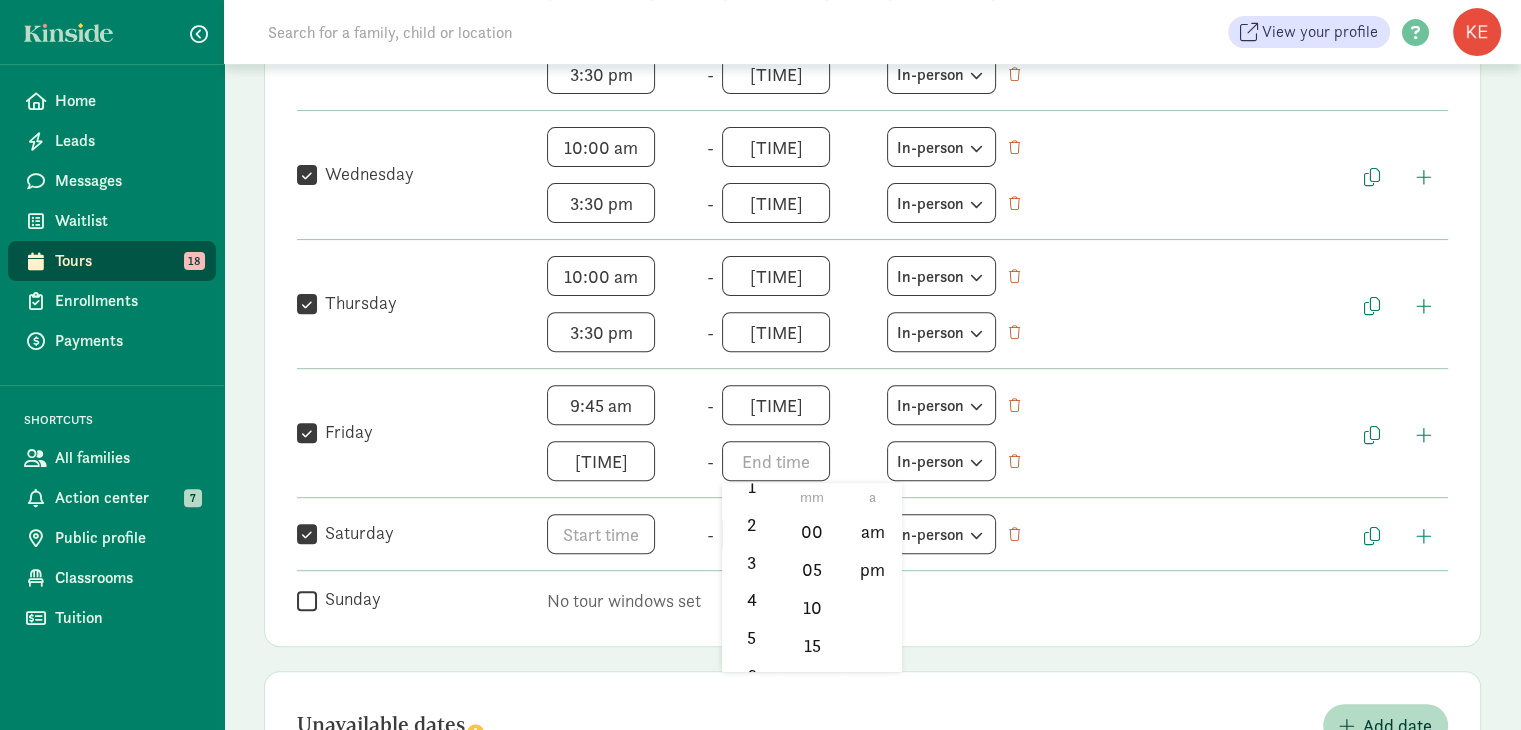 scroll, scrollTop: 113, scrollLeft: 0, axis: vertical 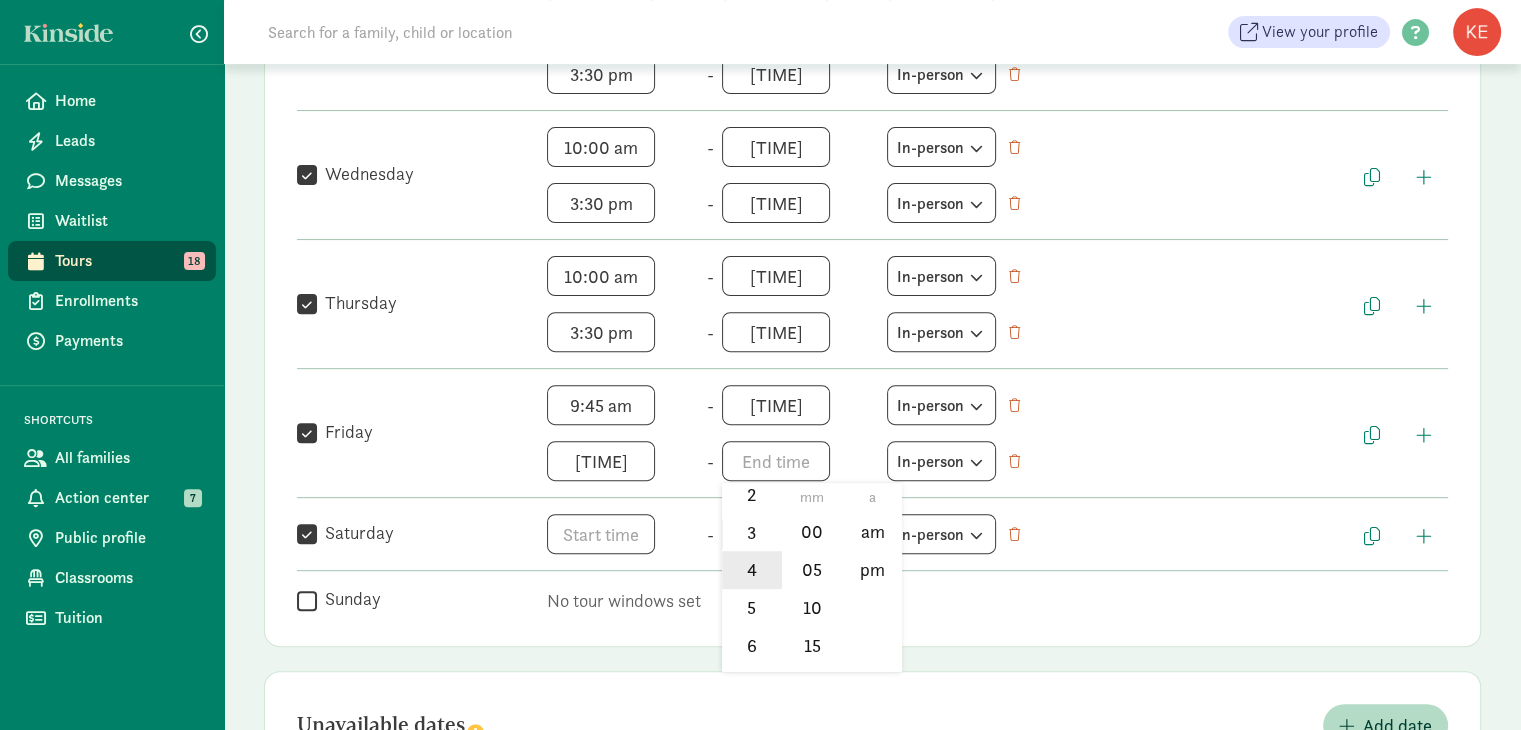 click on "4" 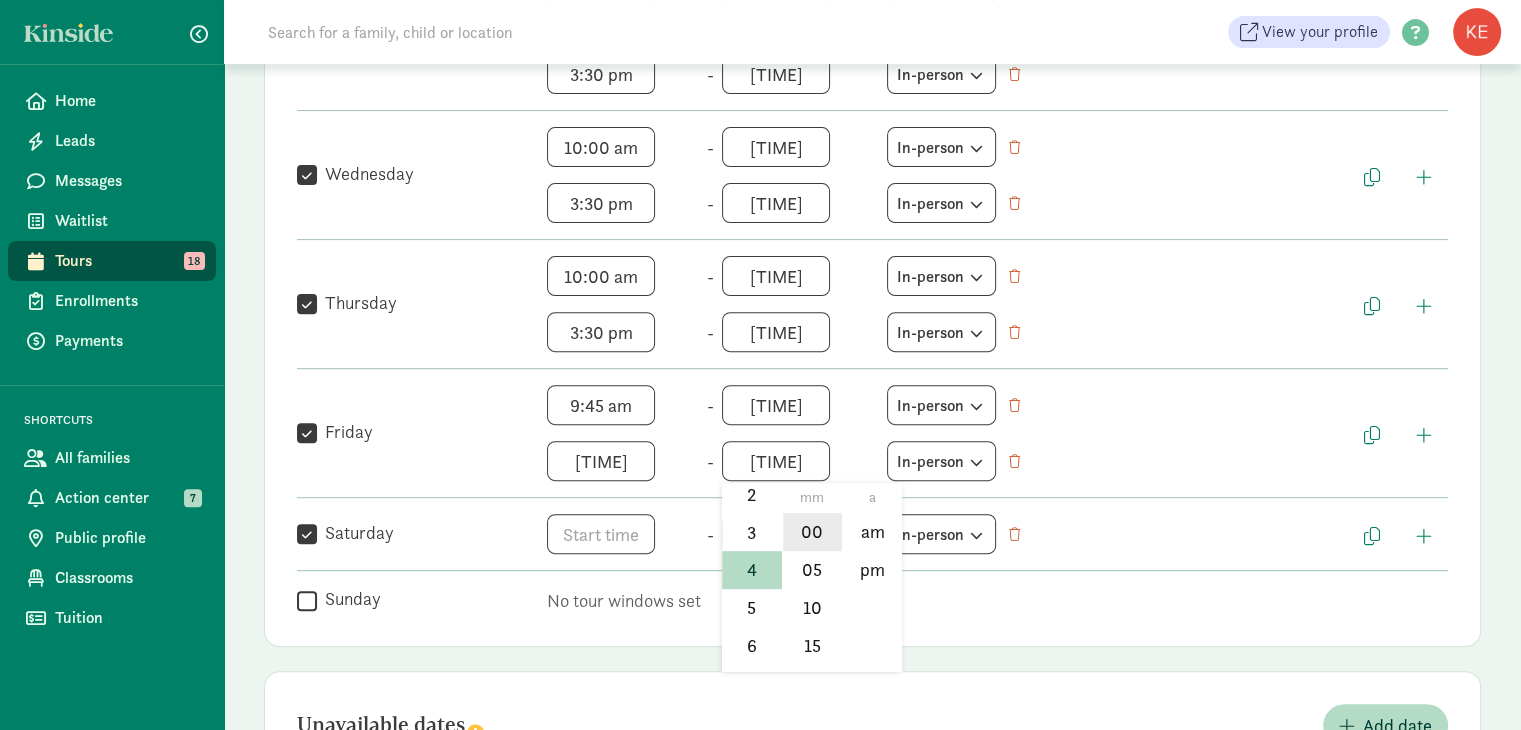 click on "00" 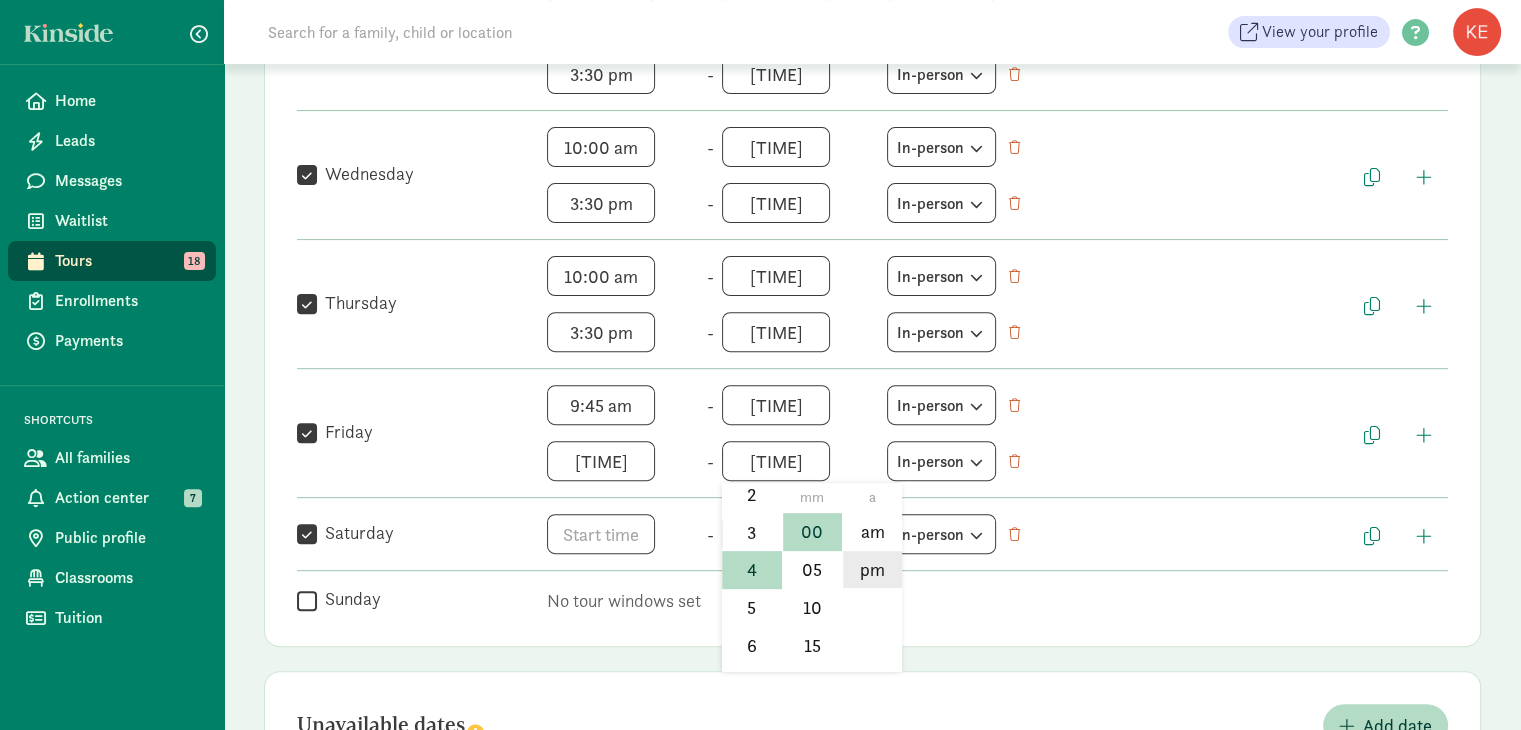 click on "pm" 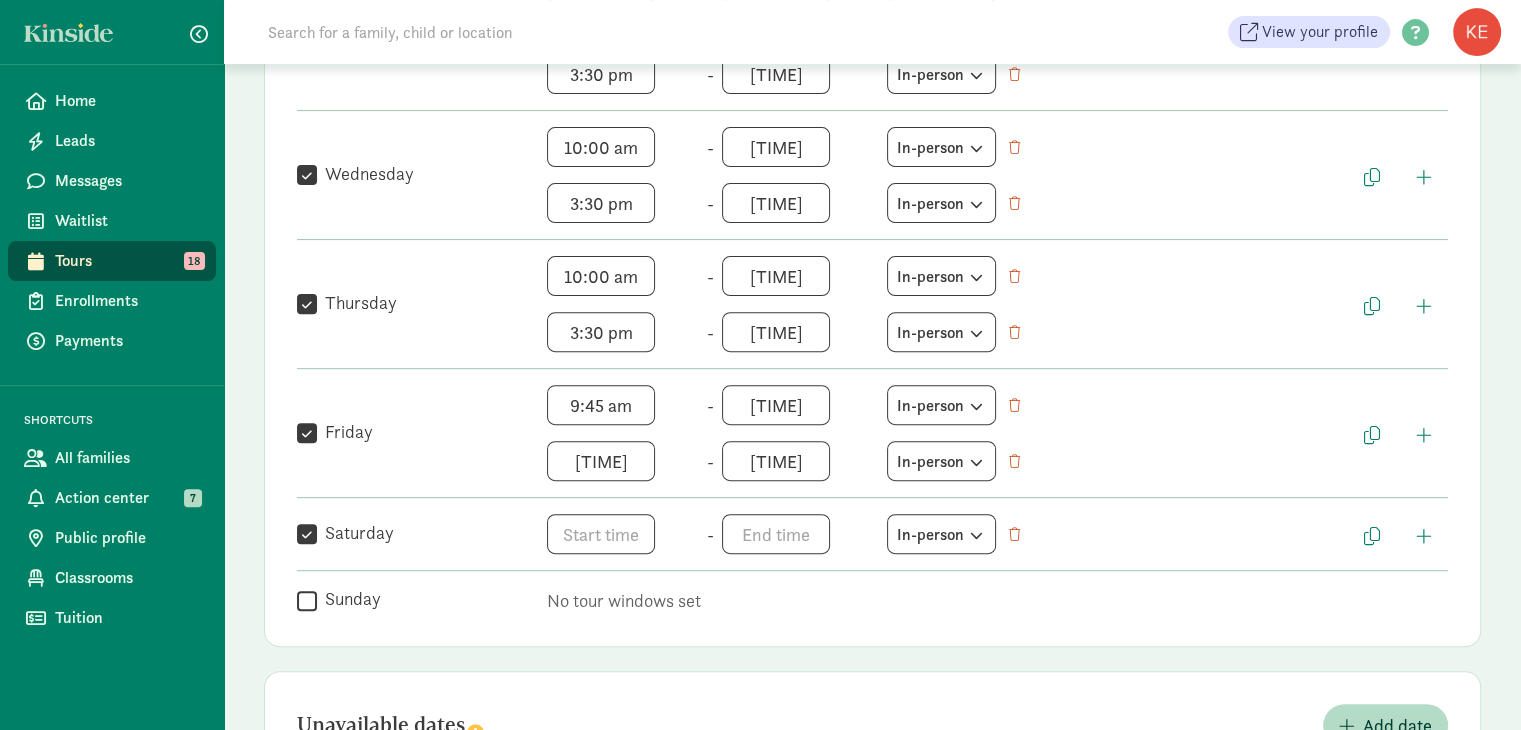click on "Saturday" at bounding box center [307, 534] 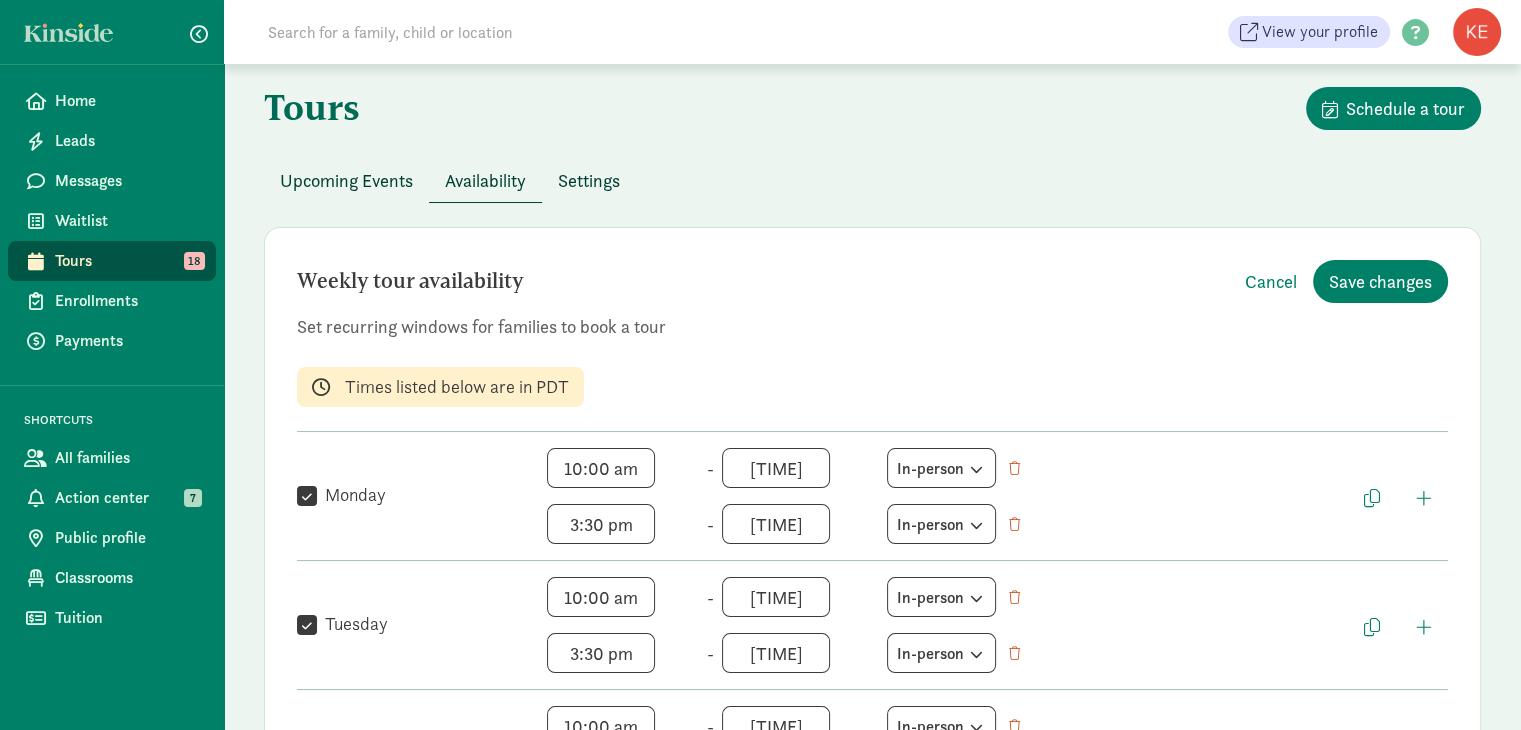 scroll, scrollTop: 71, scrollLeft: 0, axis: vertical 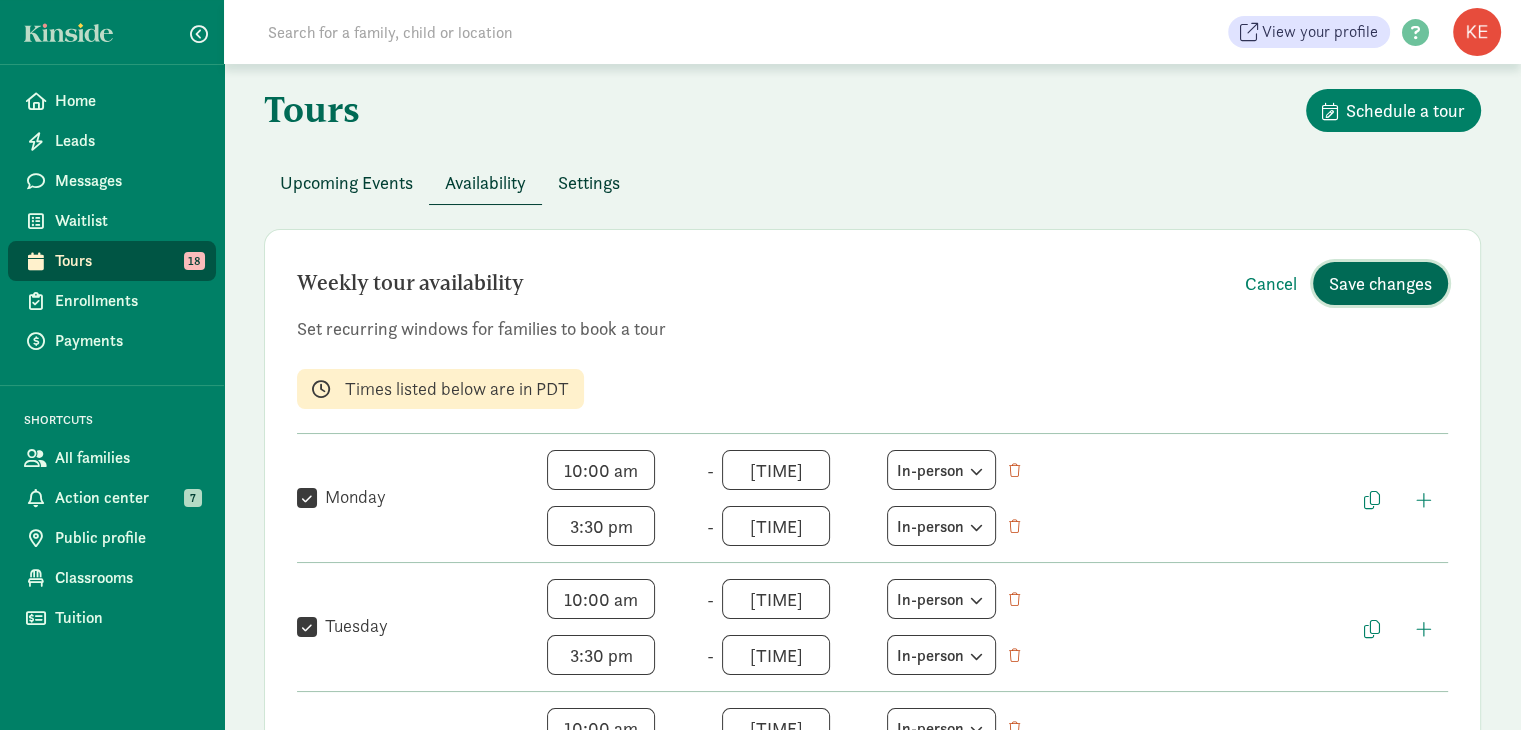 click on "Save changes" at bounding box center (1380, 283) 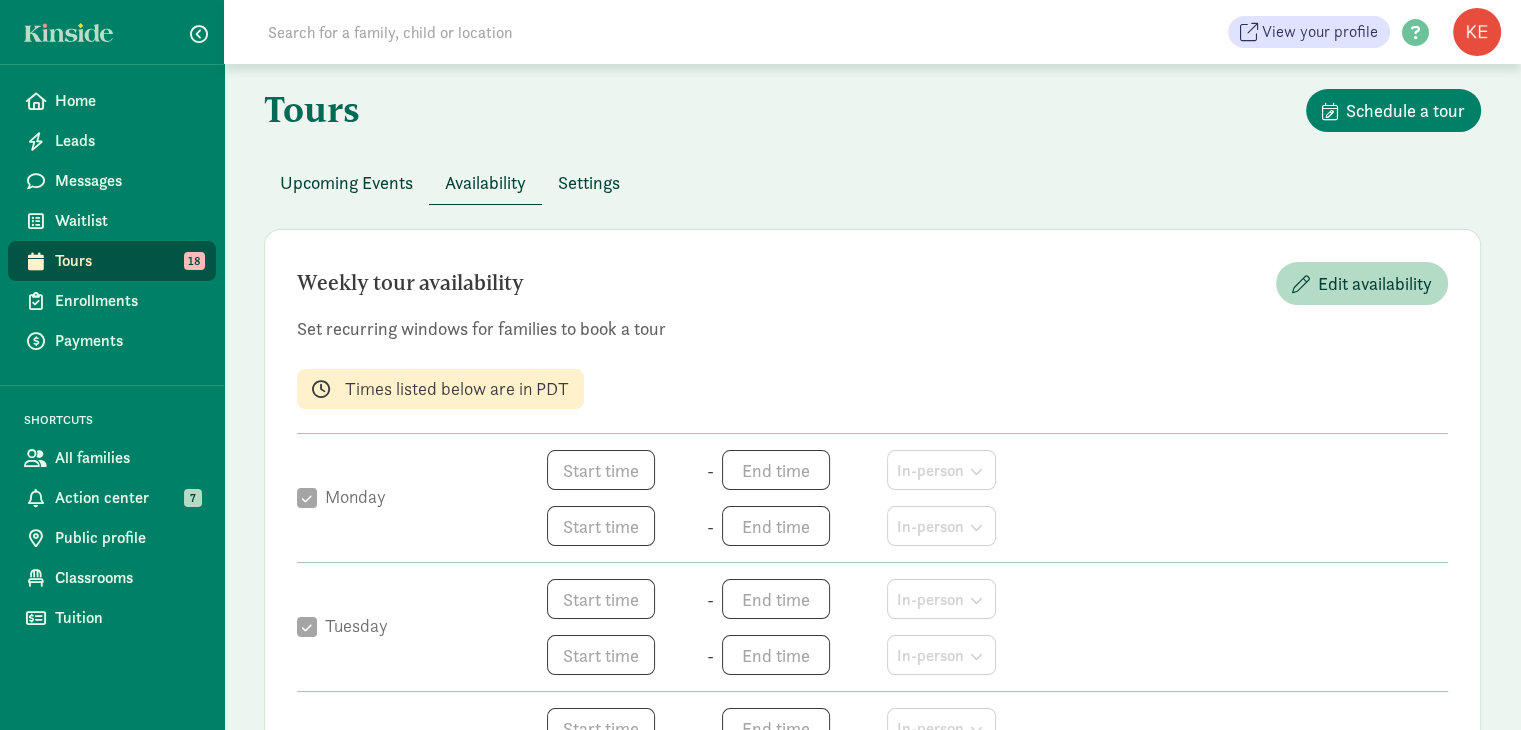 click on "Upcoming Events" at bounding box center (346, 182) 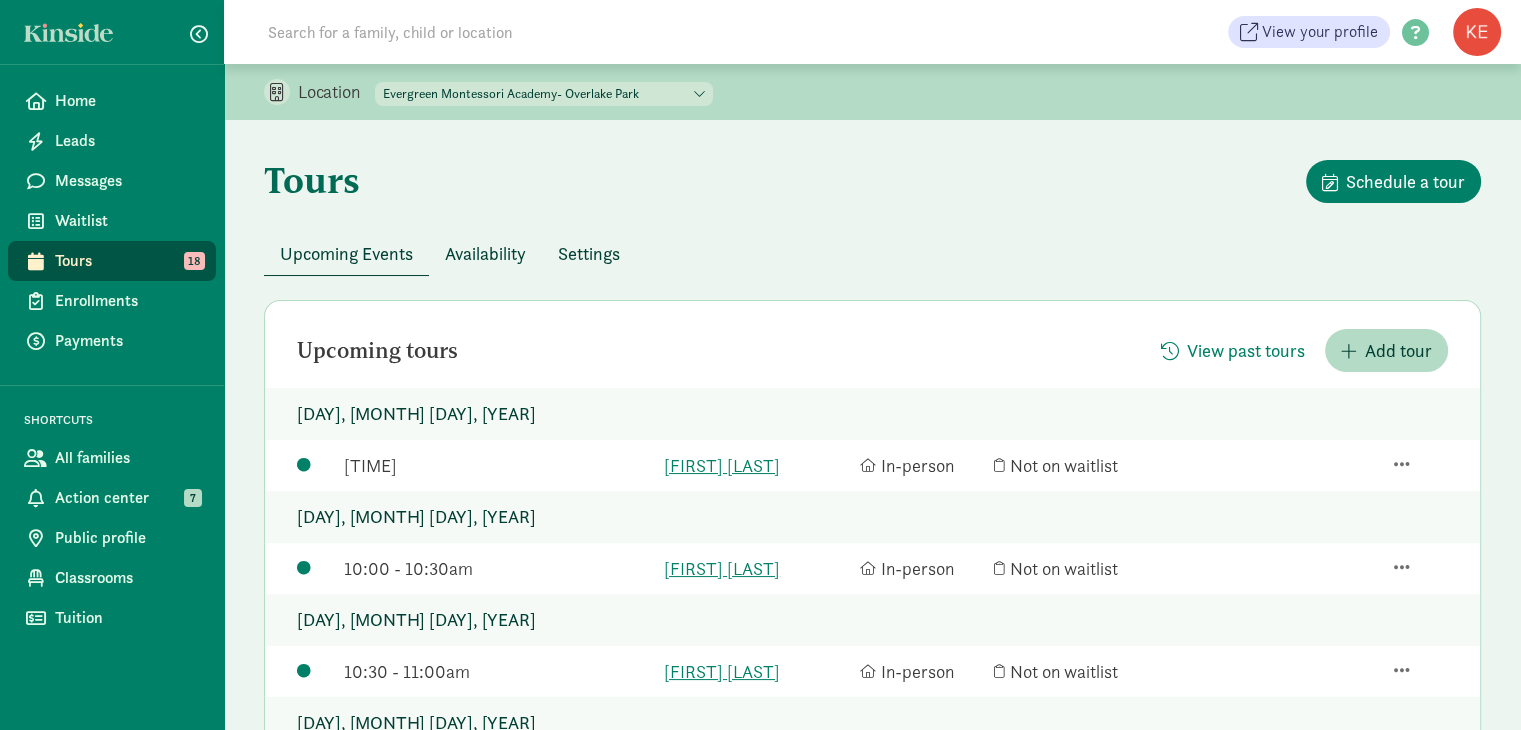 scroll, scrollTop: 0, scrollLeft: 0, axis: both 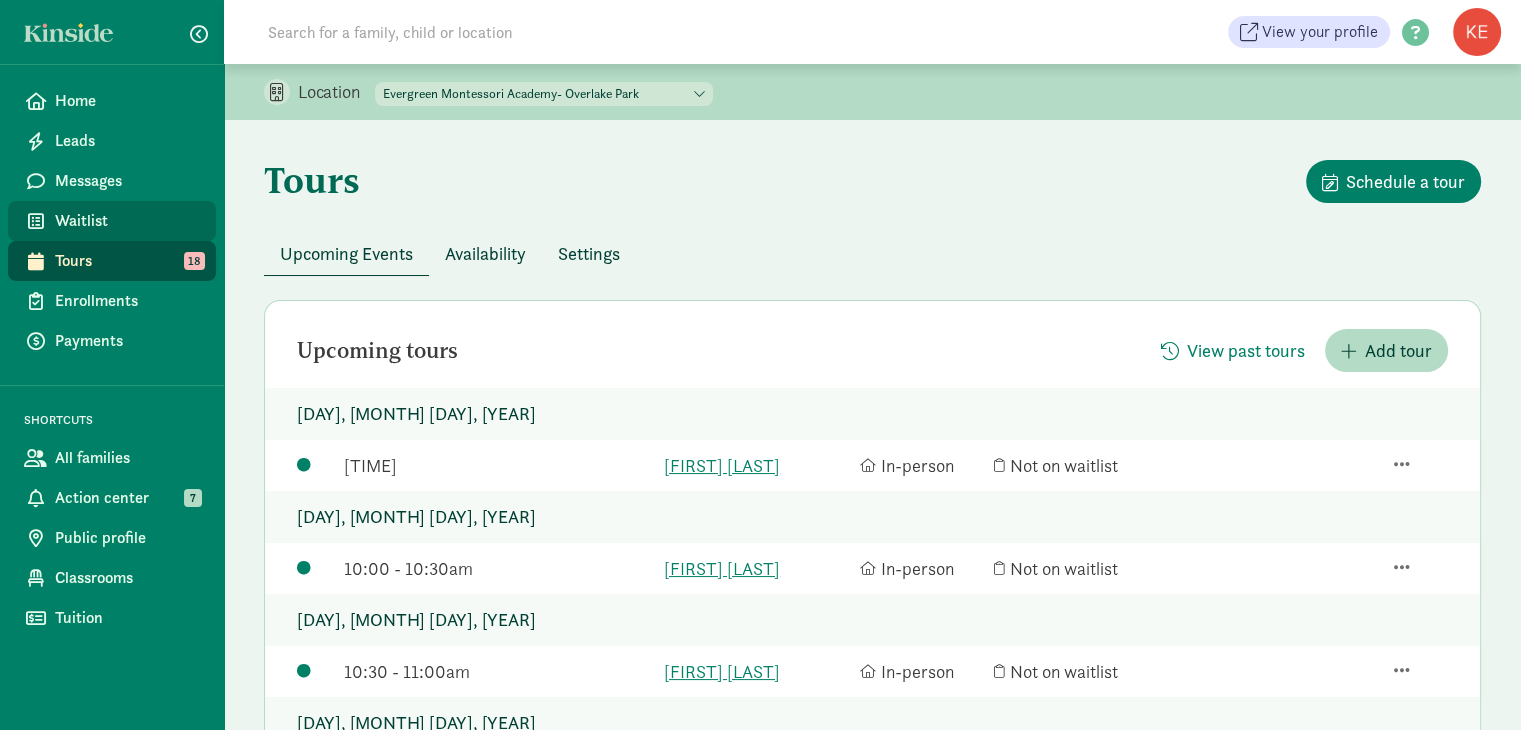 click on "Waitlist" at bounding box center (127, 221) 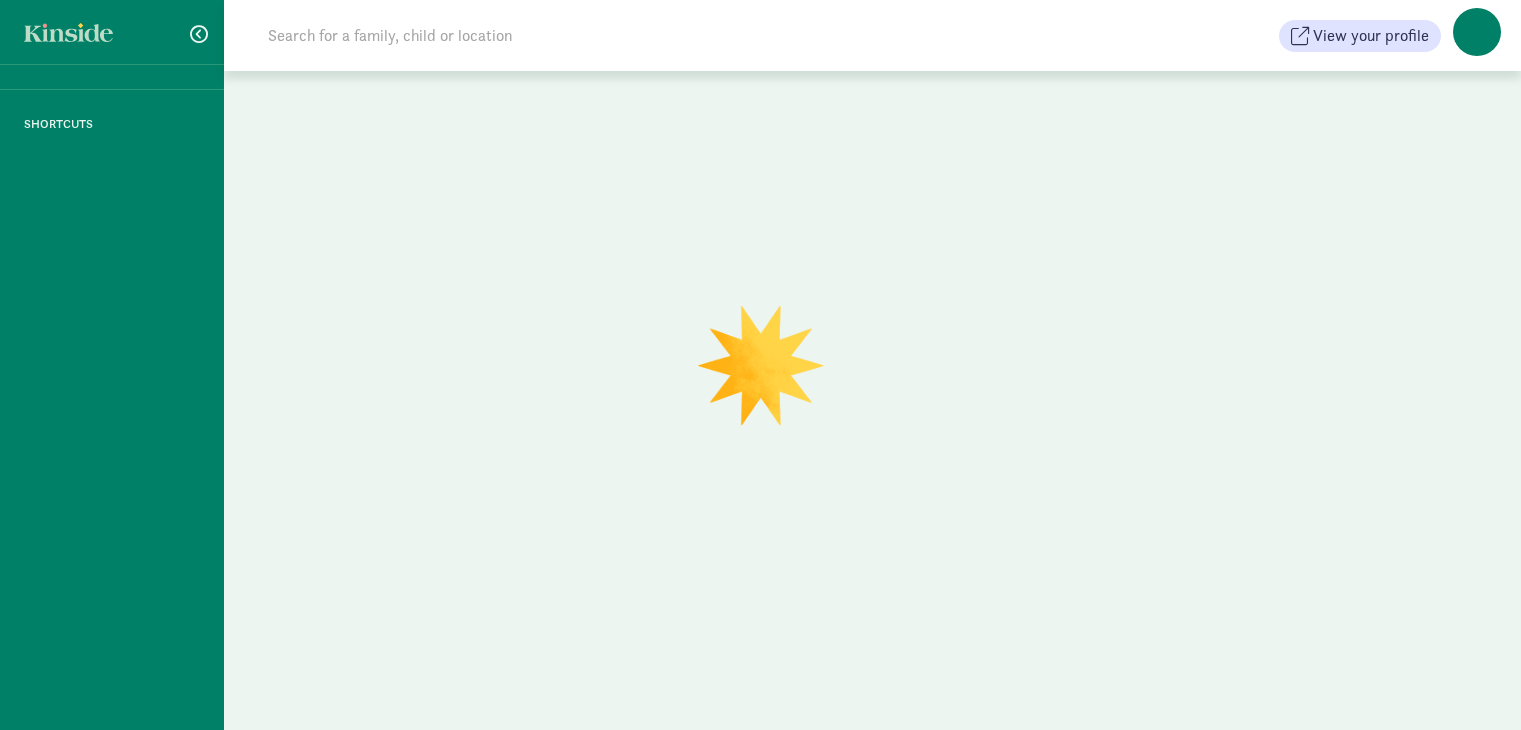 scroll, scrollTop: 0, scrollLeft: 0, axis: both 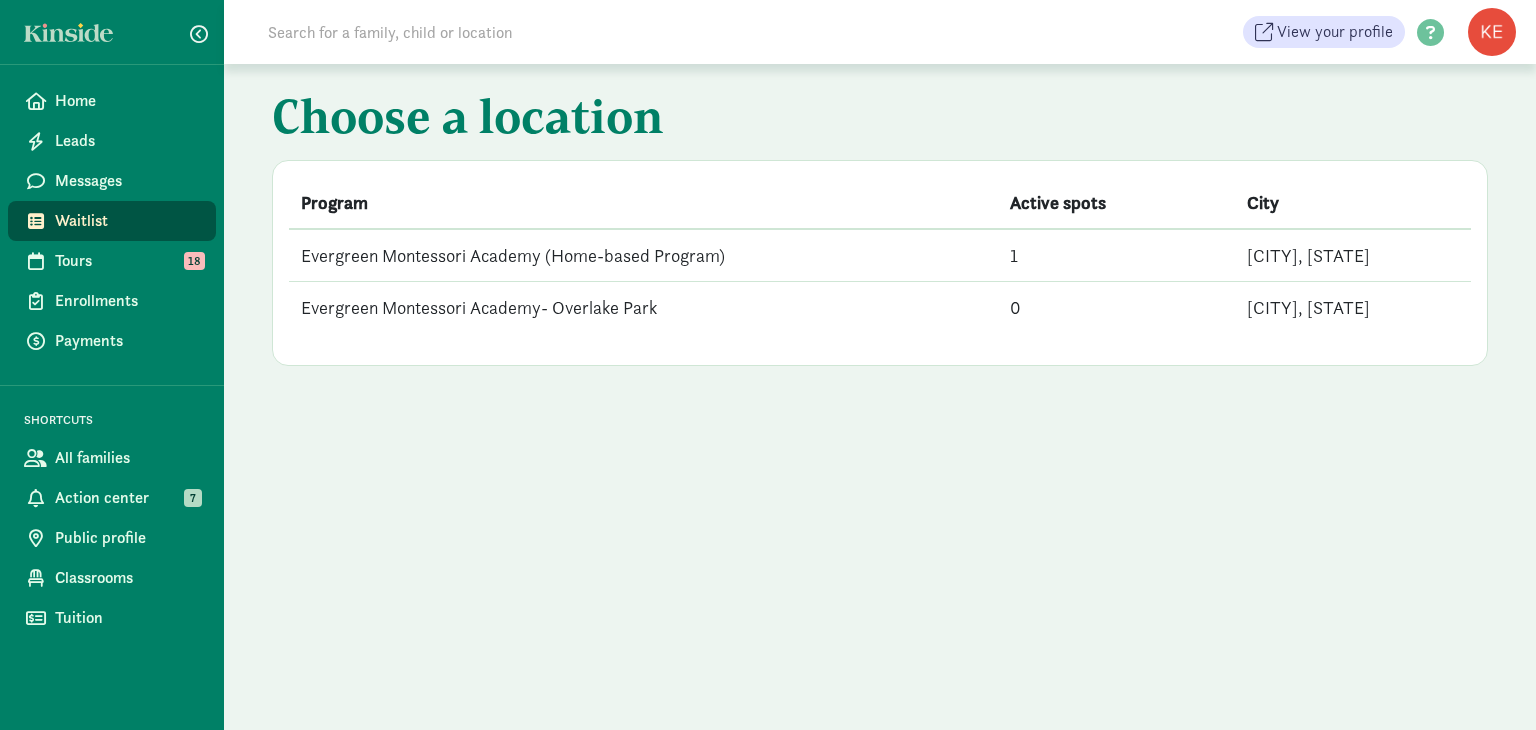 click on "Evergreen Montessori Academy (Home-based Program)" at bounding box center (643, 255) 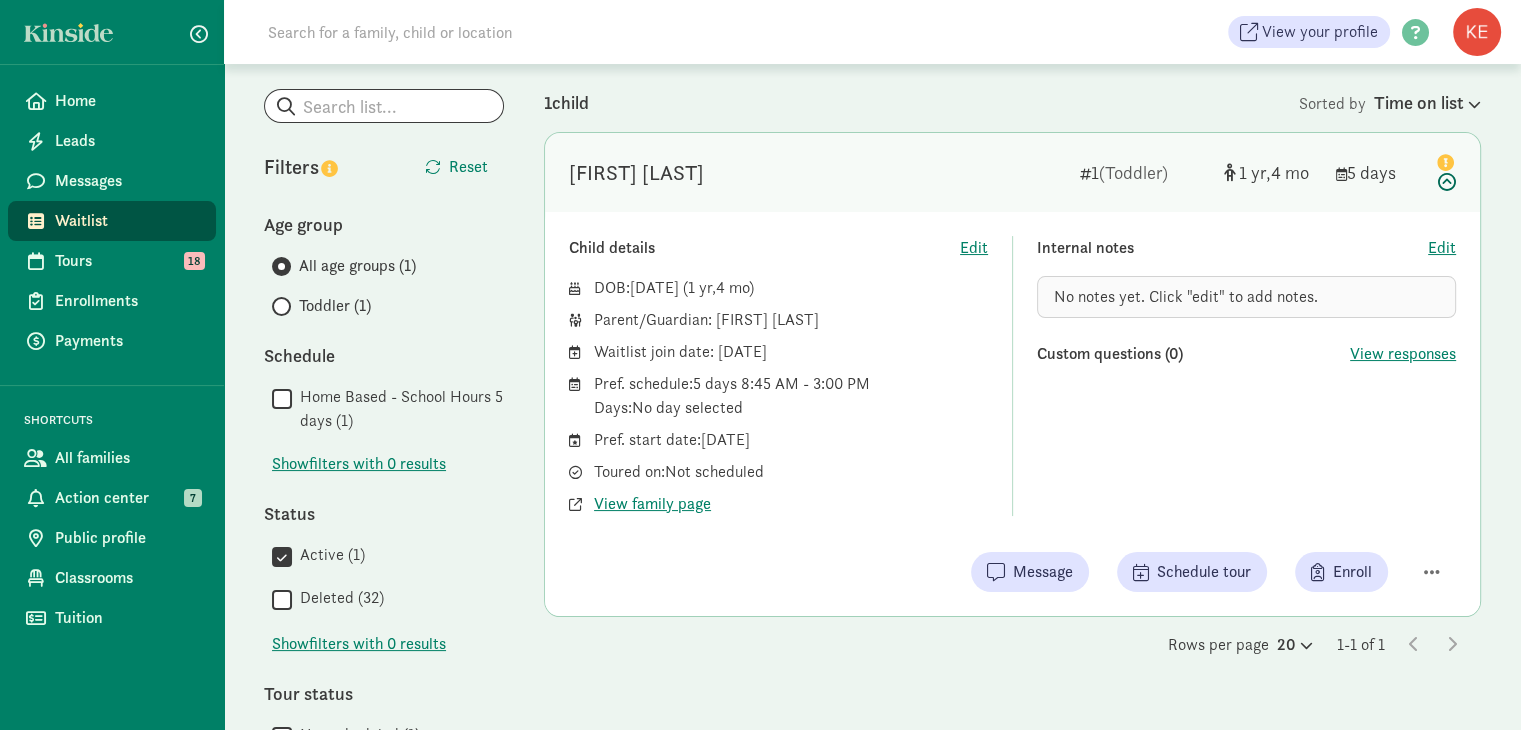 scroll, scrollTop: 155, scrollLeft: 0, axis: vertical 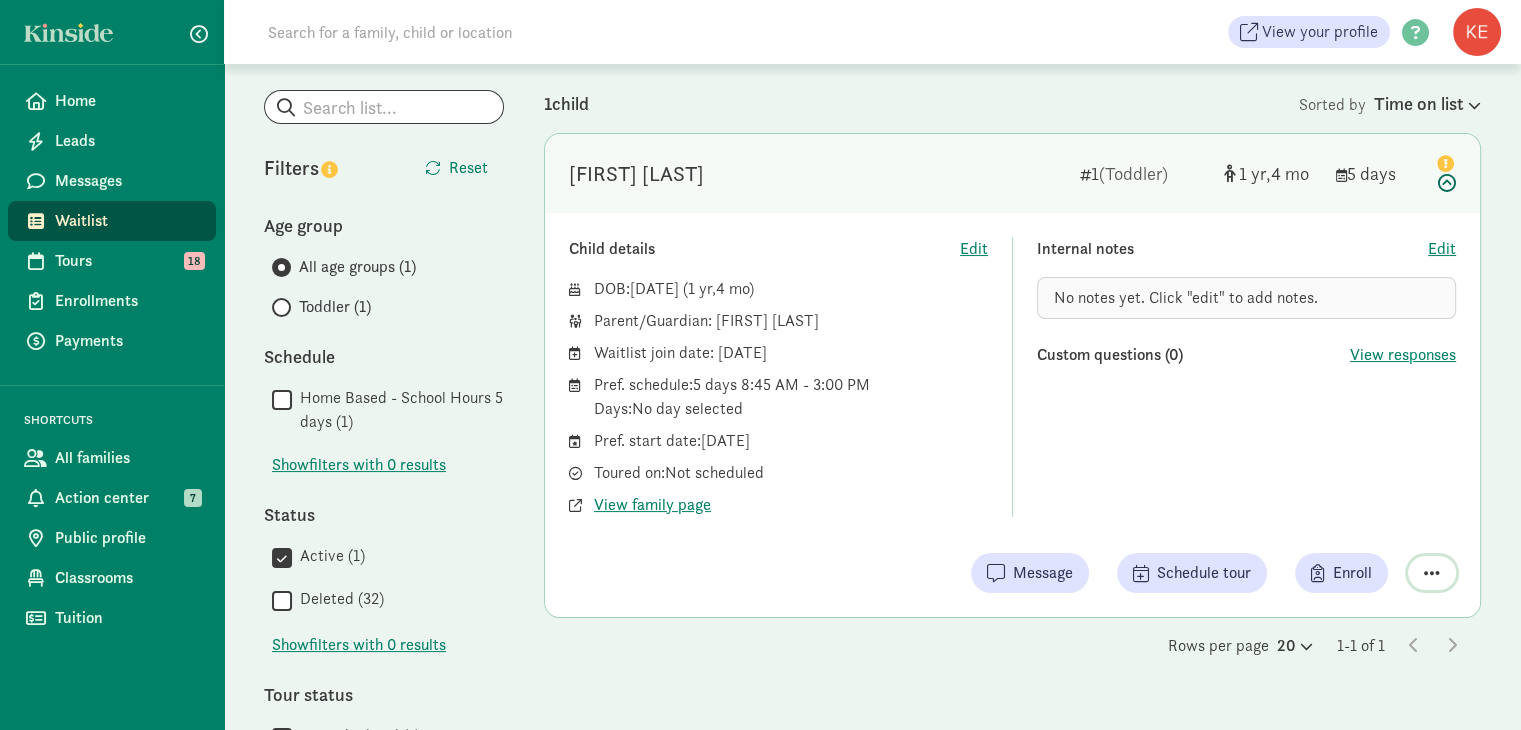 click at bounding box center [1432, 573] 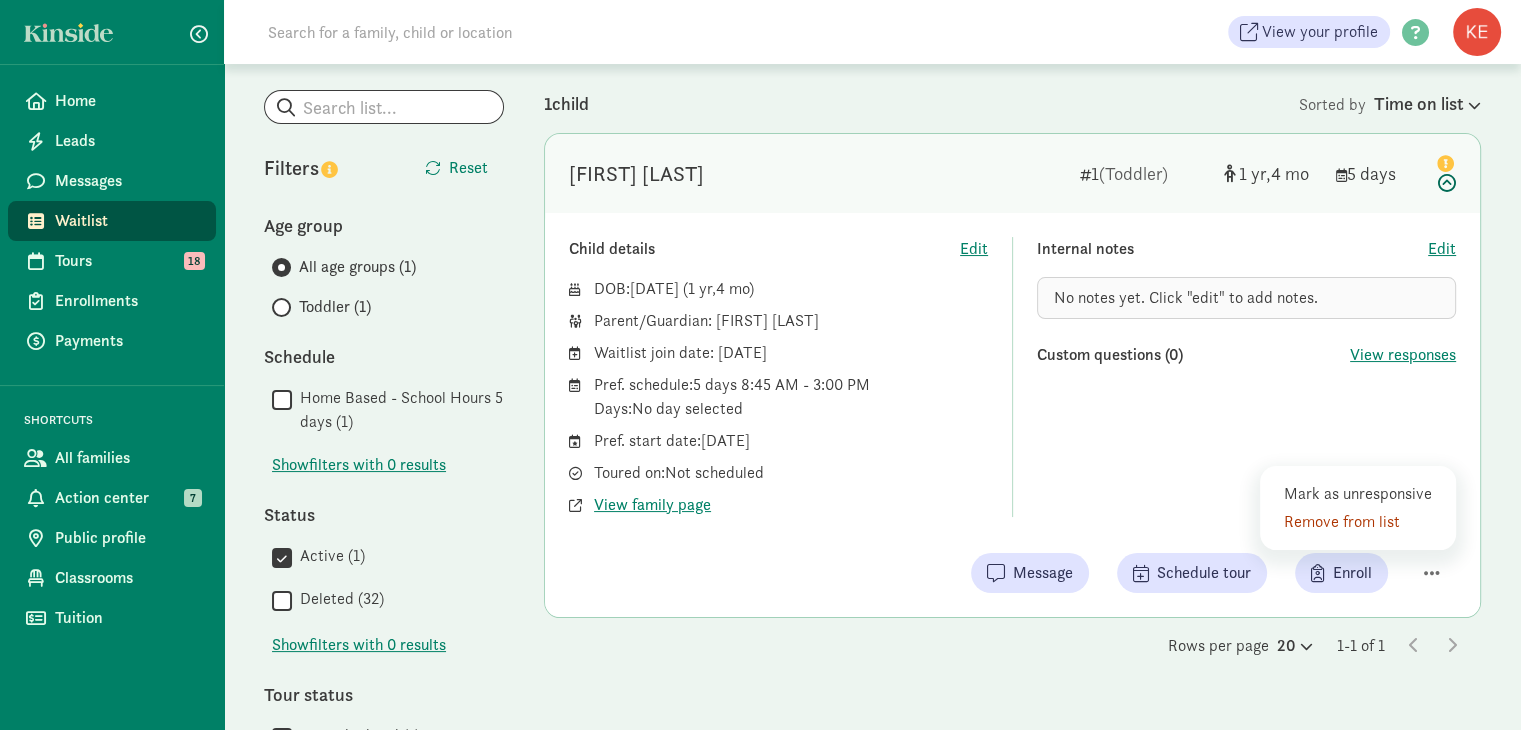 click on "1  child
Sorted by
Time on list      Chris Zhang        1  (Toddler)     1 4    5 days     Child details     Edit
DOB:
Mar 16, 2024
( 1 4 )
Parent/Guardian:
zhaoqiong Huang
Waitlist join date: August 6, 2025
Pref. schedule:
5 days 8:45 AM - 3:00 PM
Days:
No day selected
Pref. start date:
December 31, 2025
Toured on:
Not scheduled       View family page     Internal notes     Edit
No notes yet. Click "edit" to add notes.
Custom questions (0)     View responses
Message
Schedule tour
Enroll
Mark as unresponsive   Remove from list            20" at bounding box center (1012, 511) 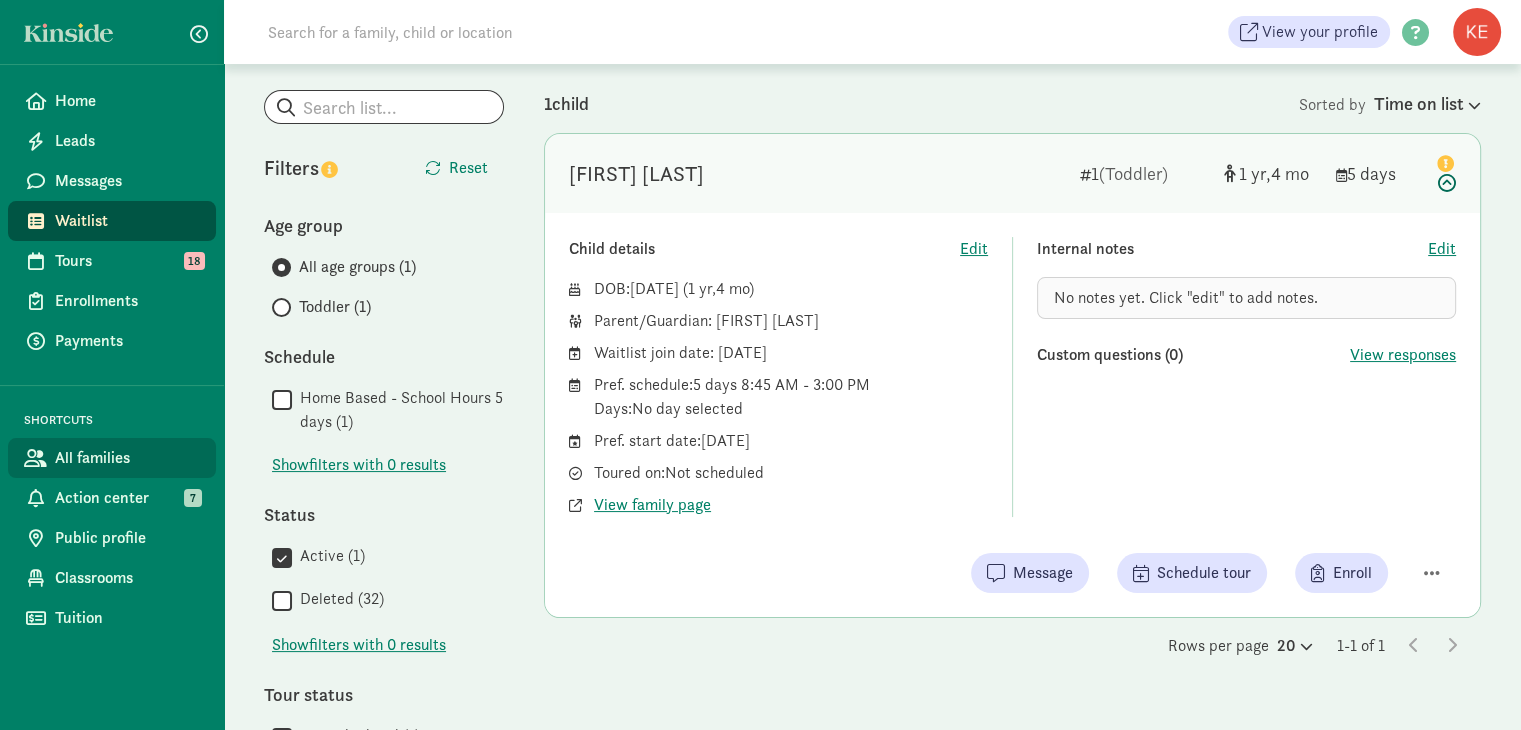 click on "All families" at bounding box center (127, 458) 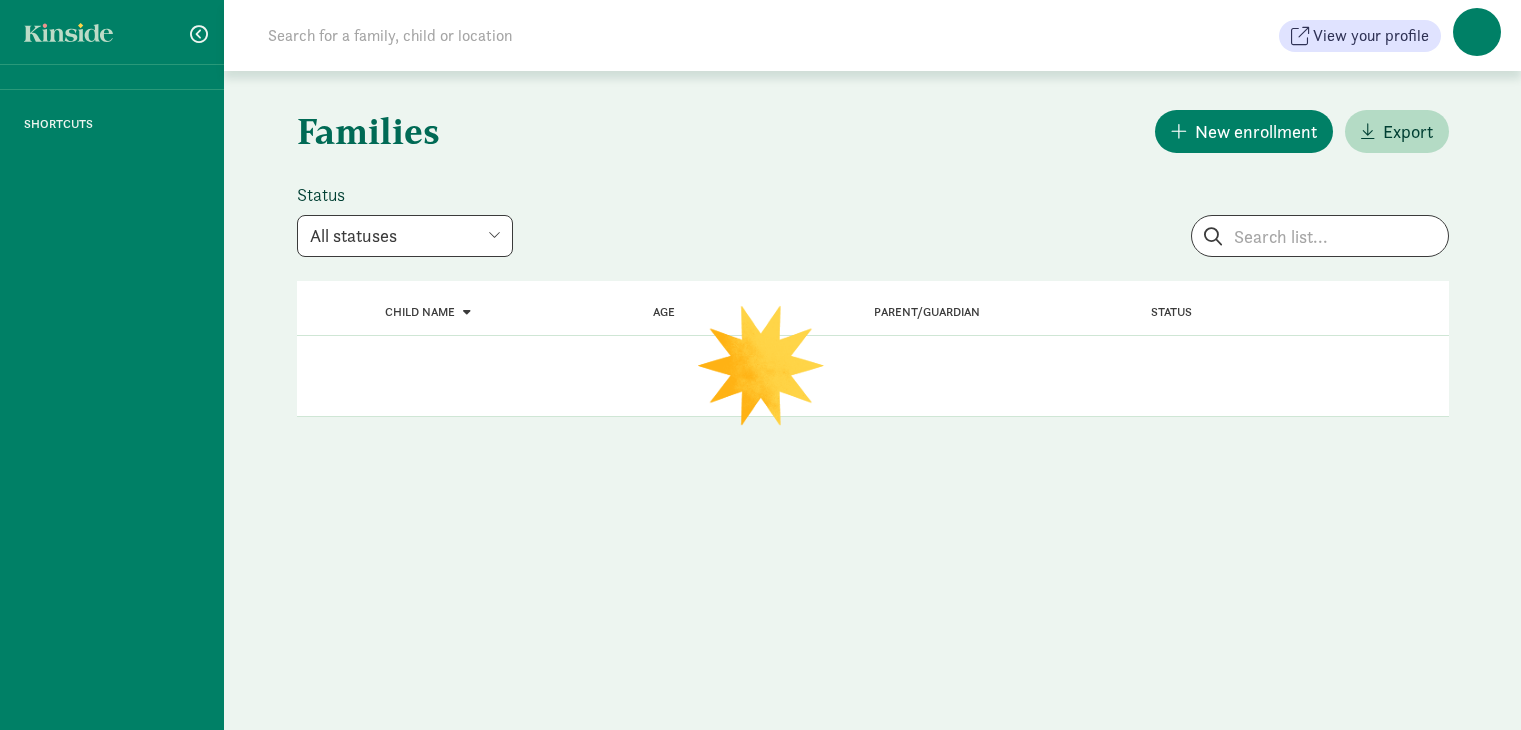 scroll, scrollTop: 0, scrollLeft: 0, axis: both 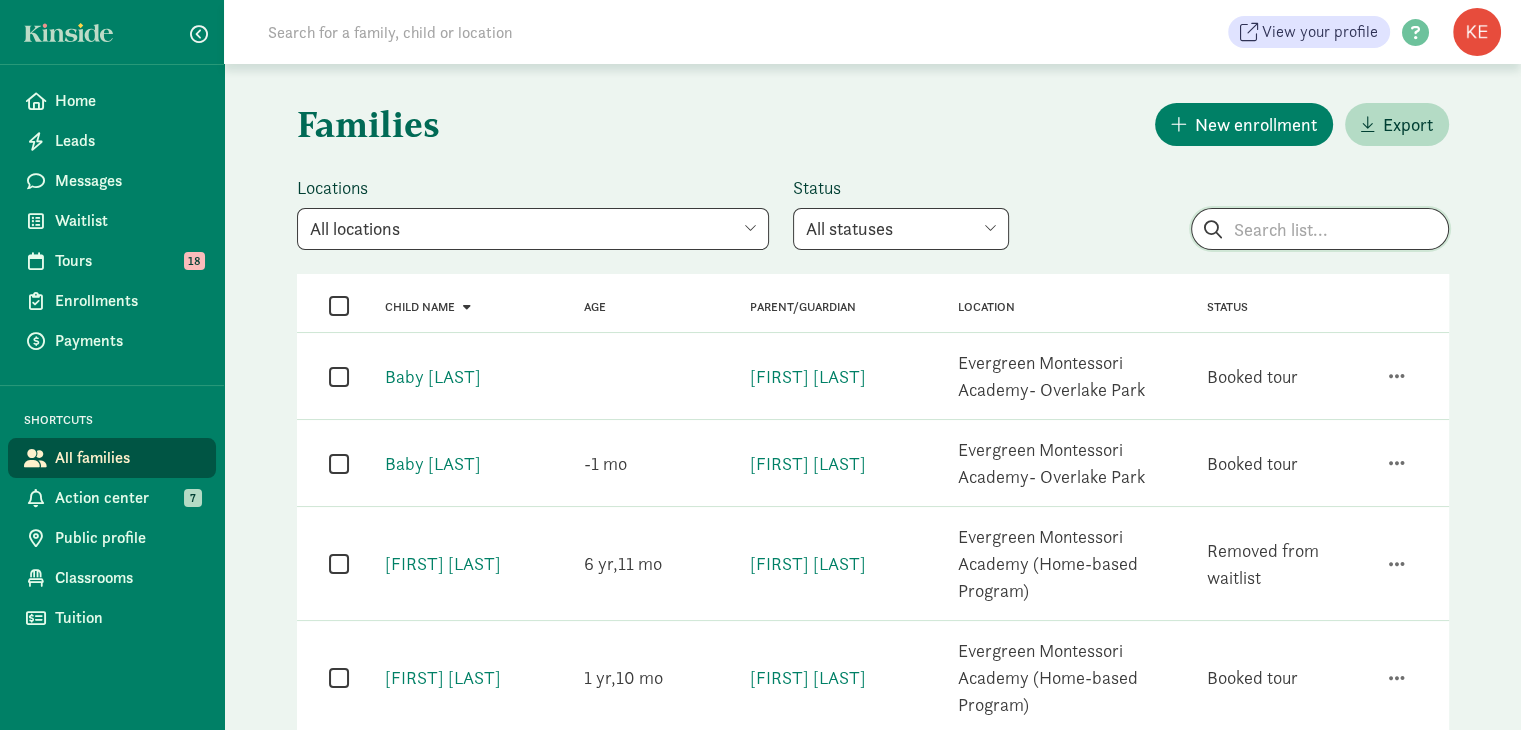 click 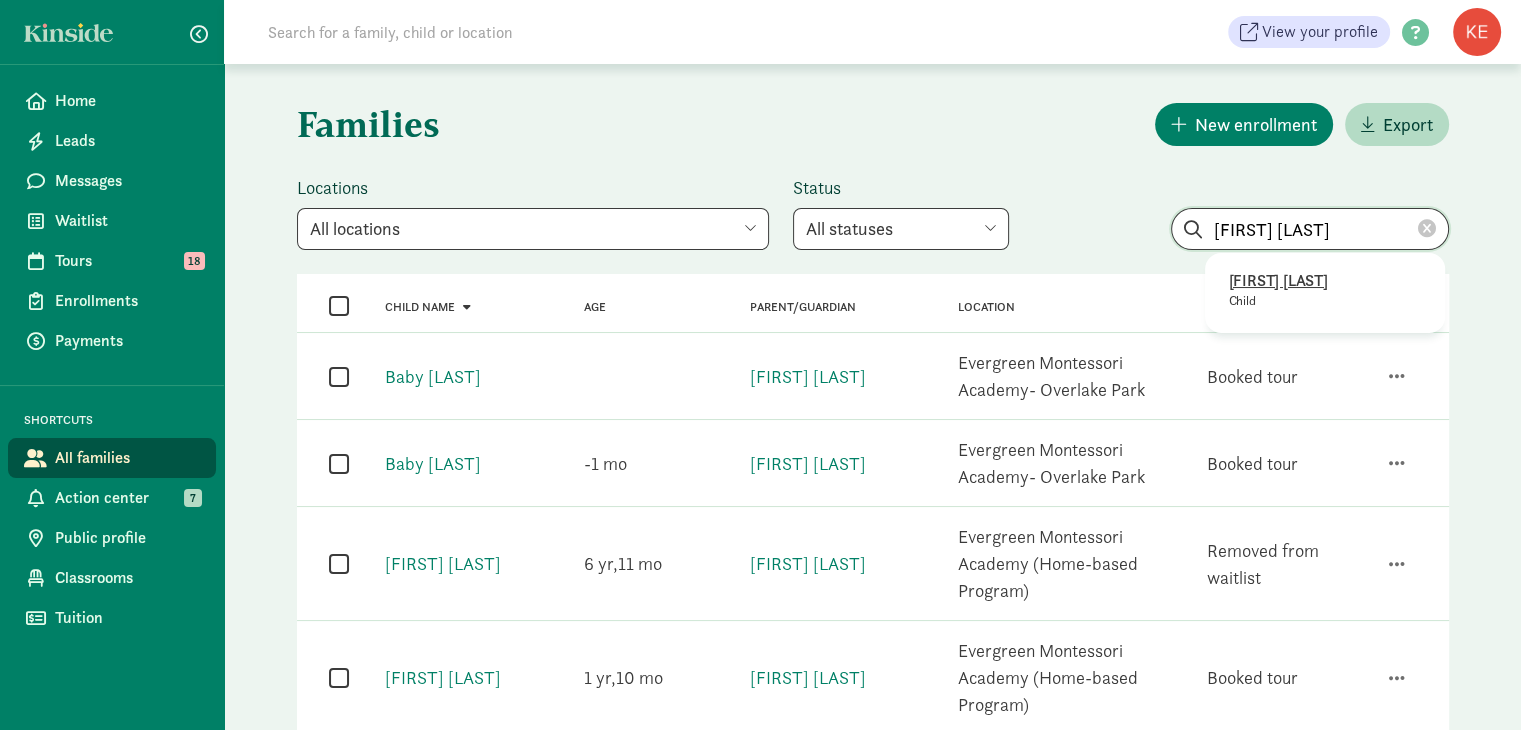 type on "[FIRST] [LAST]" 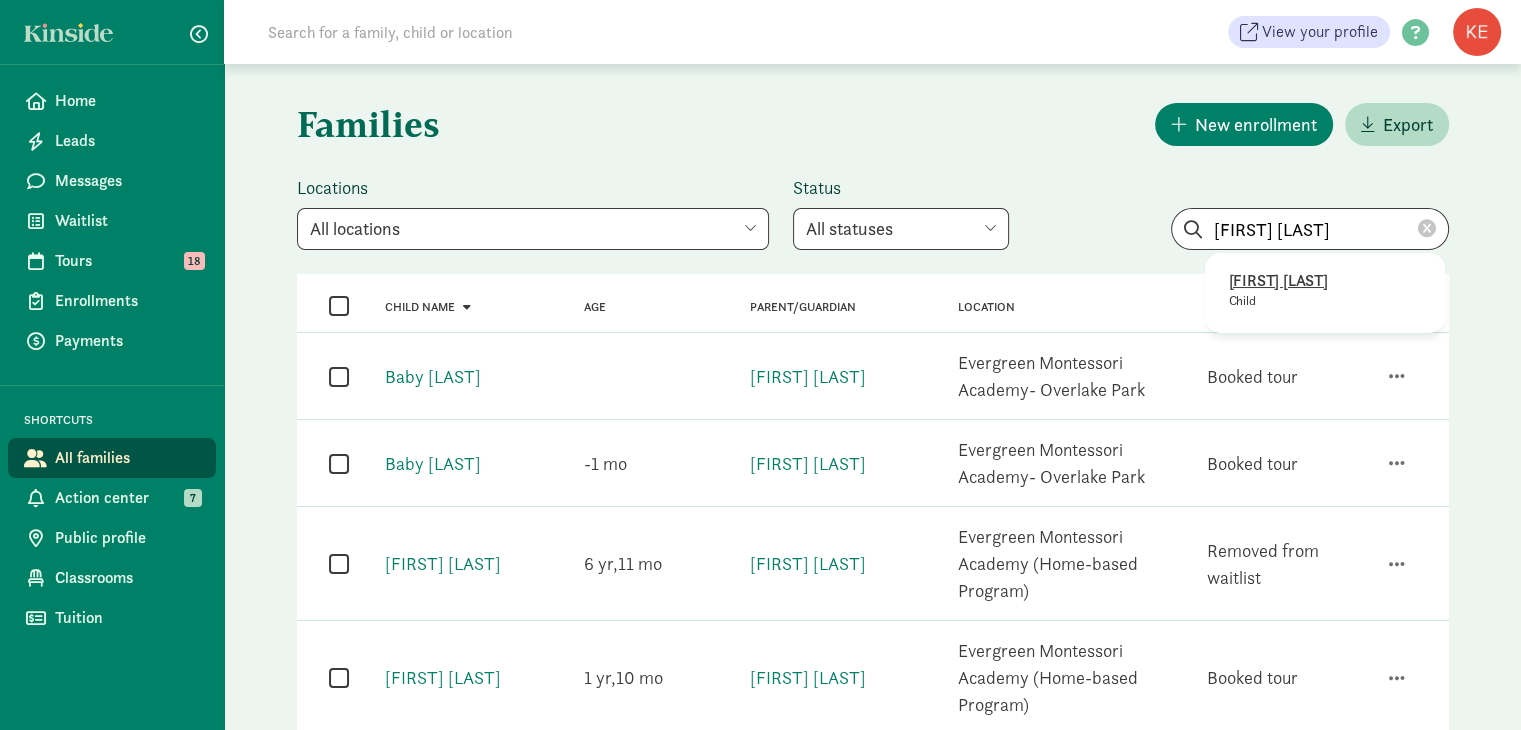 click on "[FIRST] [LAST]" at bounding box center (1325, 281) 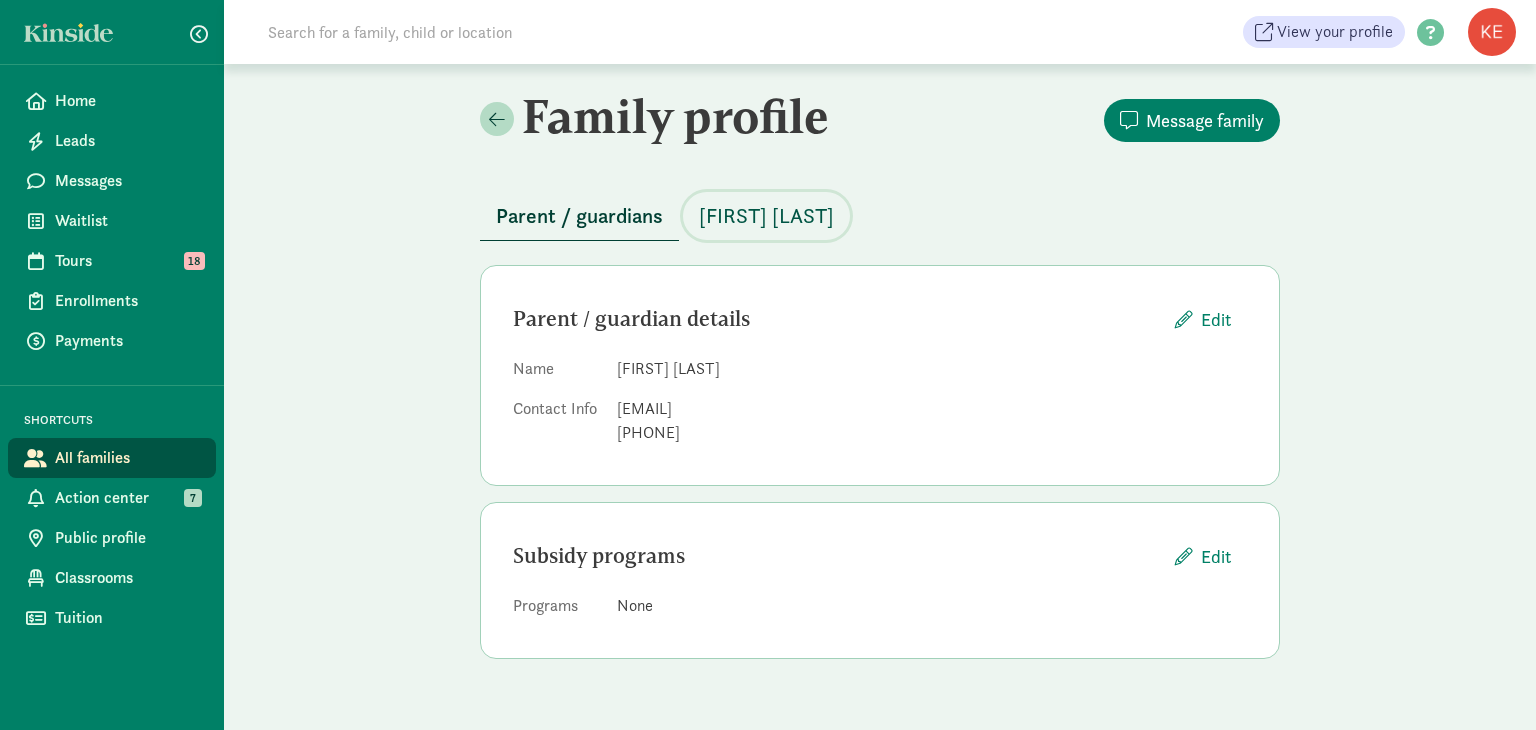 click on "[FIRST] [LAST]" at bounding box center [766, 216] 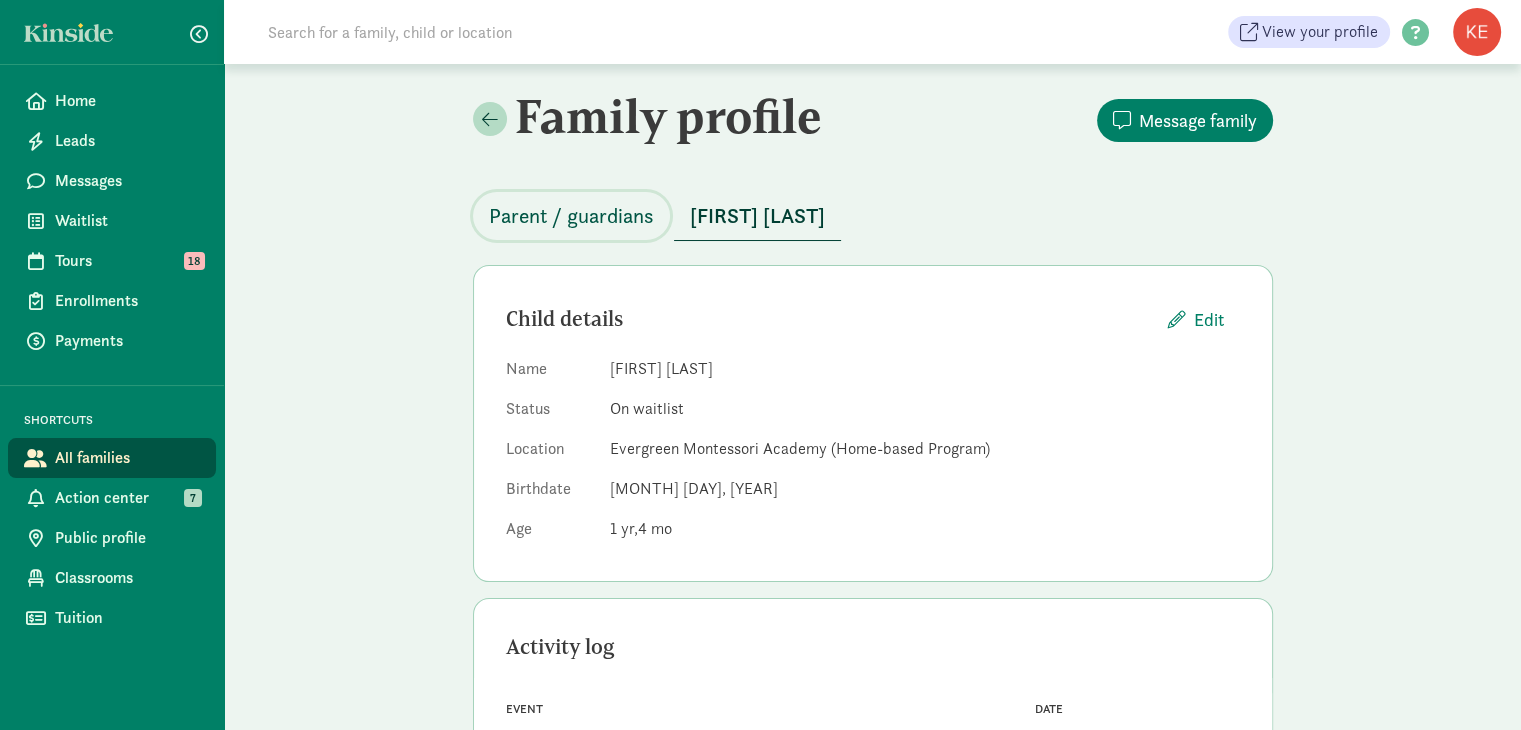 click on "Parent / guardians" at bounding box center [571, 216] 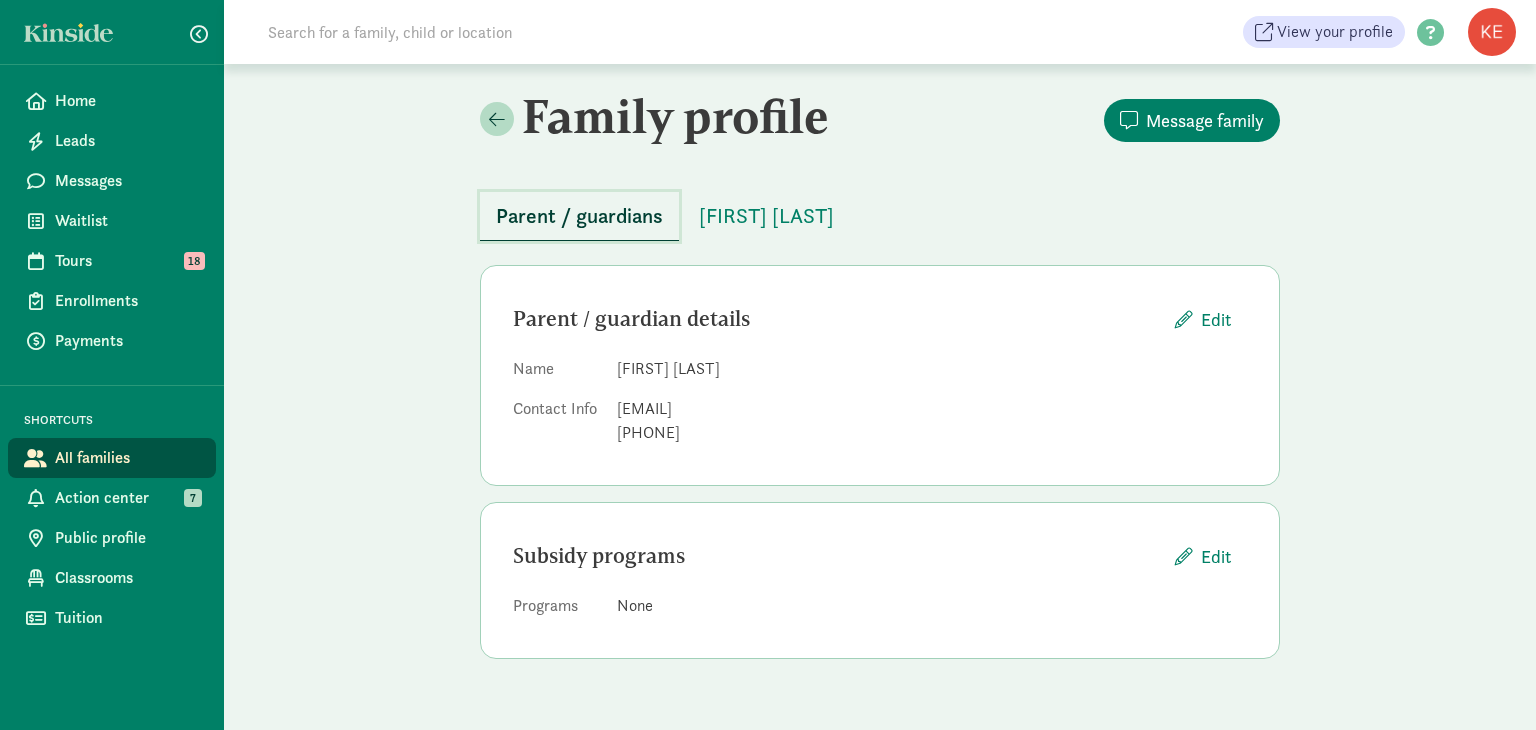 click on "Parent / guardians" at bounding box center [579, 216] 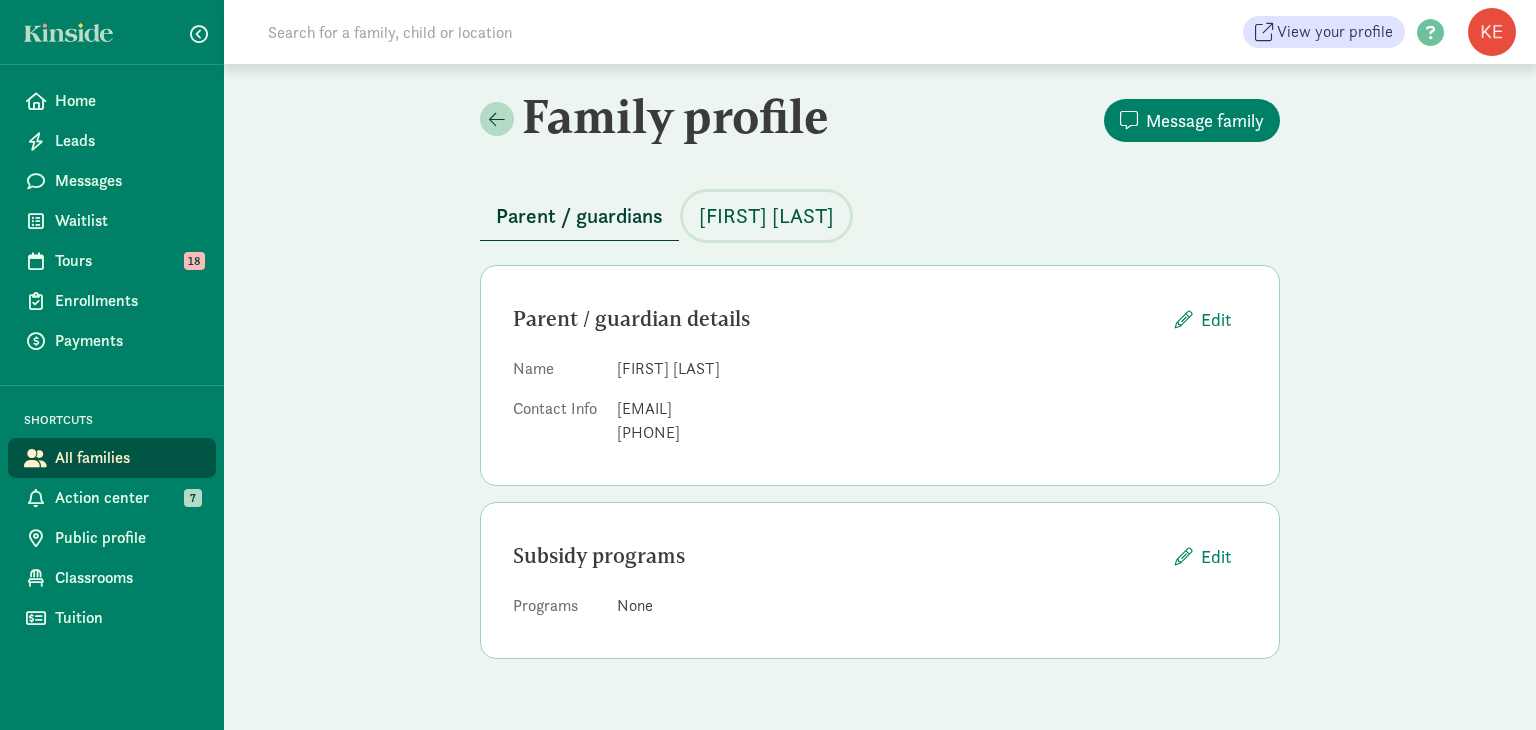 click on "[FIRST] [LAST]" at bounding box center (766, 216) 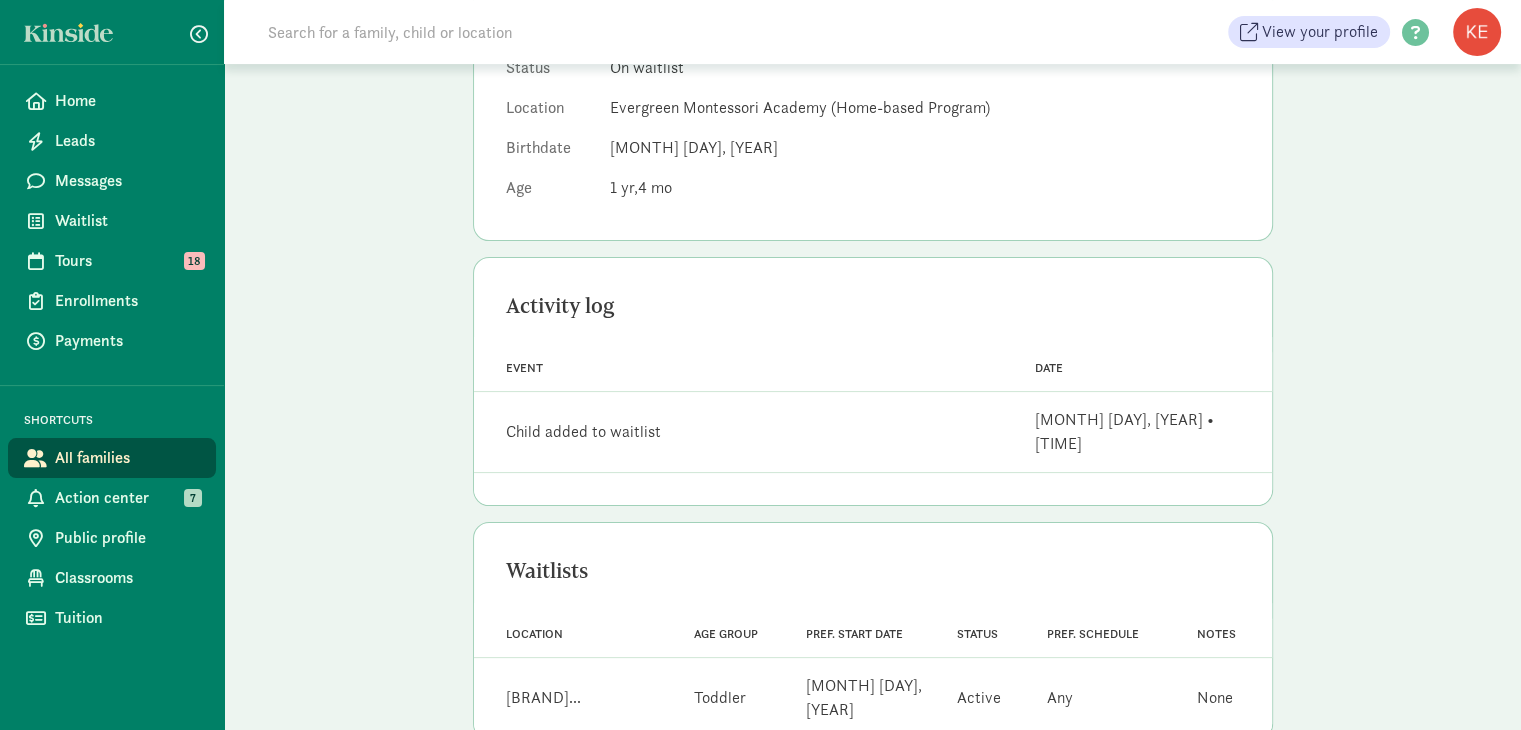 scroll, scrollTop: 336, scrollLeft: 0, axis: vertical 